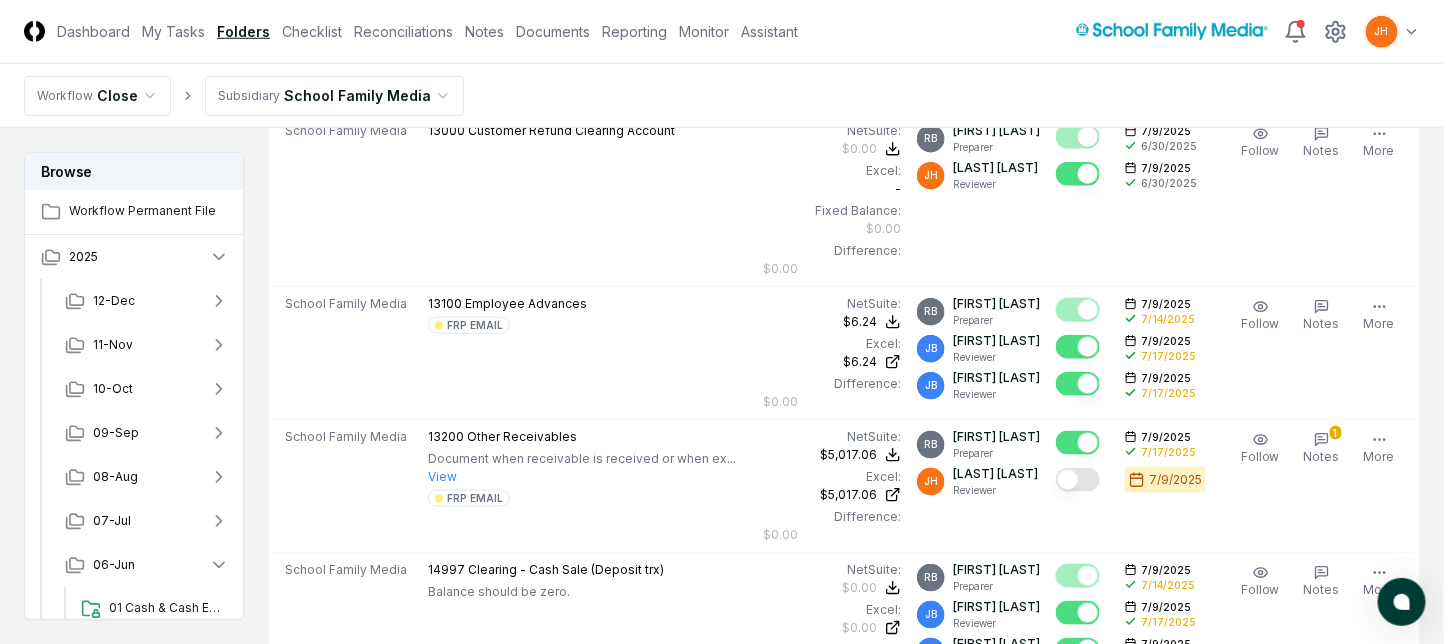 scroll, scrollTop: 666, scrollLeft: 0, axis: vertical 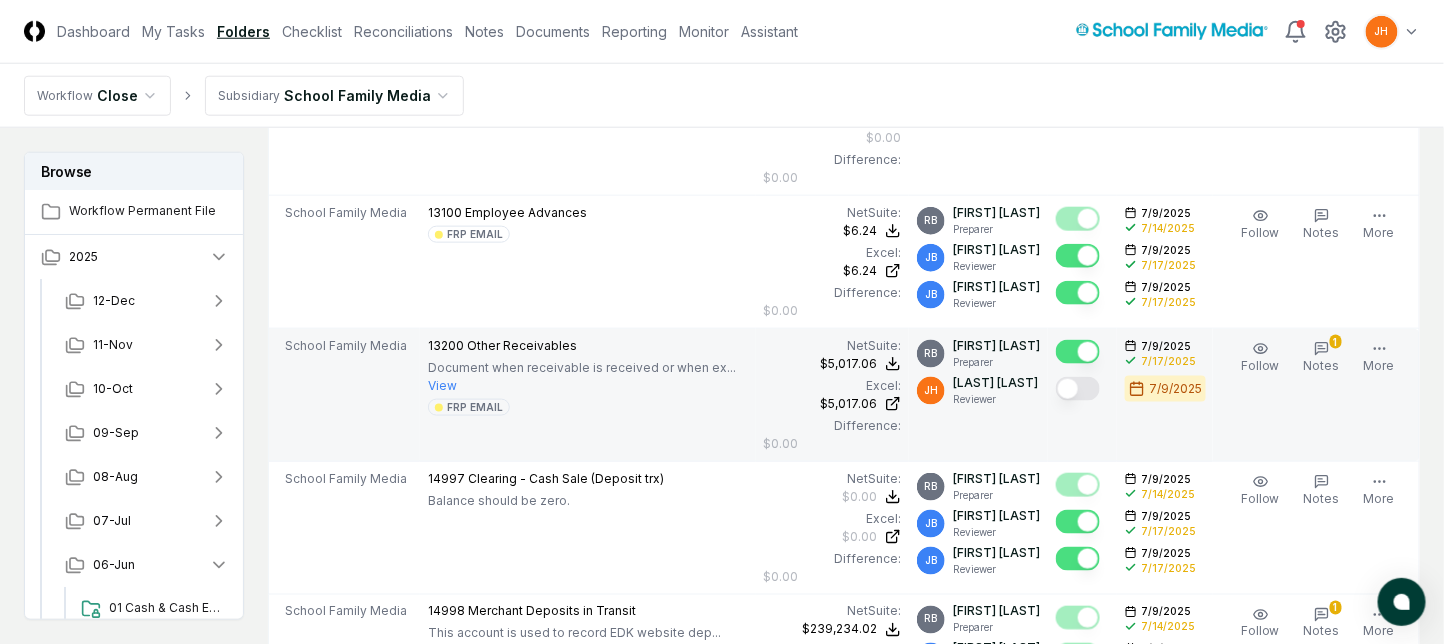 click at bounding box center (1078, 389) 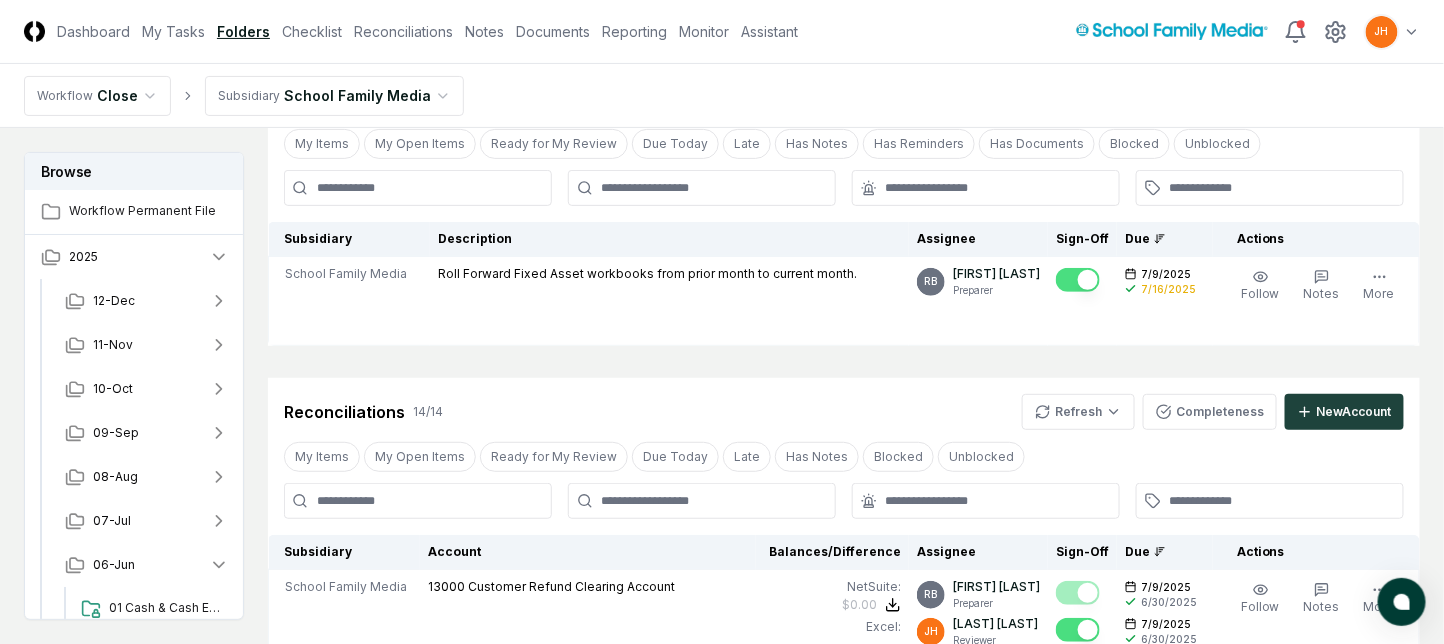 scroll, scrollTop: 0, scrollLeft: 0, axis: both 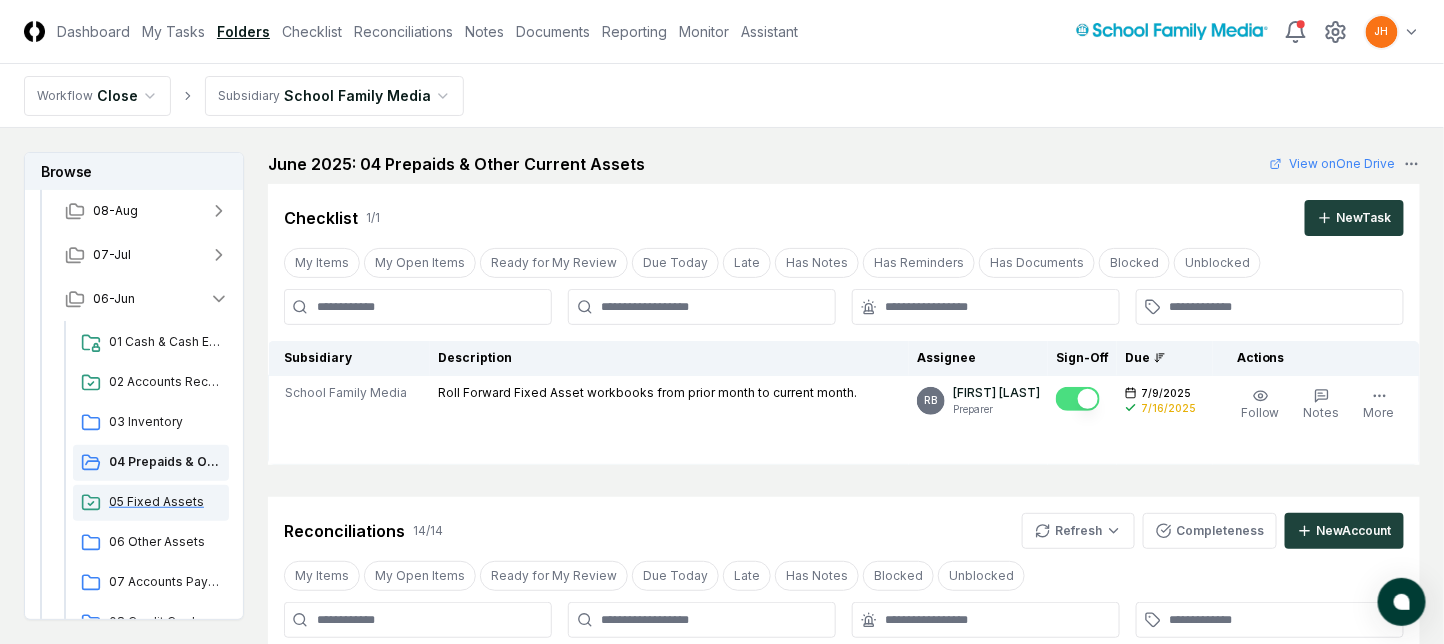 click on "05 Fixed Assets" at bounding box center (165, 502) 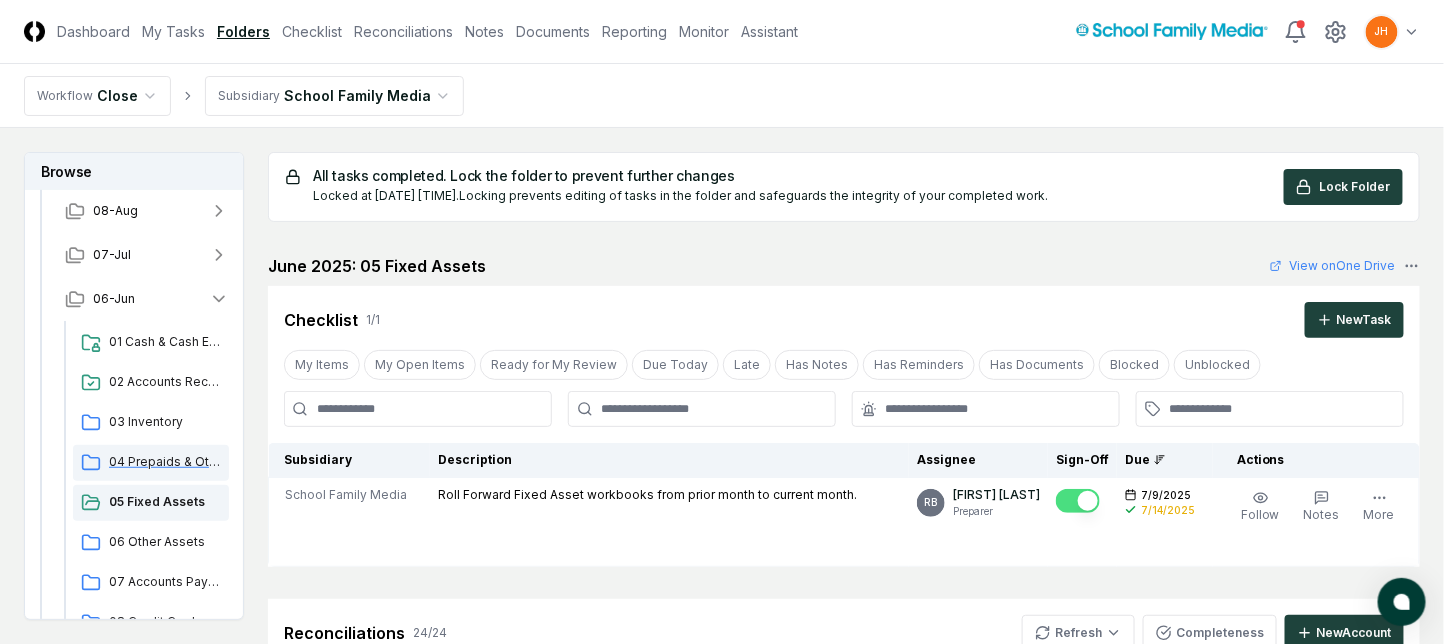 click on "04 Prepaids & Other Current Assets" at bounding box center [165, 462] 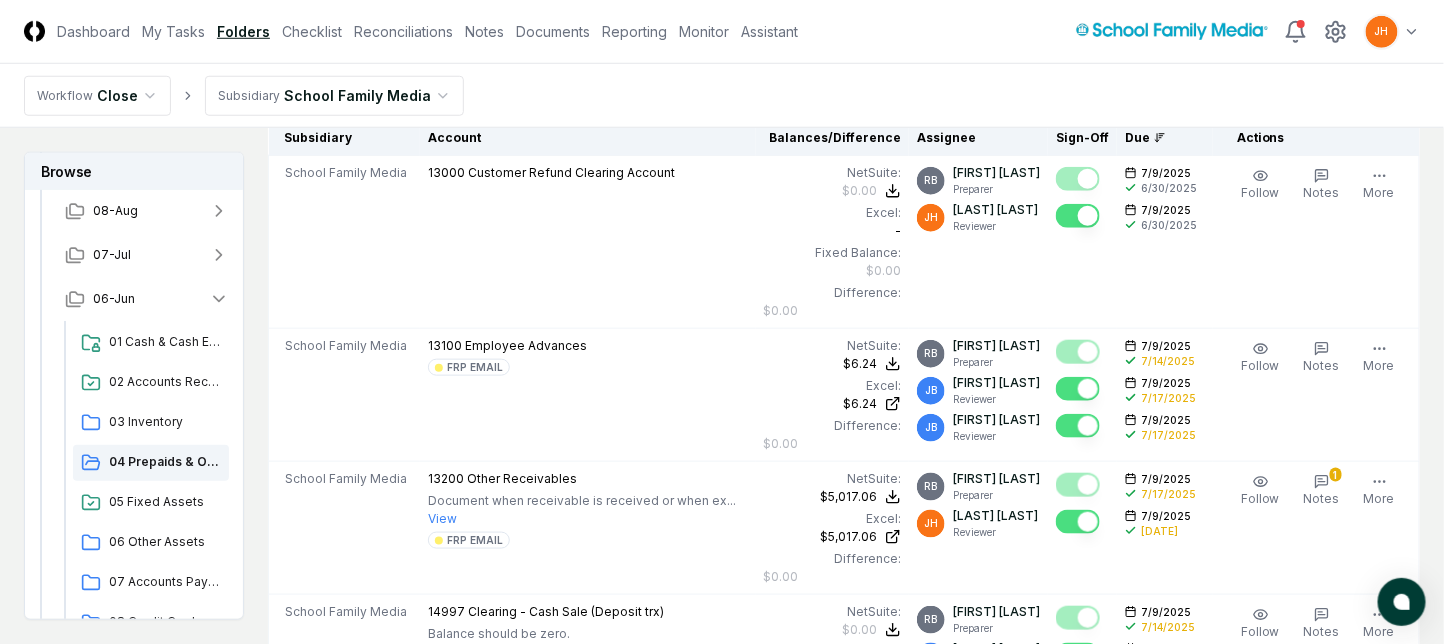 scroll, scrollTop: 666, scrollLeft: 0, axis: vertical 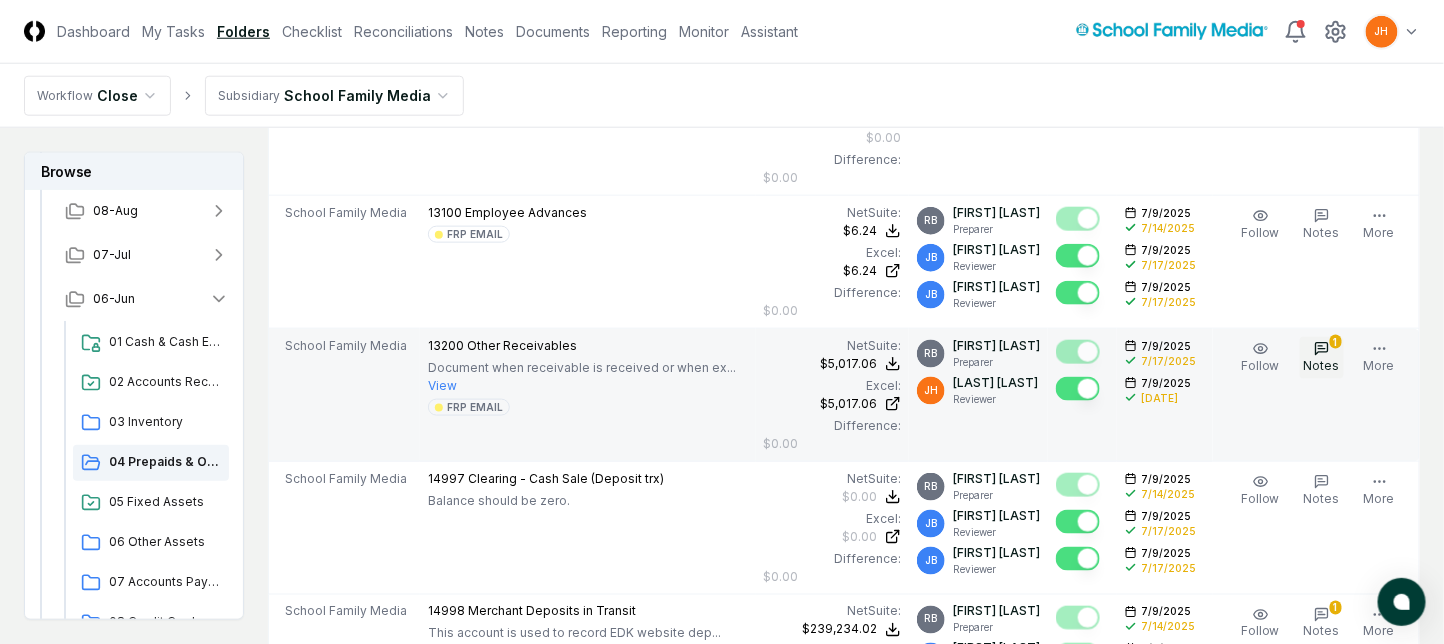 click on "1 Notes" at bounding box center [1322, 358] 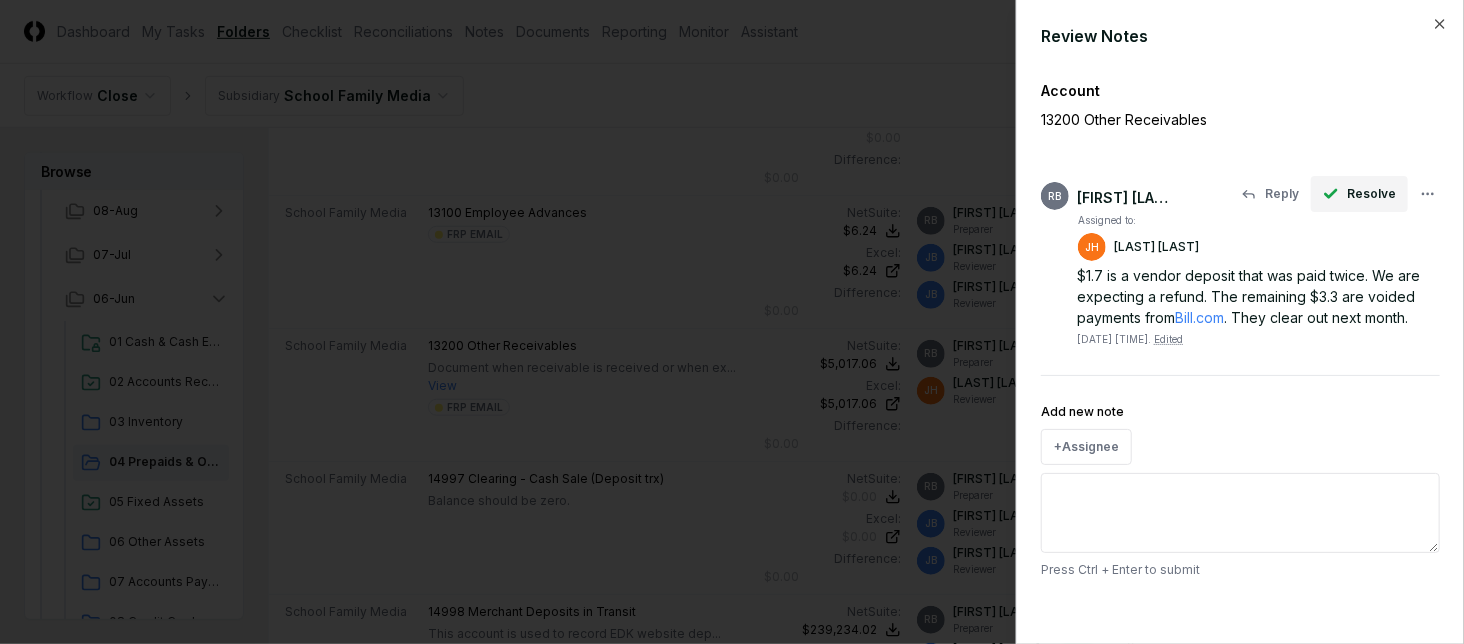 click on "Resolve" at bounding box center [1371, 194] 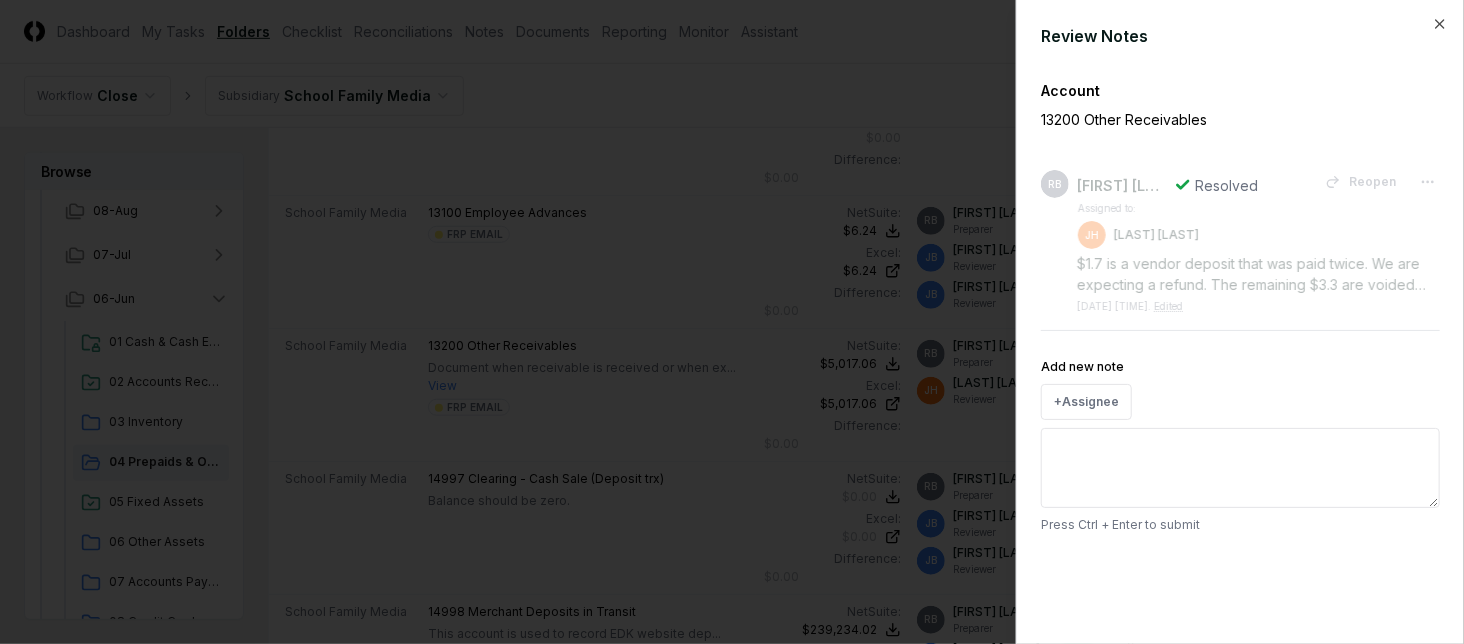 click on "Review Notes Account 13200 Other Receivables RB Robin Brunotts Resolved  Reopen Assigned to: JH Jennie Hoffman $1.7 is a vendor deposit that was paid twice. We are expecting a refund. The remaining $3.3 are voided payments from  Bill.com . They clear out next month. 7/14/2025 9:05 PM .   Edited Add new note +  Assignee Press Ctrl + Enter to submit Close" at bounding box center (1240, 322) 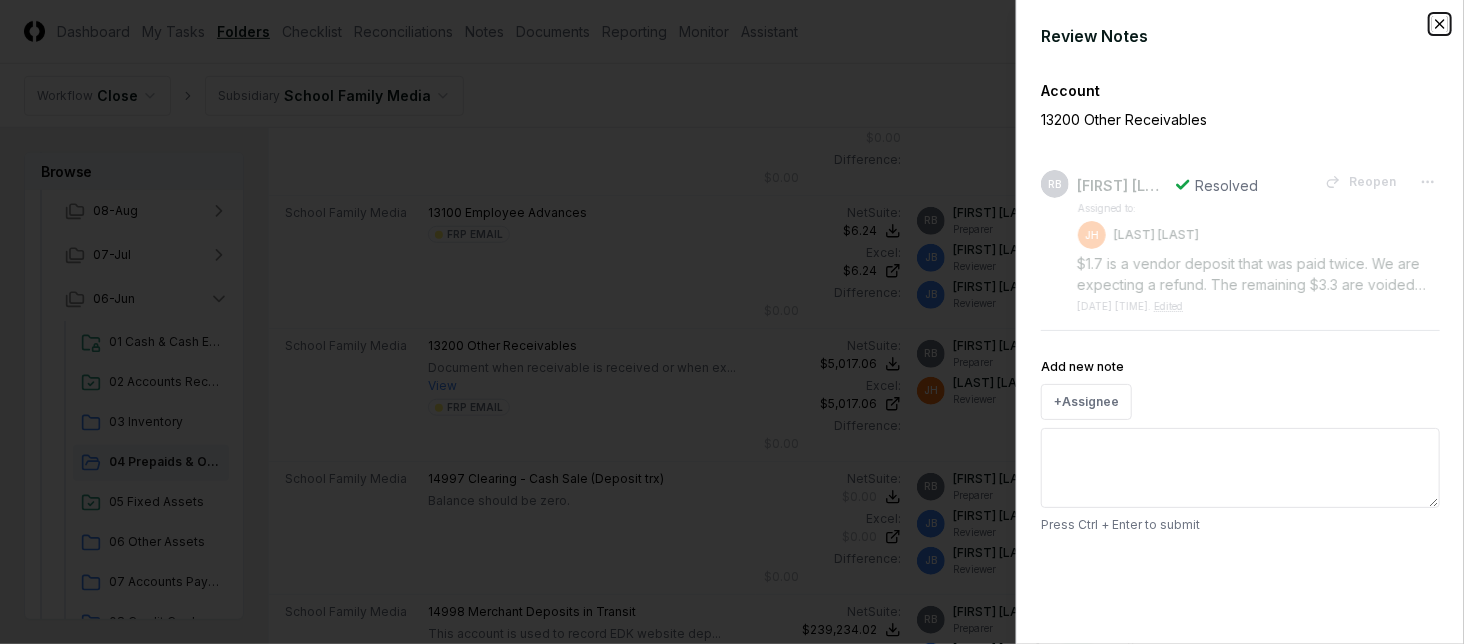 click 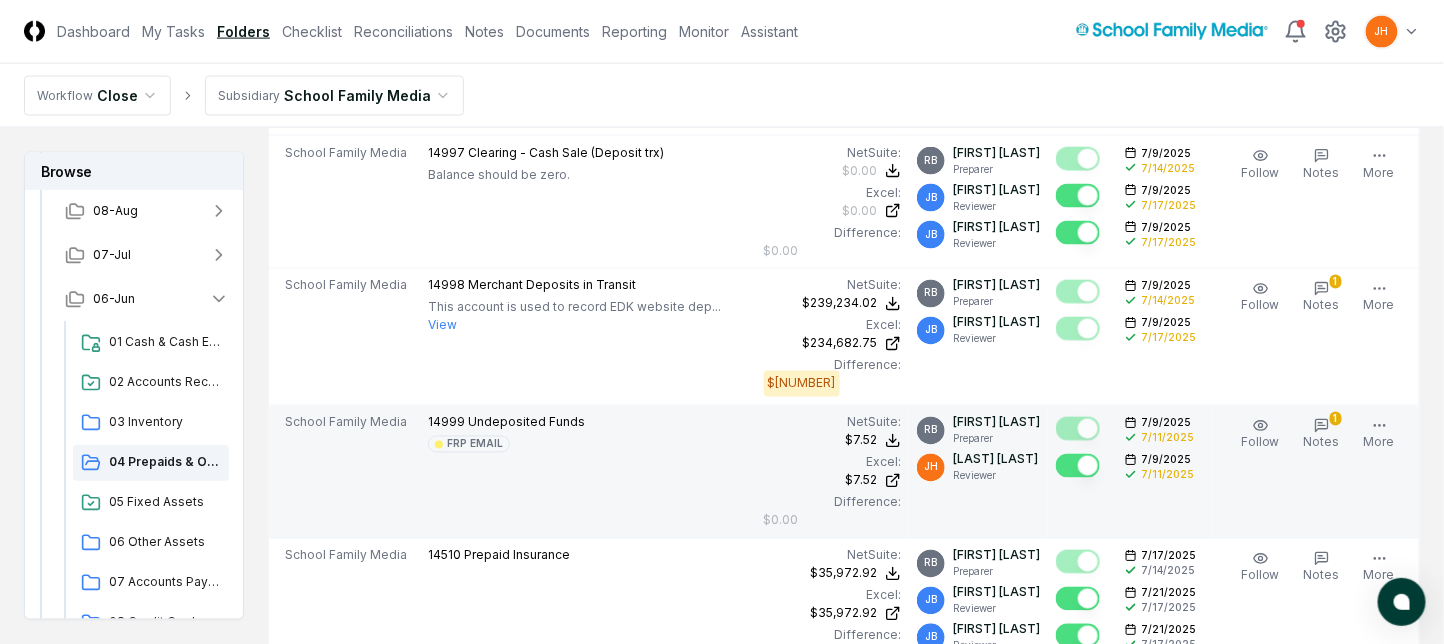 scroll, scrollTop: 1066, scrollLeft: 0, axis: vertical 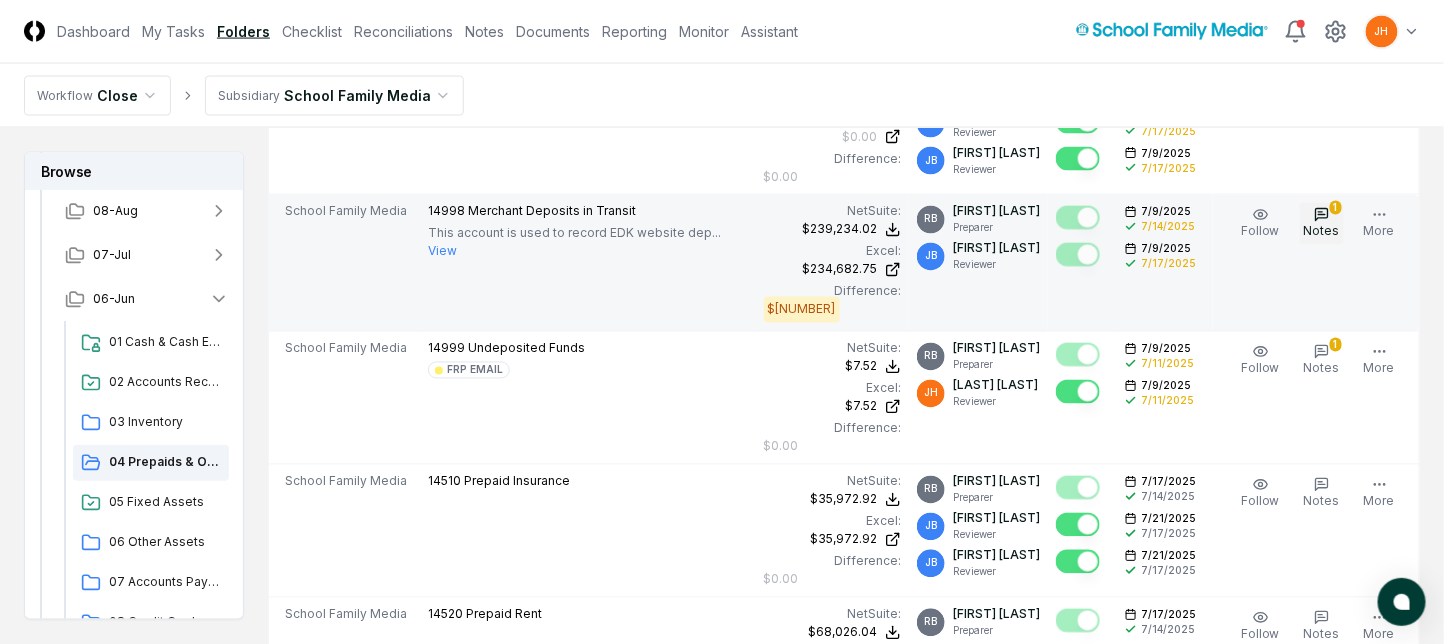 click 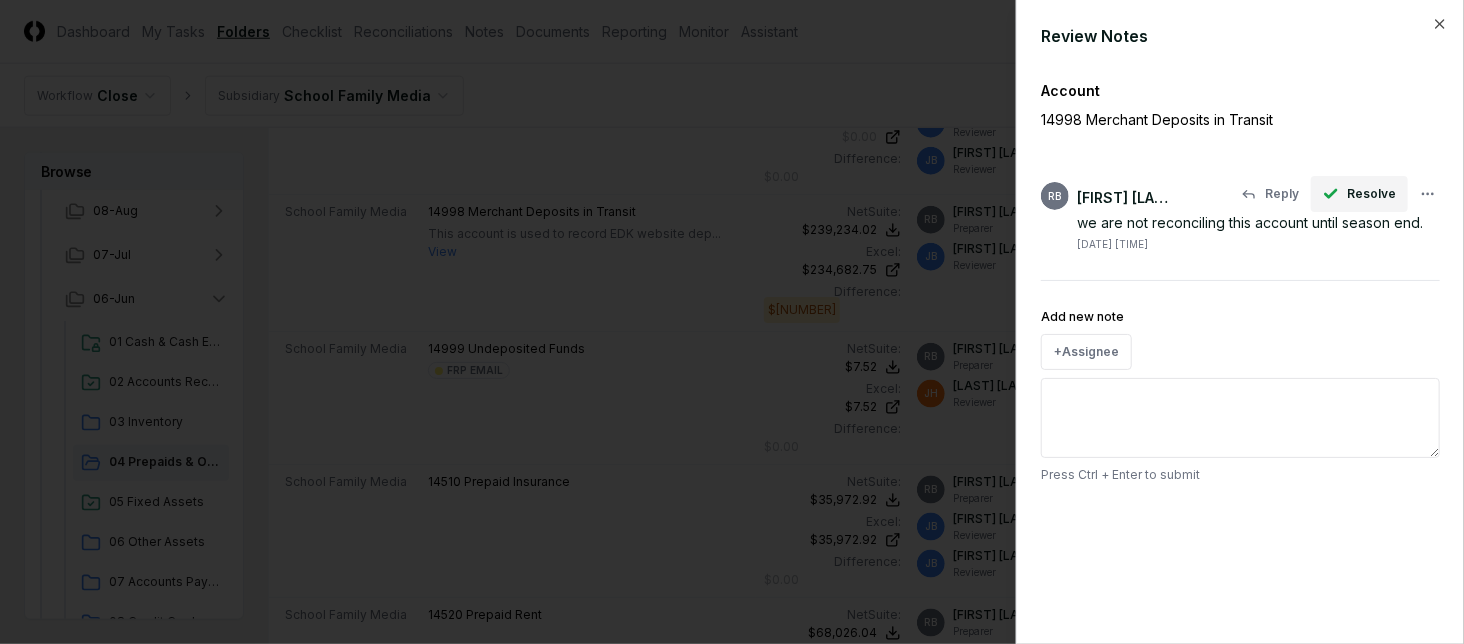 click on "Resolve" at bounding box center [1371, 194] 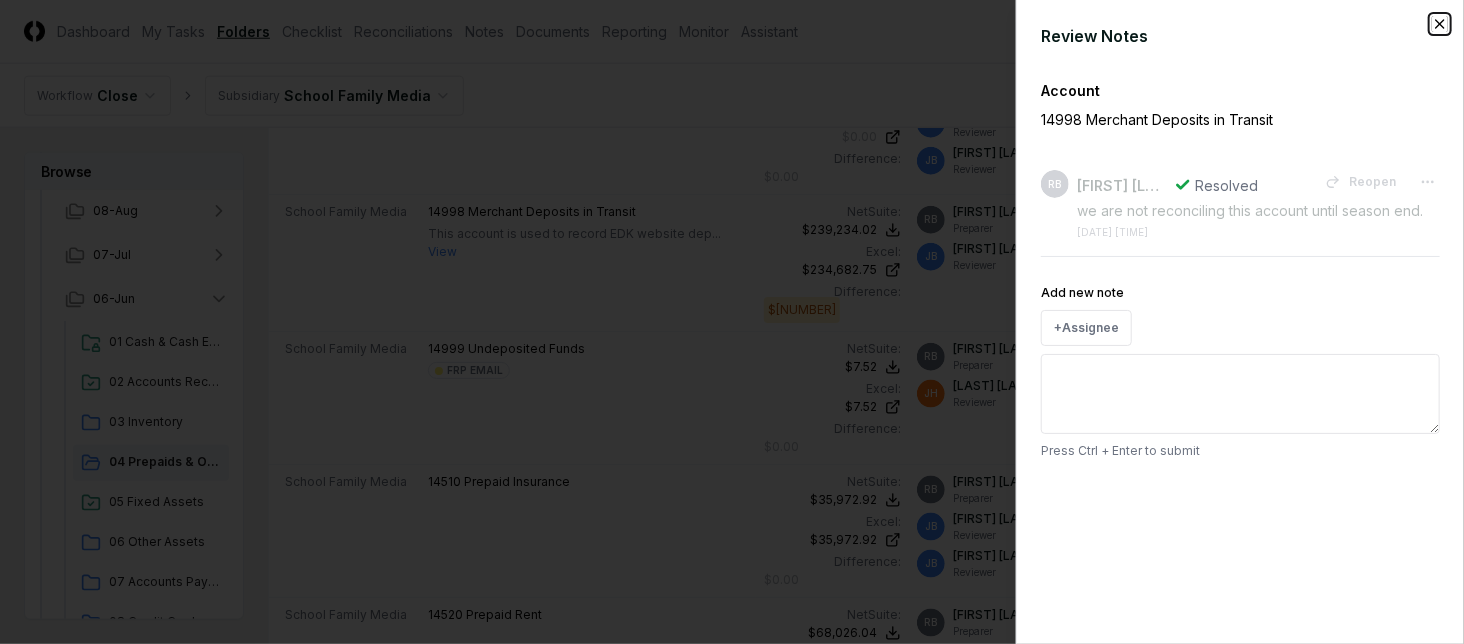 click 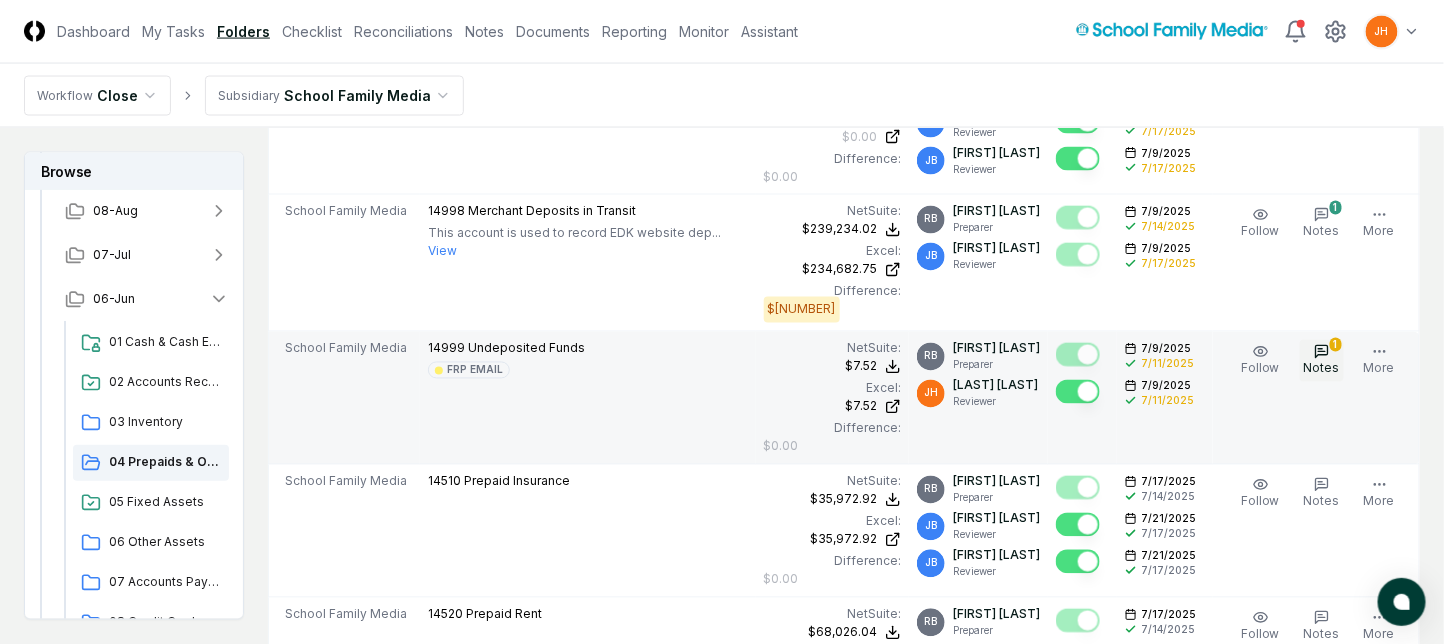 click on "1" at bounding box center [1336, 345] 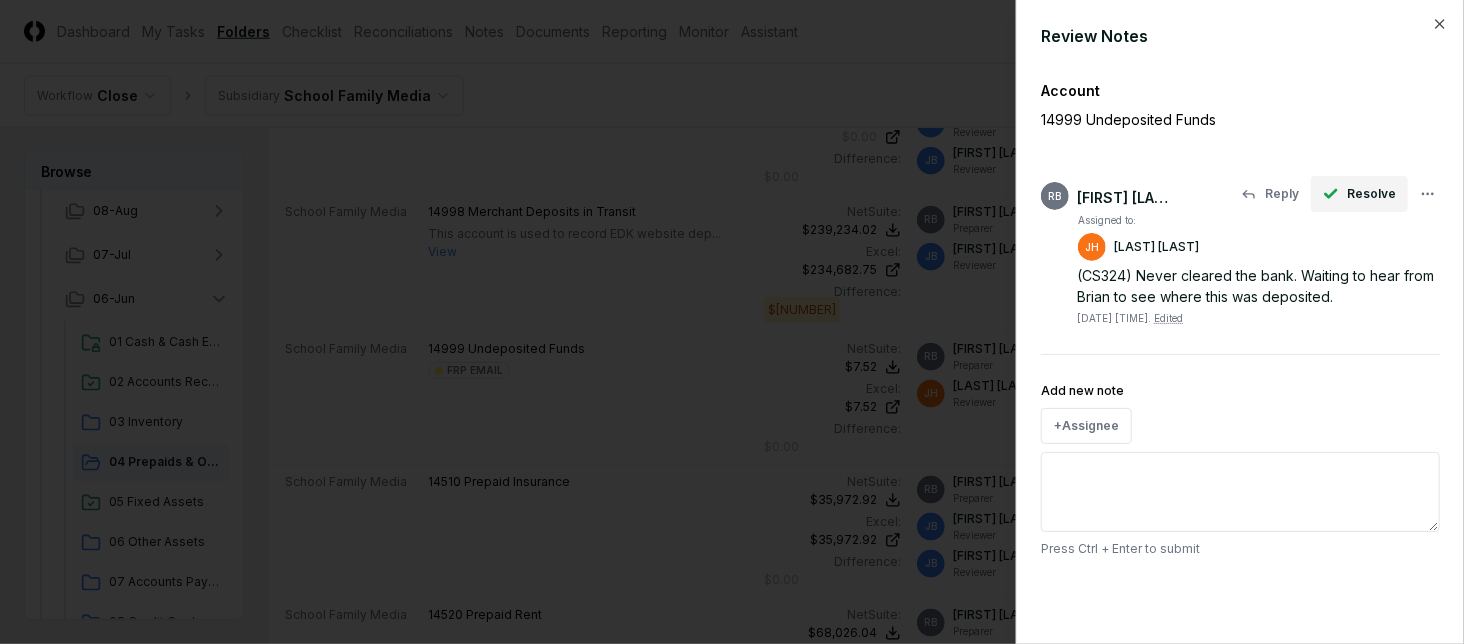 click on "Resolve" at bounding box center (1371, 194) 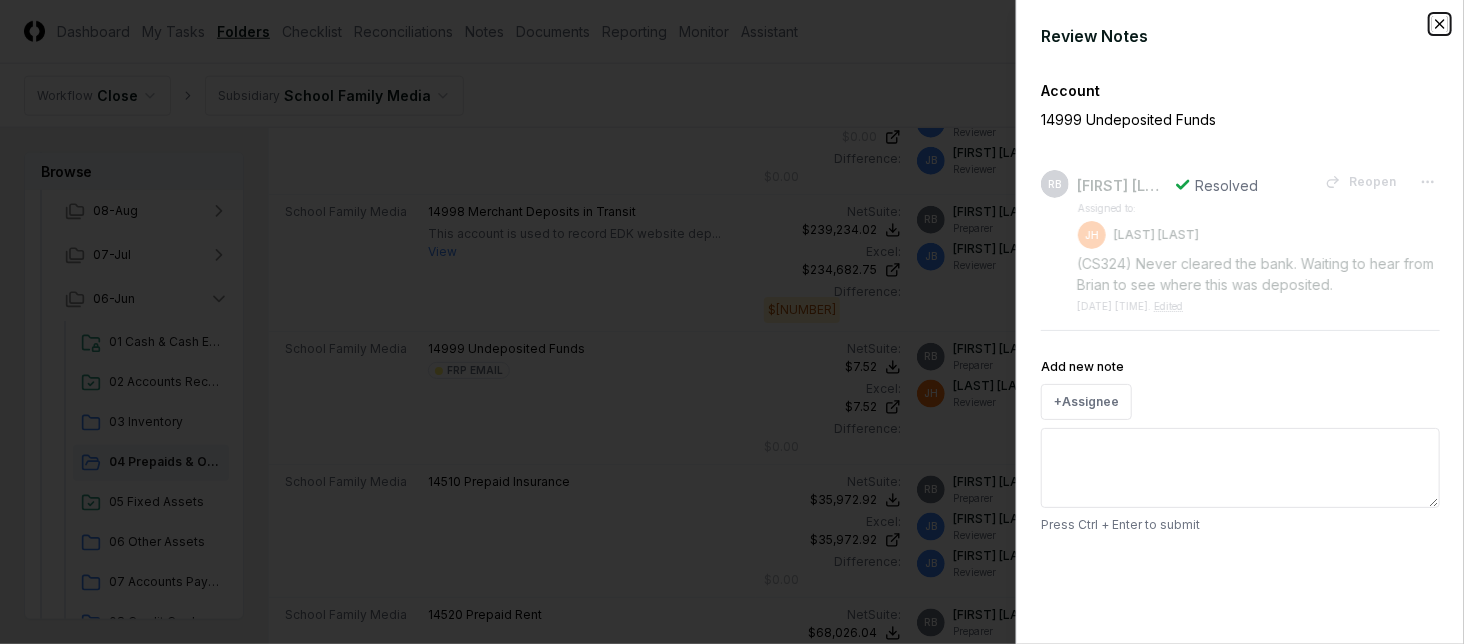 click 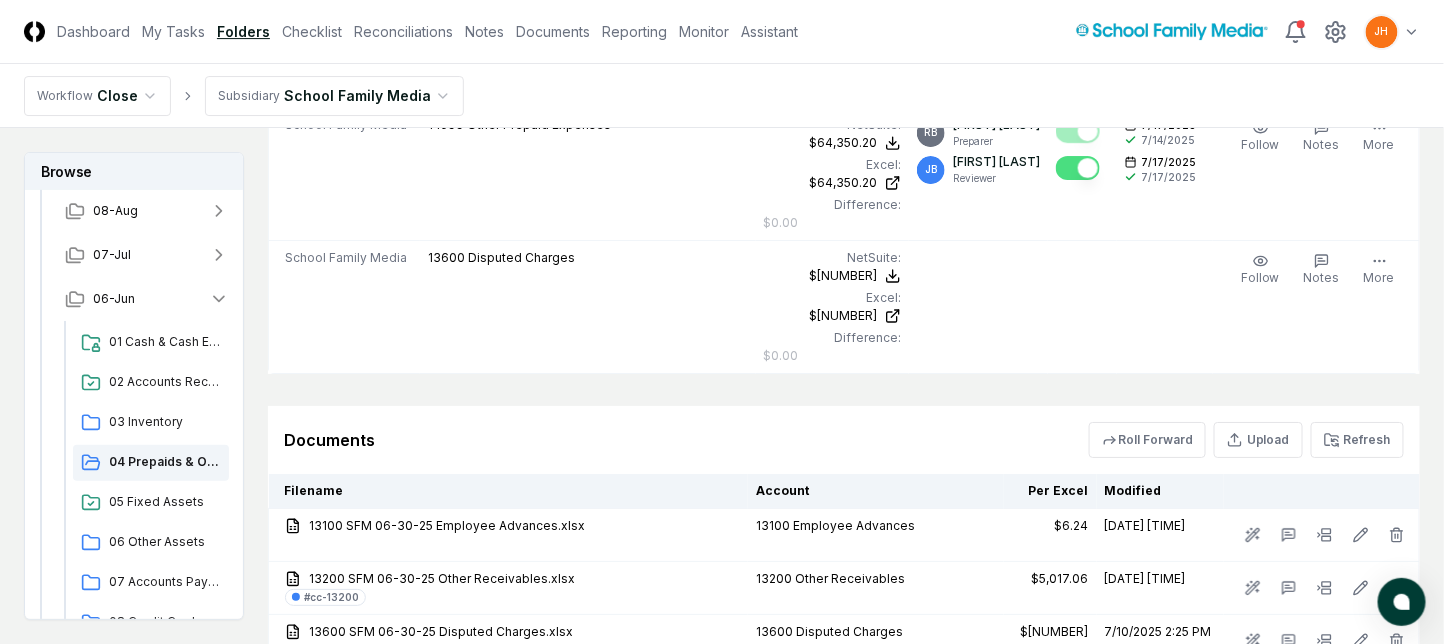 scroll, scrollTop: 2266, scrollLeft: 0, axis: vertical 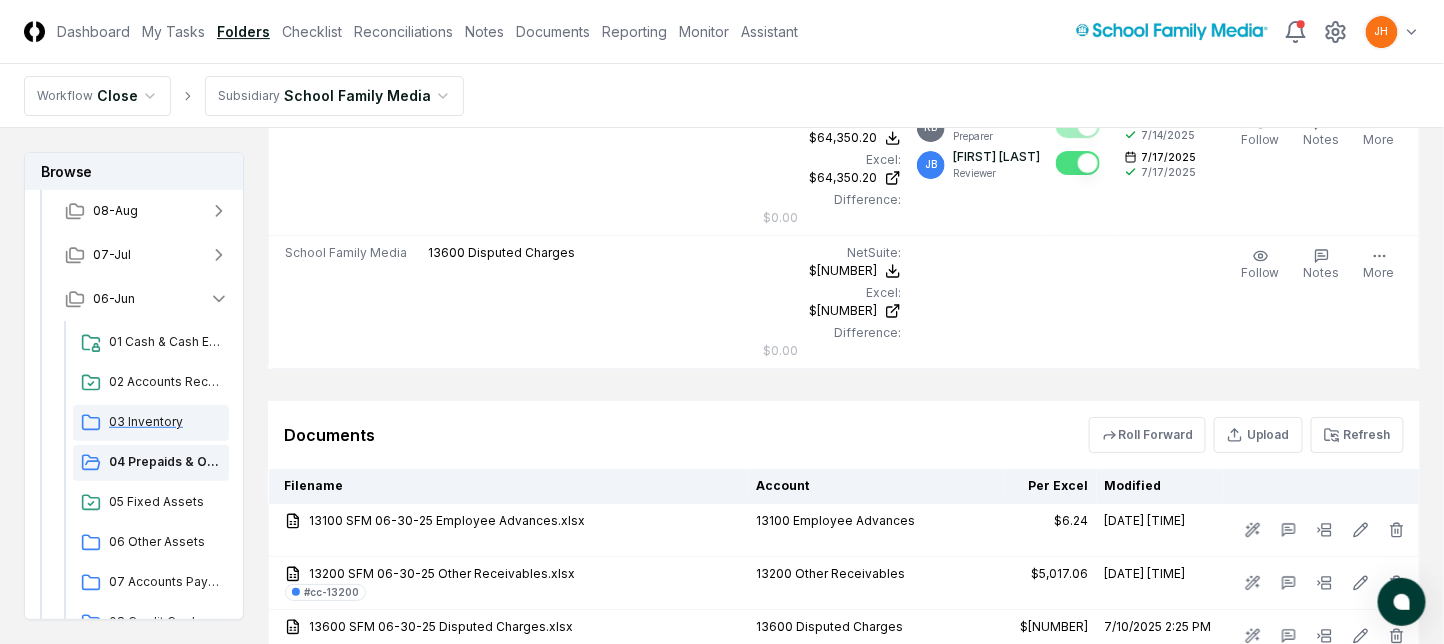 click on "03 Inventory" at bounding box center [165, 422] 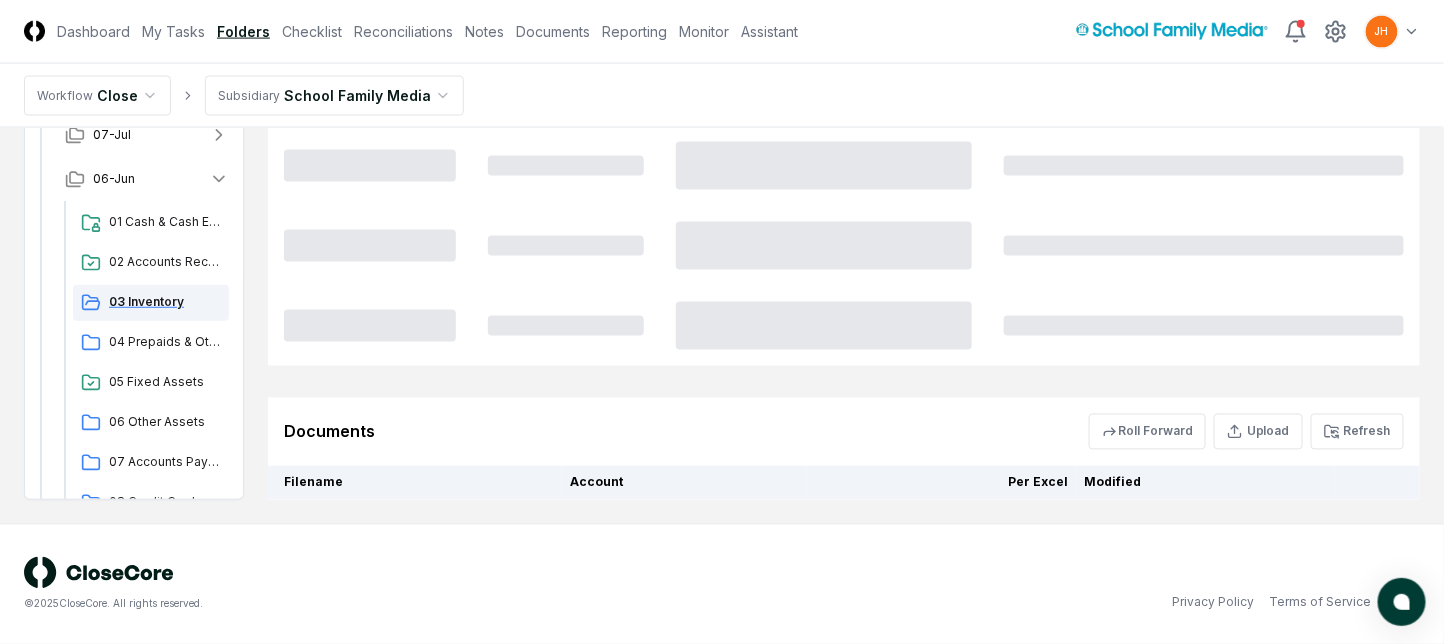 scroll, scrollTop: 0, scrollLeft: 0, axis: both 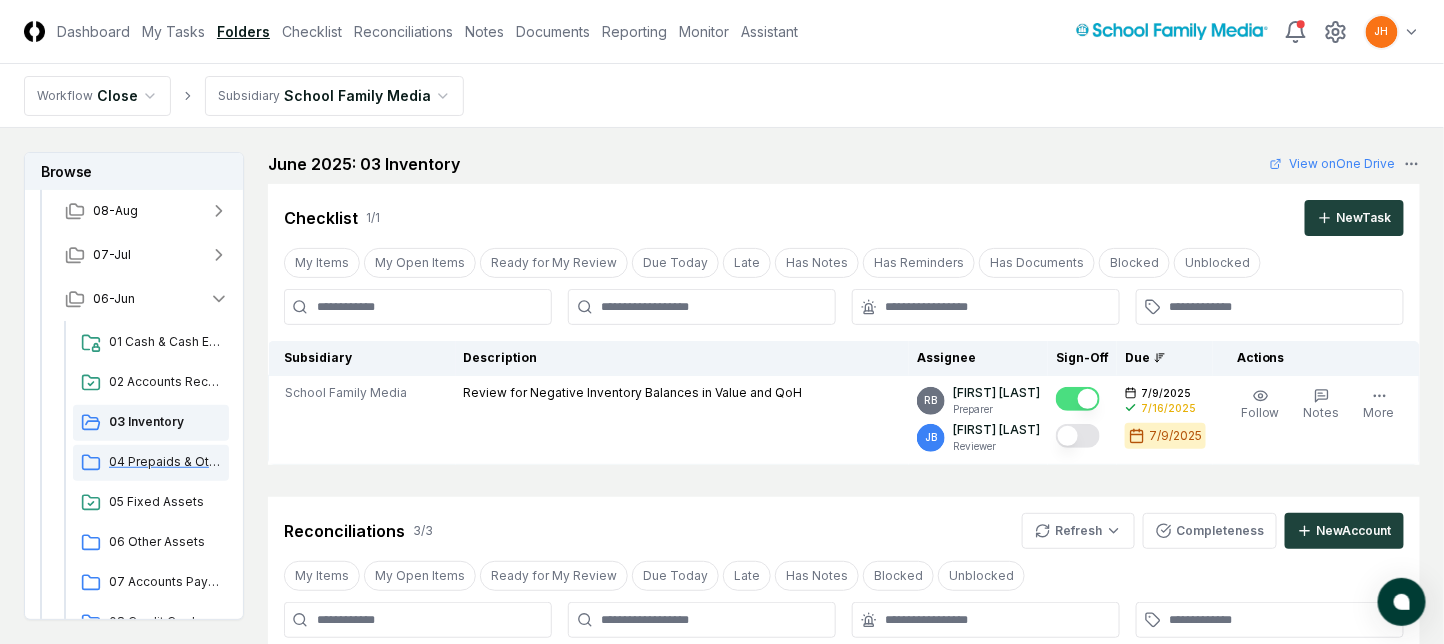 click on "04 Prepaids & Other Current Assets" at bounding box center (165, 462) 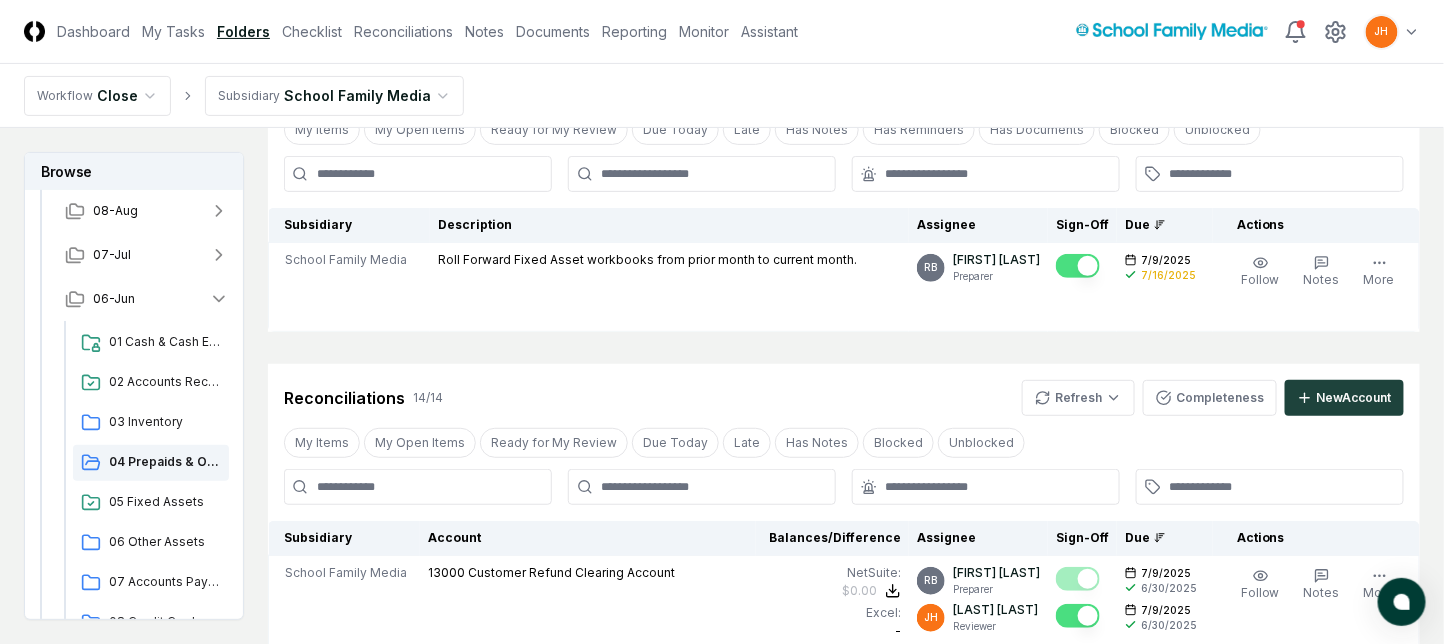 scroll, scrollTop: 0, scrollLeft: 0, axis: both 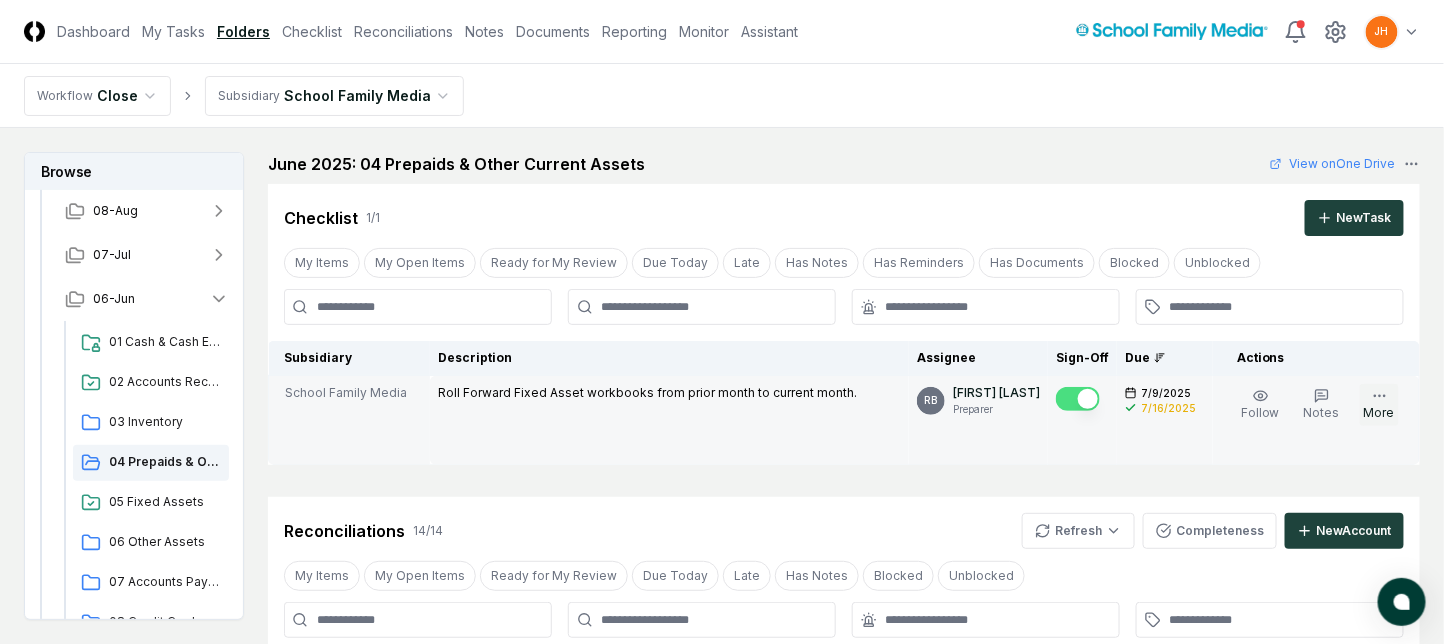 click 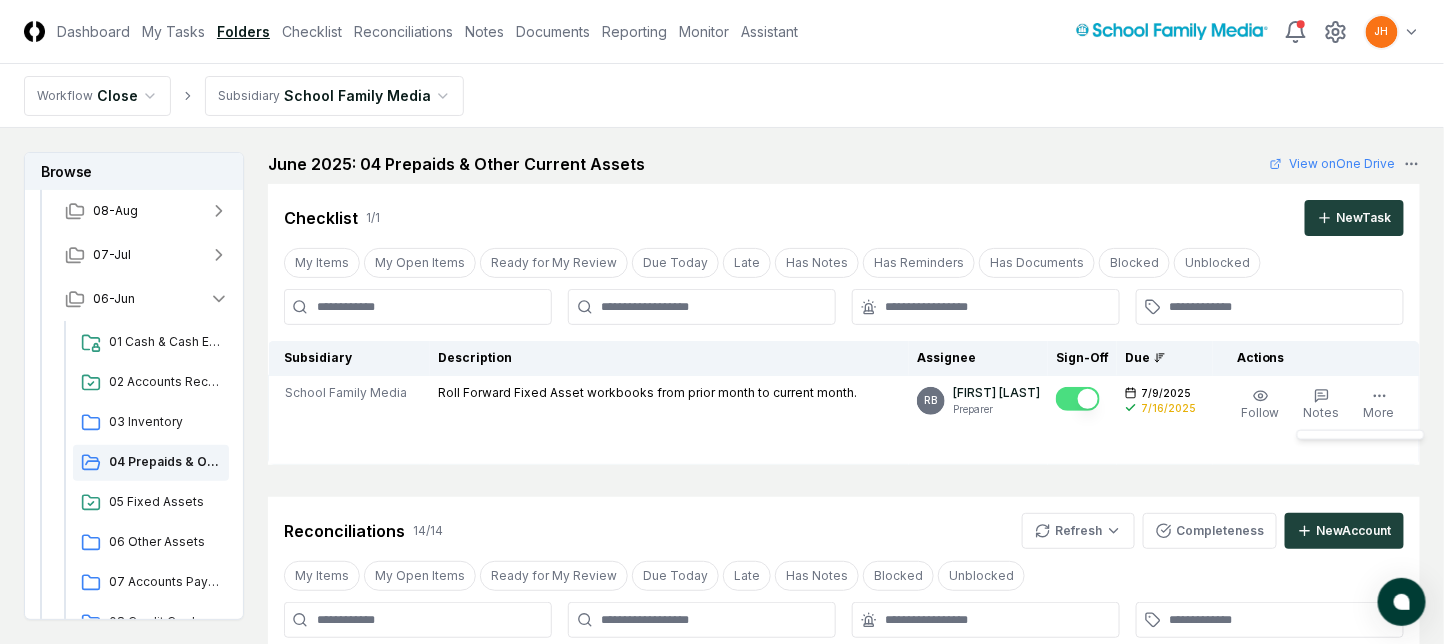 click on "Cancel Reassign June 2025: 04 Prepaids & Other Current Assets View on  One Drive Checklist 1 / 1 New  Task My Items My Open Items Ready for My Review Due Today Late Has Notes Has Reminders Has Documents Blocked Unblocked Clear Filter Subsidiary Description Assignee Sign-Off   Due Actions School Family Media Roll Forward Fixed Asset workbooks from prior month to current month. RB Robin Brunotts Preparer 7/9/2025 7/16/2025 Follow Notes Upload Reminder Duplicate Edit Task More Cancel Reassign Reconciliations 14 / 14 Refresh Completeness New  Account My Items My Open Items Ready for My Review Due Today Late Has Notes Blocked Unblocked Clear Filter Subsidiary Account Balances/Difference Per  NetSuite Per Excel Difference Assignee Sign-Off   Due Actions School Family Media 13000   Customer Refund Clearing Account NetSuite : $0.00 Excel: - Fixed Balance: $0.00 Difference: $0.00 $0.00 $0.00 $0.00 RB Robin Brunotts Preparer JH Jennie Hoffman Reviewer 7/9/2025 6/30/2025 7/9/2025 6/30/2025 Follow Notes Edit Task More" at bounding box center [844, 1805] 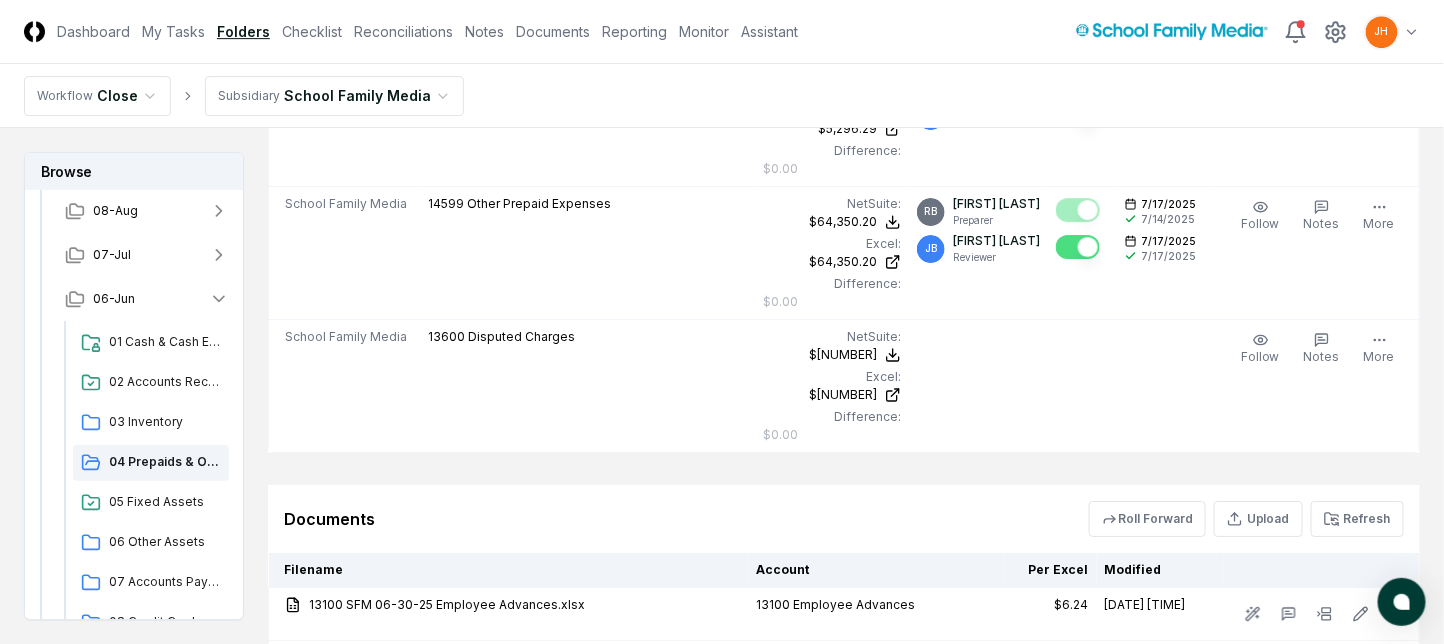 scroll, scrollTop: 2266, scrollLeft: 0, axis: vertical 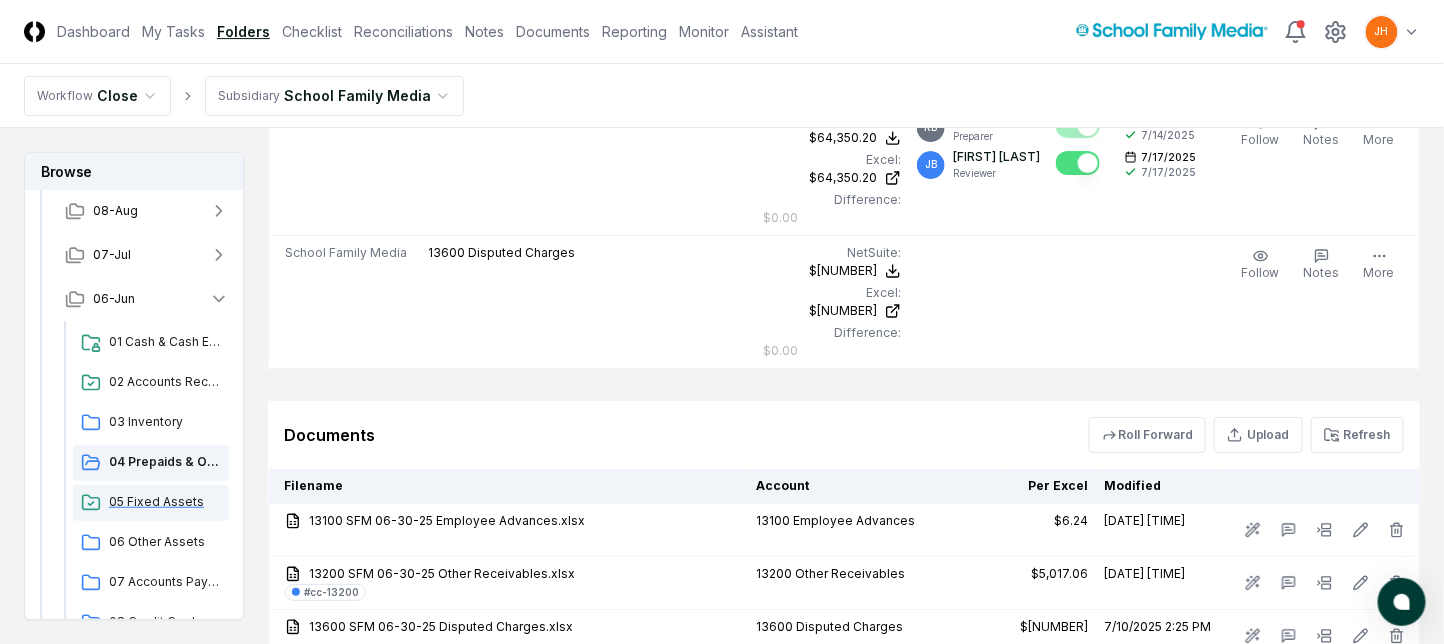 click on "05 Fixed Assets" at bounding box center (165, 502) 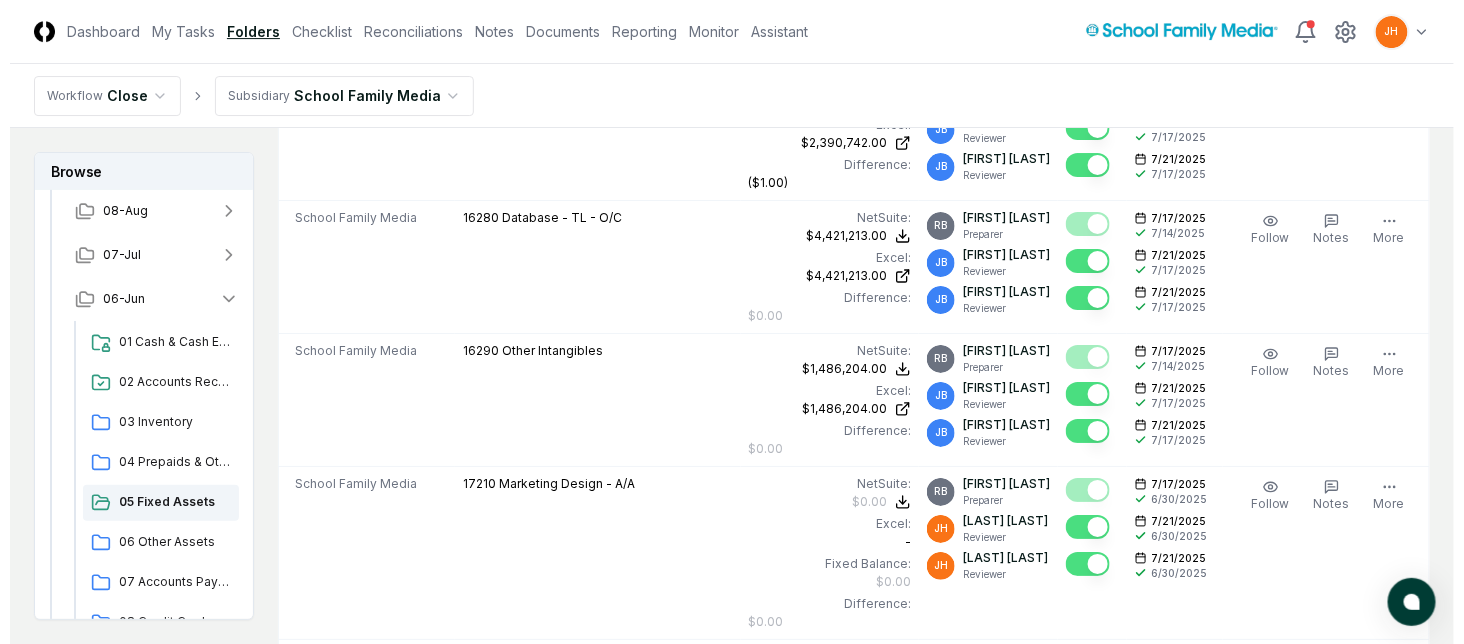 scroll, scrollTop: 0, scrollLeft: 0, axis: both 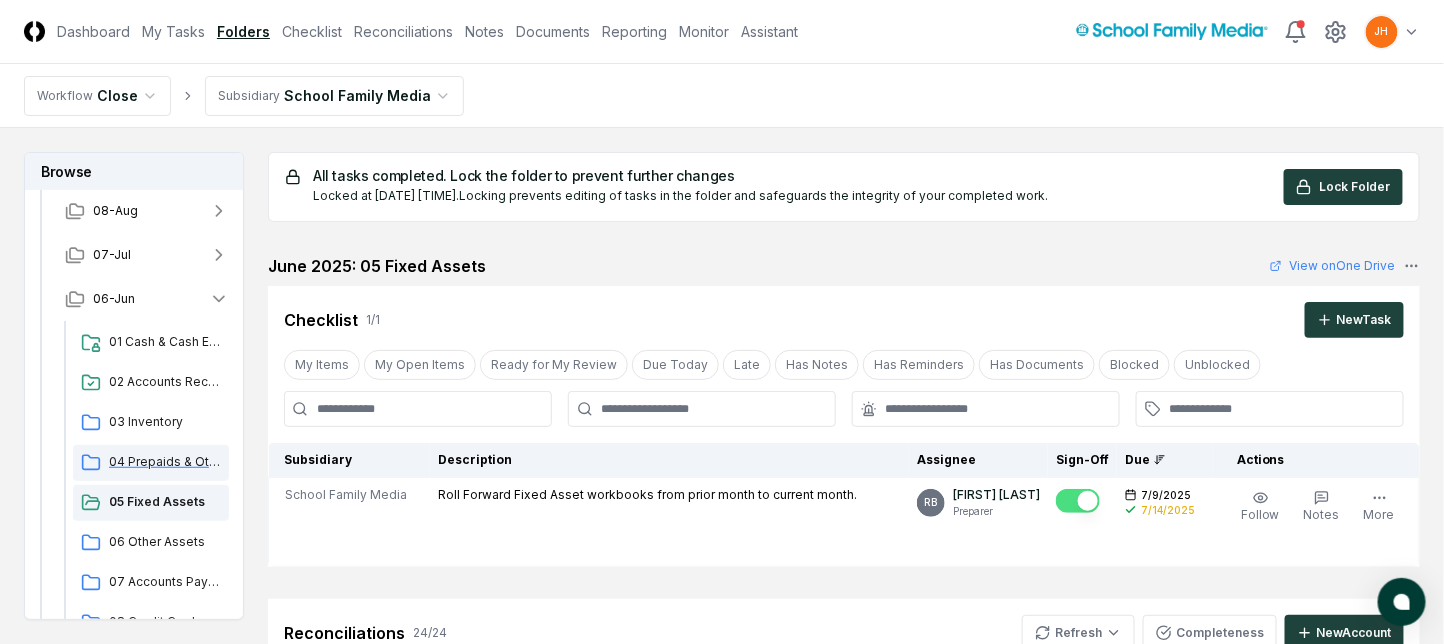 click on "04 Prepaids & Other Current Assets" at bounding box center [165, 462] 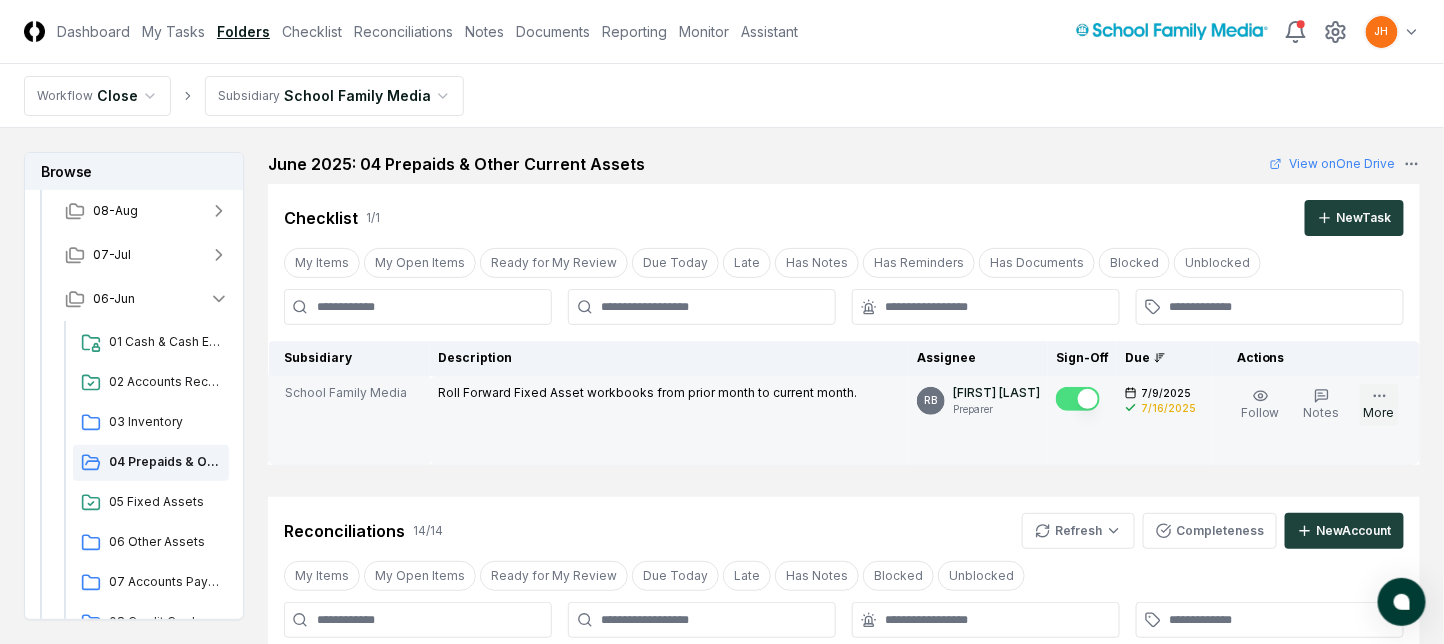 click on "More" at bounding box center [1379, 405] 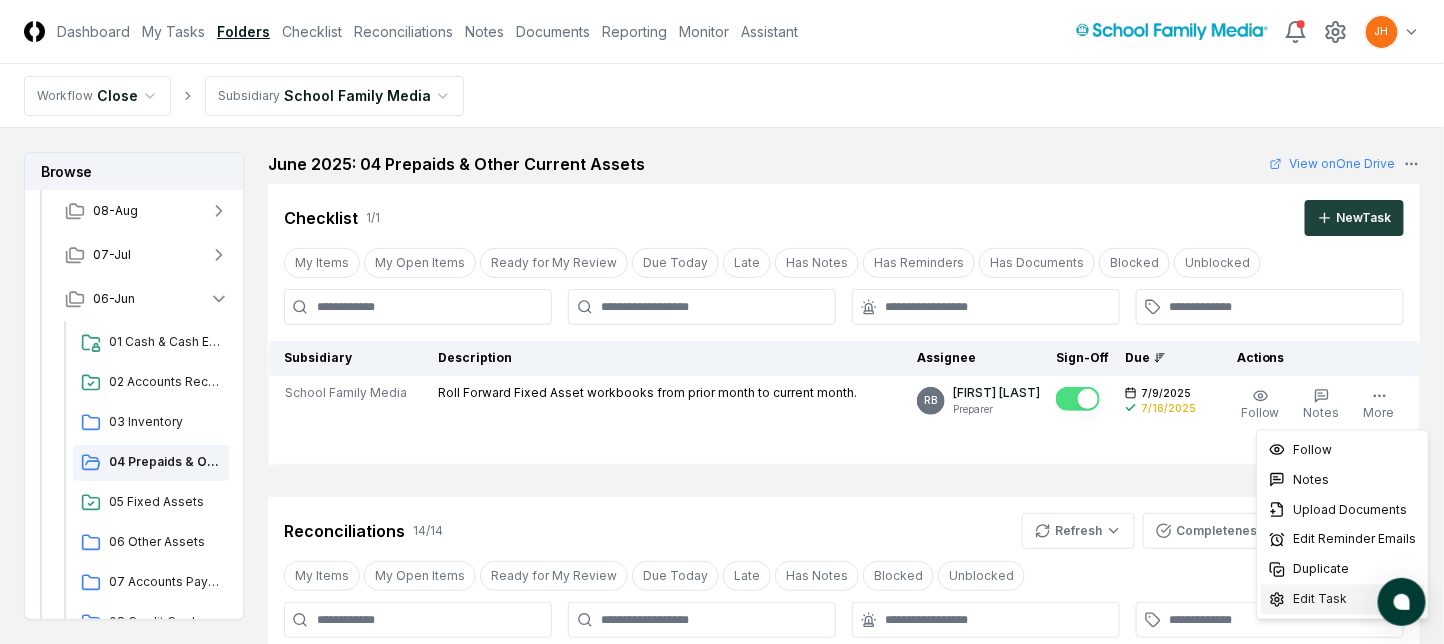 click on "Edit Task" at bounding box center [1342, 600] 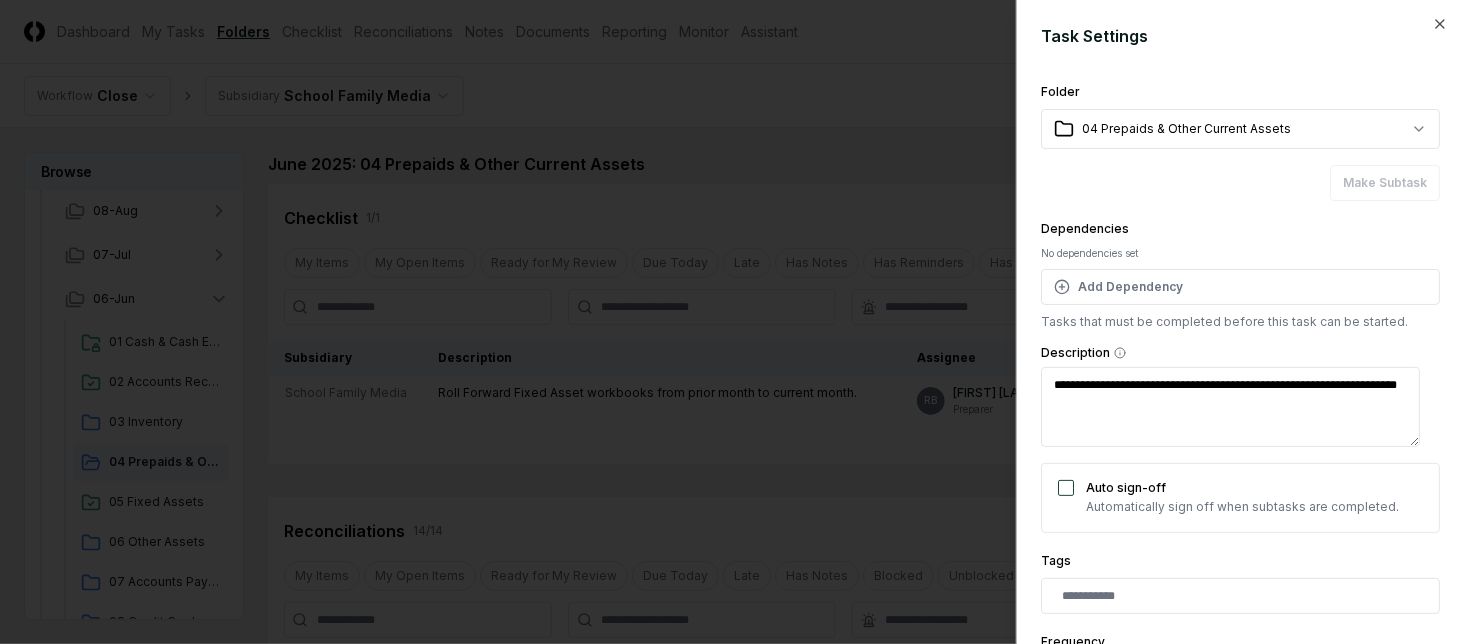 drag, startPoint x: 1129, startPoint y: 384, endPoint x: 1200, endPoint y: 389, distance: 71.17584 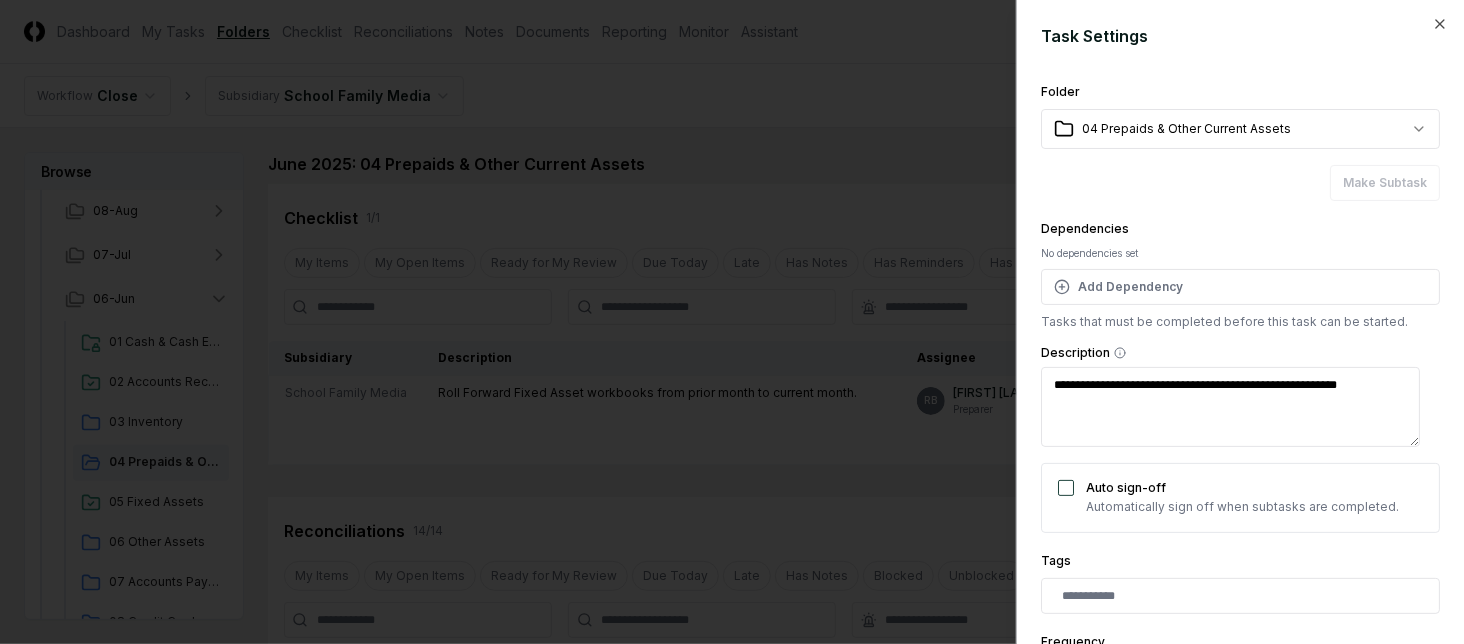 type on "*" 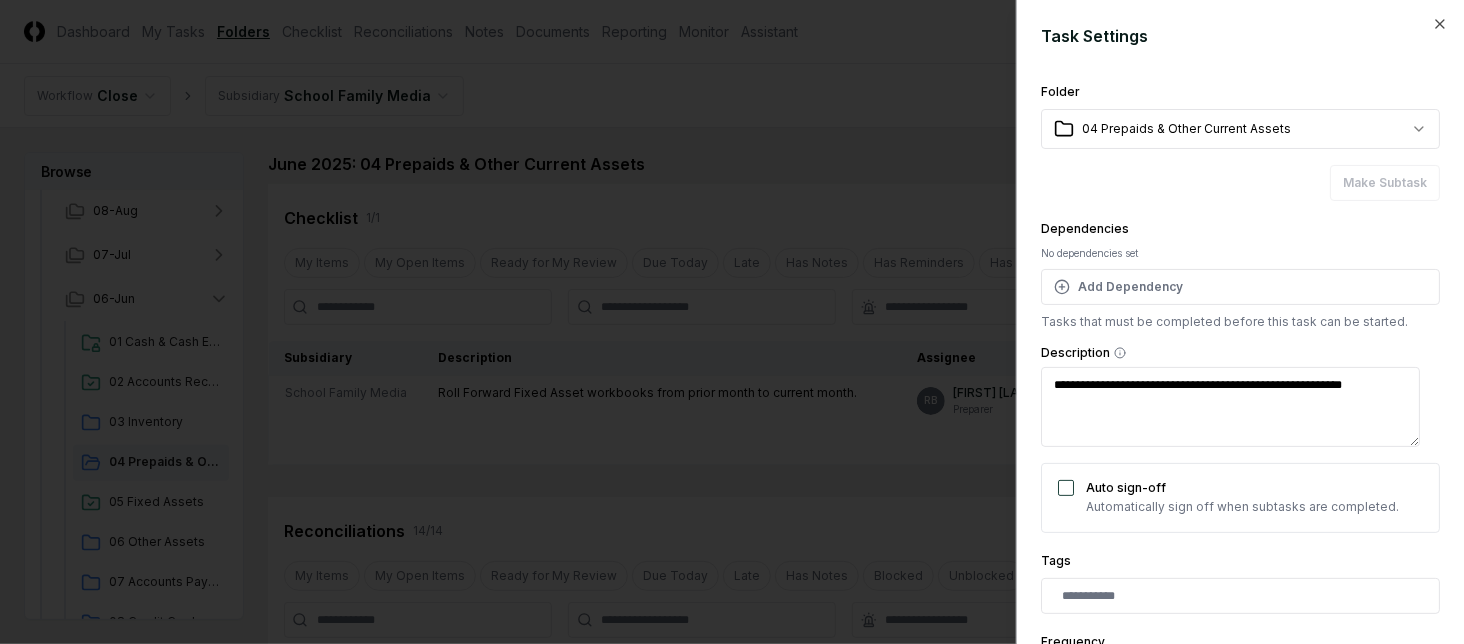 type on "*" 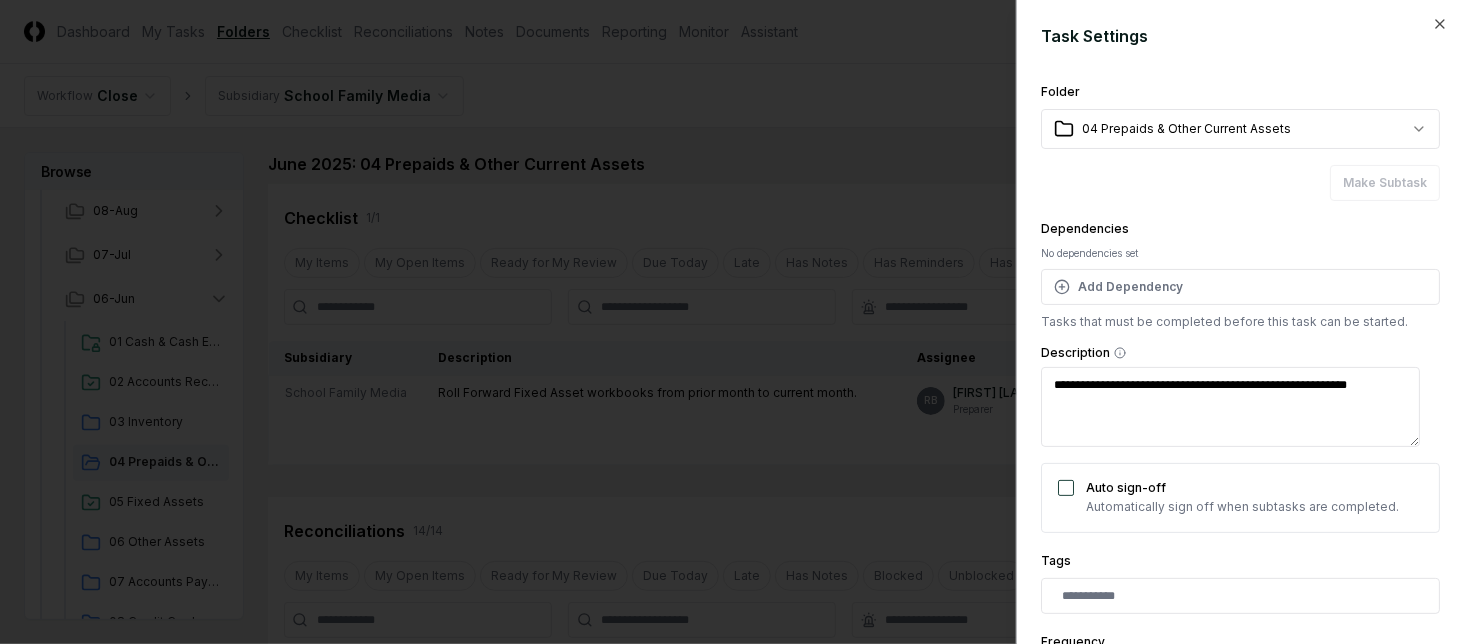 type on "*" 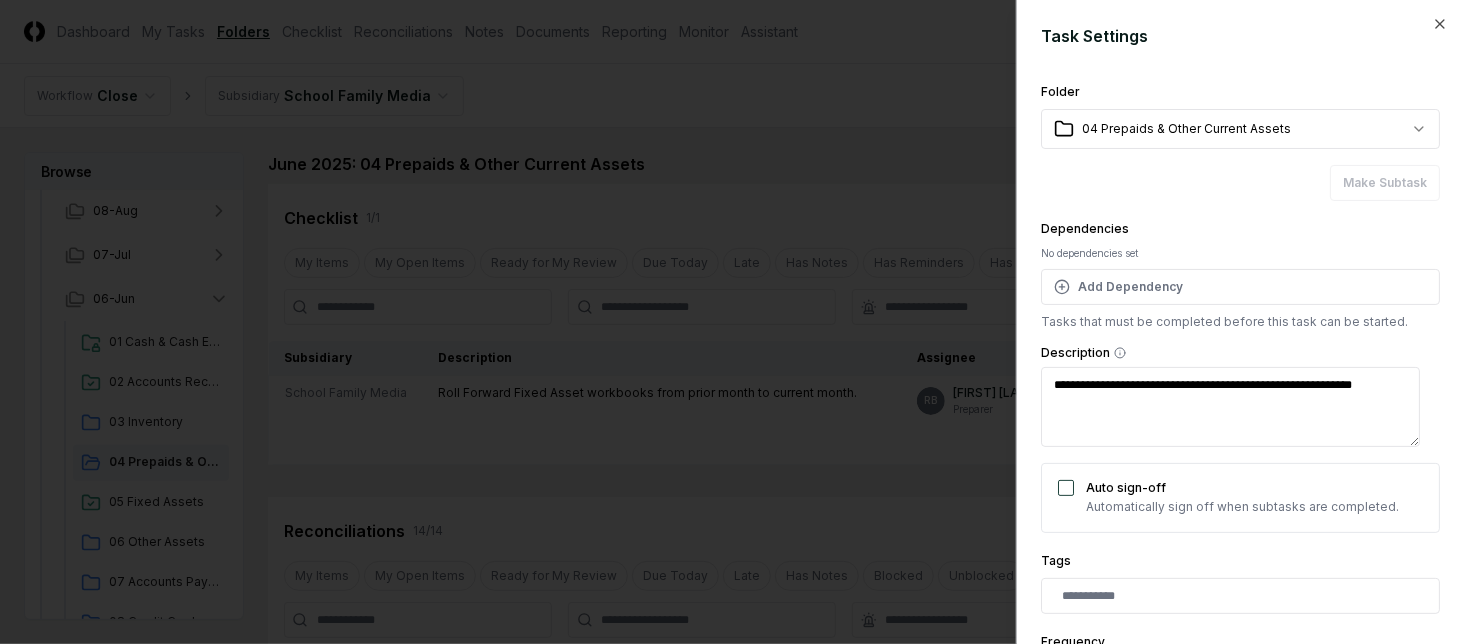 type on "*" 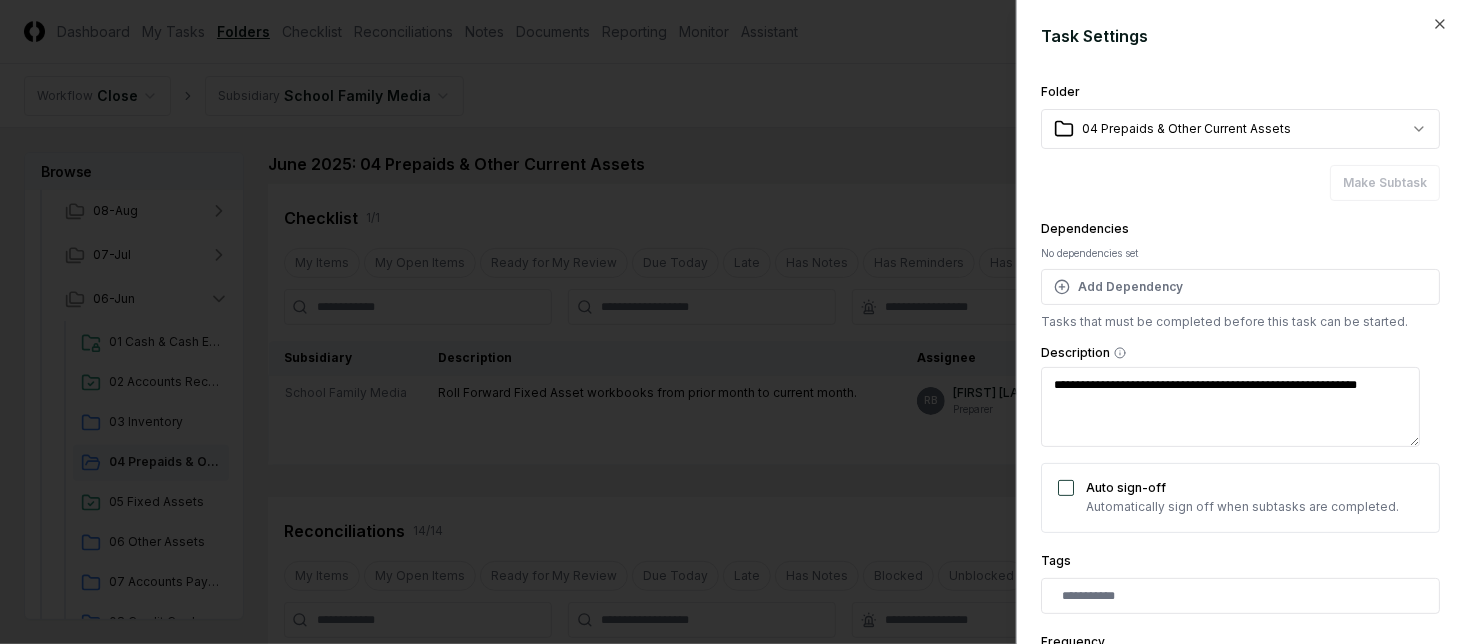 type on "*" 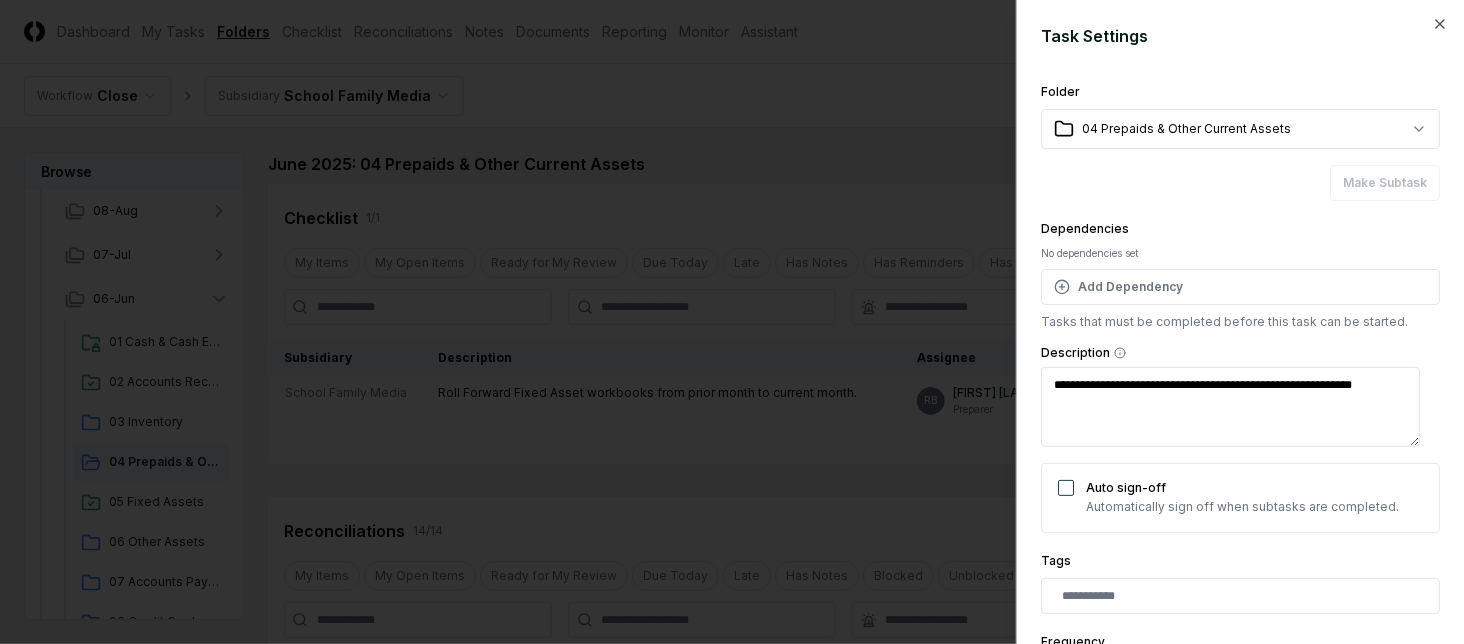 type on "*" 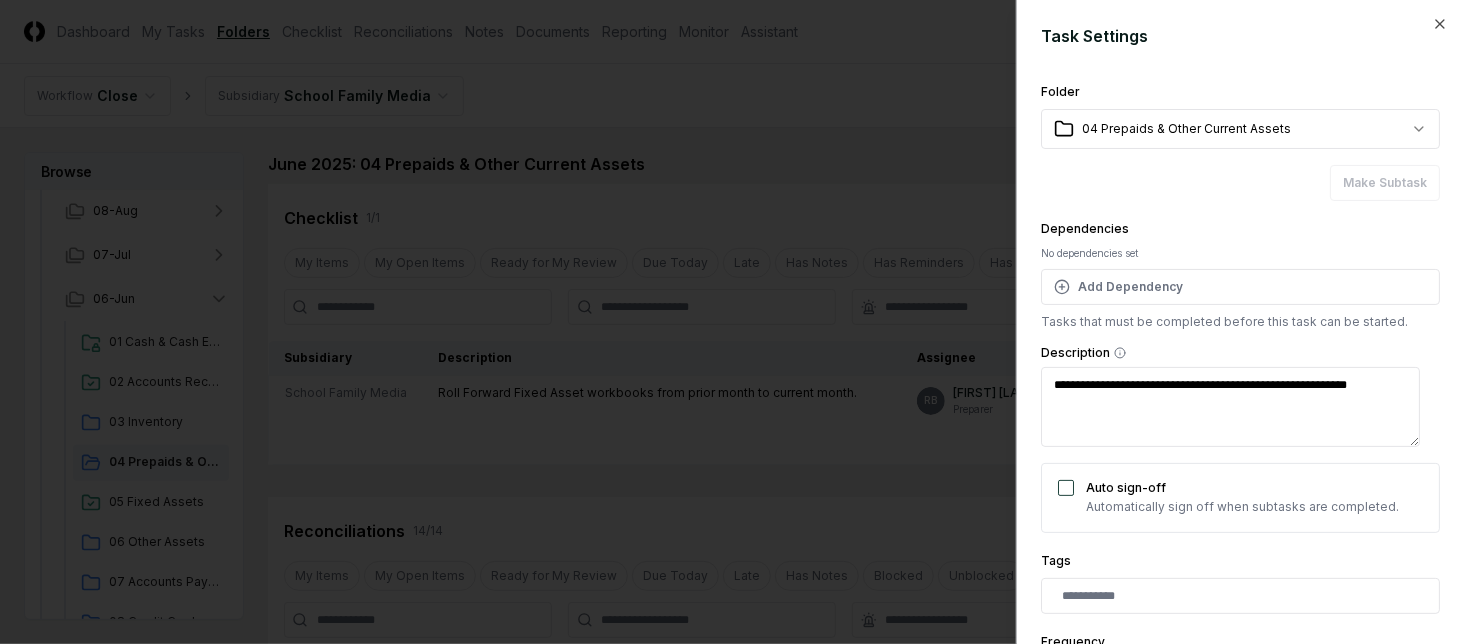 type on "*" 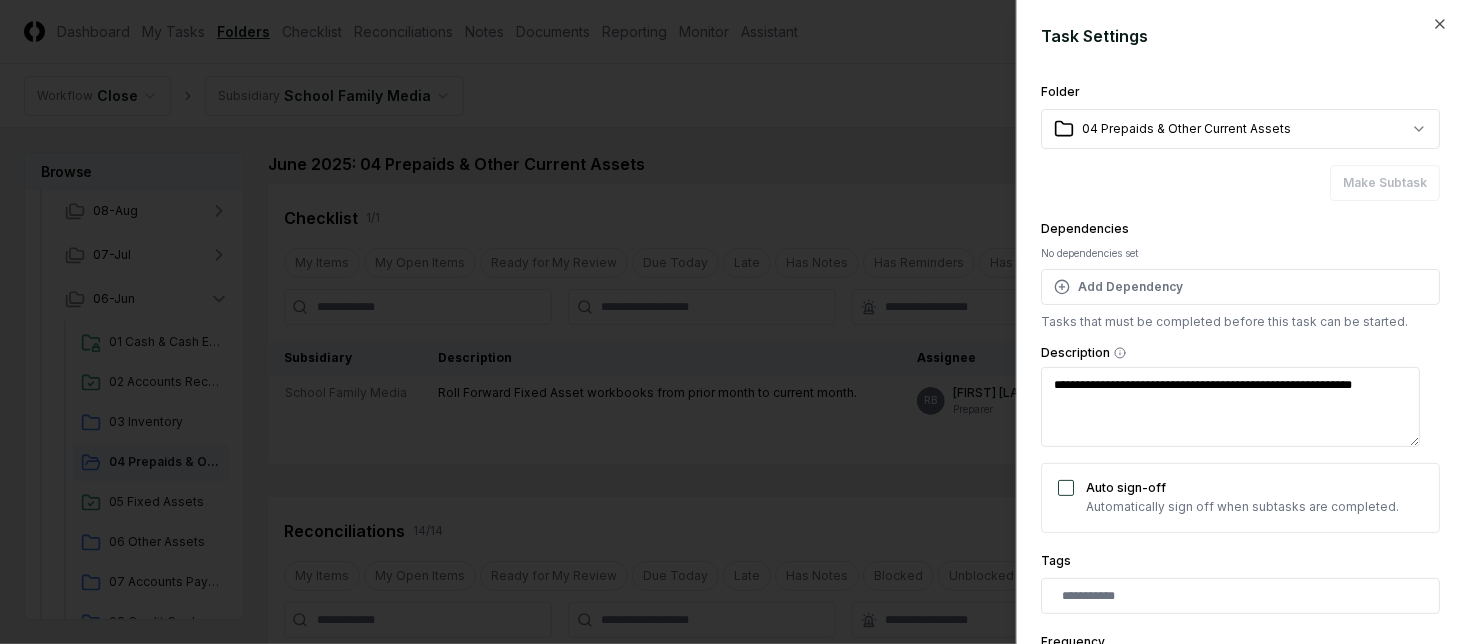 type on "*" 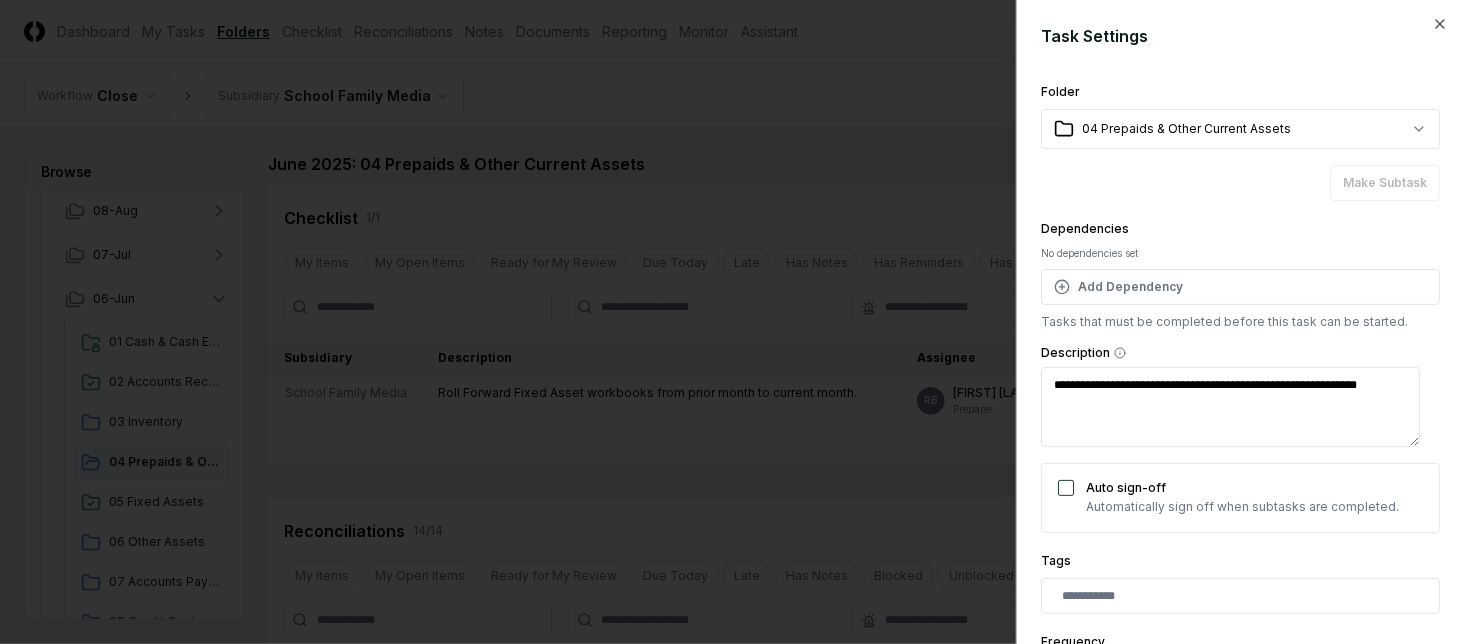 type on "*" 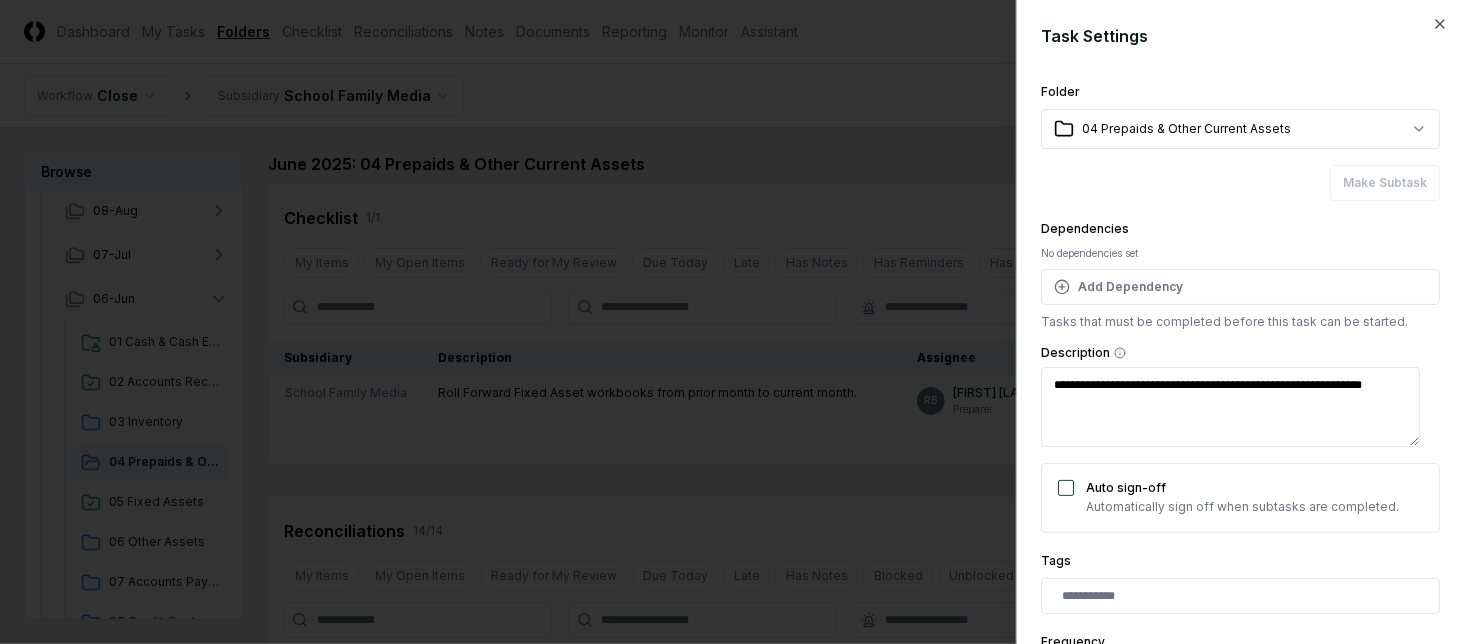 type on "**********" 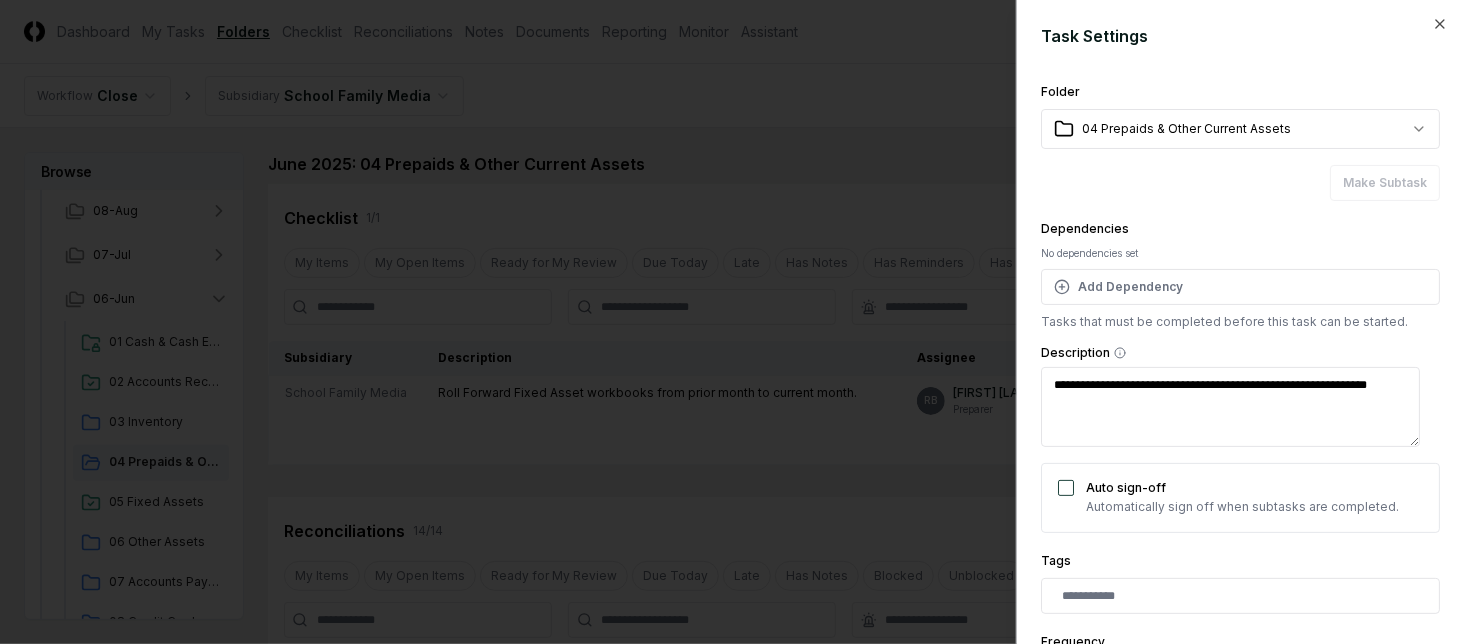 type on "*" 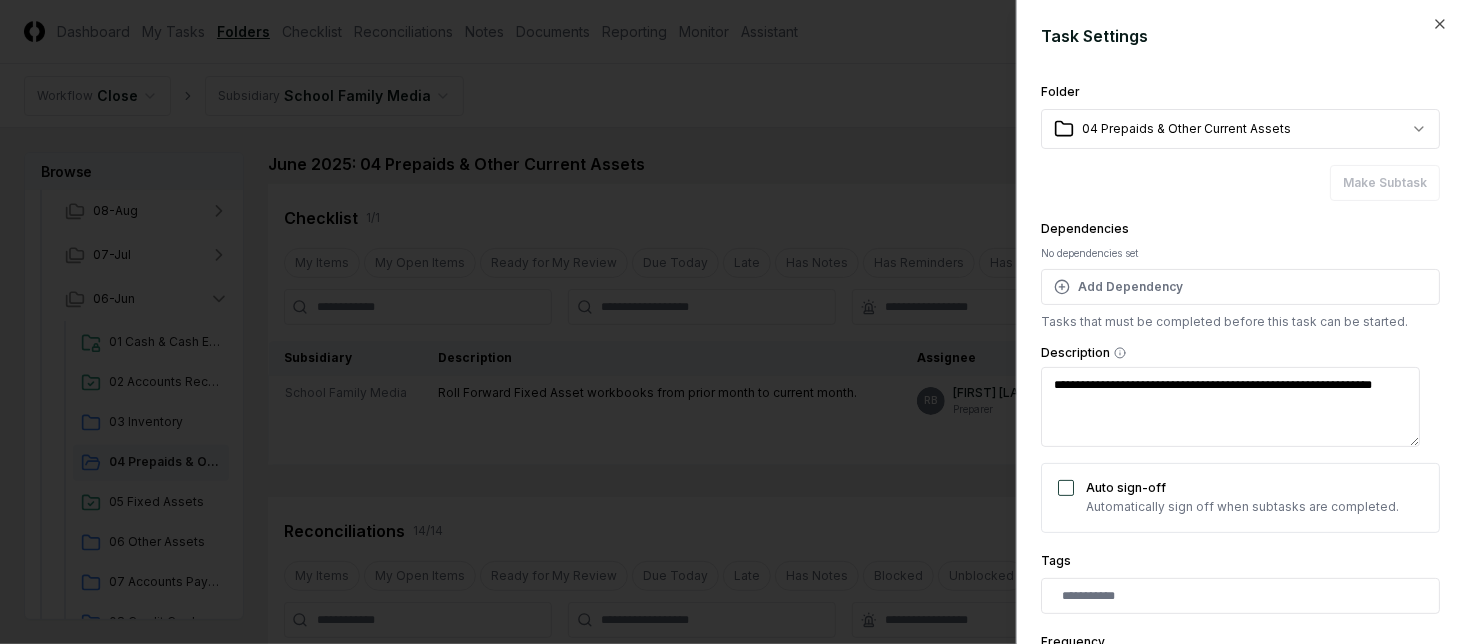 type on "*" 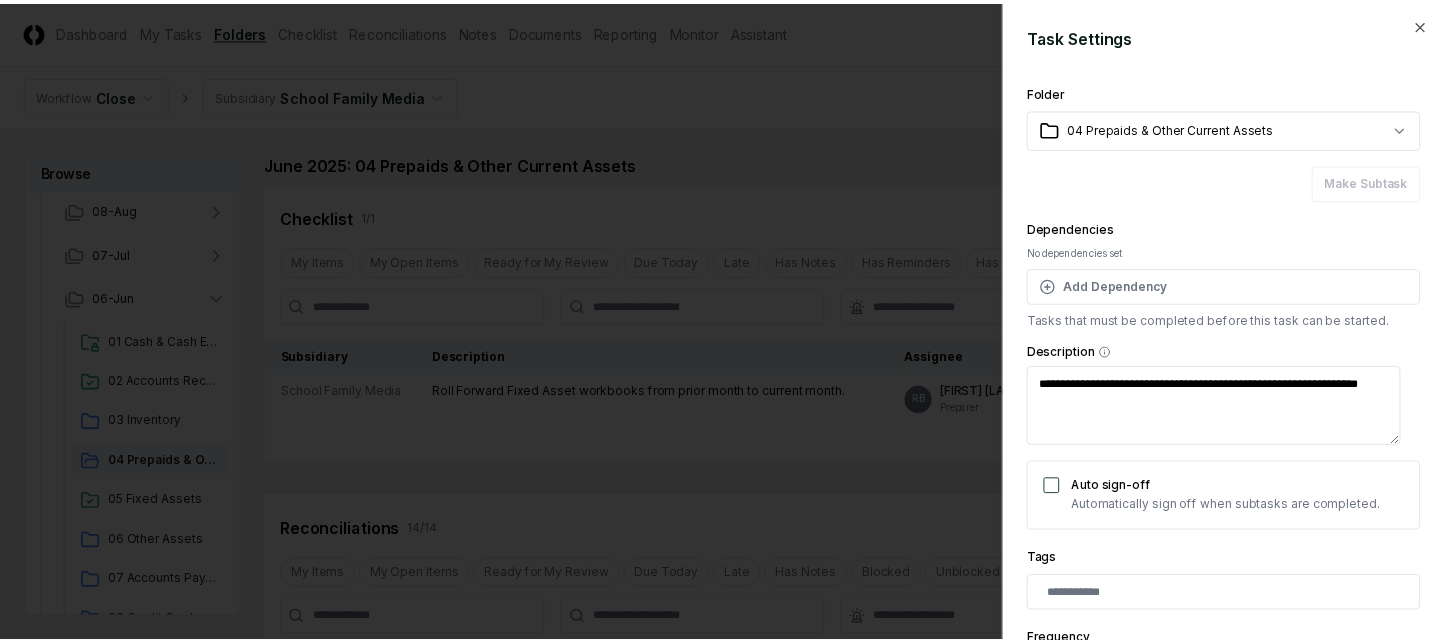 scroll, scrollTop: 396, scrollLeft: 0, axis: vertical 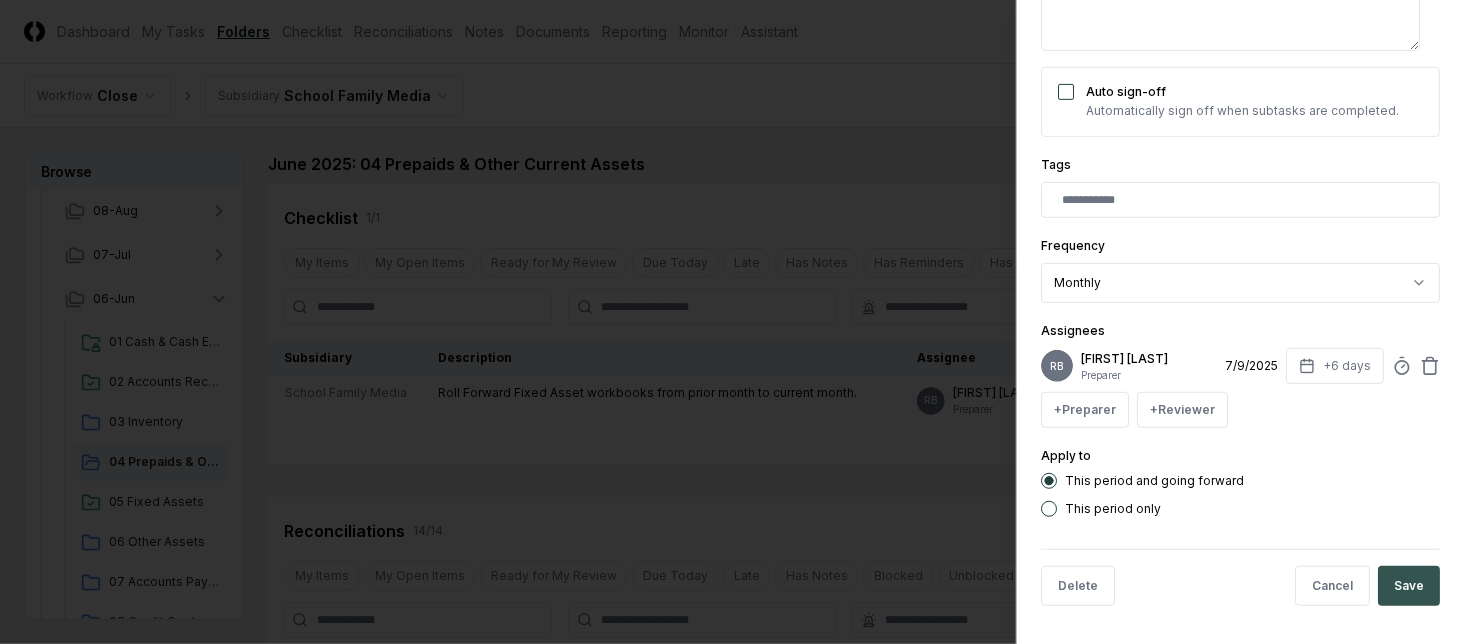 type on "**********" 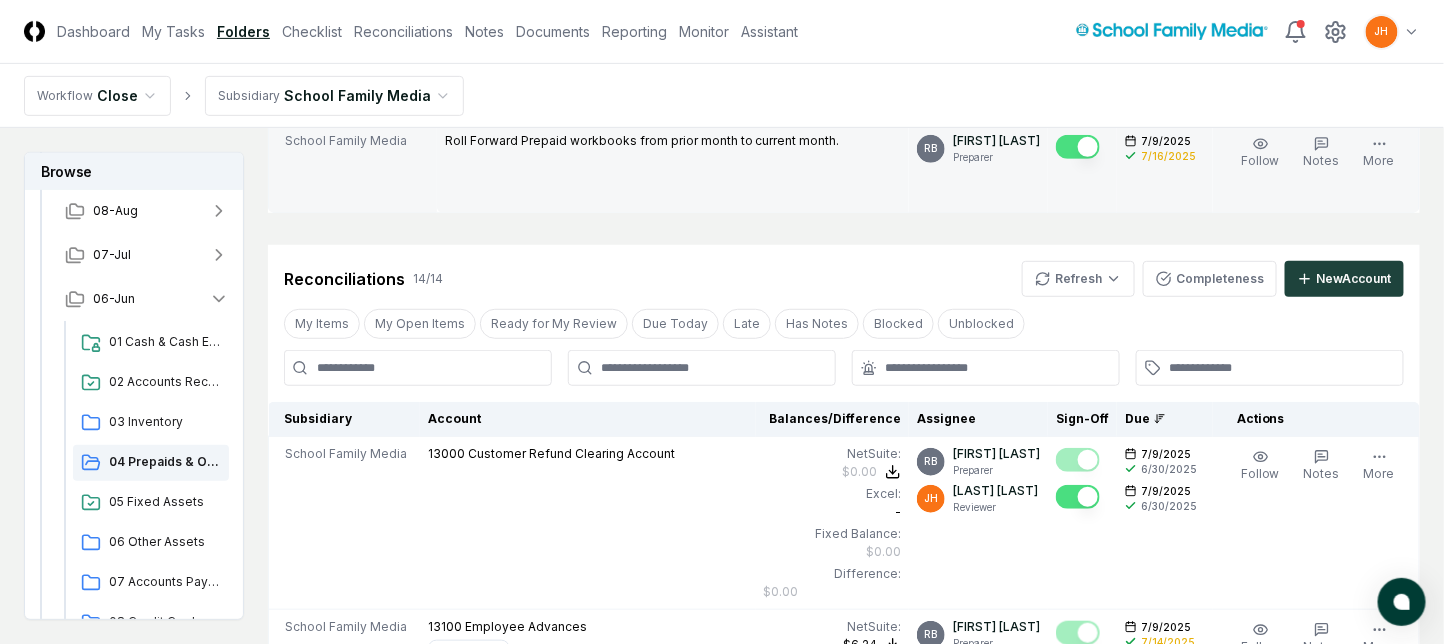 scroll, scrollTop: 266, scrollLeft: 0, axis: vertical 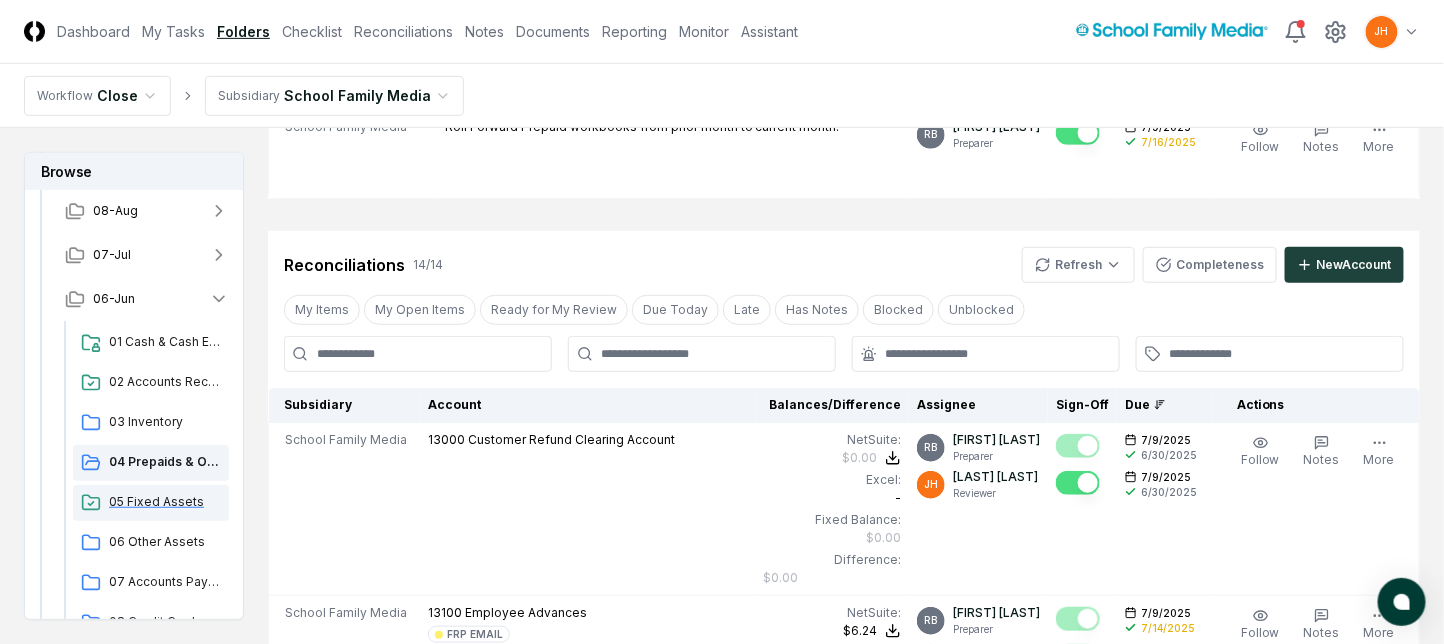 click on "05 Fixed Assets" at bounding box center (165, 502) 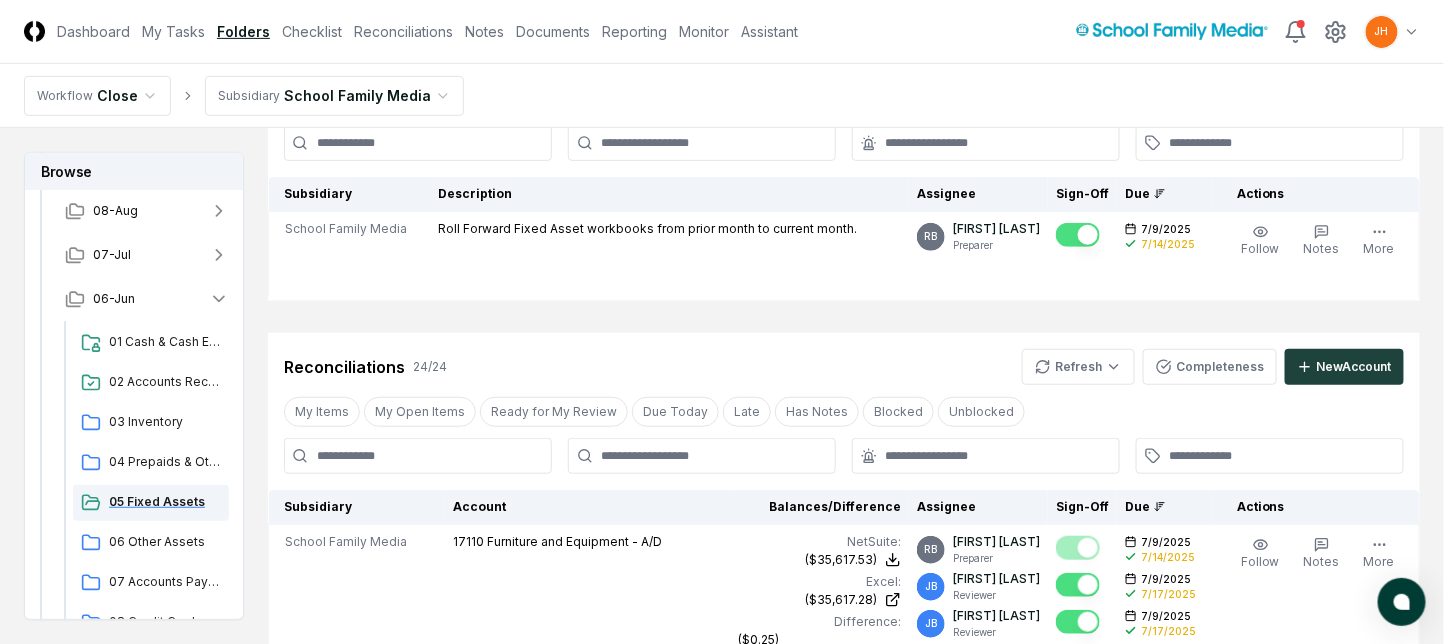 scroll, scrollTop: 0, scrollLeft: 0, axis: both 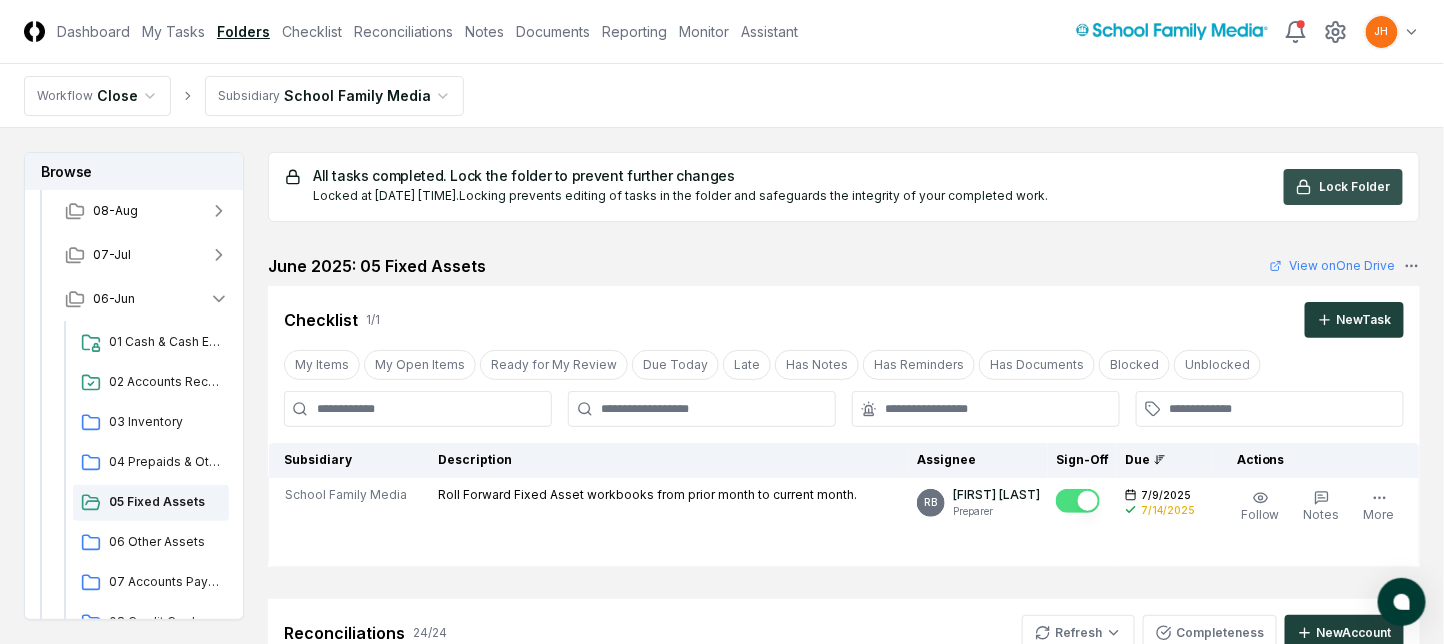 click 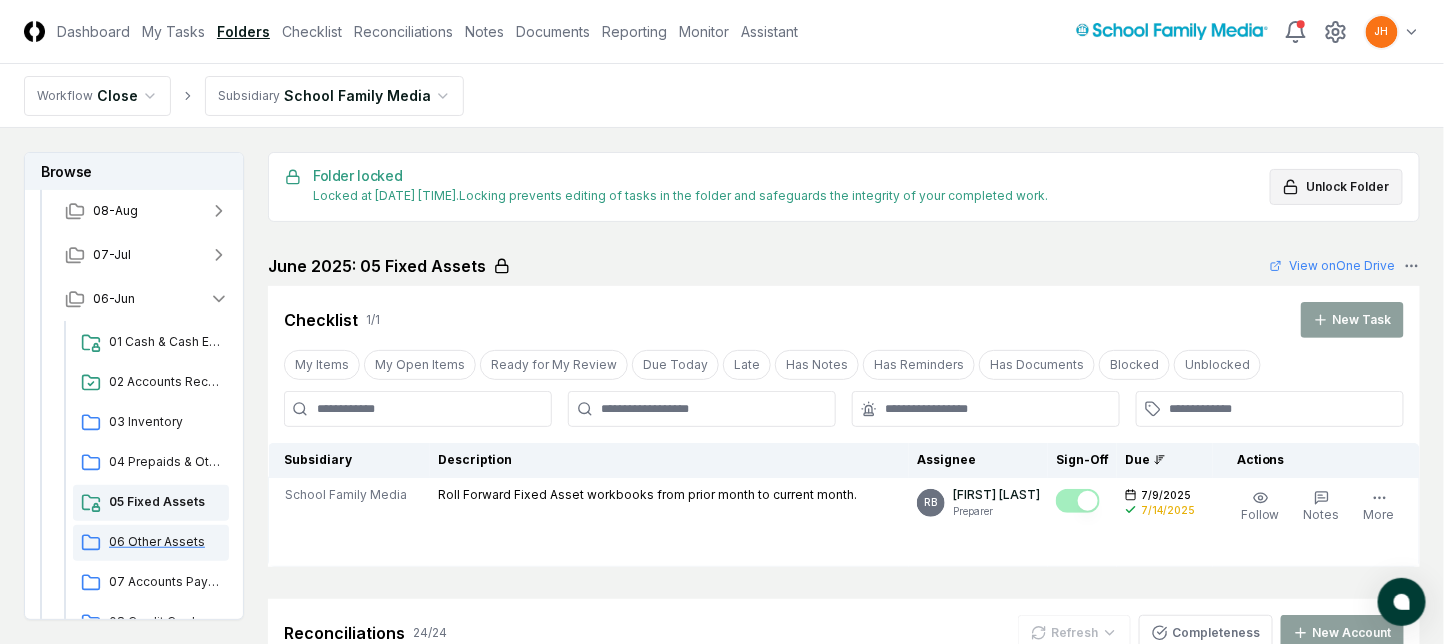 click on "06 Other Assets" at bounding box center (165, 542) 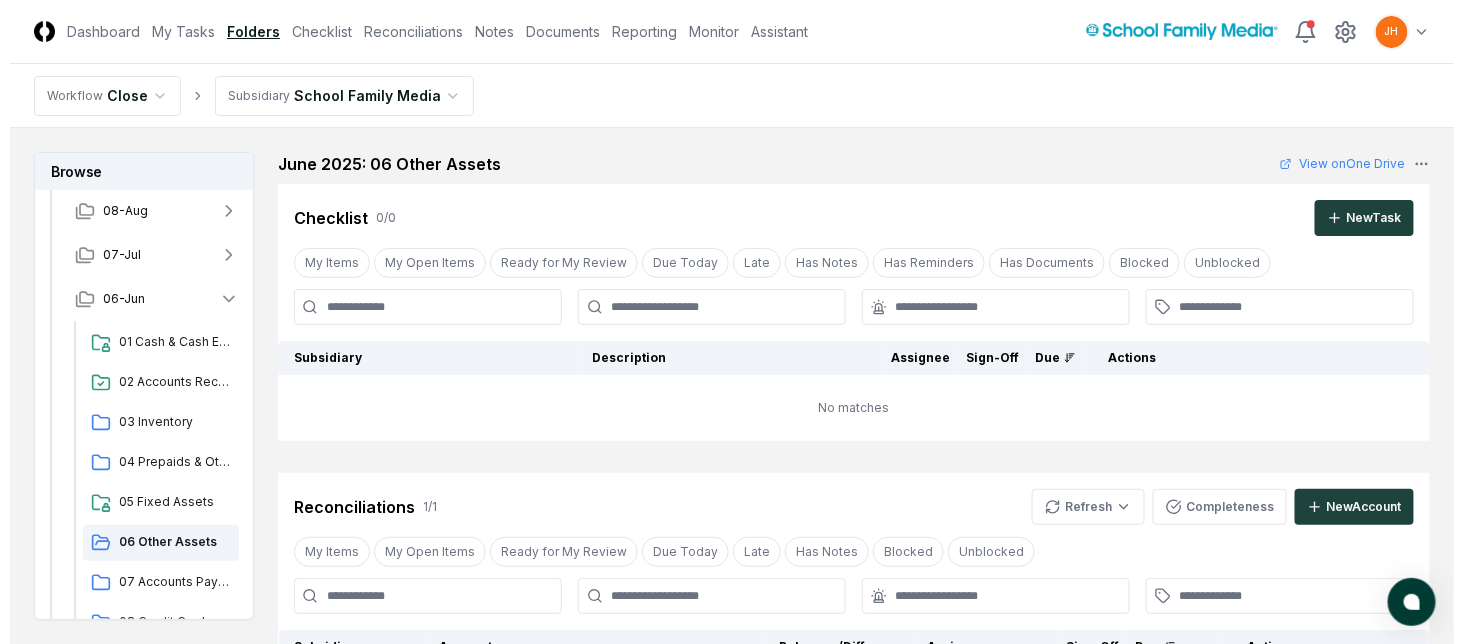 scroll, scrollTop: 266, scrollLeft: 0, axis: vertical 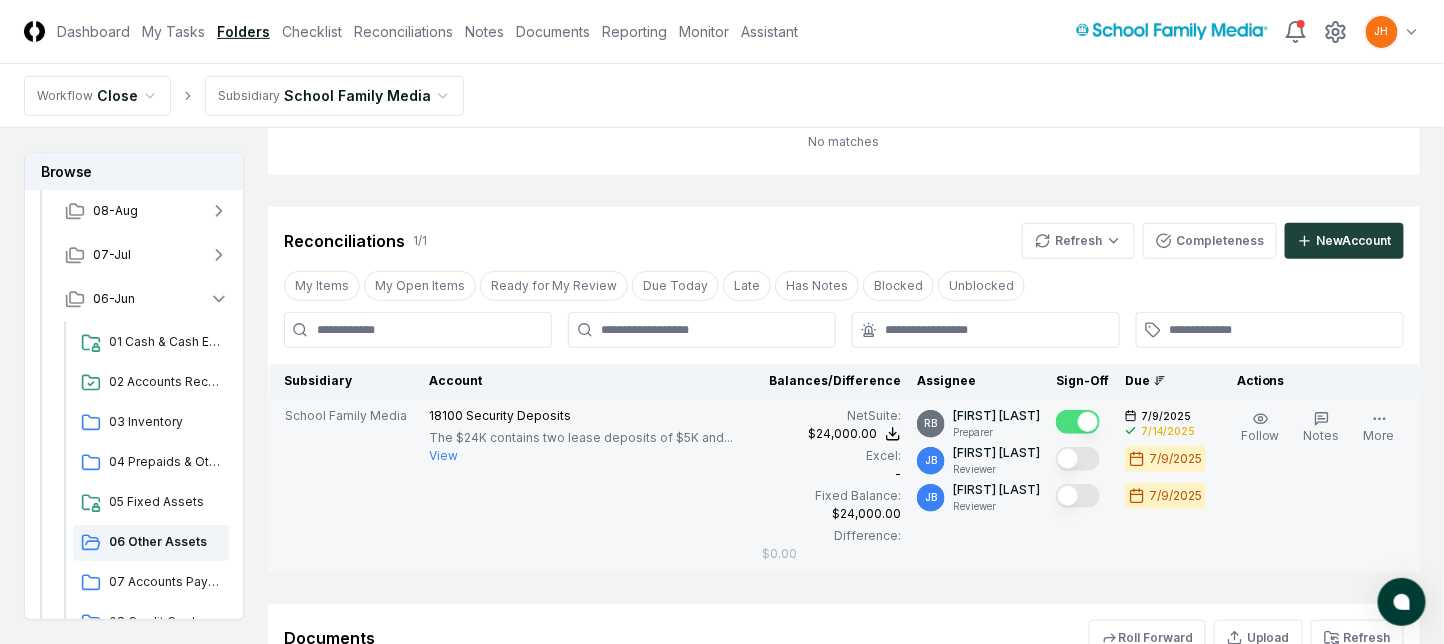 click on "View" at bounding box center [443, 456] 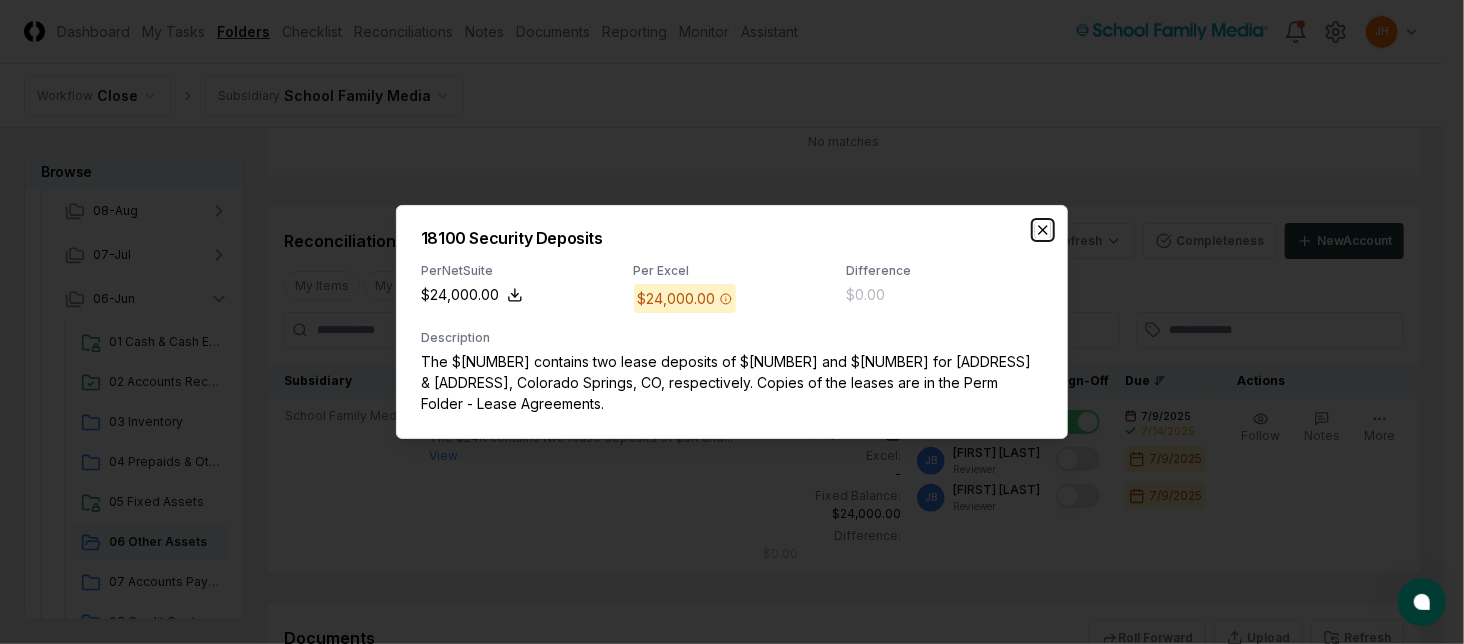 click 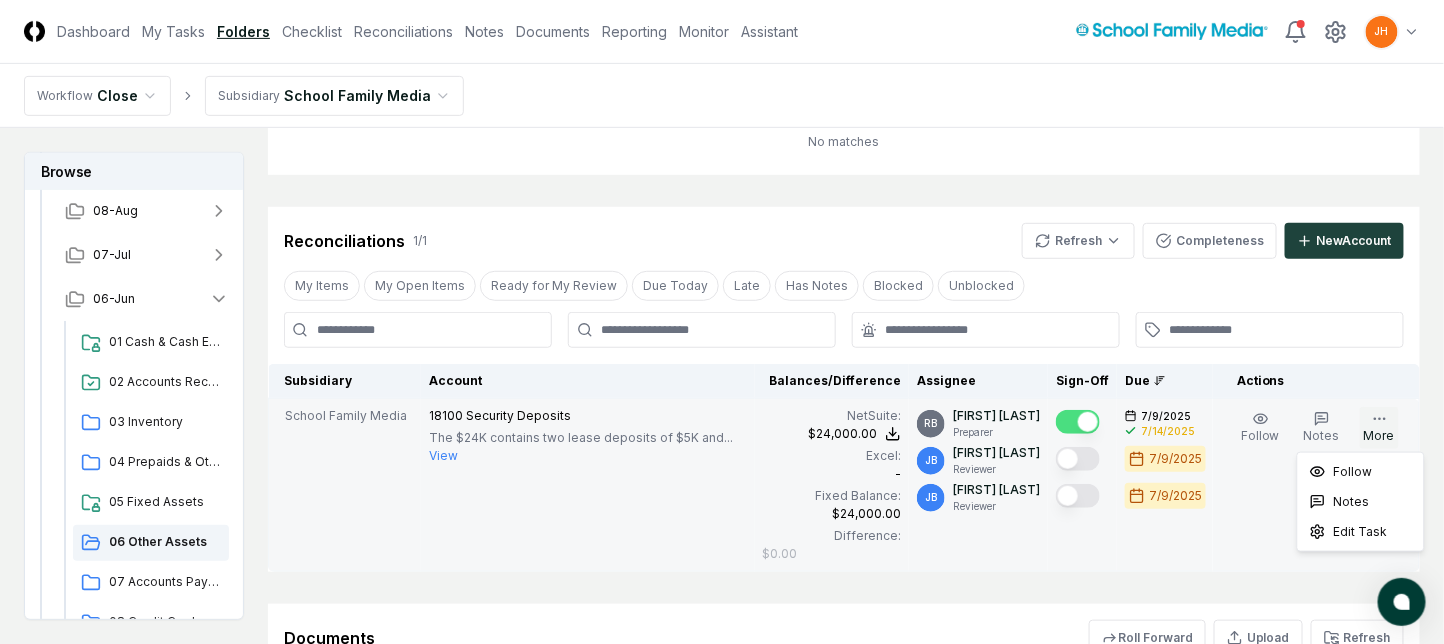 click 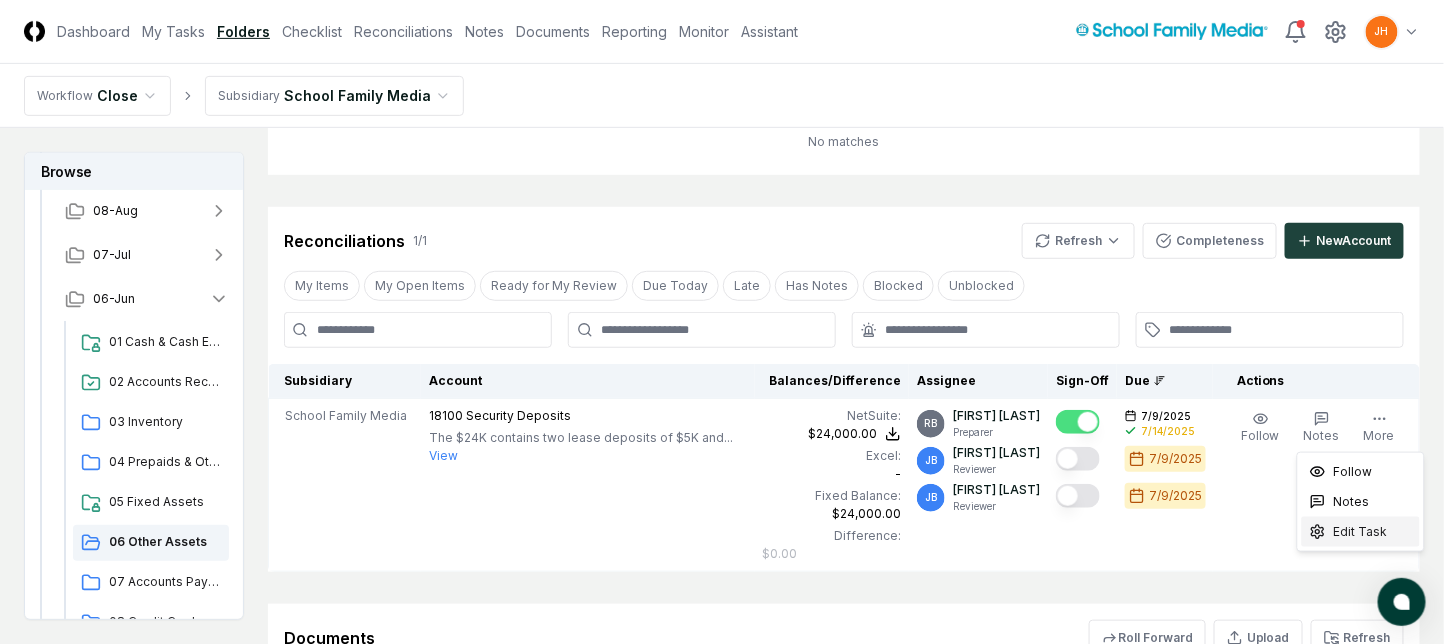 click on "Edit Task" at bounding box center (1361, 532) 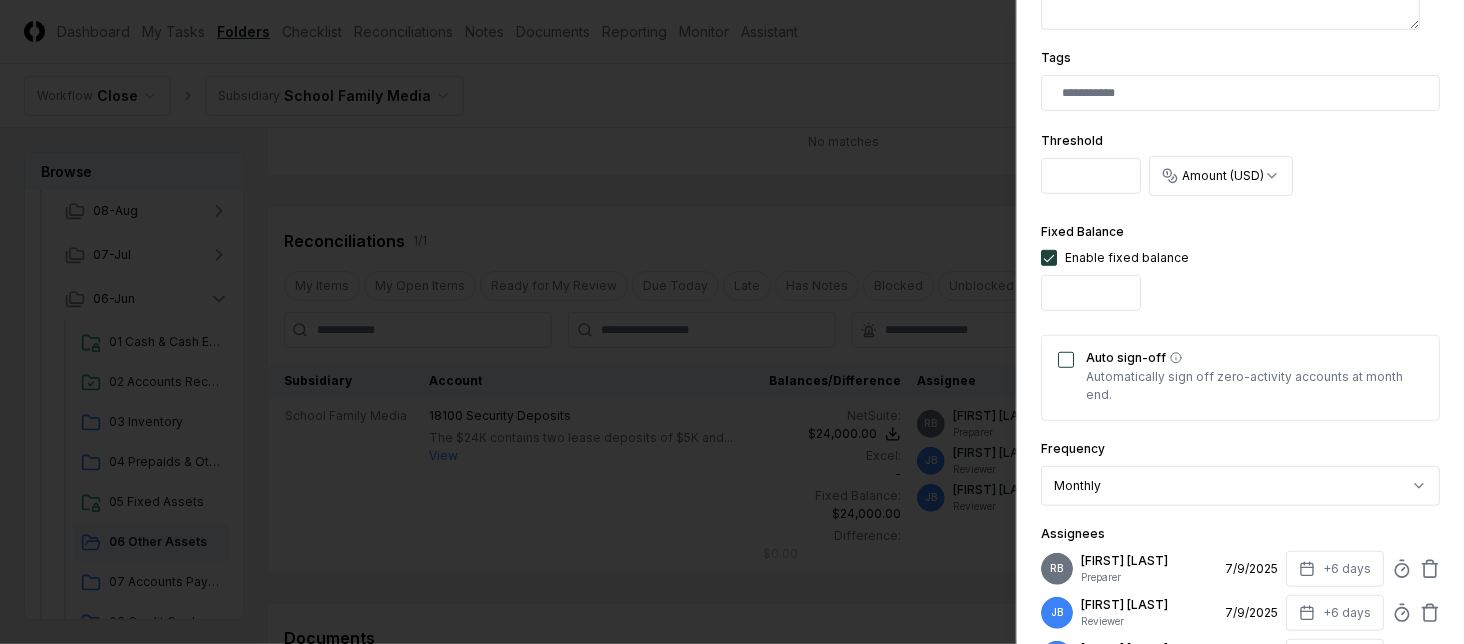 scroll, scrollTop: 666, scrollLeft: 0, axis: vertical 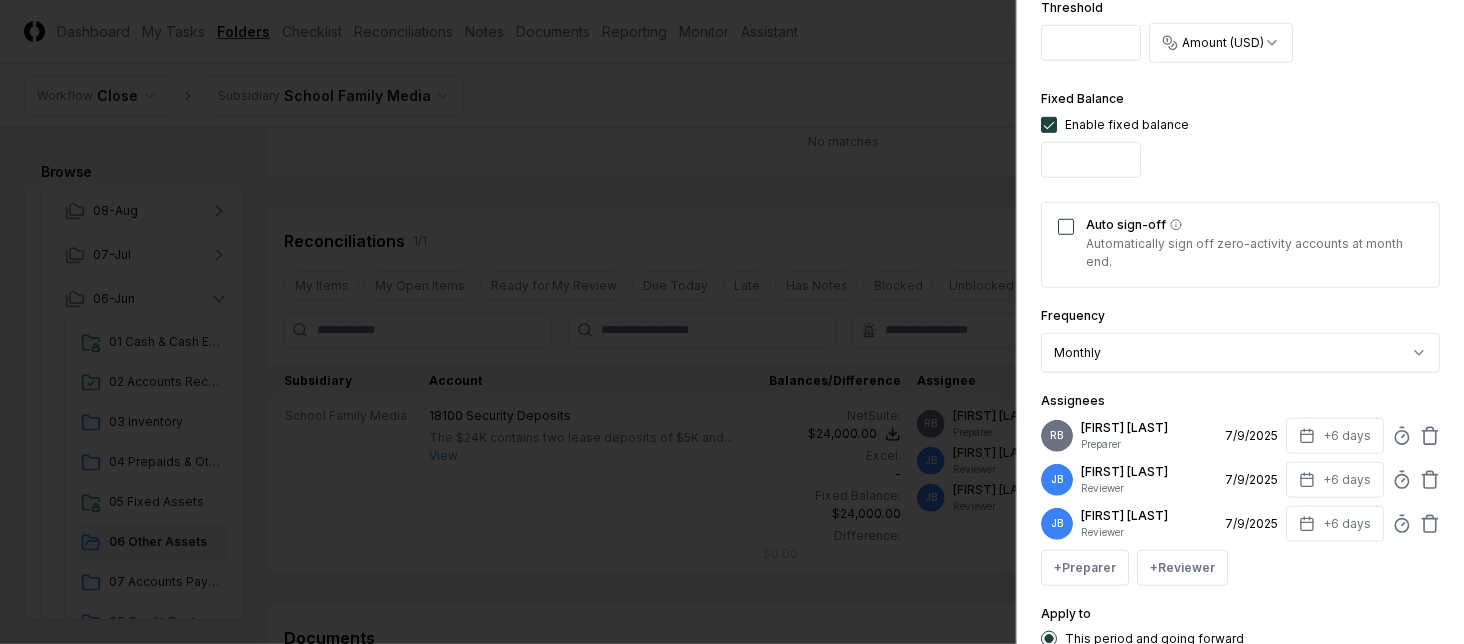 click 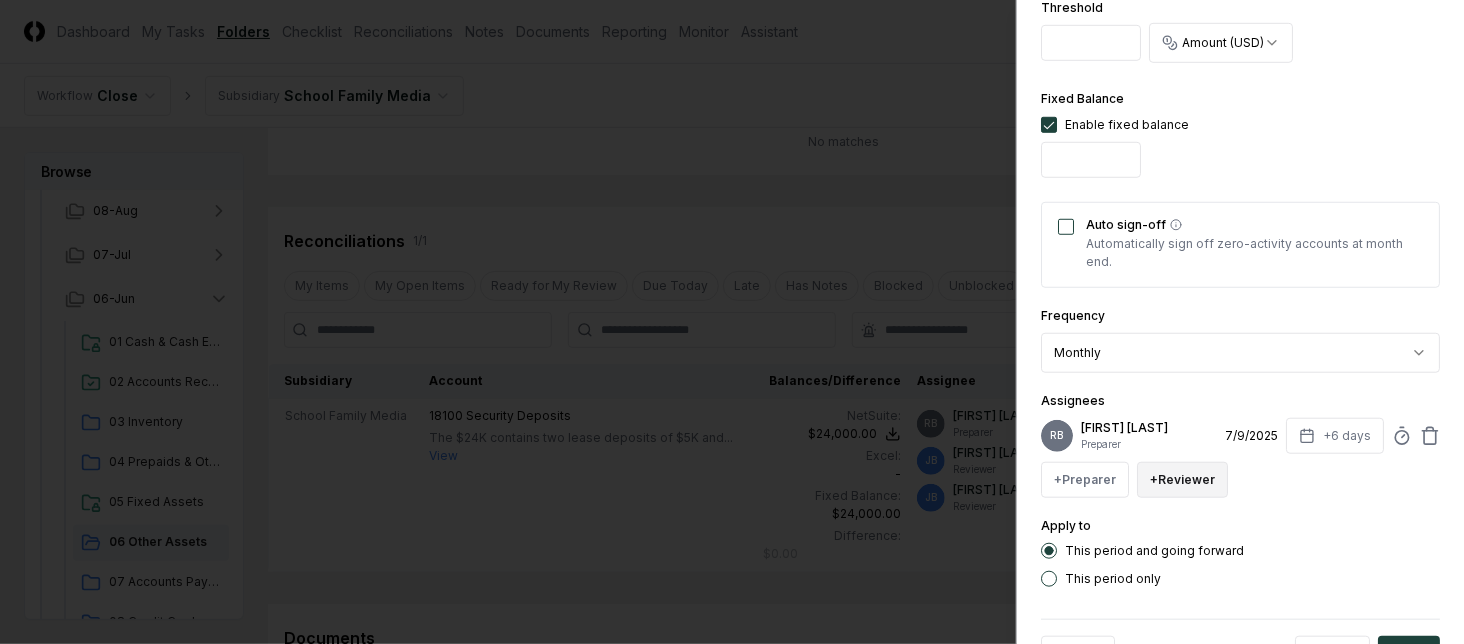 click on "+  Reviewer" at bounding box center [1182, 480] 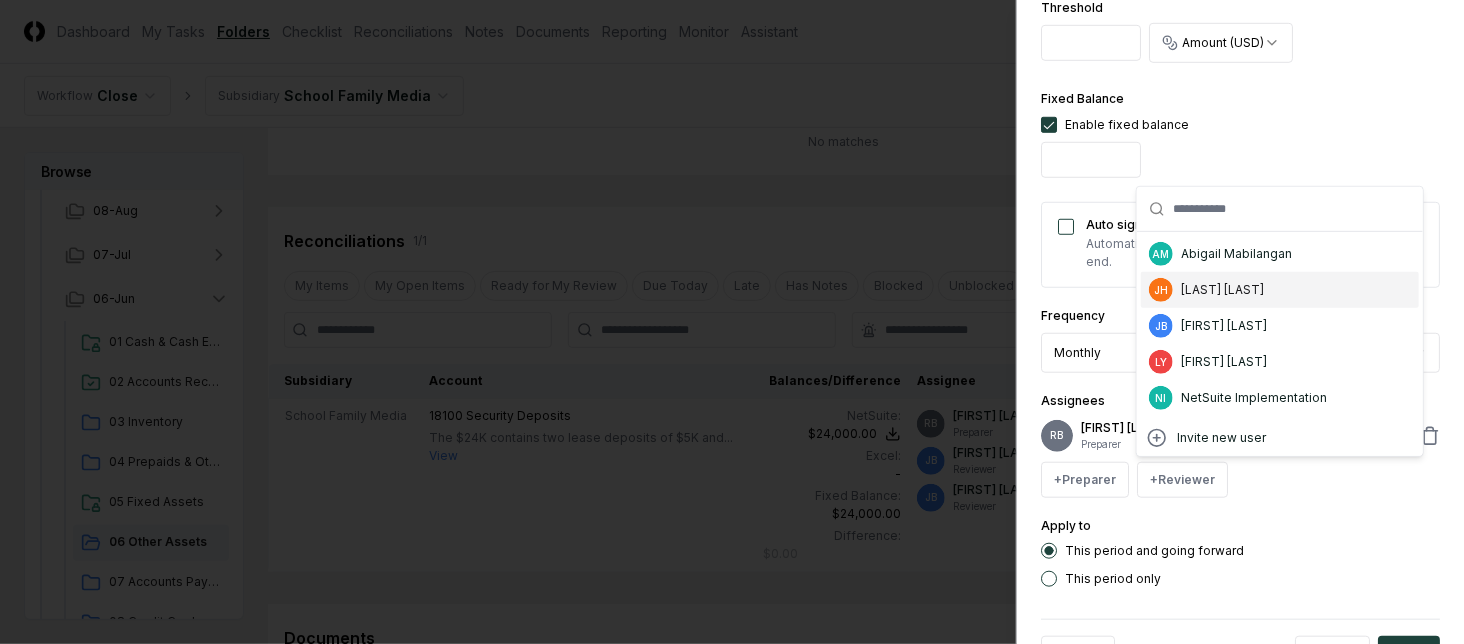 click on "JH Jennie Hoffman" at bounding box center [1280, 290] 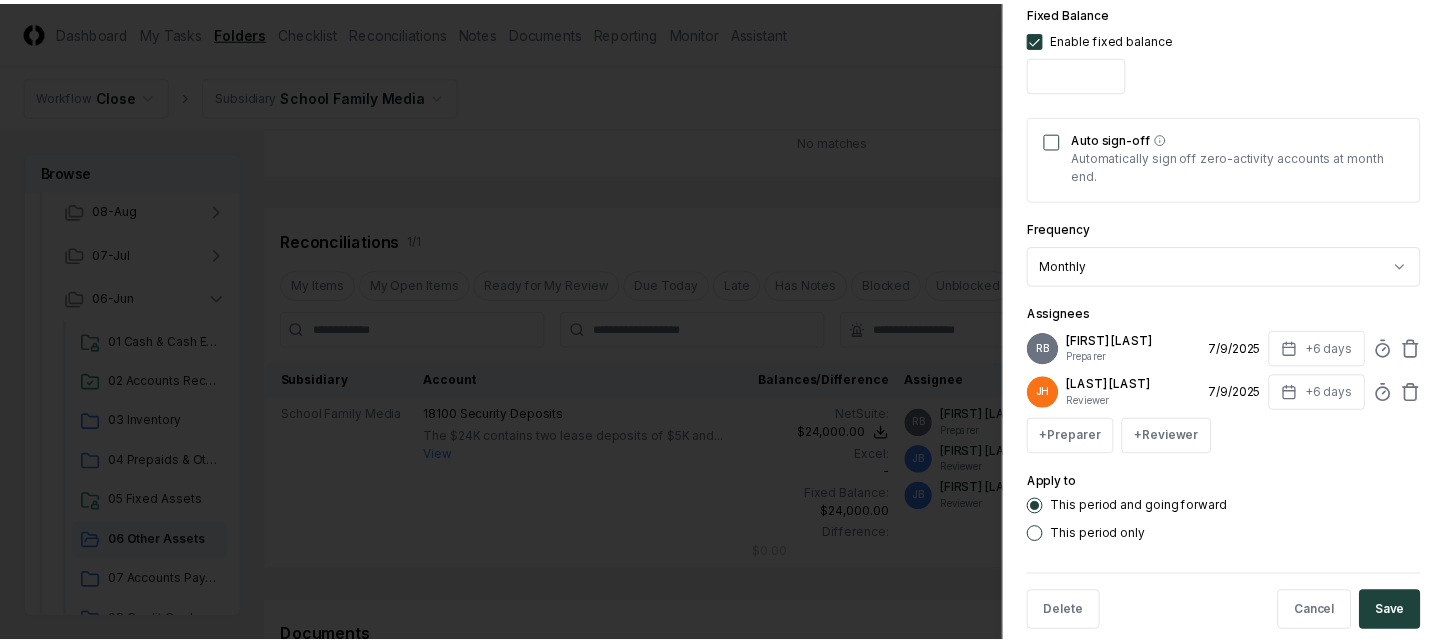 scroll, scrollTop: 779, scrollLeft: 0, axis: vertical 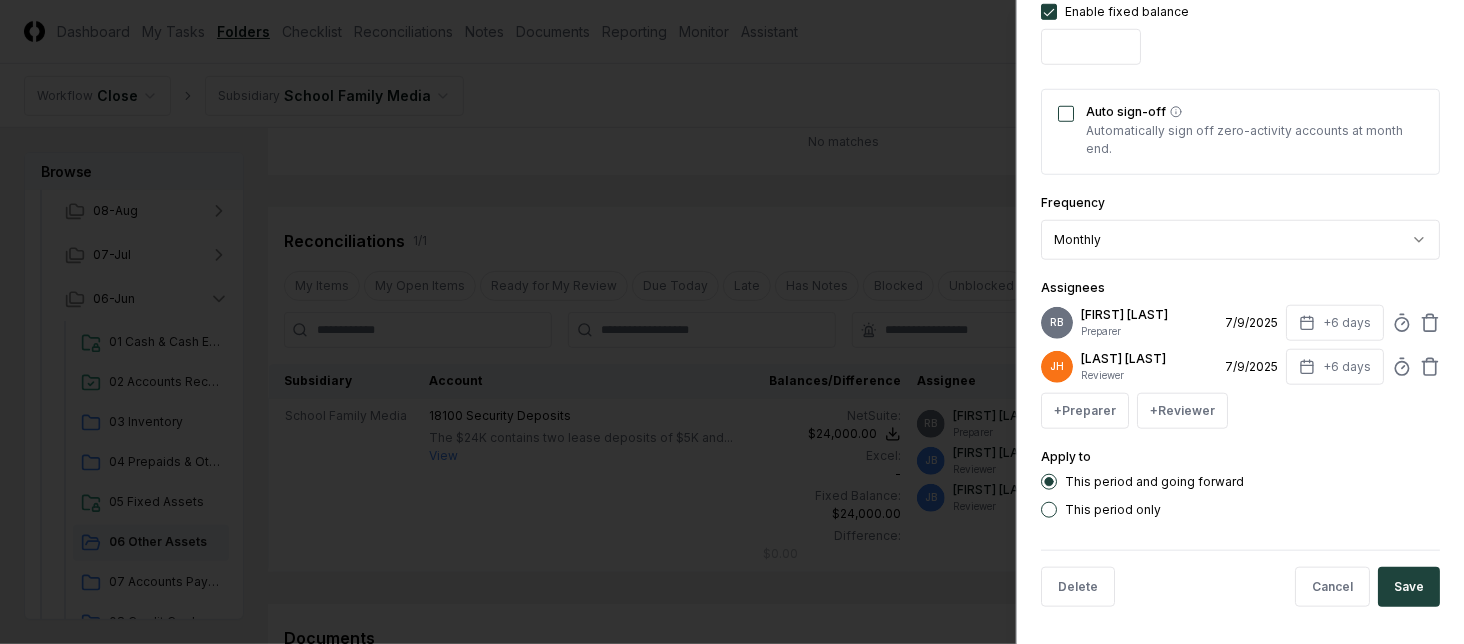 drag, startPoint x: 1117, startPoint y: 498, endPoint x: 1152, endPoint y: 512, distance: 37.696156 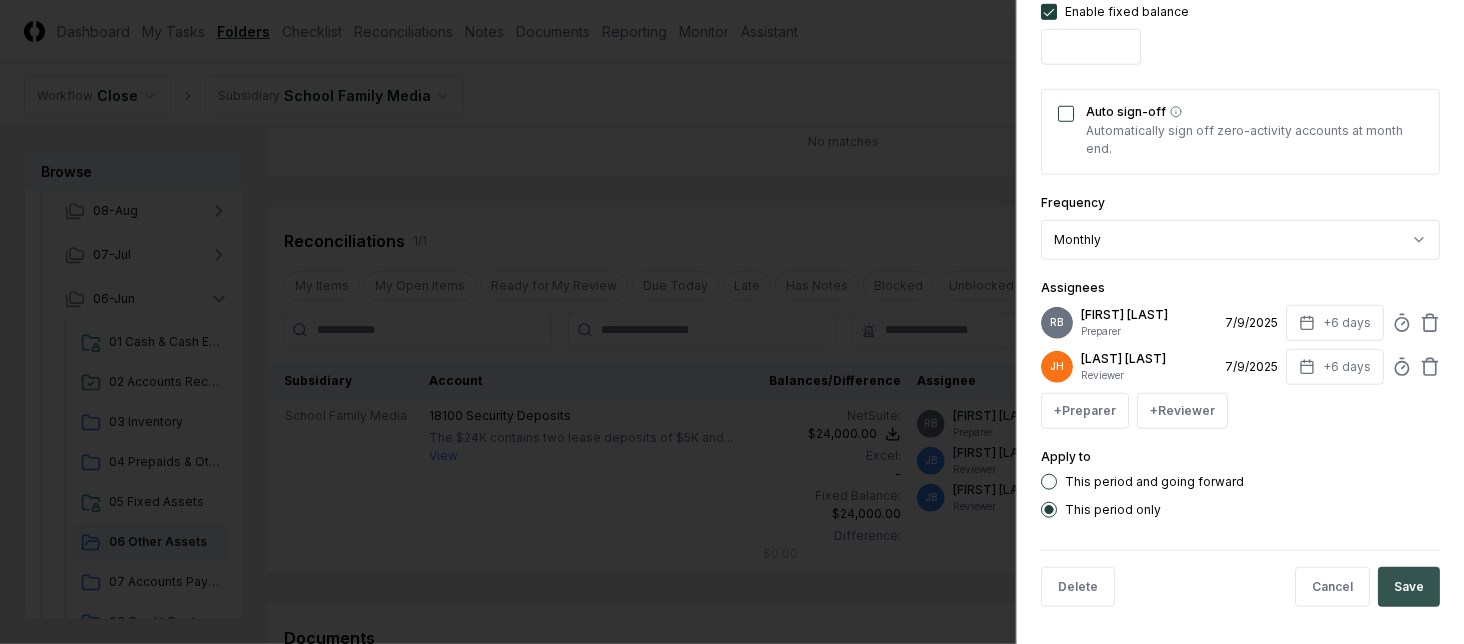 click on "Save" at bounding box center (1409, 587) 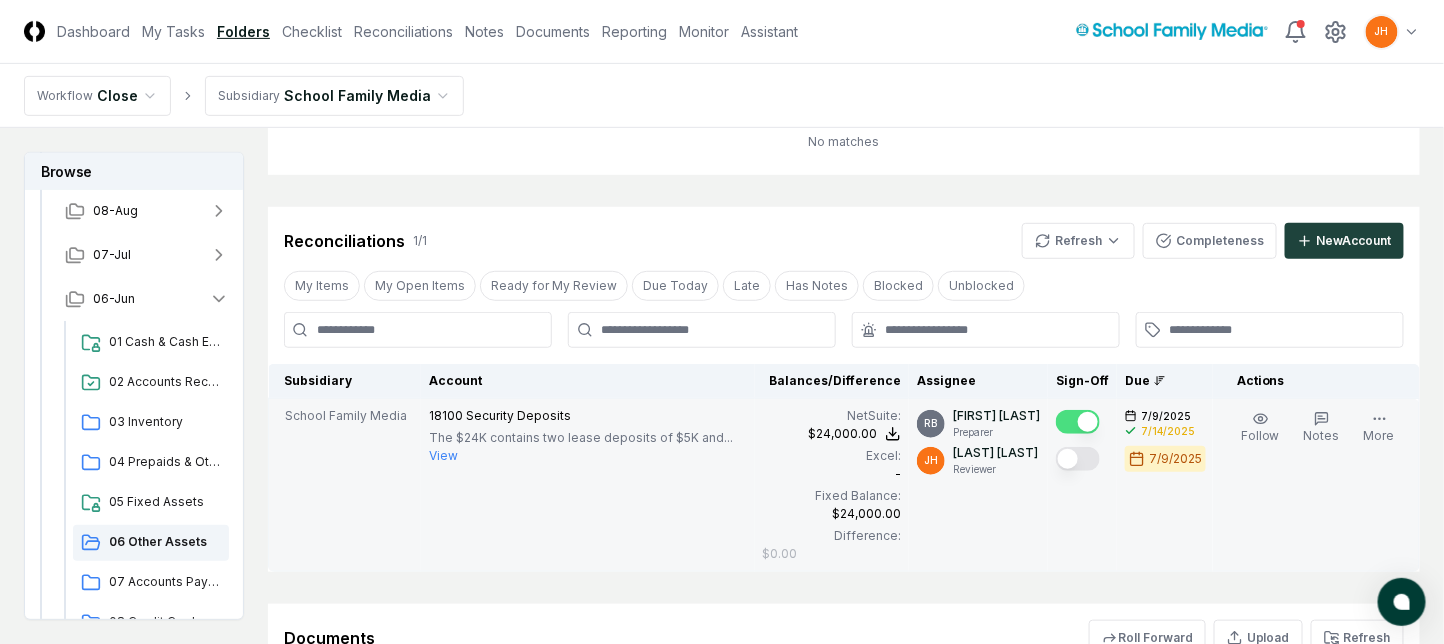 click at bounding box center [1078, 459] 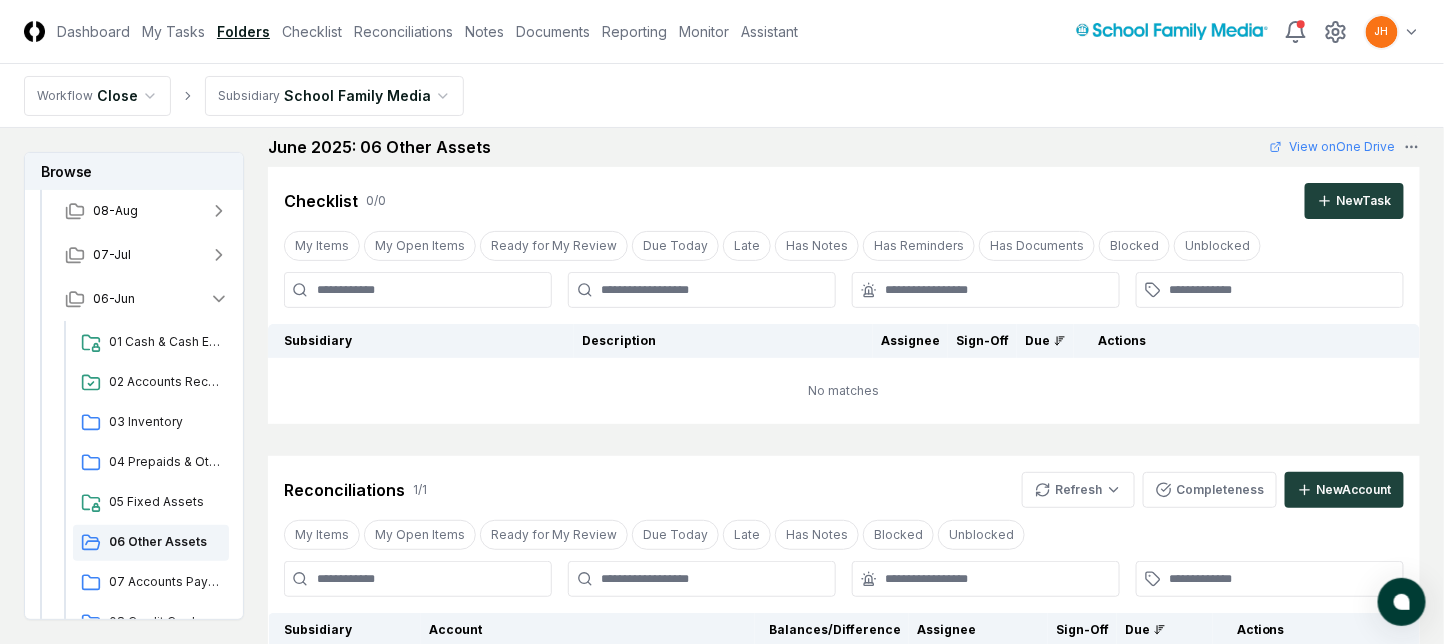scroll, scrollTop: 3, scrollLeft: 0, axis: vertical 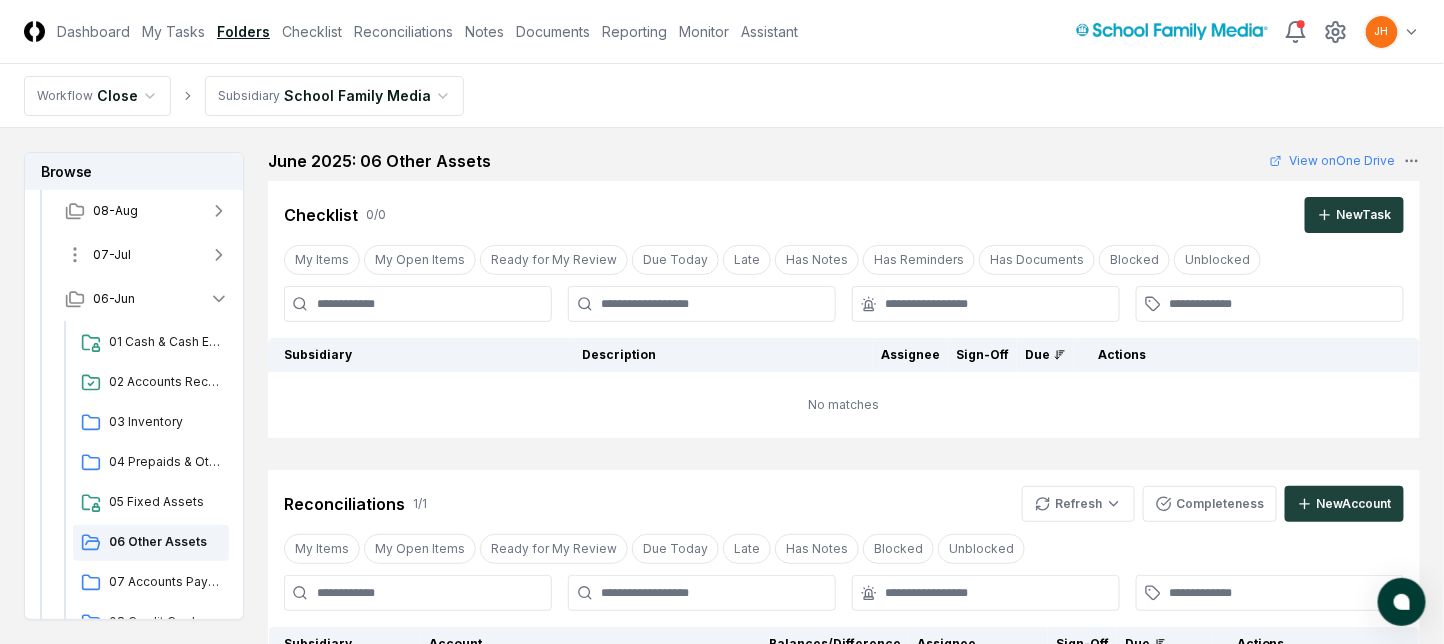 click on "07-Jul" at bounding box center (112, 255) 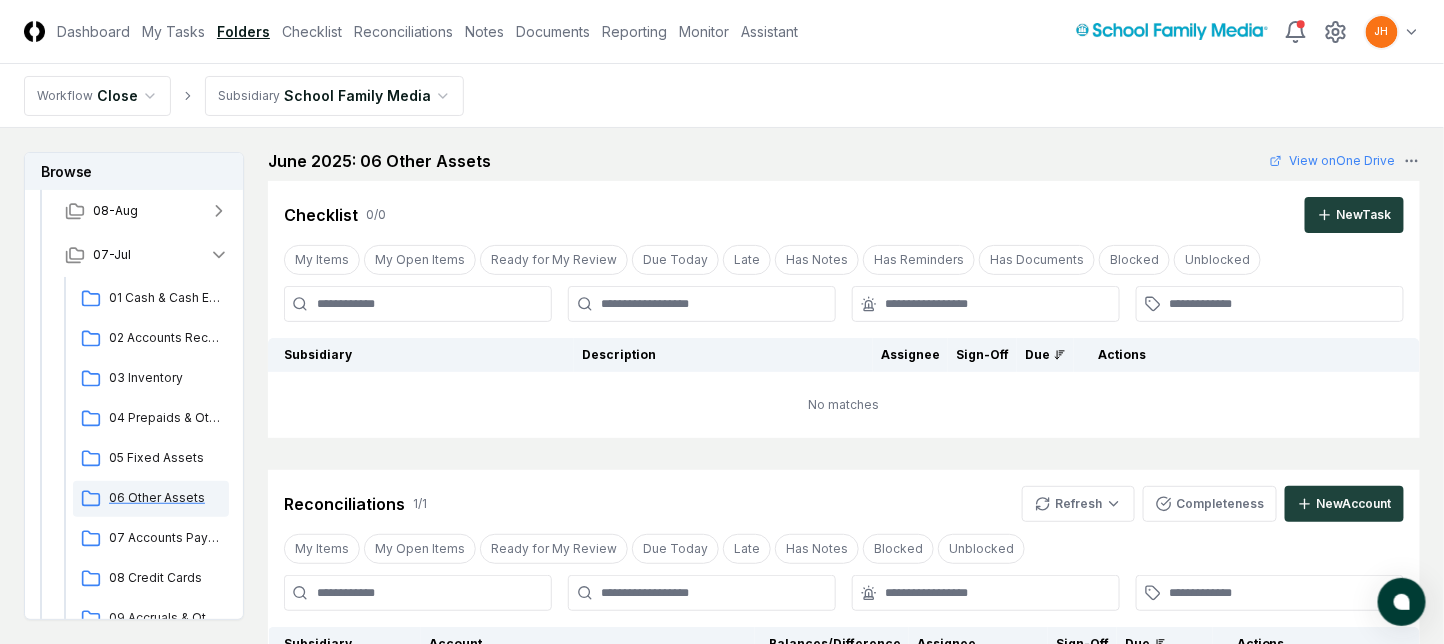 click on "06 Other Assets" at bounding box center [165, 498] 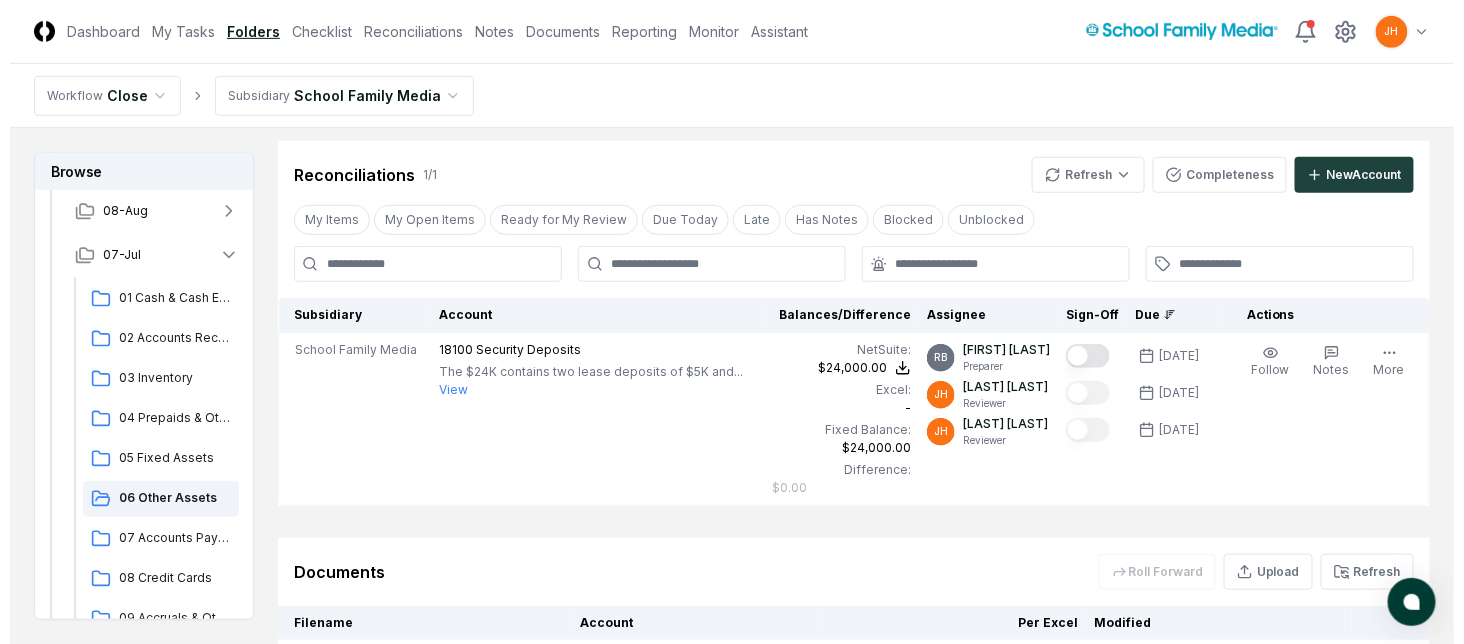 scroll, scrollTop: 403, scrollLeft: 0, axis: vertical 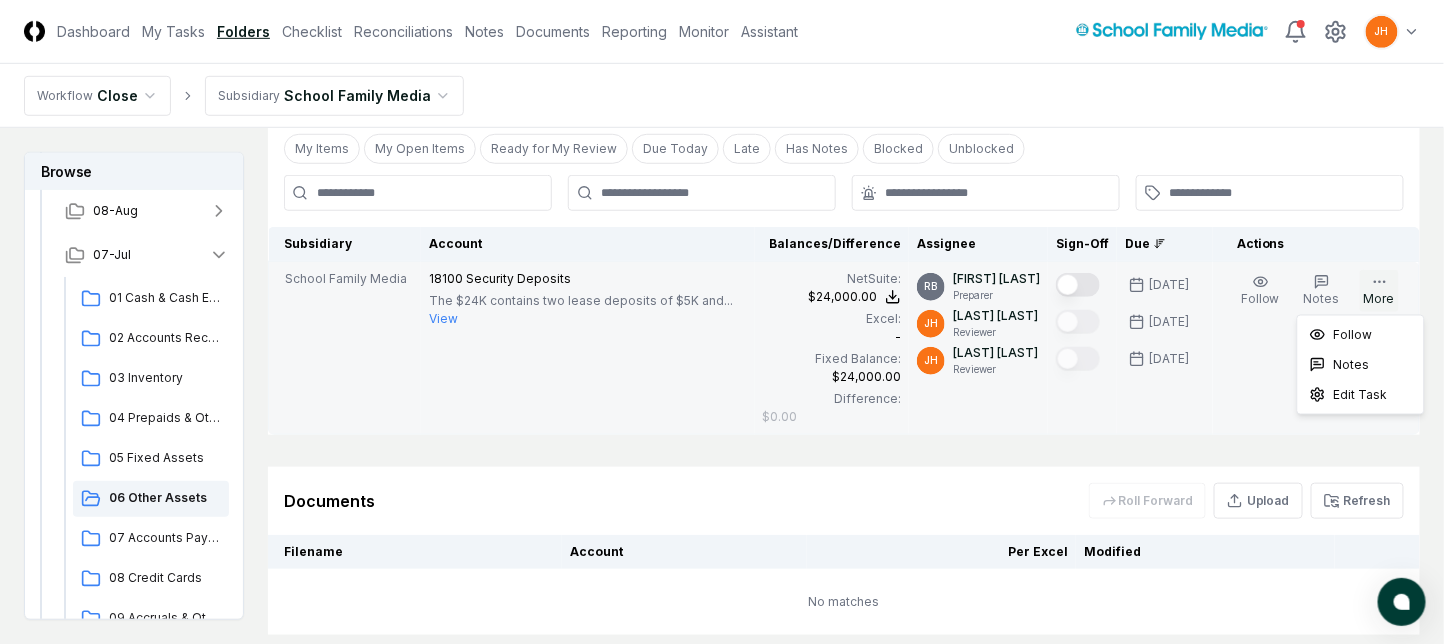 click on "More" at bounding box center [1379, 291] 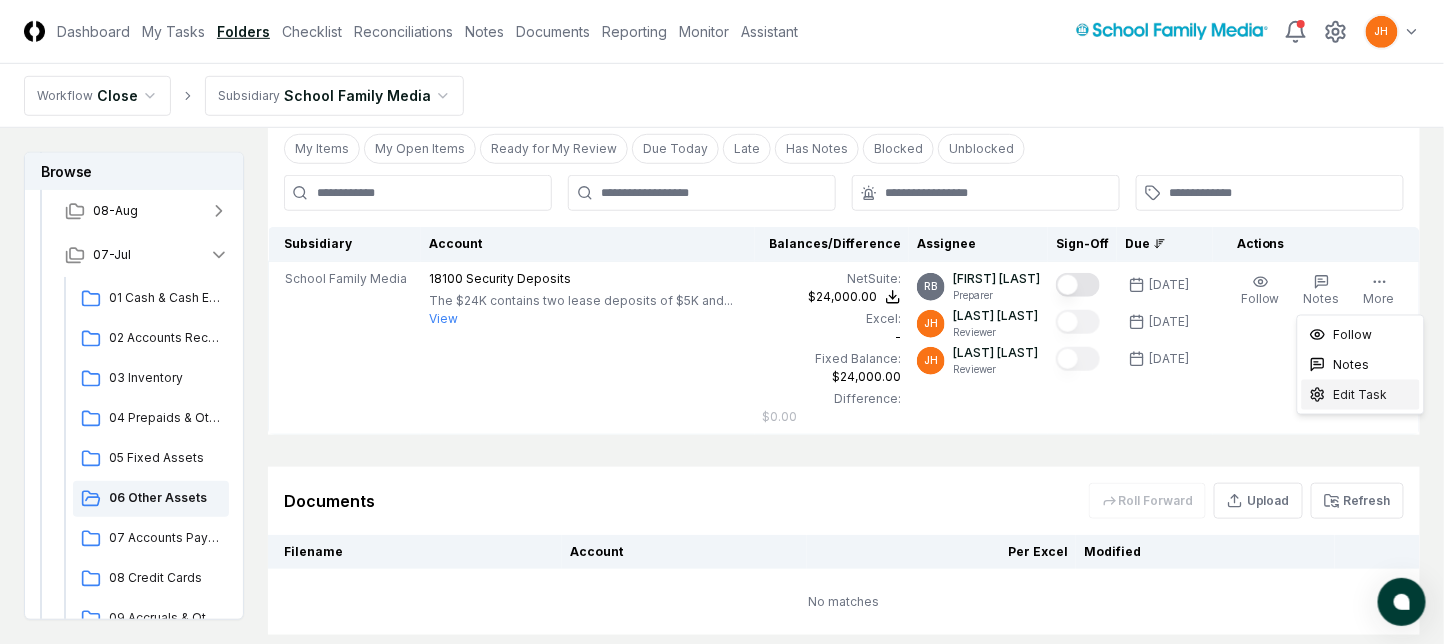 click on "Edit Task" at bounding box center [1361, 395] 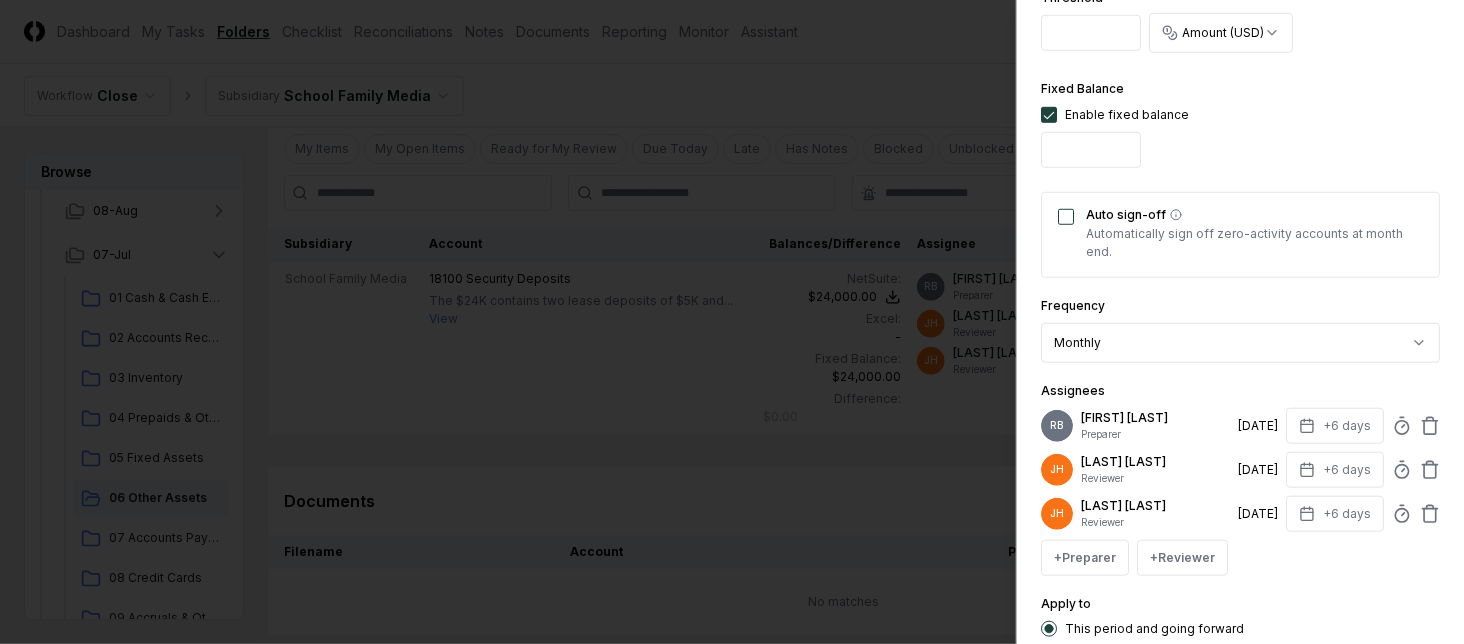 scroll, scrollTop: 823, scrollLeft: 0, axis: vertical 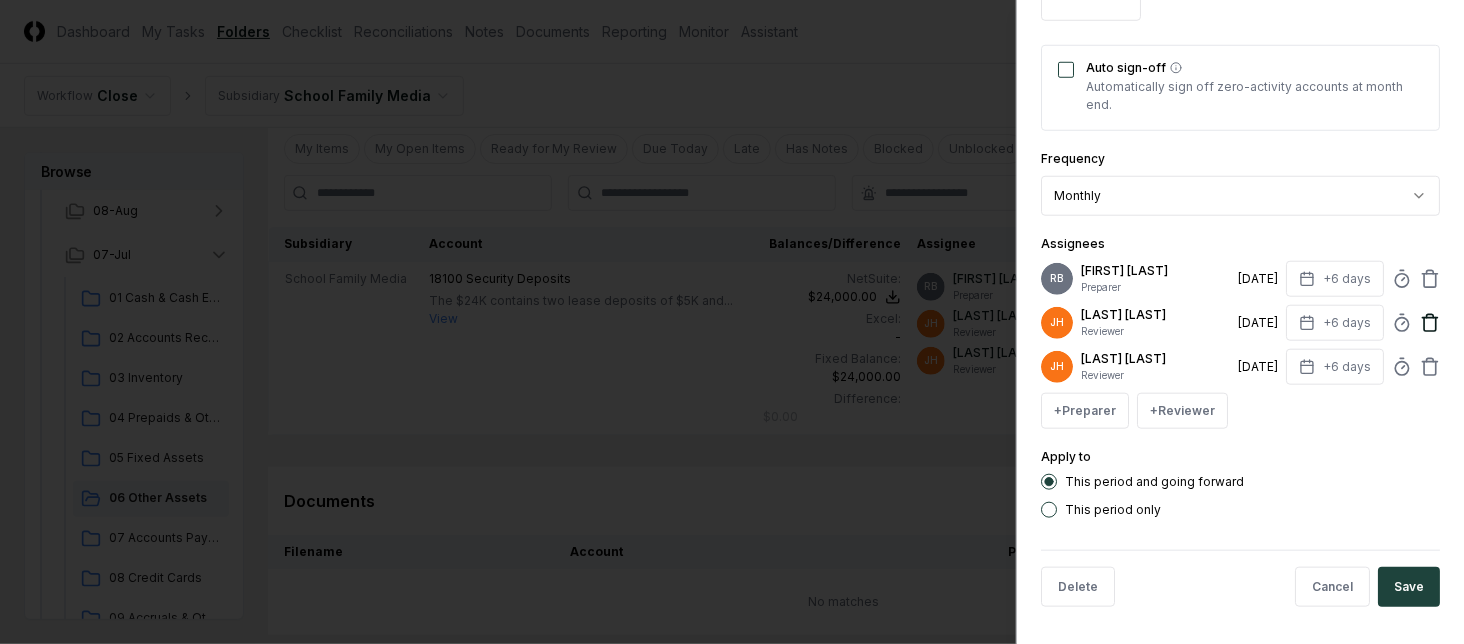 click on "**********" at bounding box center (1240, 322) 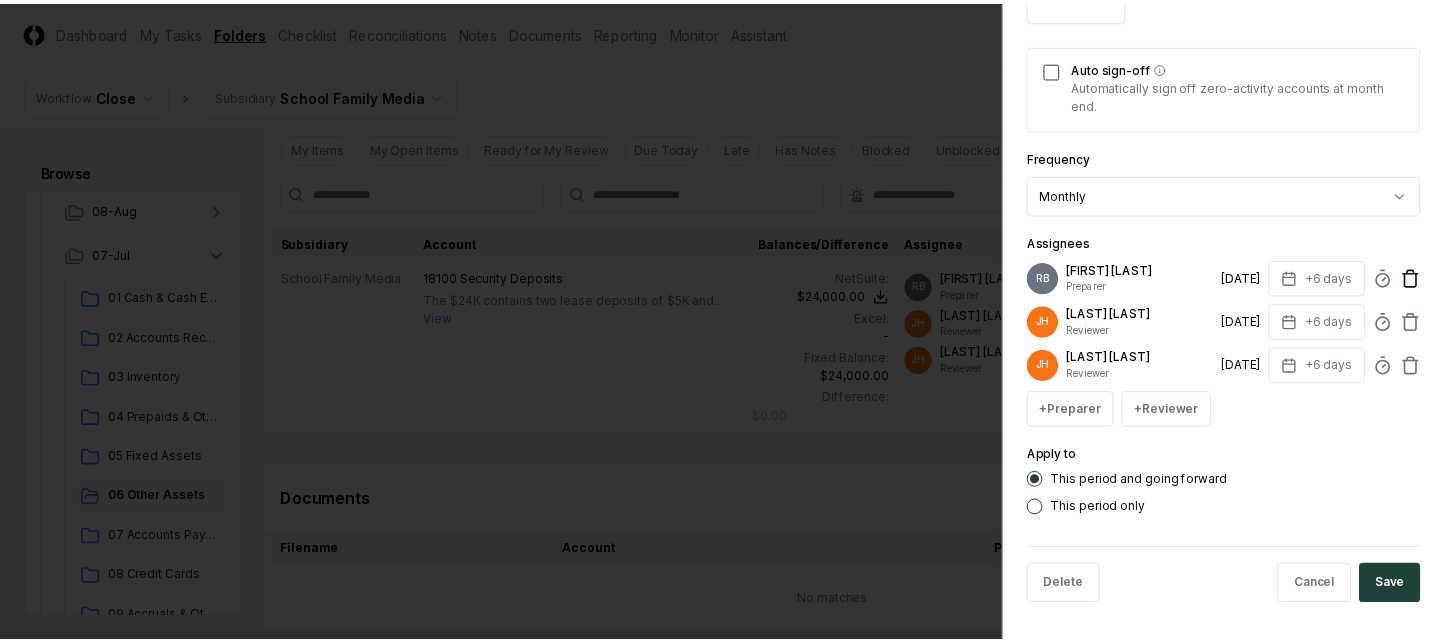 scroll, scrollTop: 736, scrollLeft: 0, axis: vertical 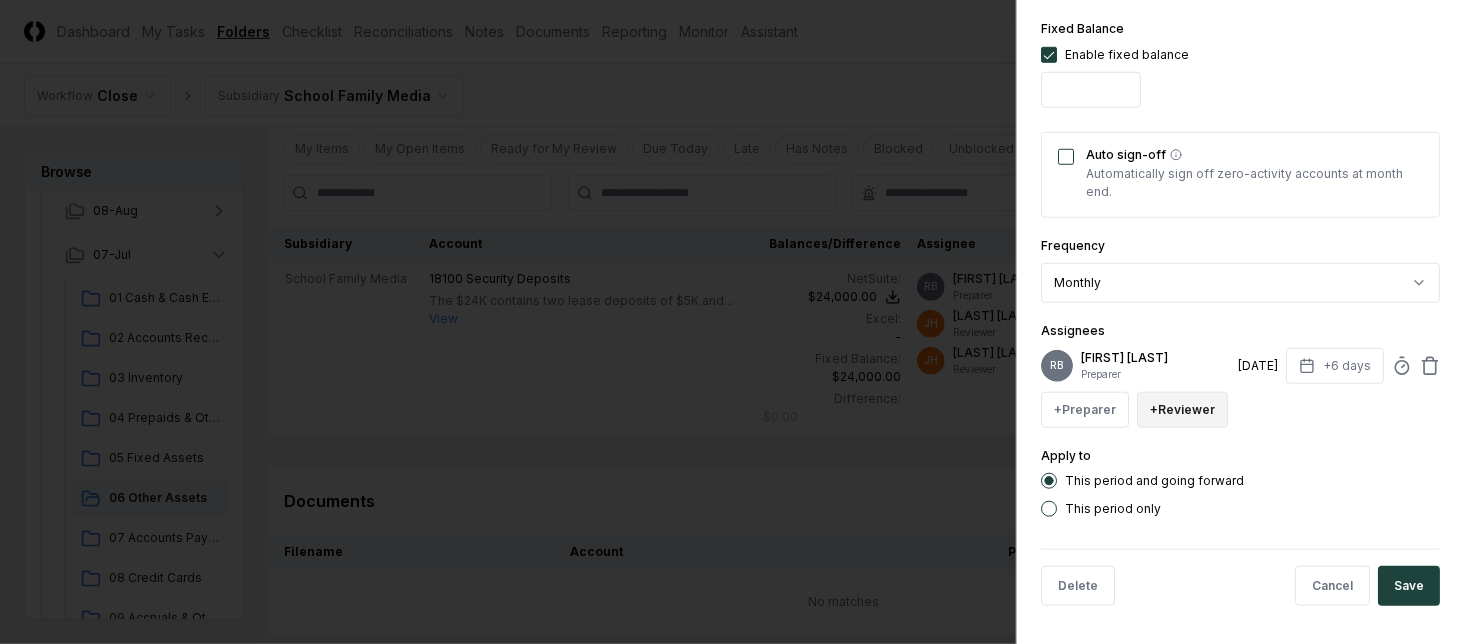 click on "+  Reviewer" at bounding box center [1182, 410] 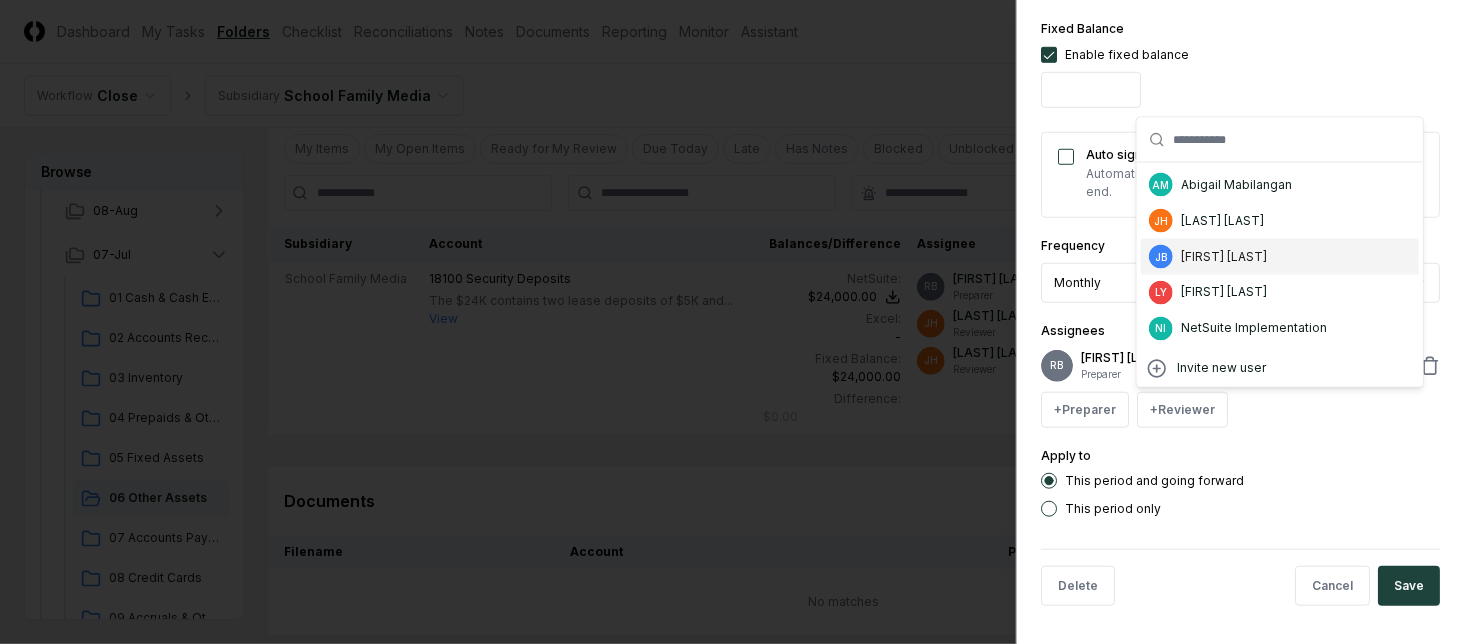 click on "Jon Bunger" at bounding box center [1224, 257] 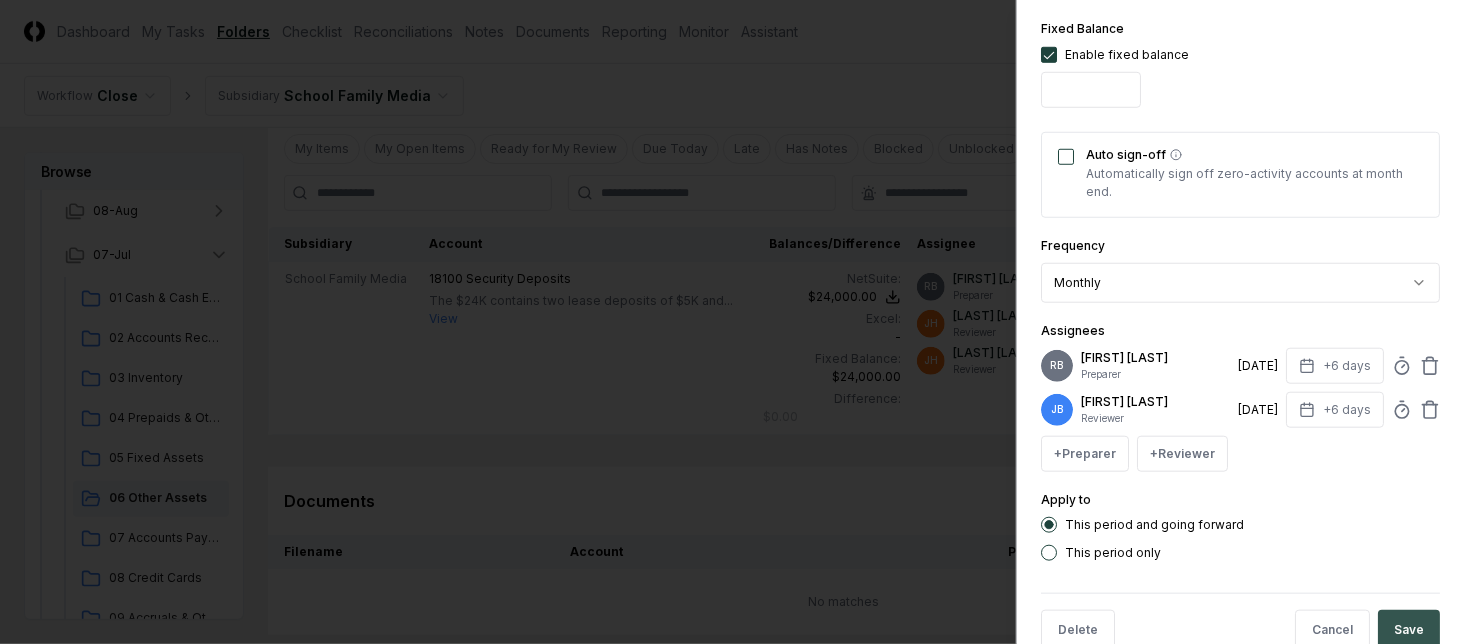 click on "Save" at bounding box center (1409, 630) 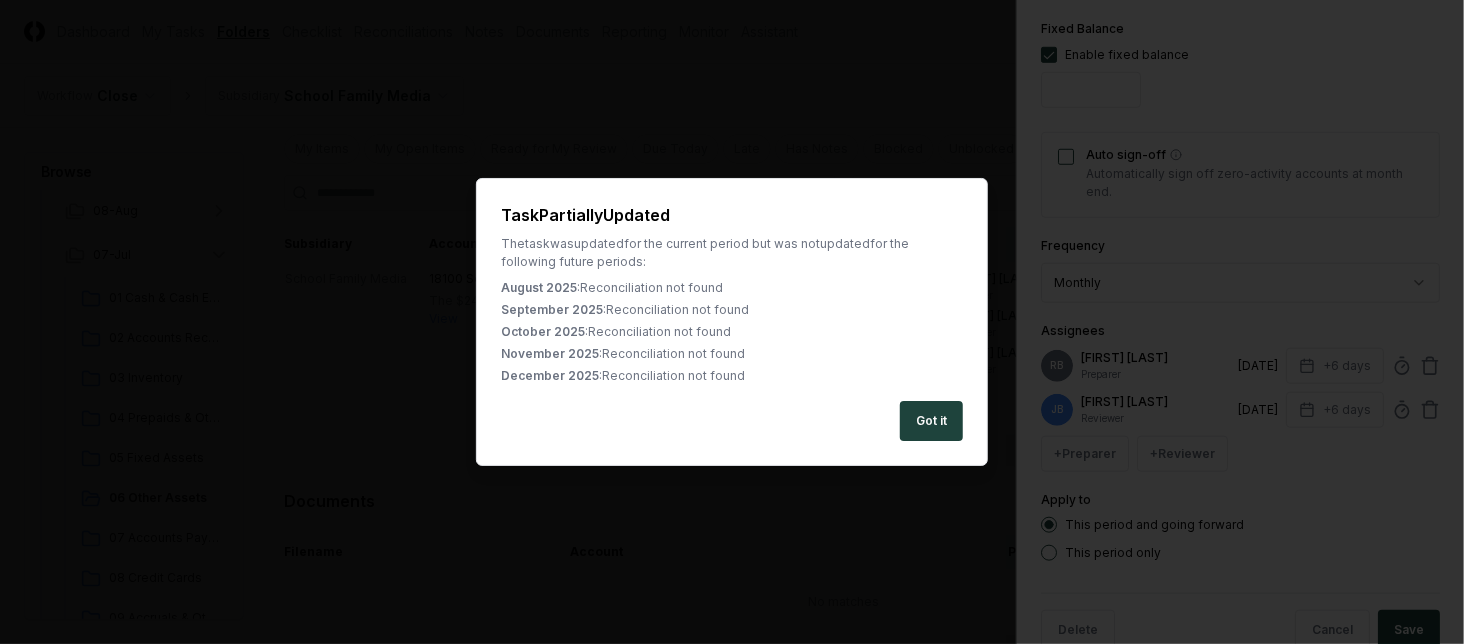 drag, startPoint x: 925, startPoint y: 424, endPoint x: 910, endPoint y: 396, distance: 31.764761 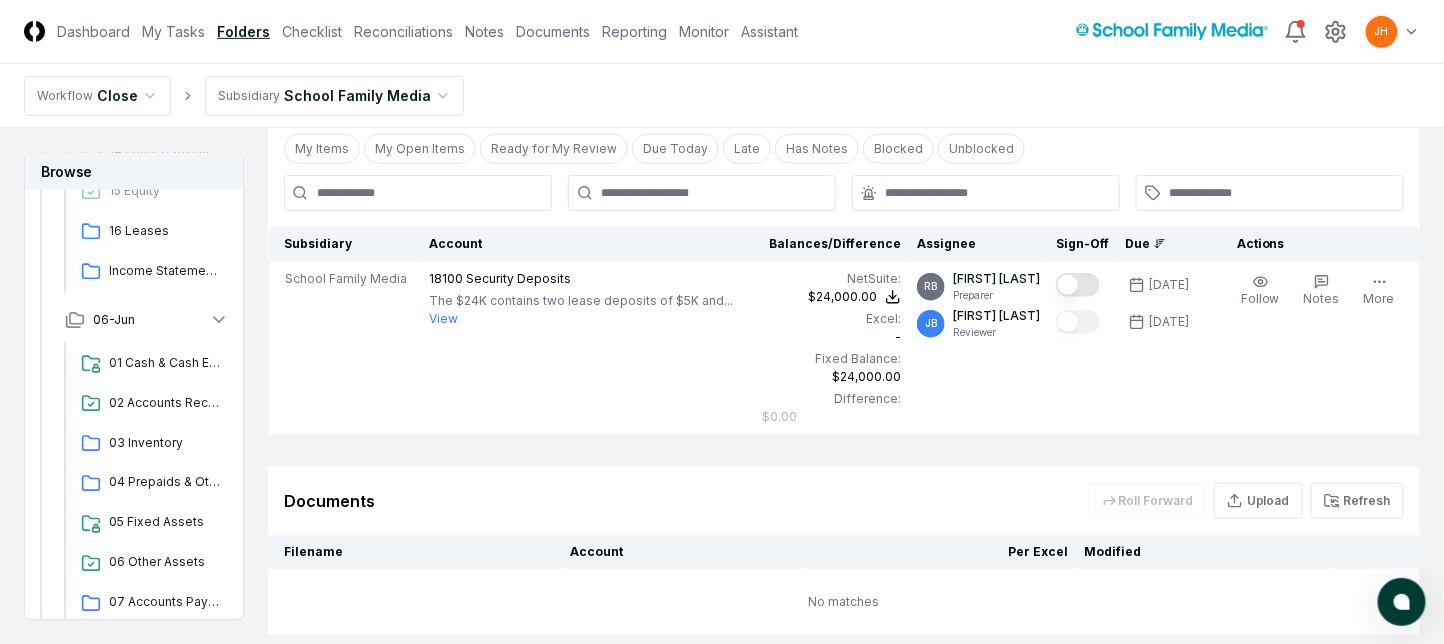 scroll, scrollTop: 1066, scrollLeft: 0, axis: vertical 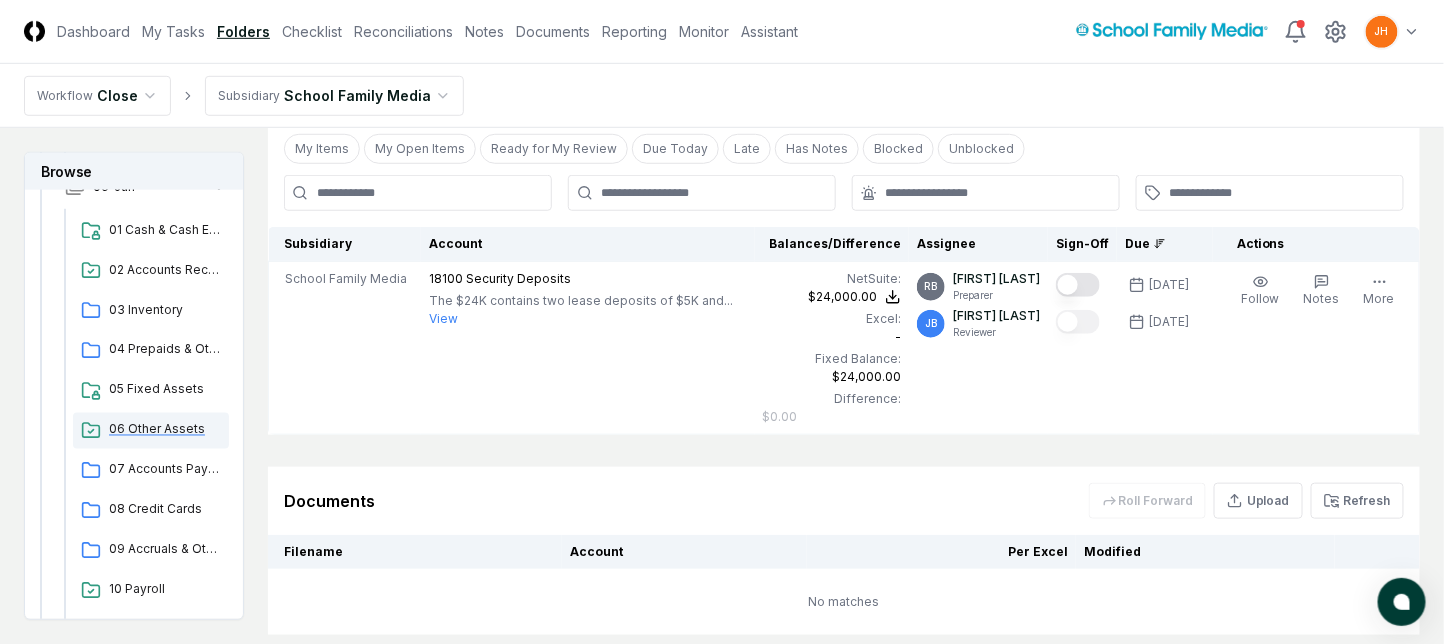 click on "06 Other Assets" at bounding box center [165, 430] 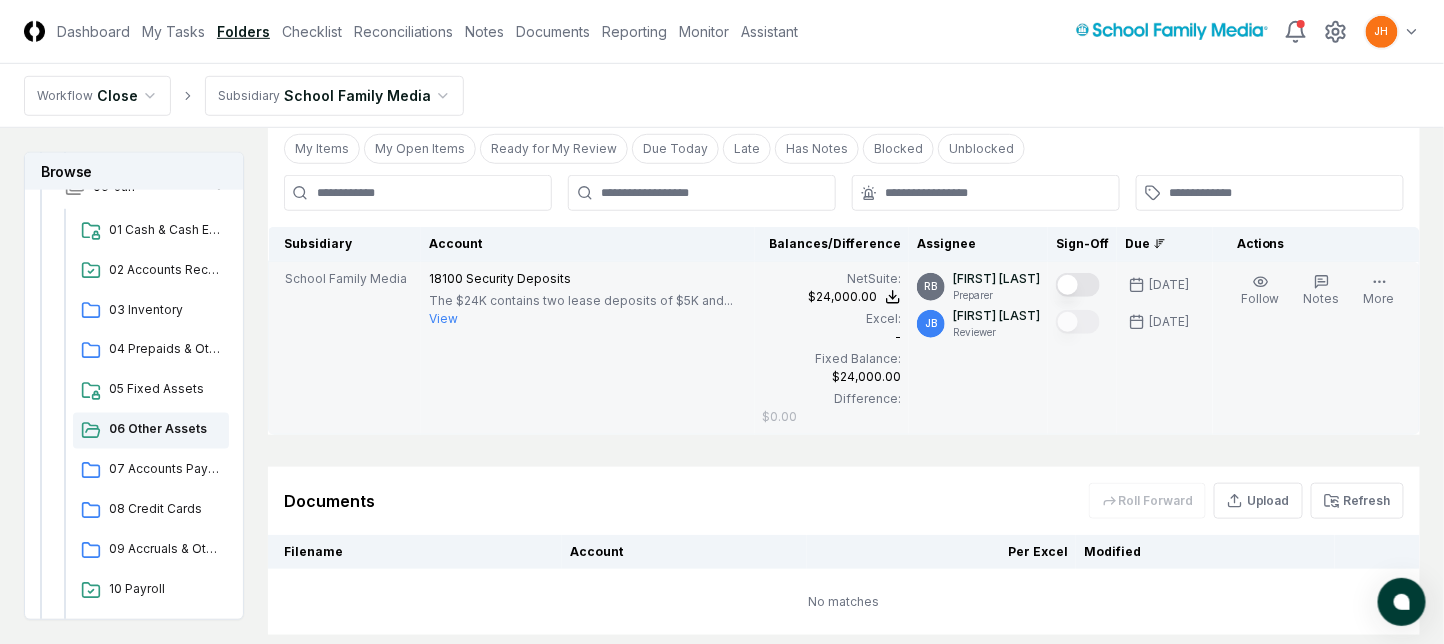 scroll, scrollTop: 0, scrollLeft: 0, axis: both 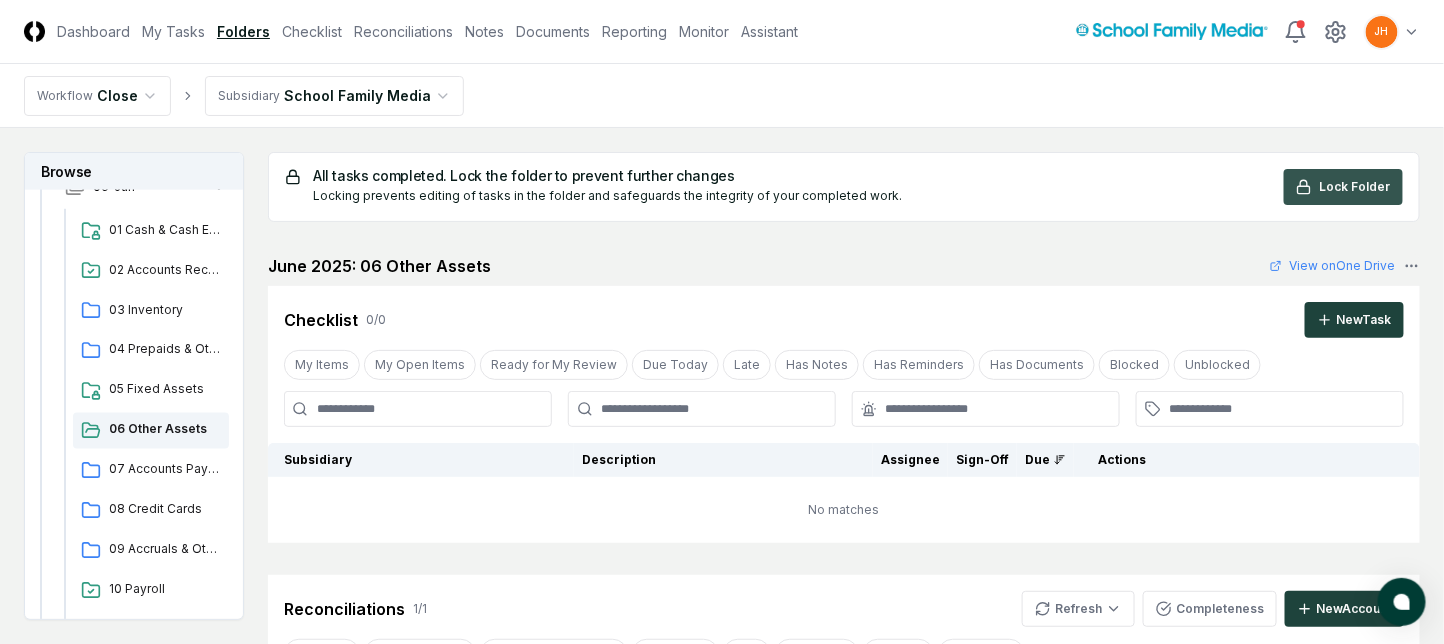 click on "Lock Folder" at bounding box center (1355, 187) 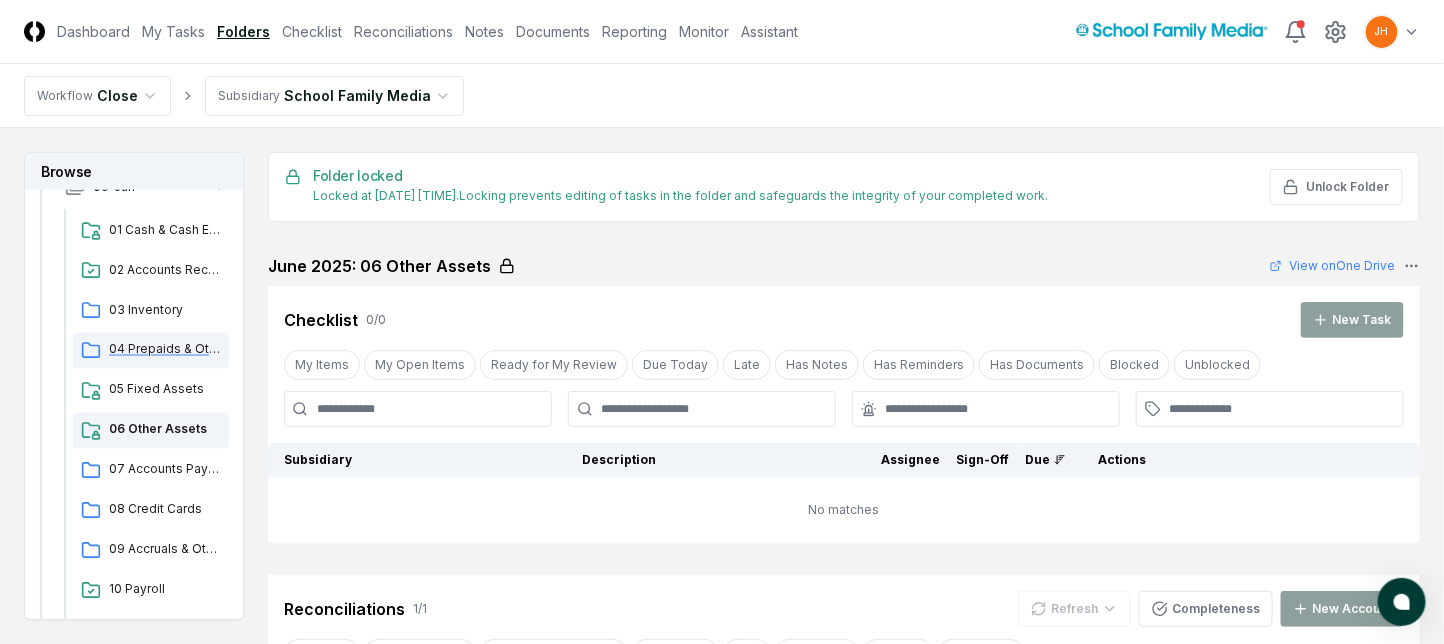 click on "04 Prepaids & Other Current Assets" at bounding box center [165, 350] 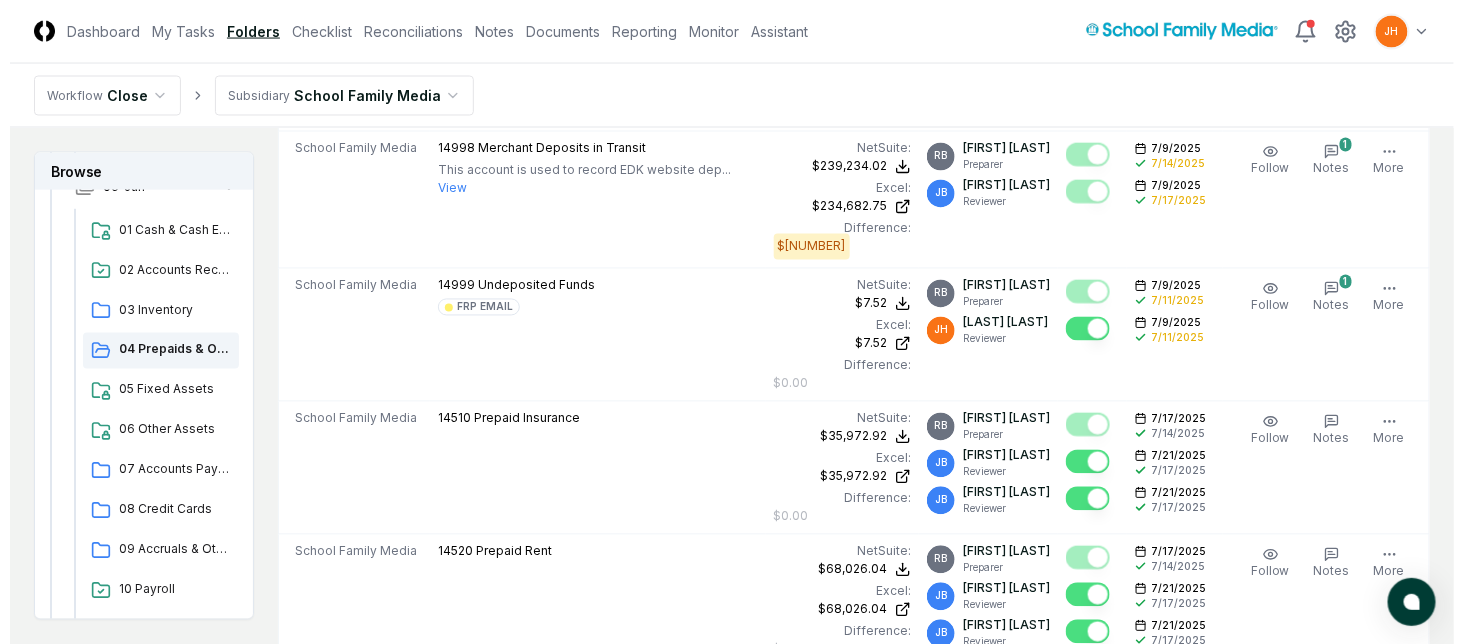 scroll, scrollTop: 1066, scrollLeft: 0, axis: vertical 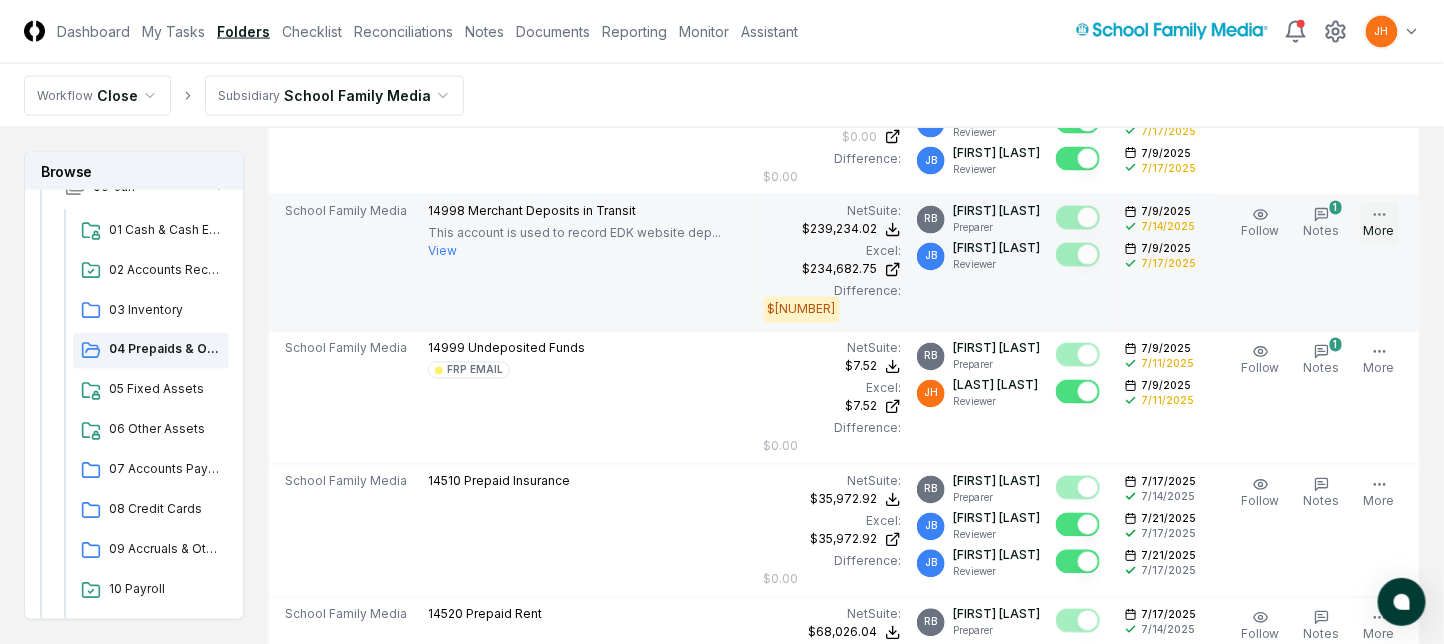click 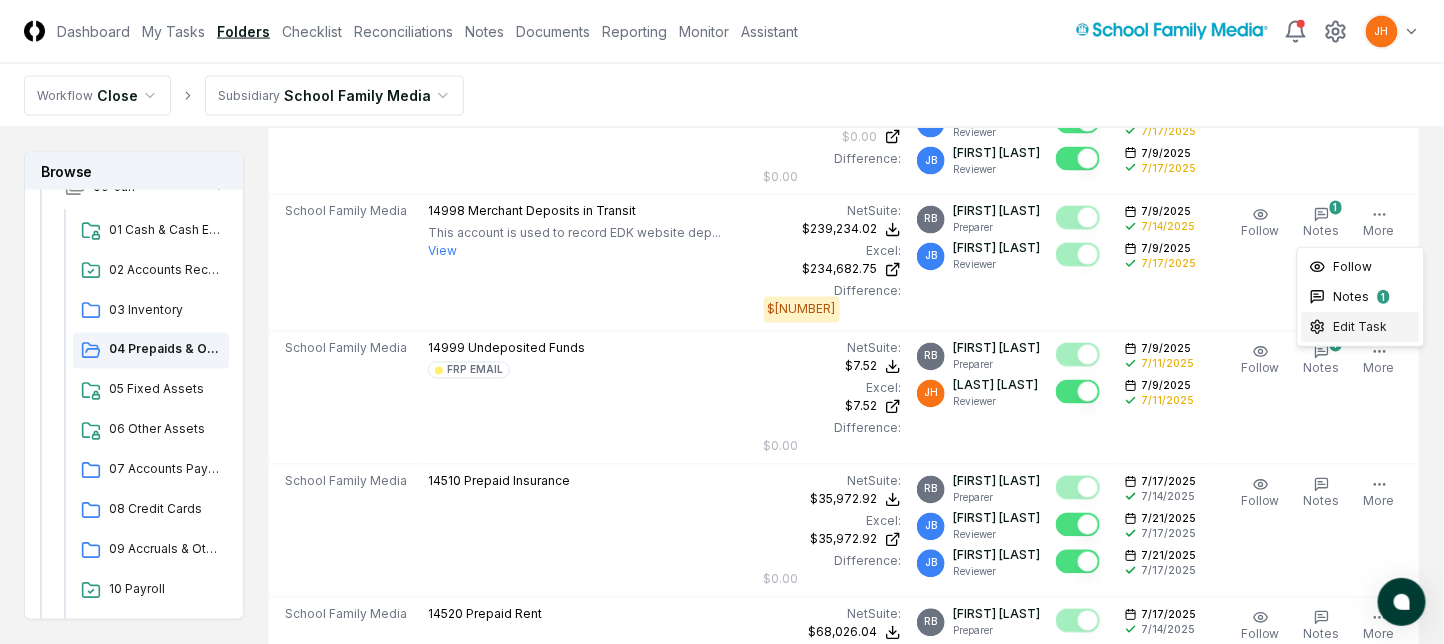 click on "Edit Task" at bounding box center [1361, 327] 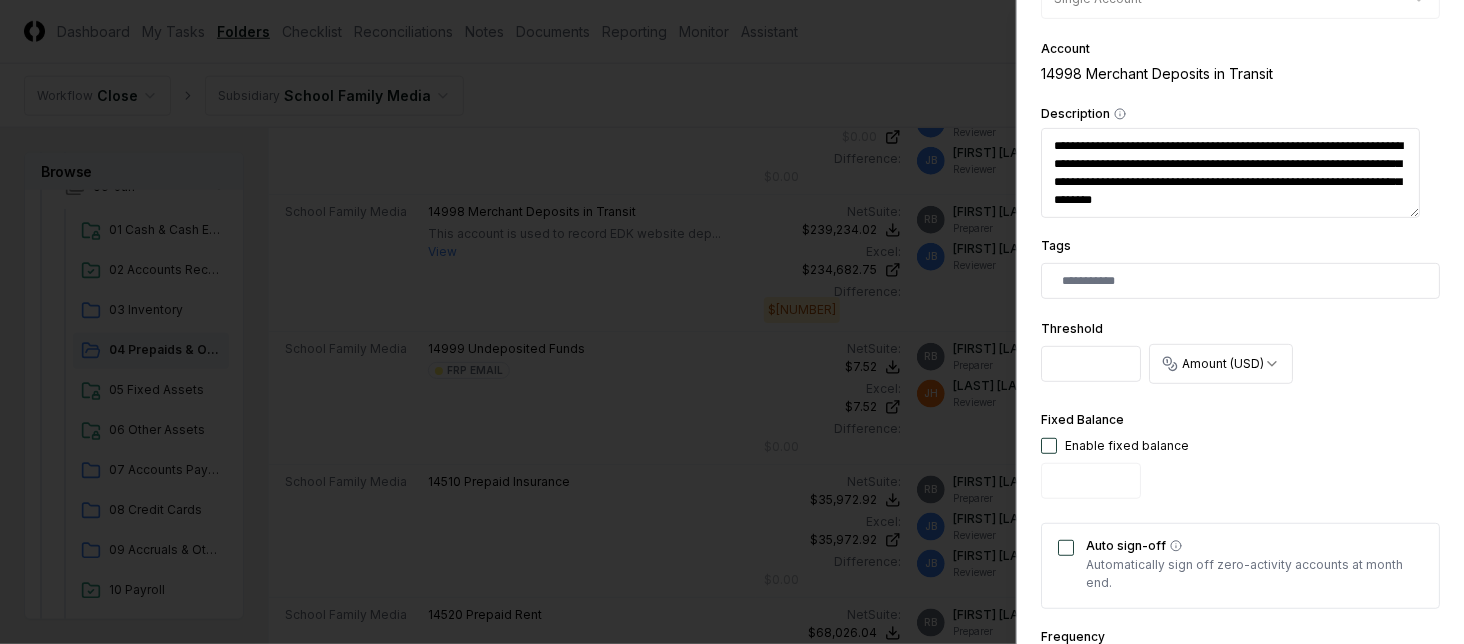 scroll, scrollTop: 400, scrollLeft: 0, axis: vertical 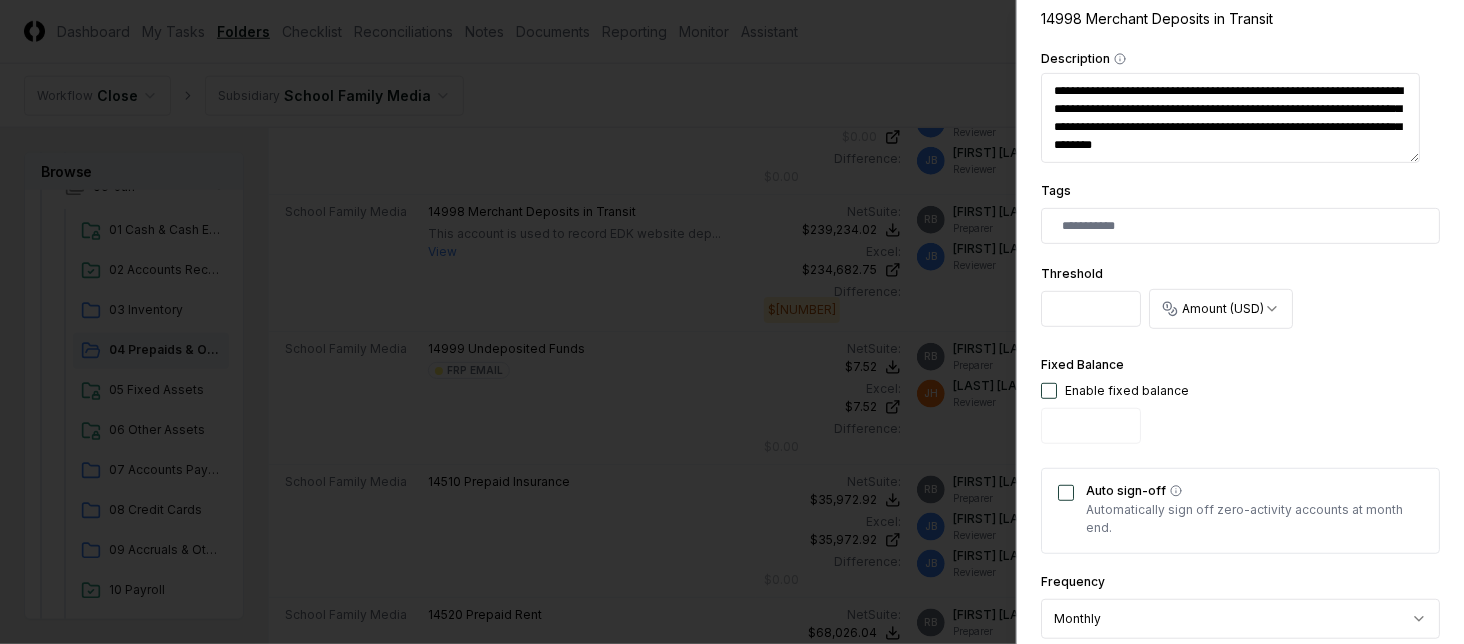 drag, startPoint x: 1092, startPoint y: 313, endPoint x: 1015, endPoint y: 300, distance: 78.08969 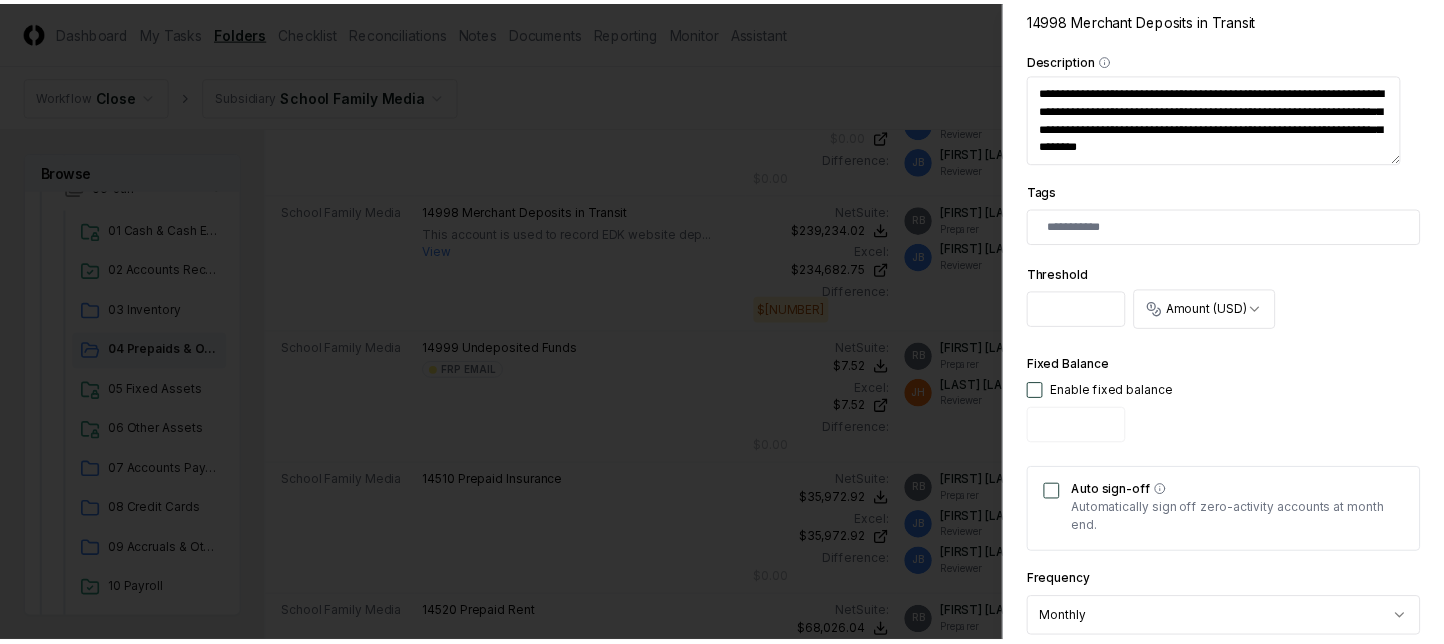 scroll, scrollTop: 779, scrollLeft: 0, axis: vertical 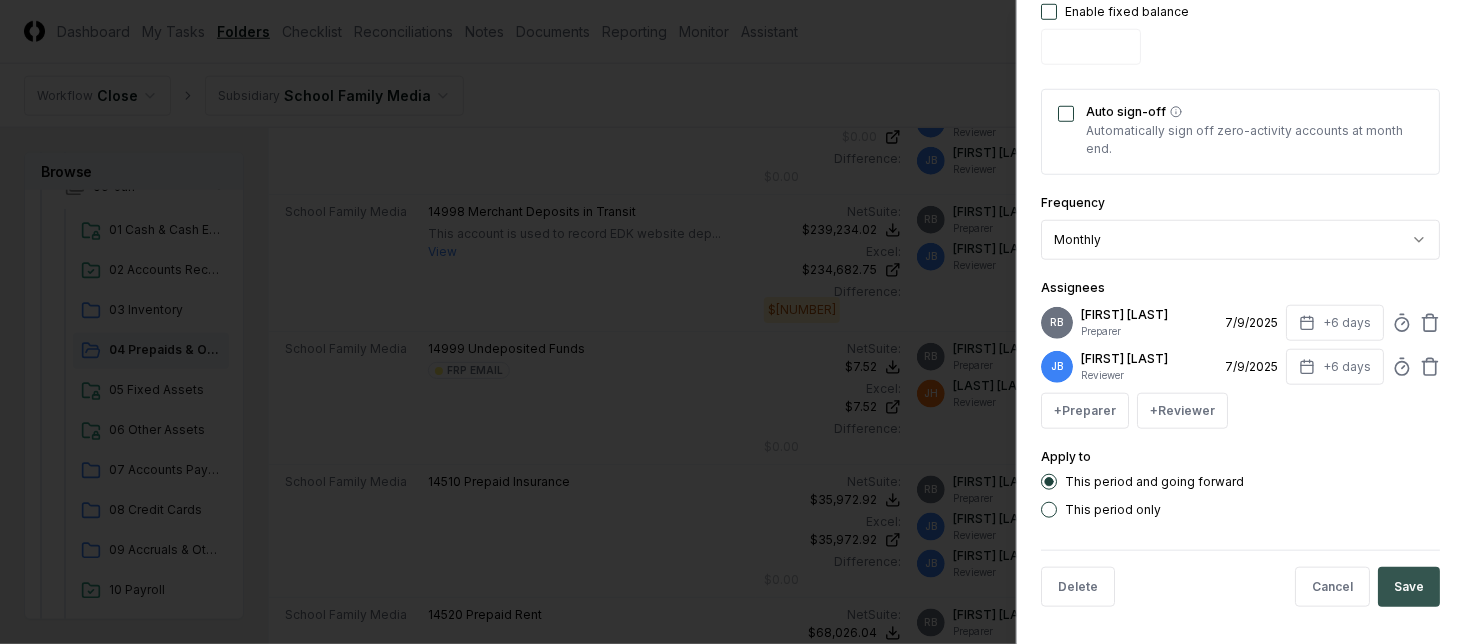 click on "Save" at bounding box center (1409, 587) 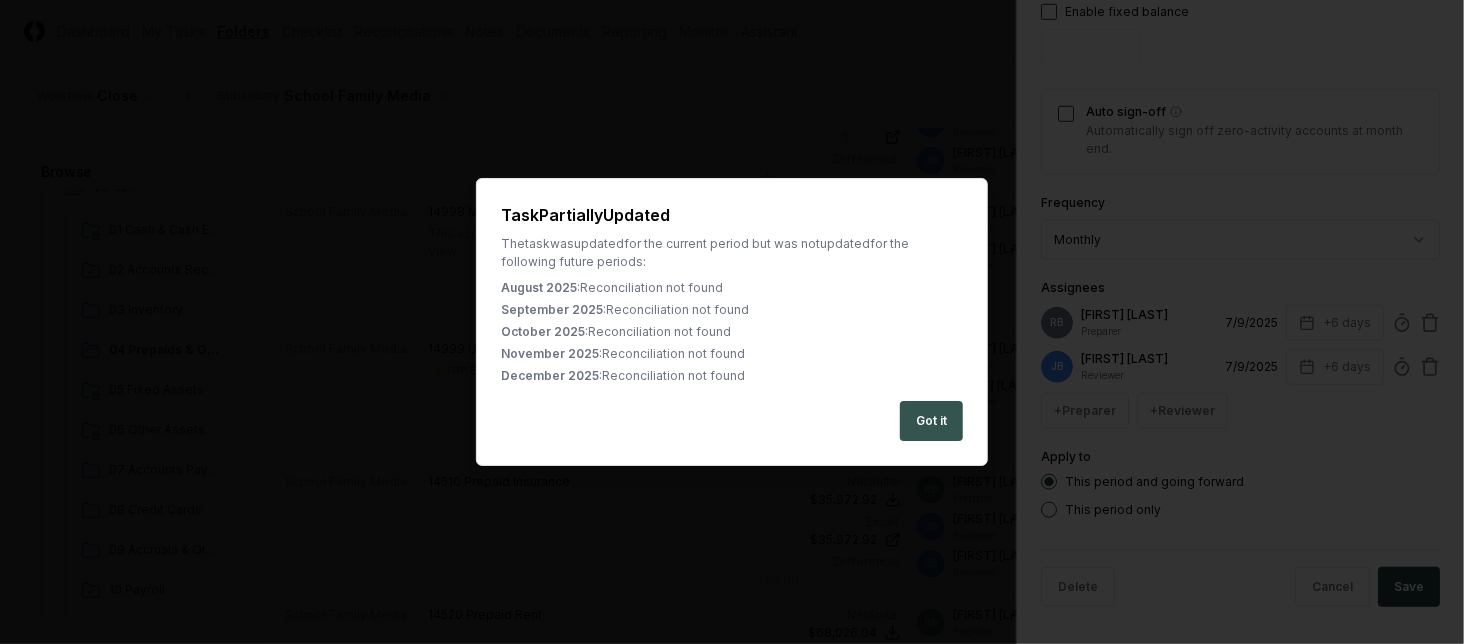 click on "Got it" at bounding box center (931, 421) 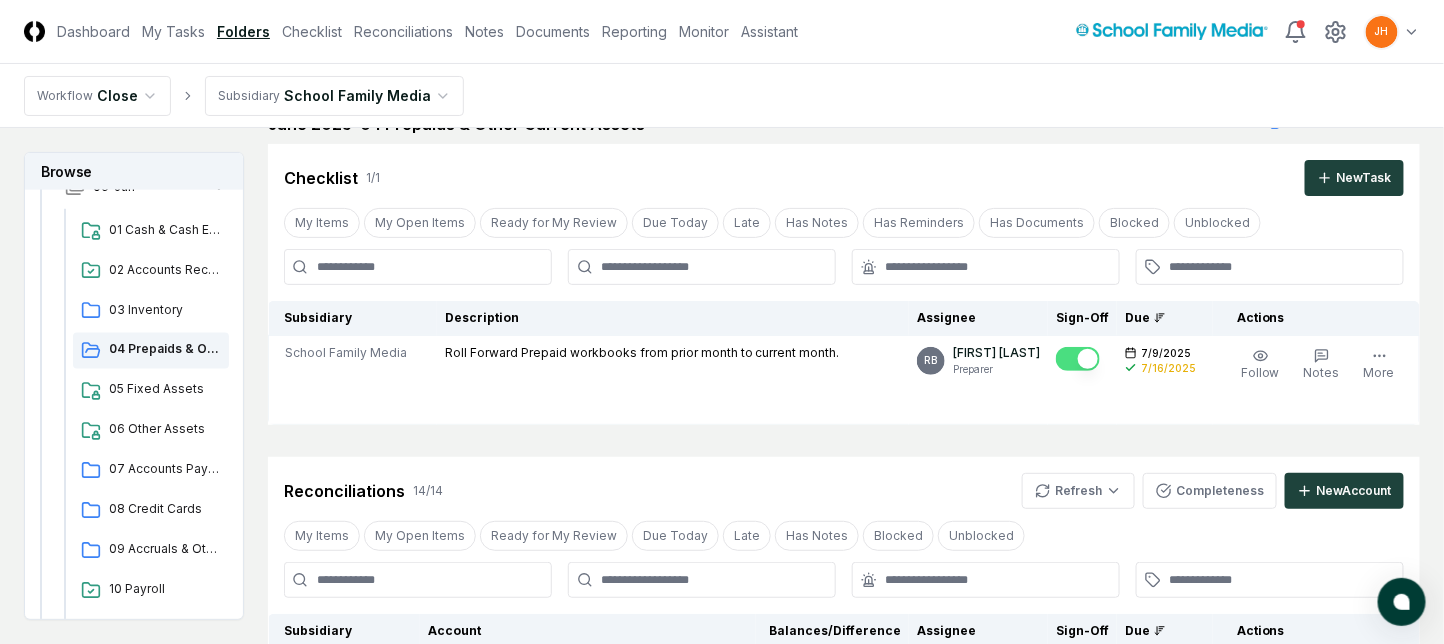 scroll, scrollTop: 0, scrollLeft: 0, axis: both 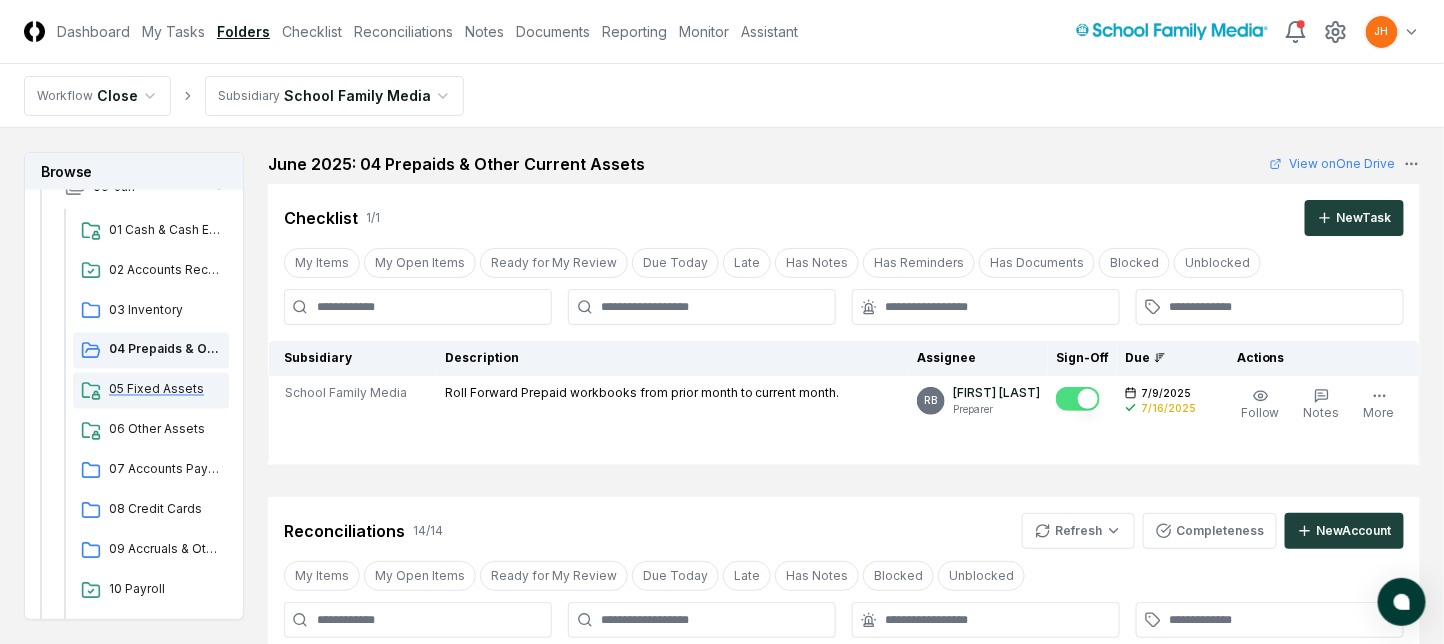 click on "05 Fixed Assets" at bounding box center [165, 390] 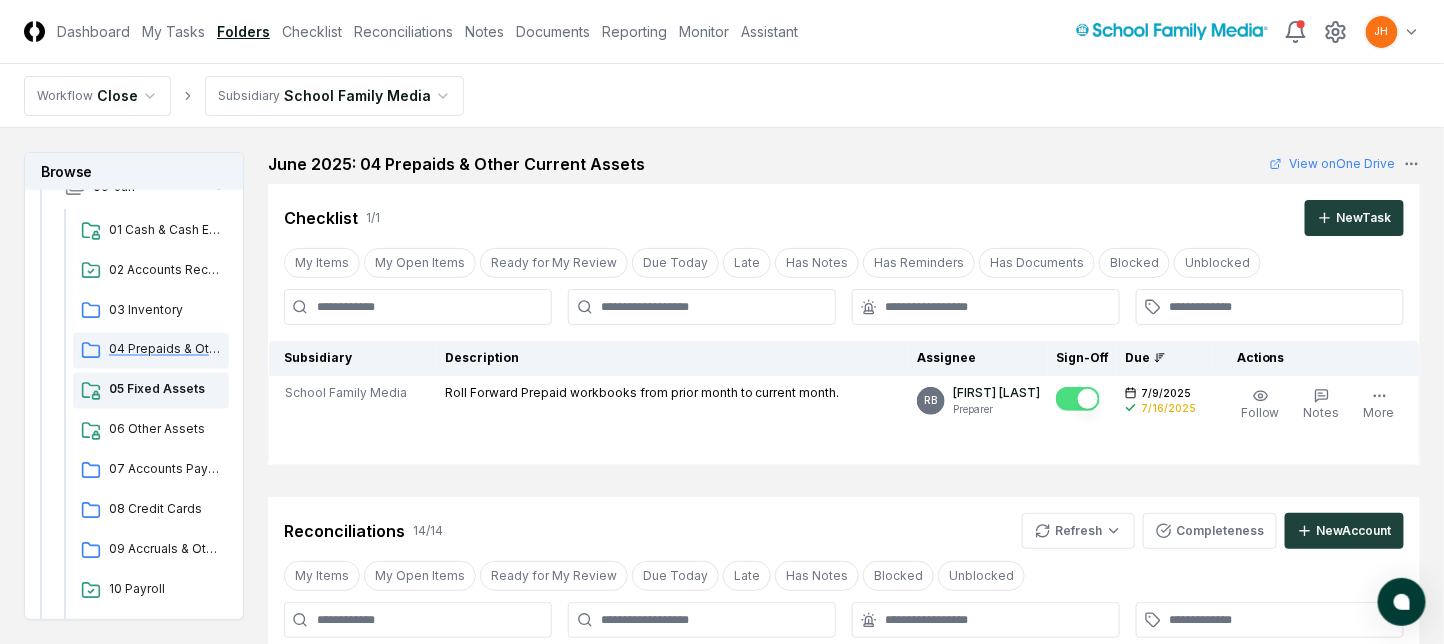 click on "04 Prepaids & Other Current Assets" at bounding box center (165, 350) 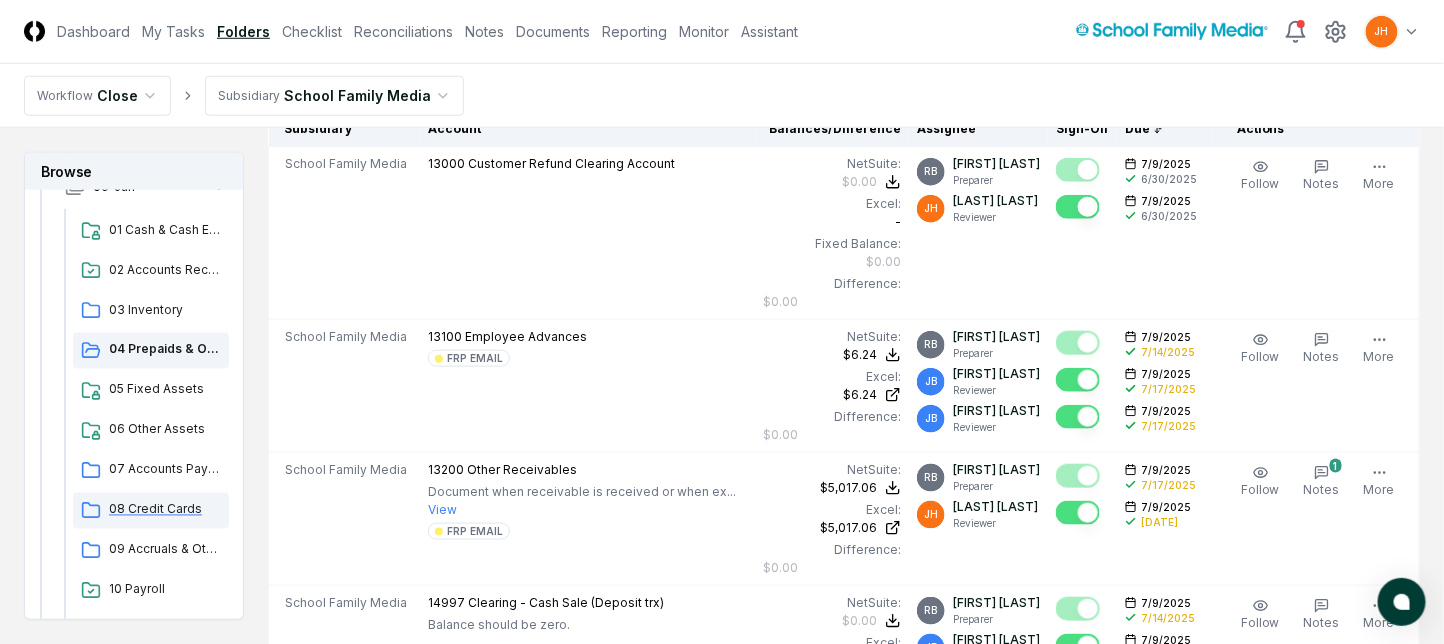 scroll, scrollTop: 533, scrollLeft: 0, axis: vertical 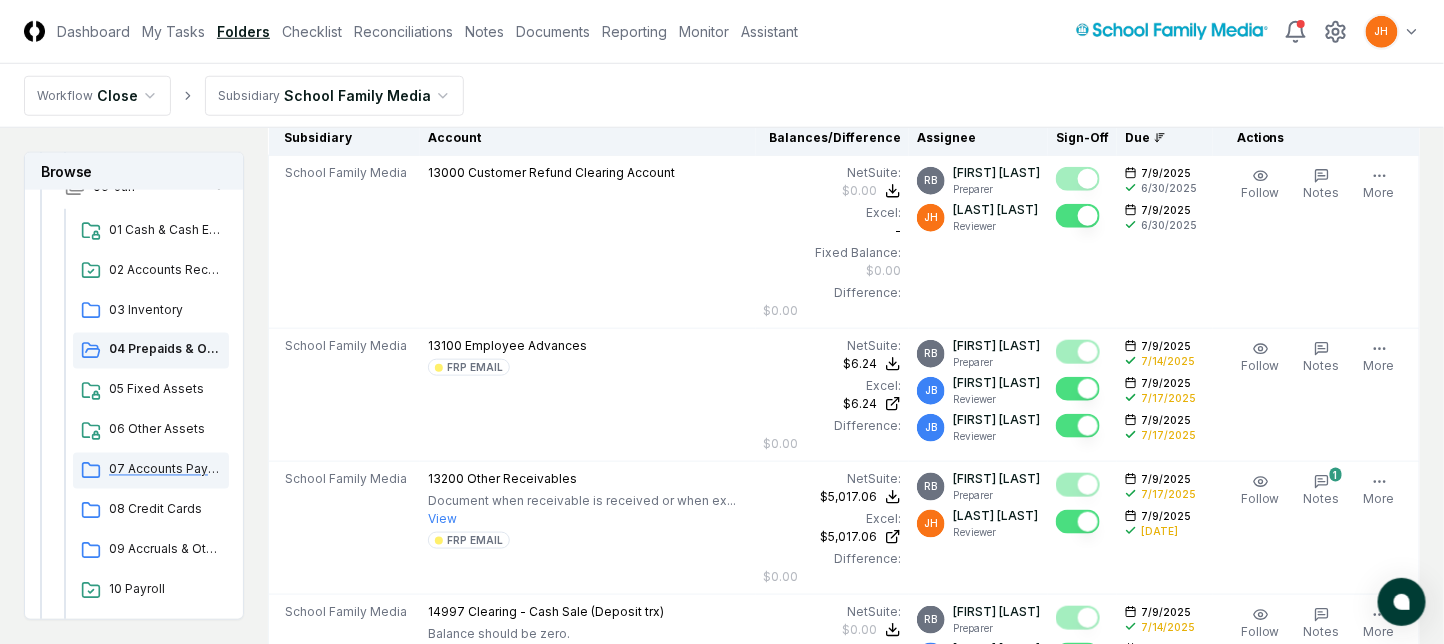 click on "07 Accounts Payable" at bounding box center [151, 471] 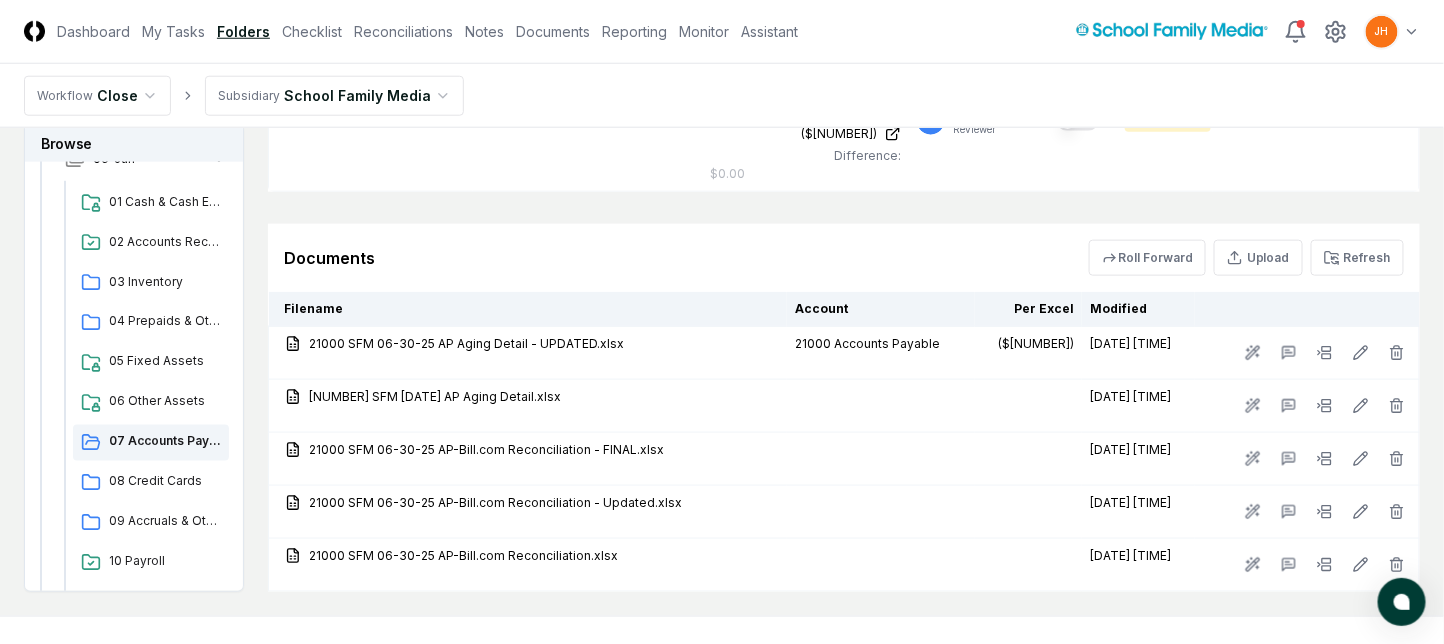 scroll, scrollTop: 666, scrollLeft: 0, axis: vertical 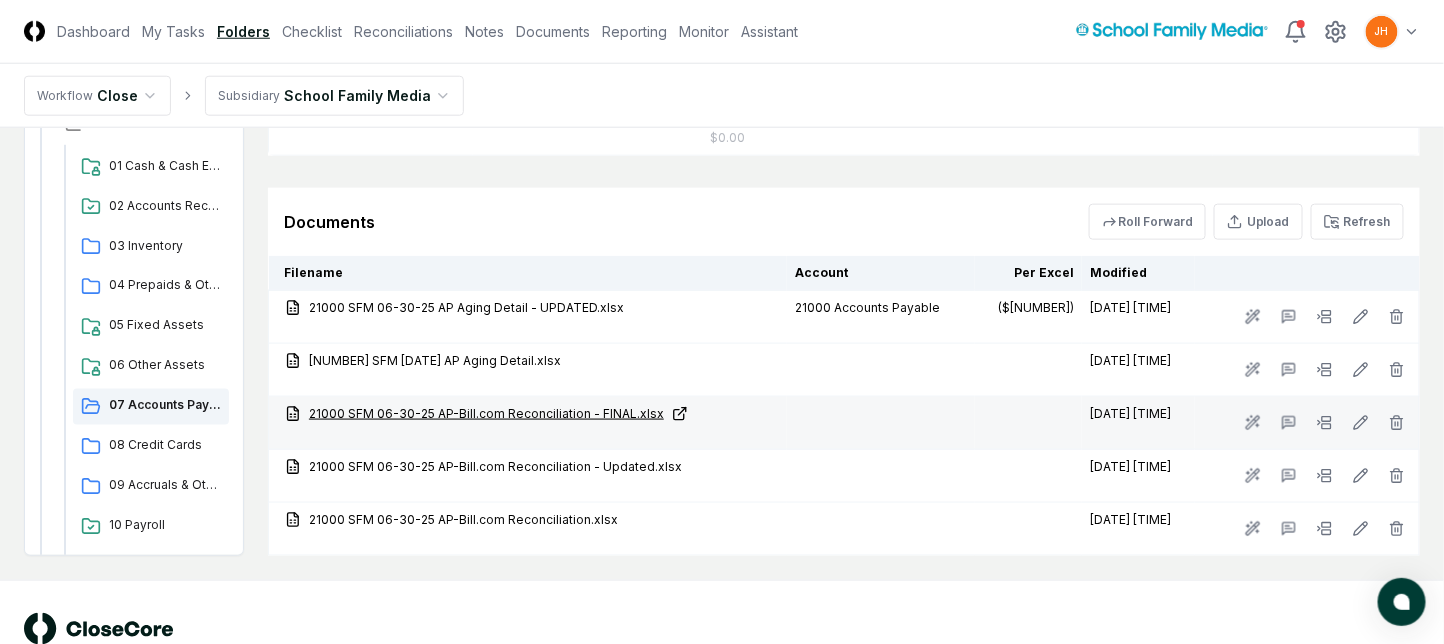 click on "21000 SFM 06-30-25 AP-Bill.com Reconciliation - FINAL.xlsx" at bounding box center (532, 414) 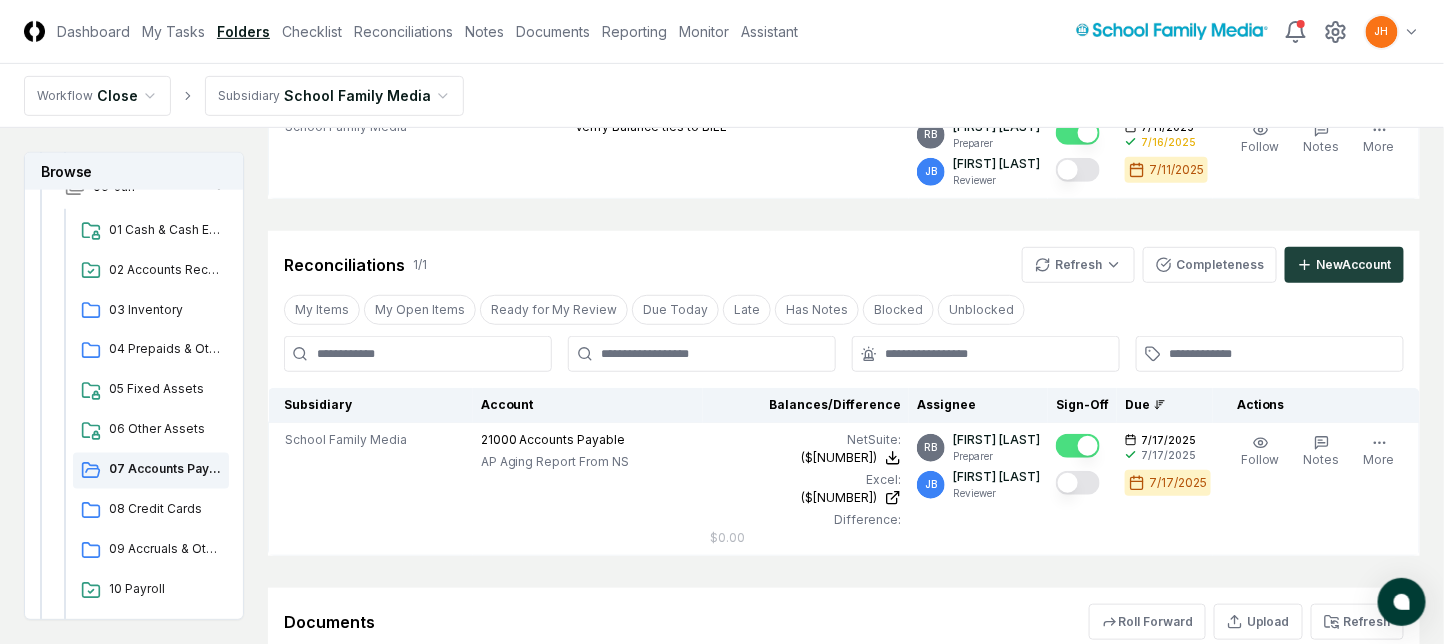 scroll, scrollTop: 400, scrollLeft: 0, axis: vertical 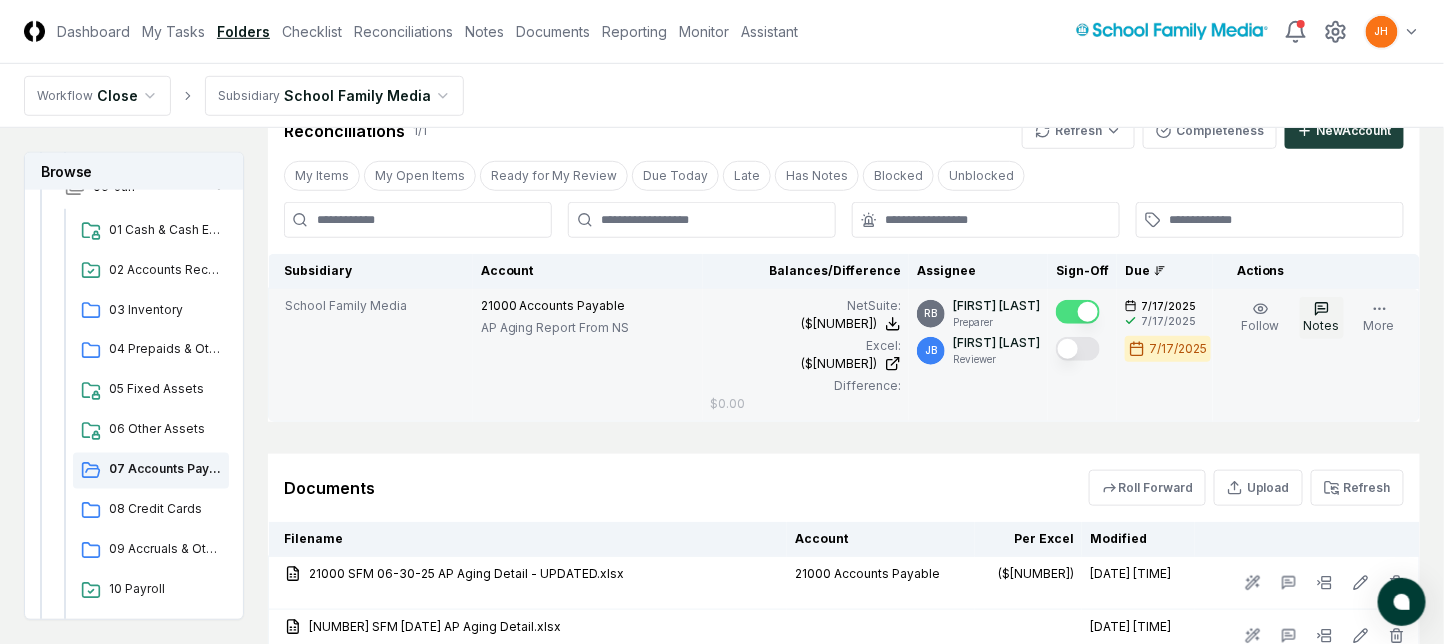 click on "Notes" at bounding box center [1322, 318] 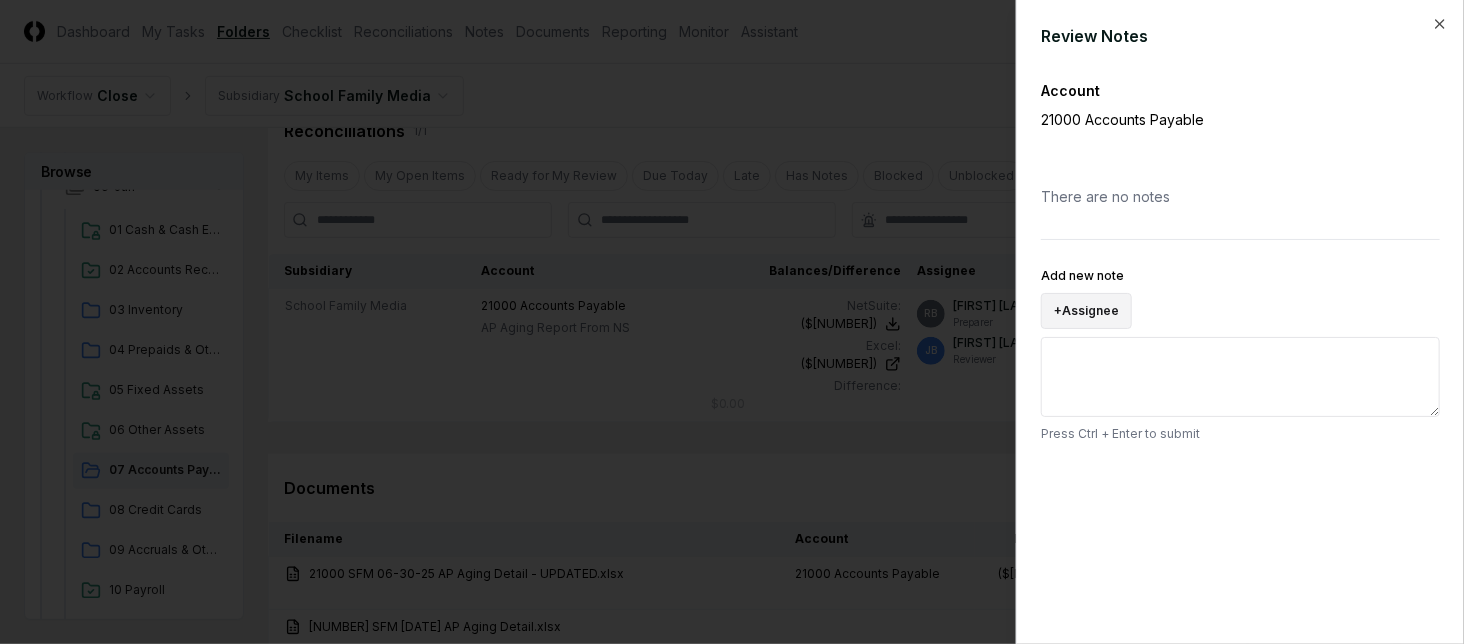 click on "+  Assignee" at bounding box center [1086, 311] 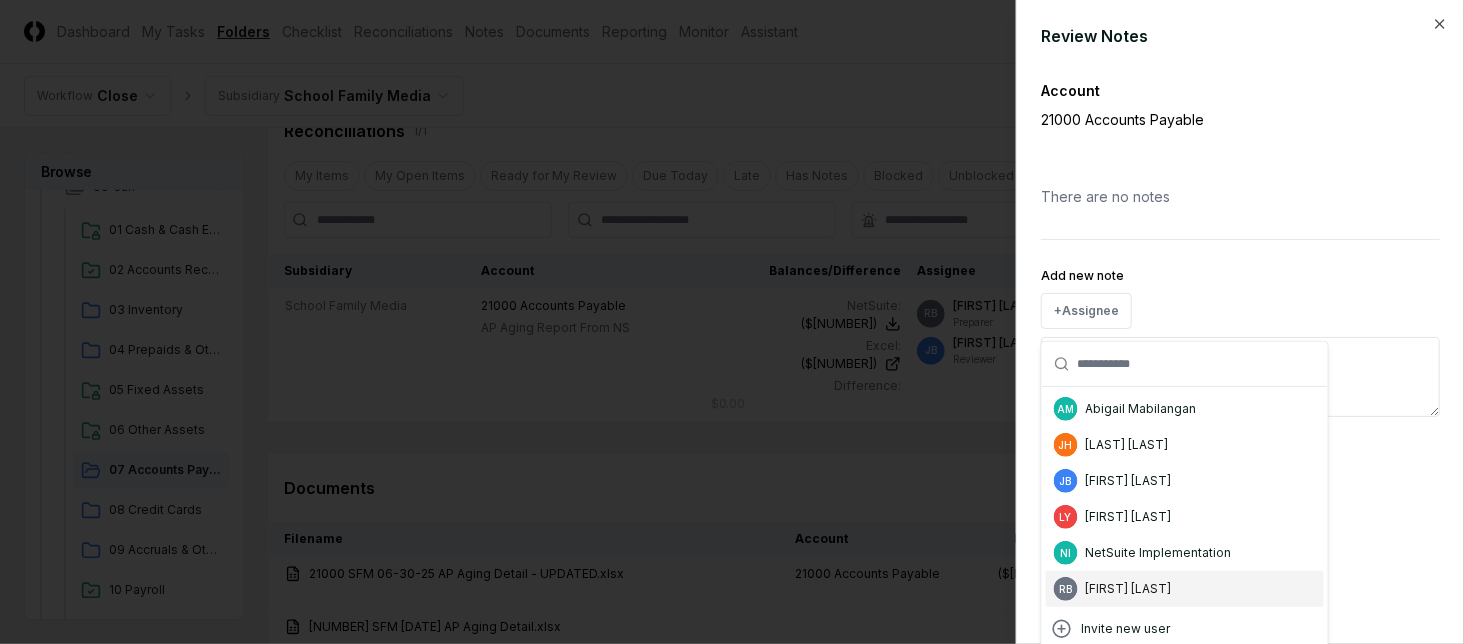 click on "[FIRST] [LAST]" at bounding box center (1129, 589) 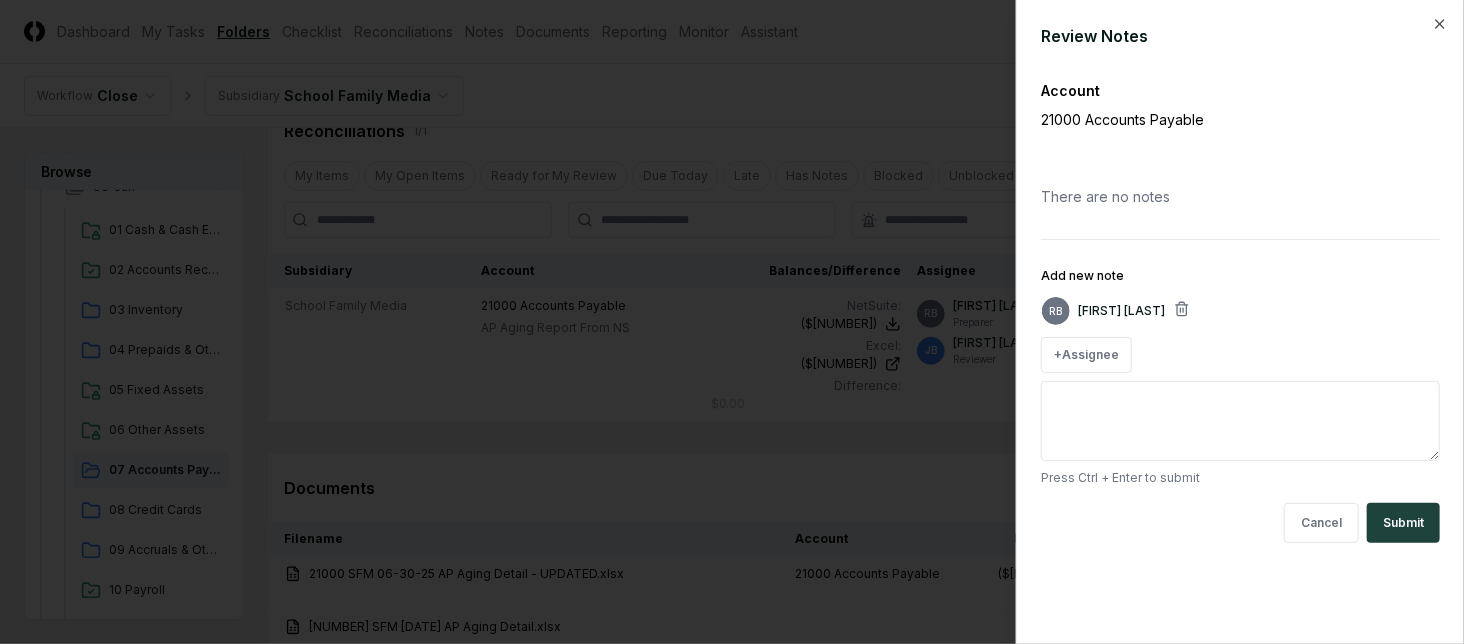 click on "Add new note" at bounding box center (1240, 421) 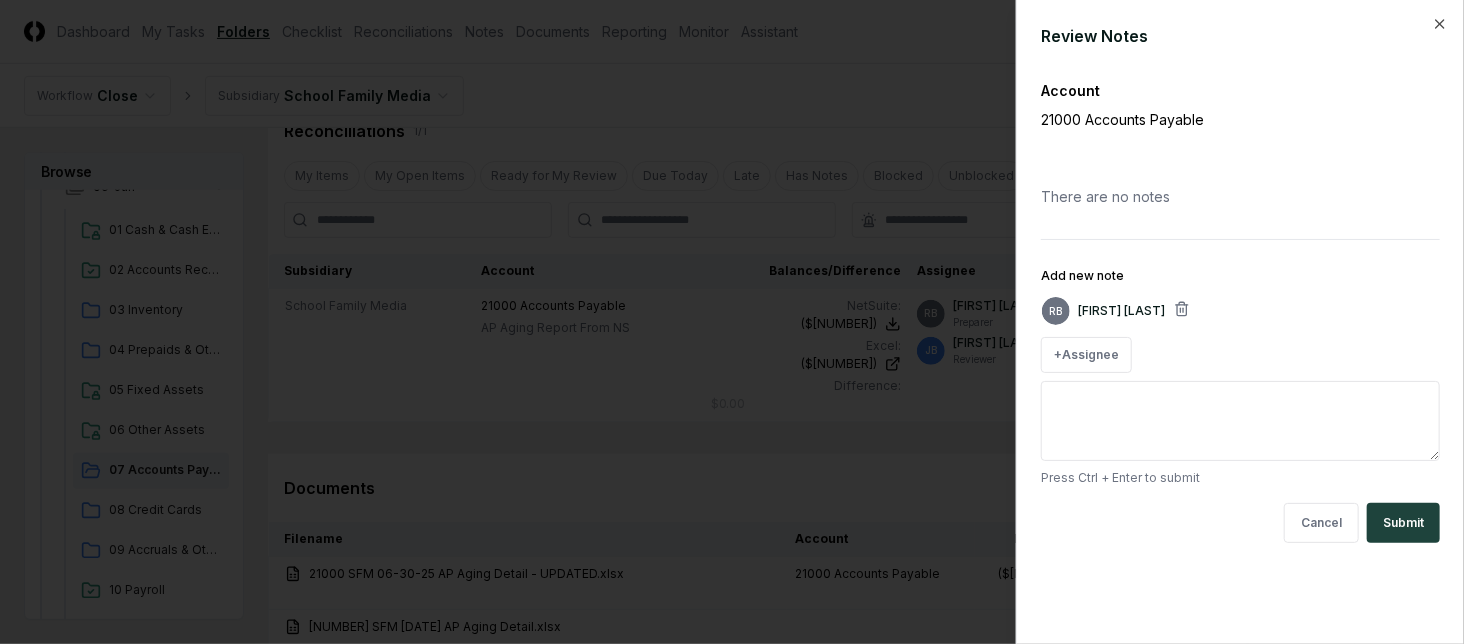 type on "*" 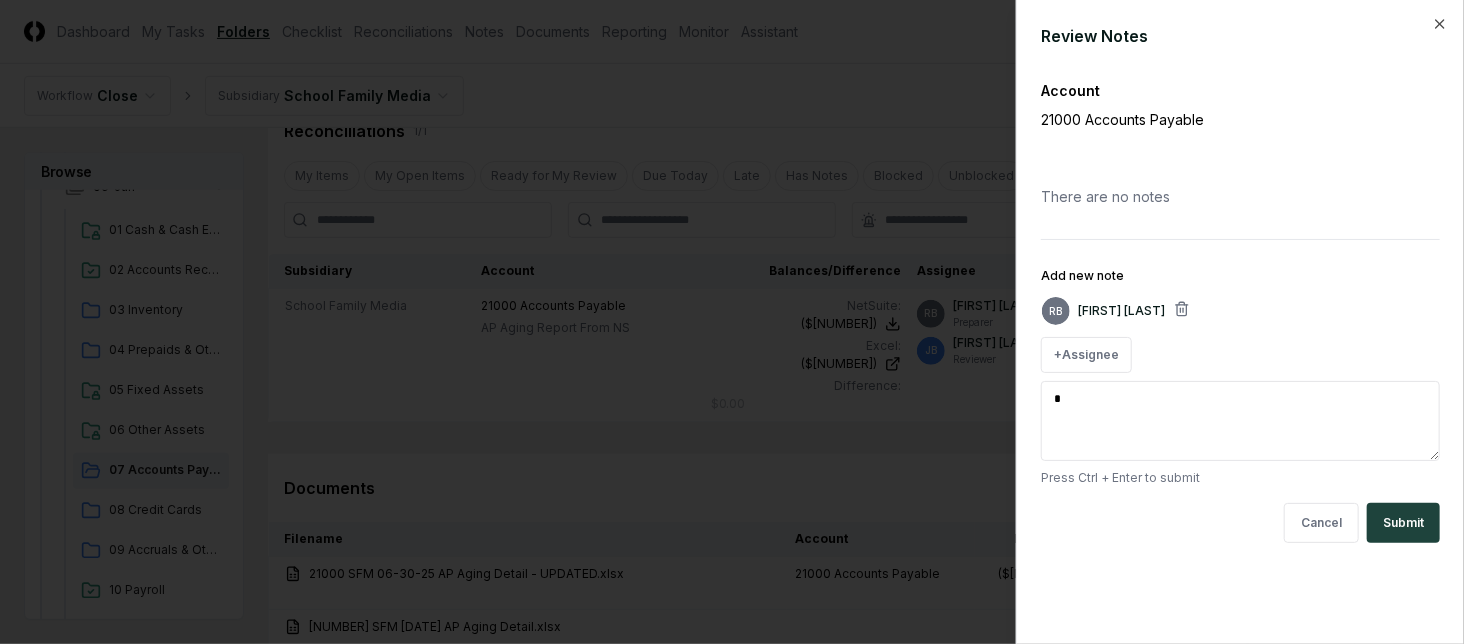 type on "**" 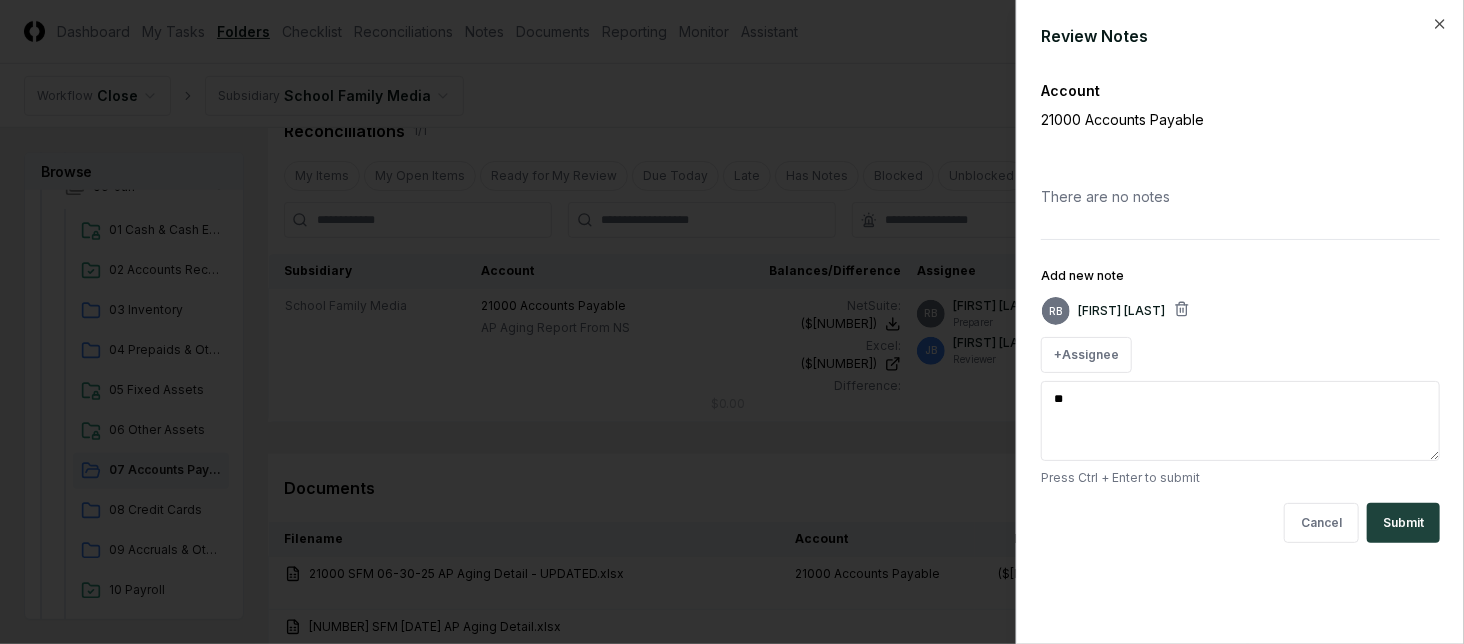 type on "*" 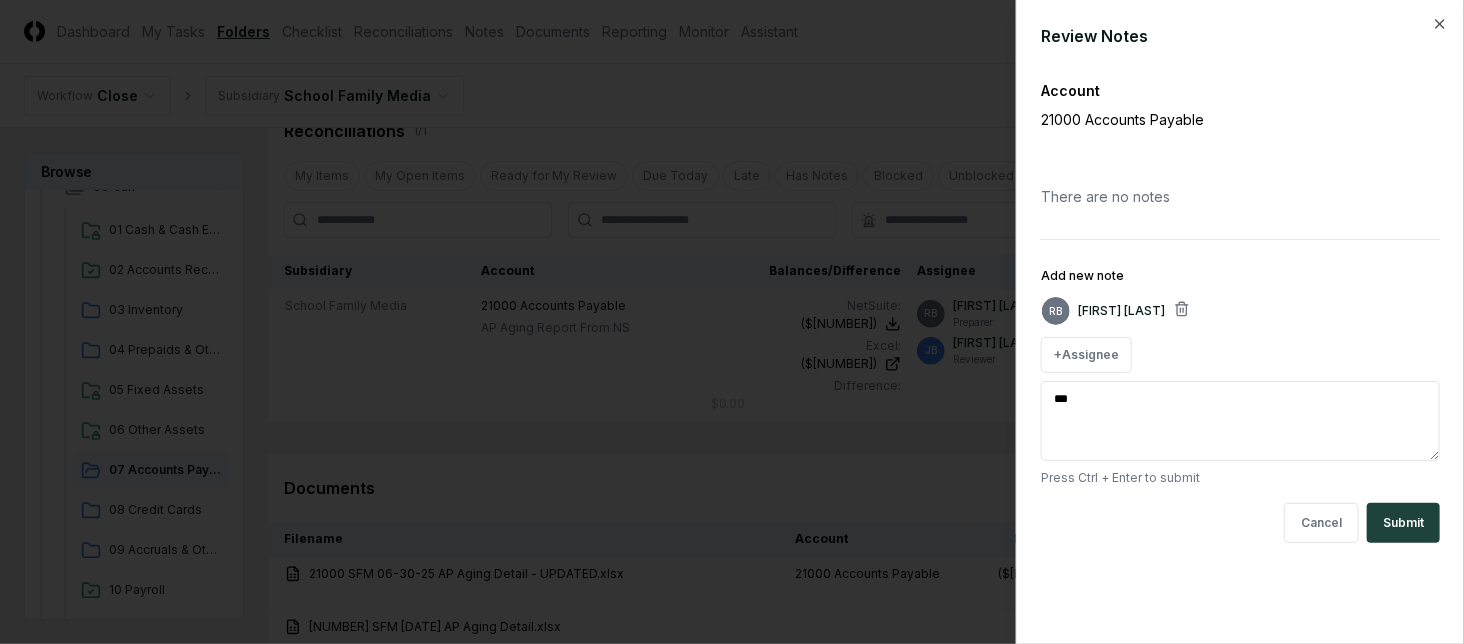 type on "***" 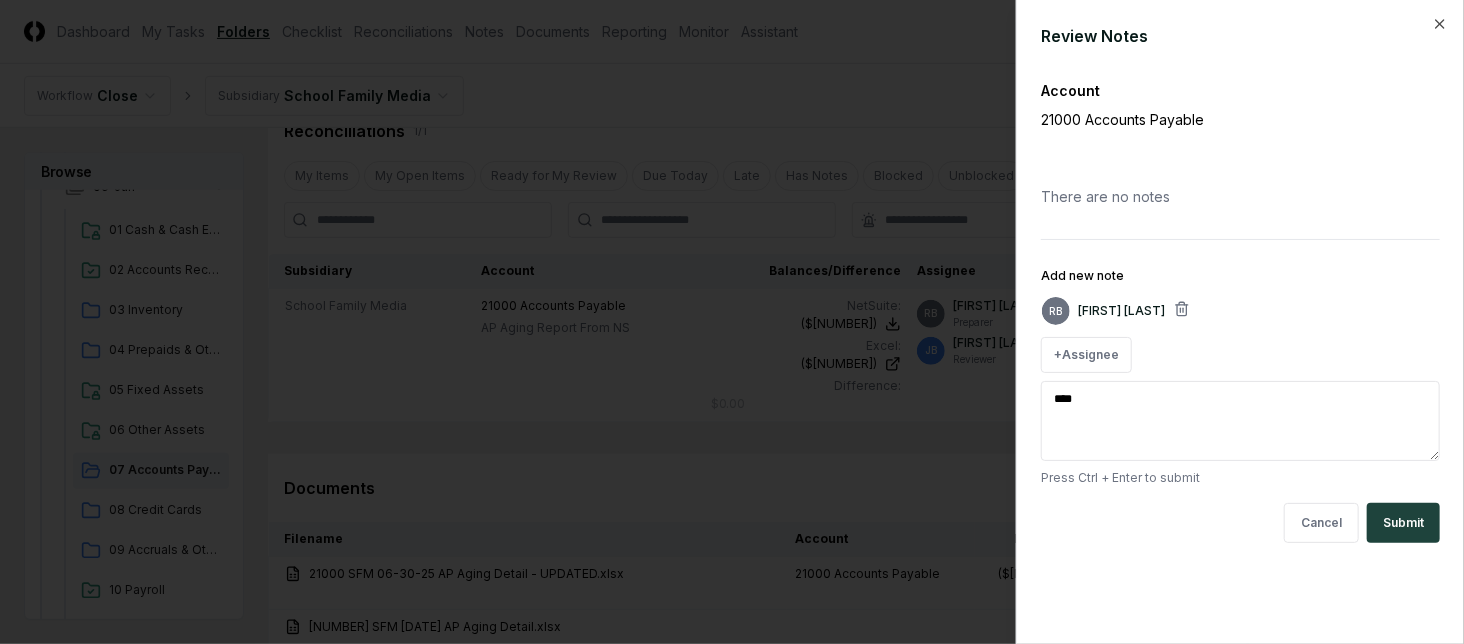 type on "*" 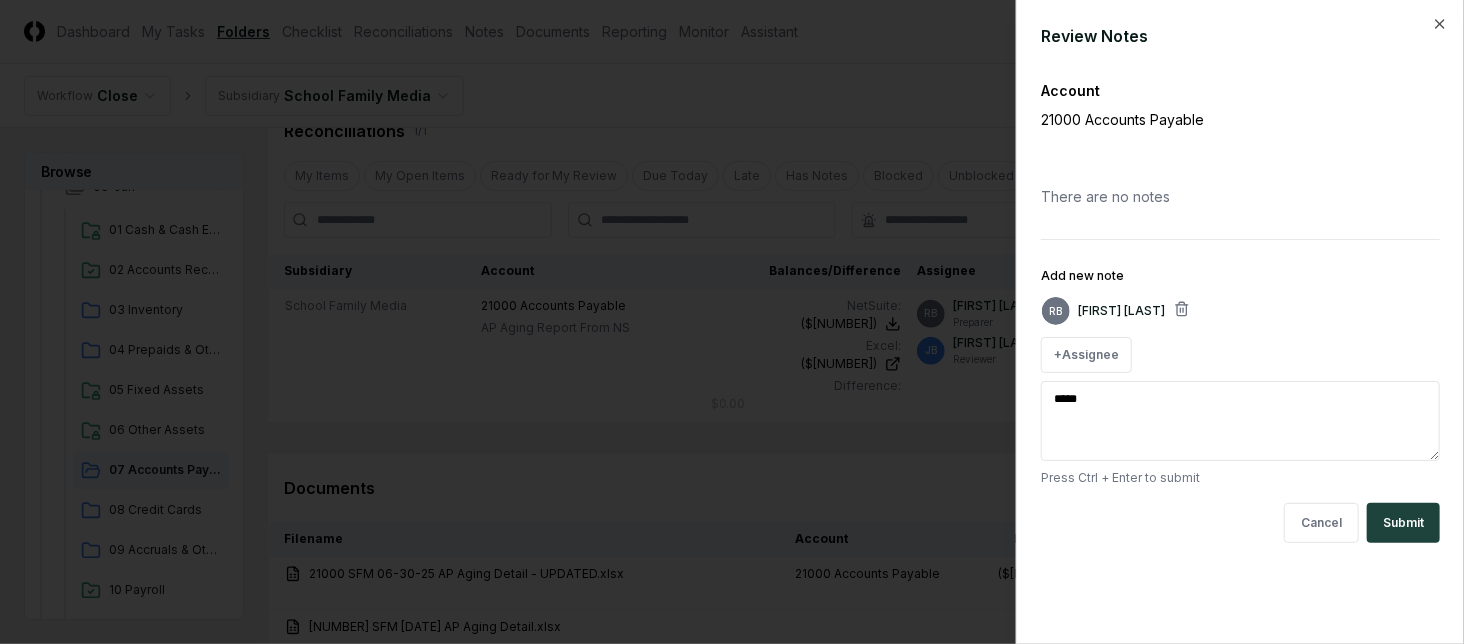 type on "*" 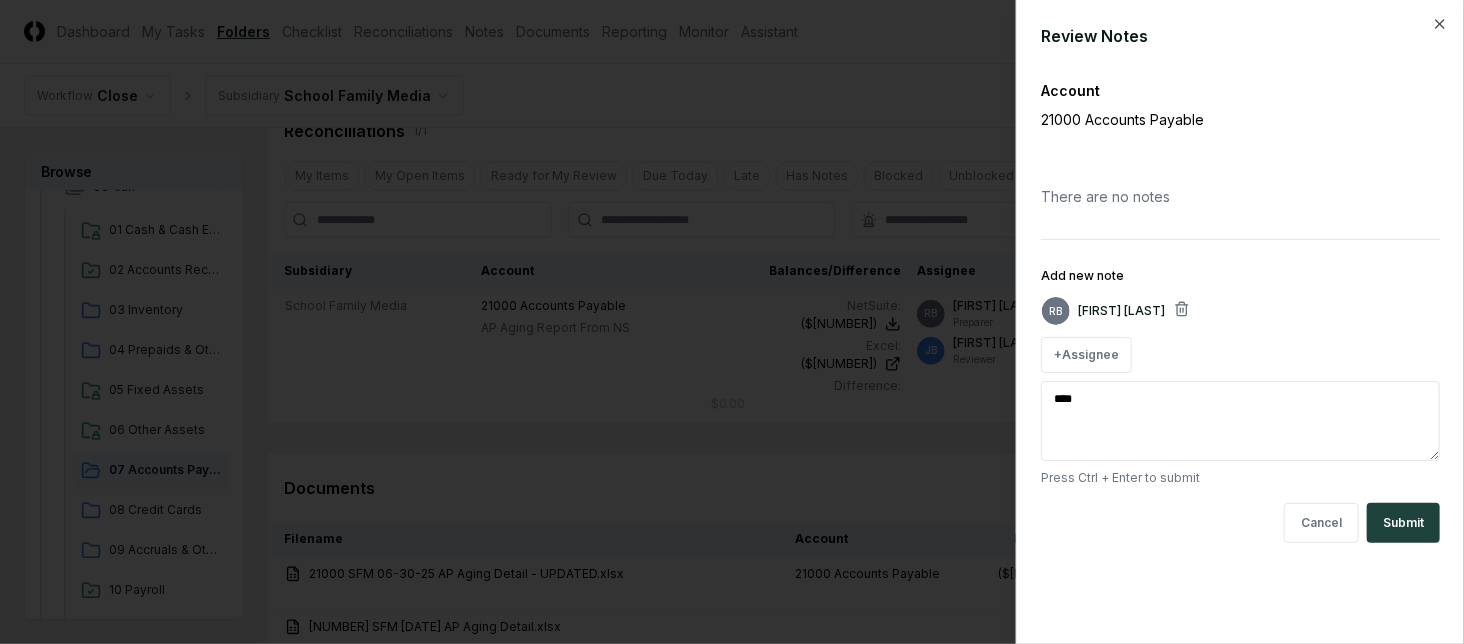 type on "*" 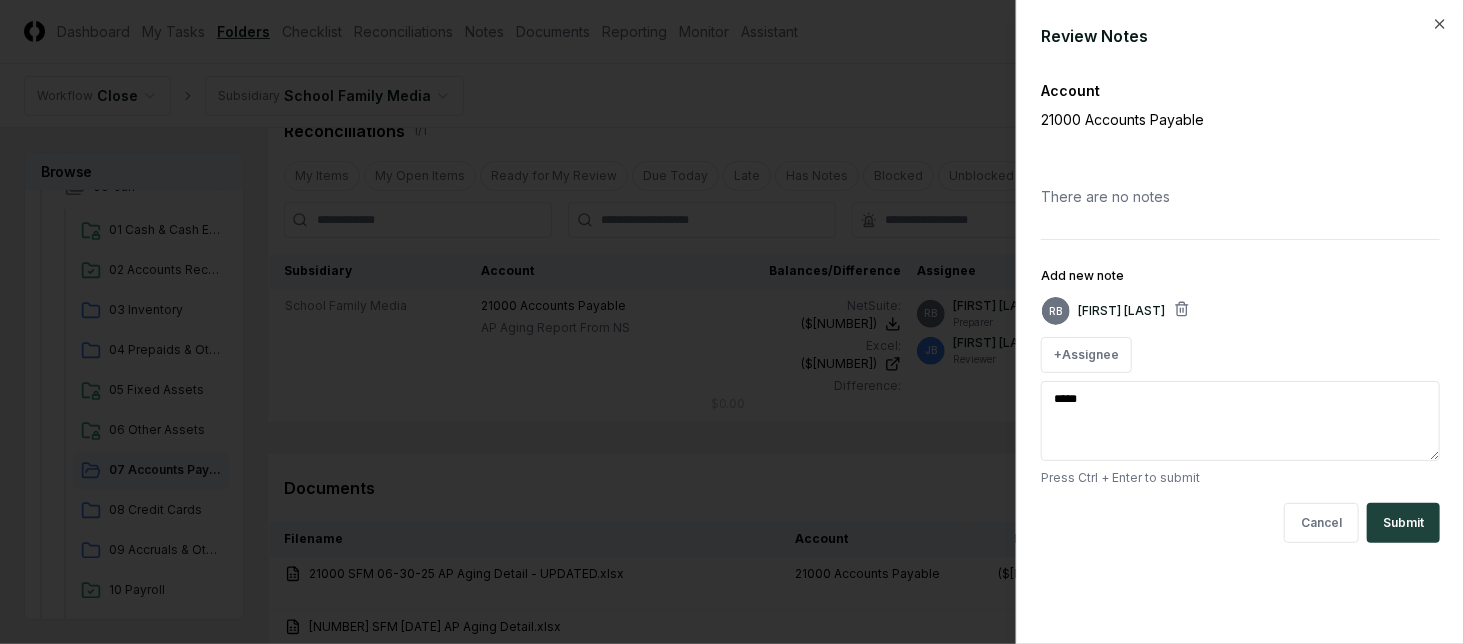 type on "*" 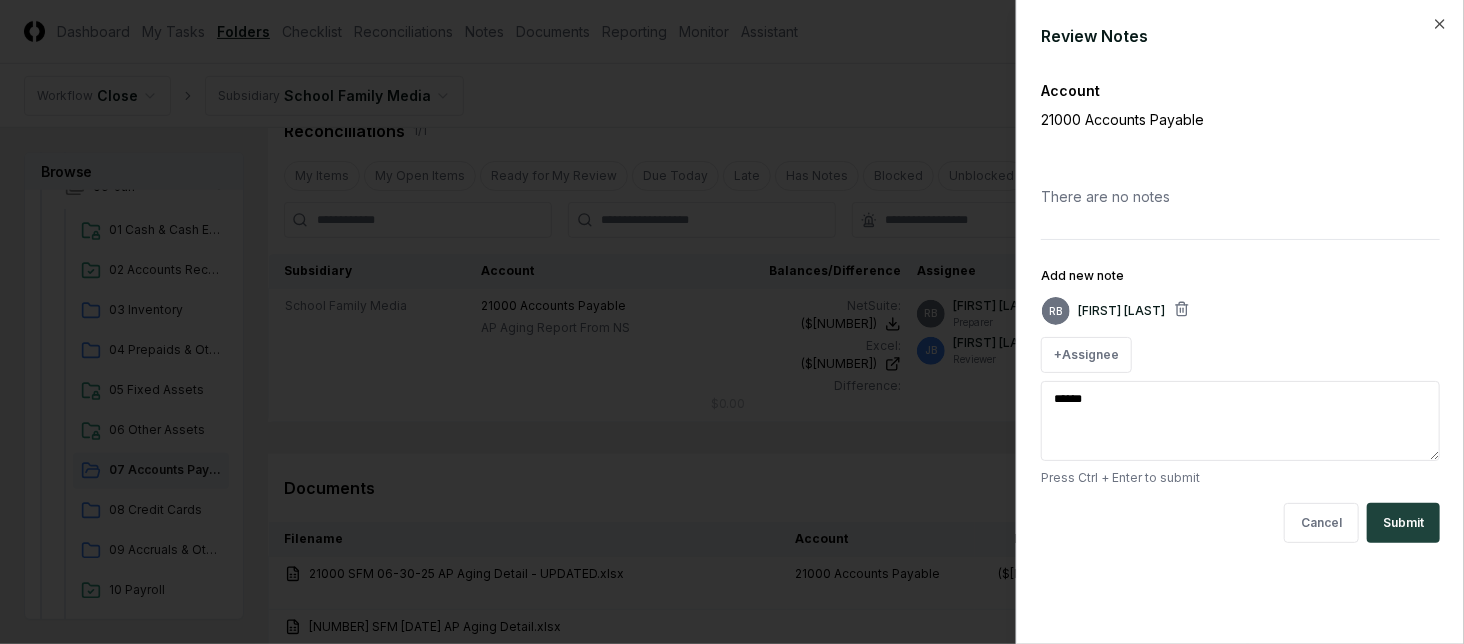 type on "*" 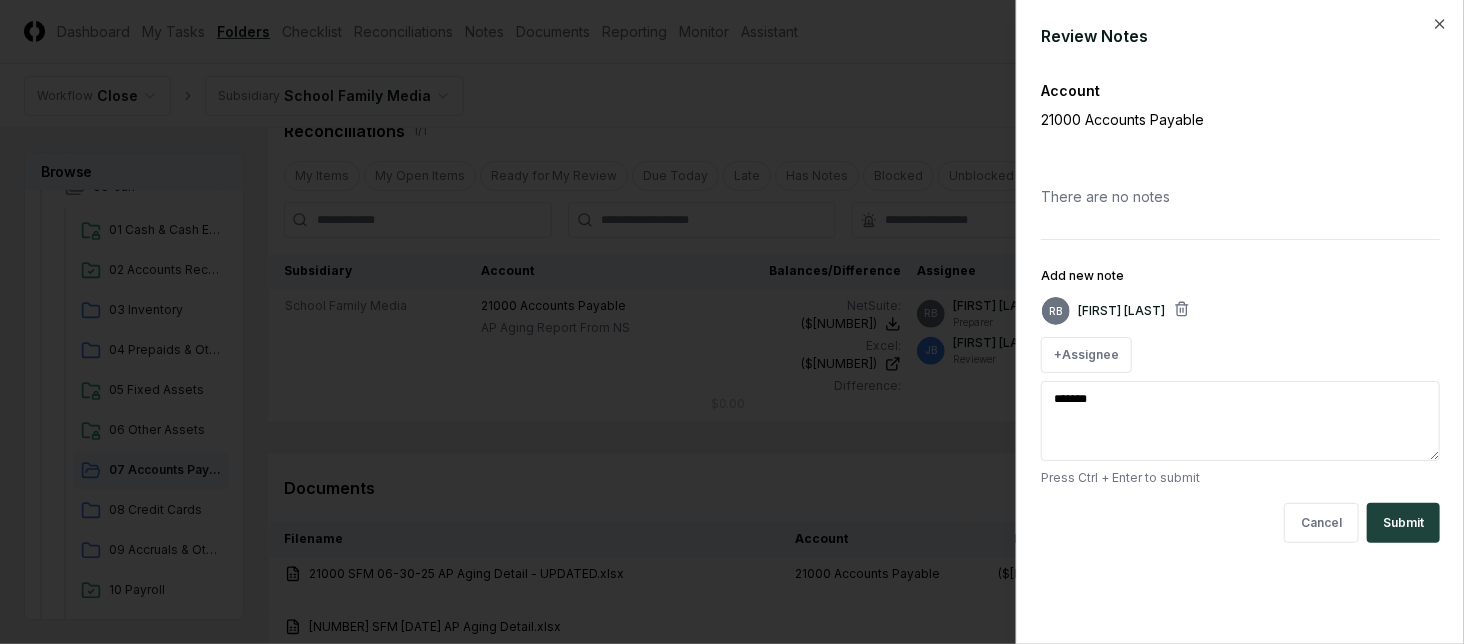type on "*" 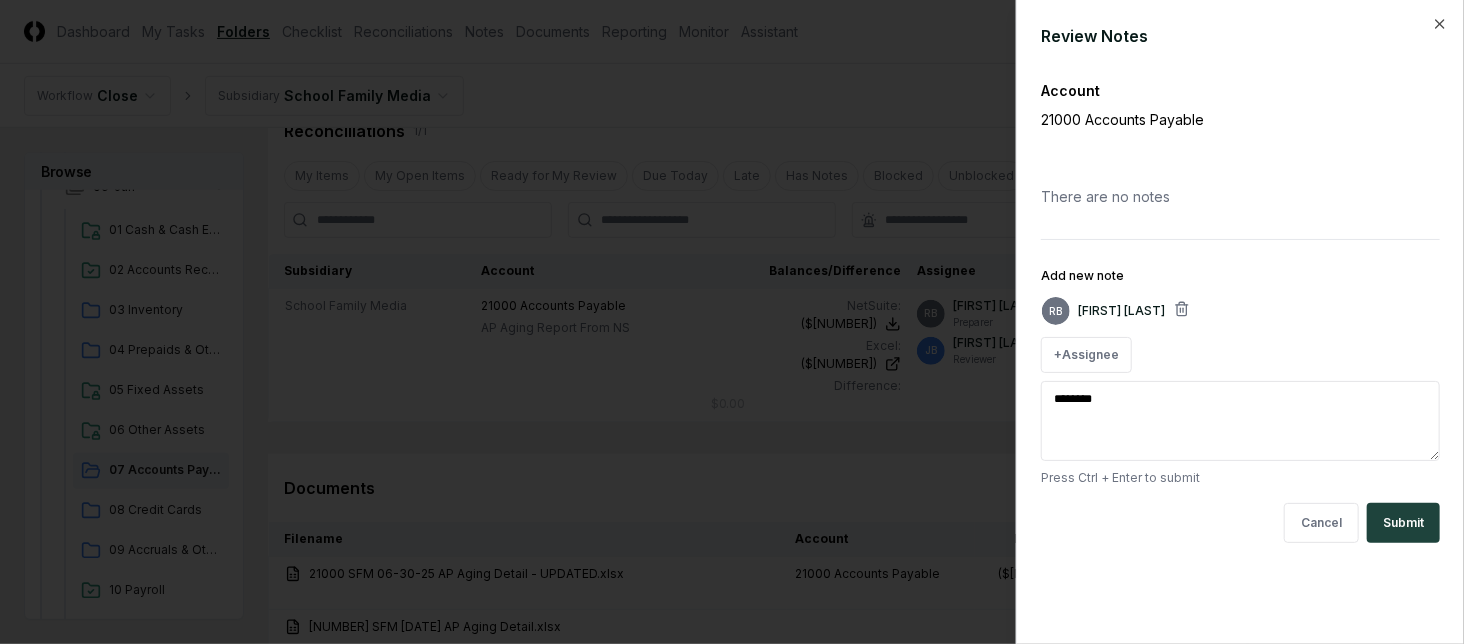 type on "*" 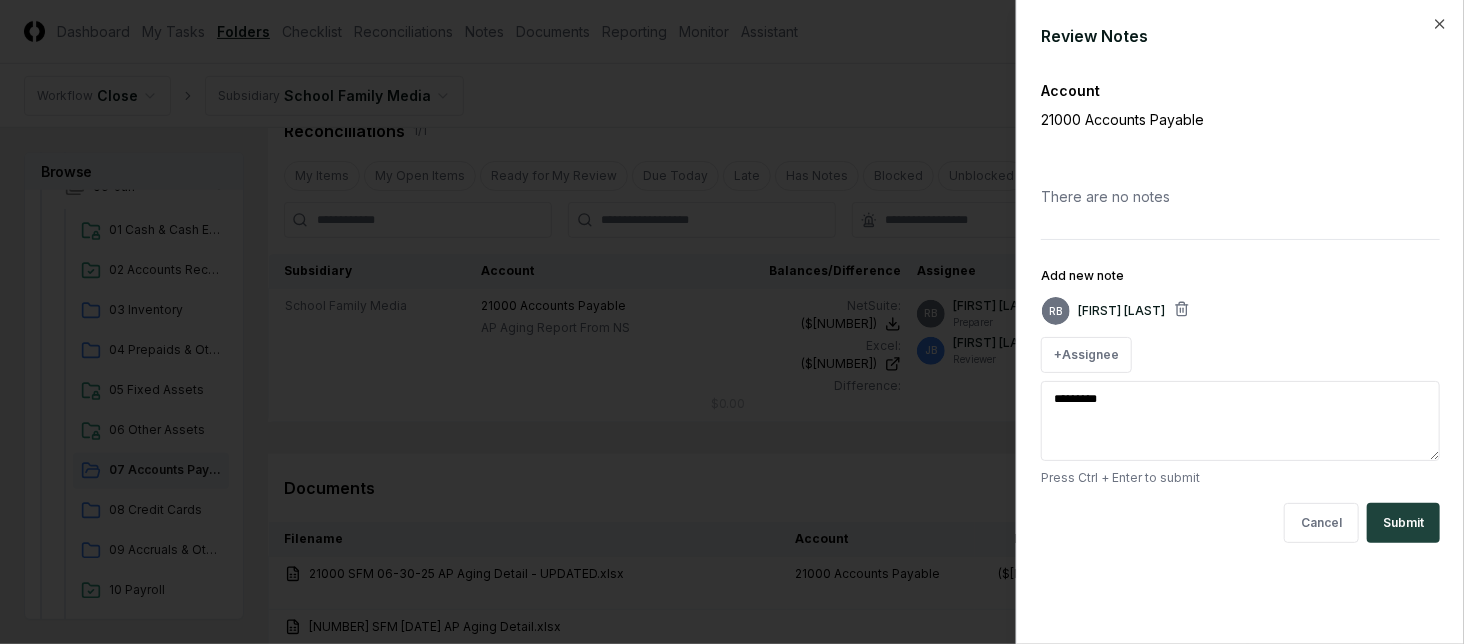 type on "*" 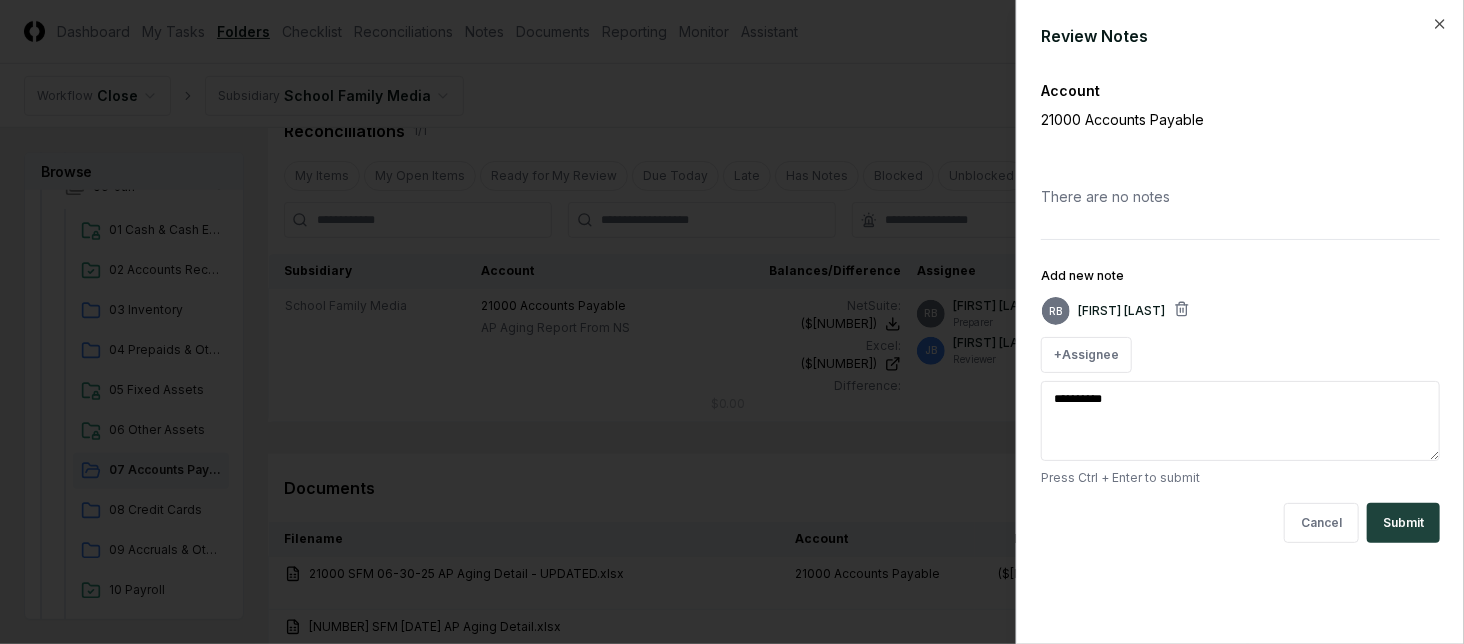 type on "*" 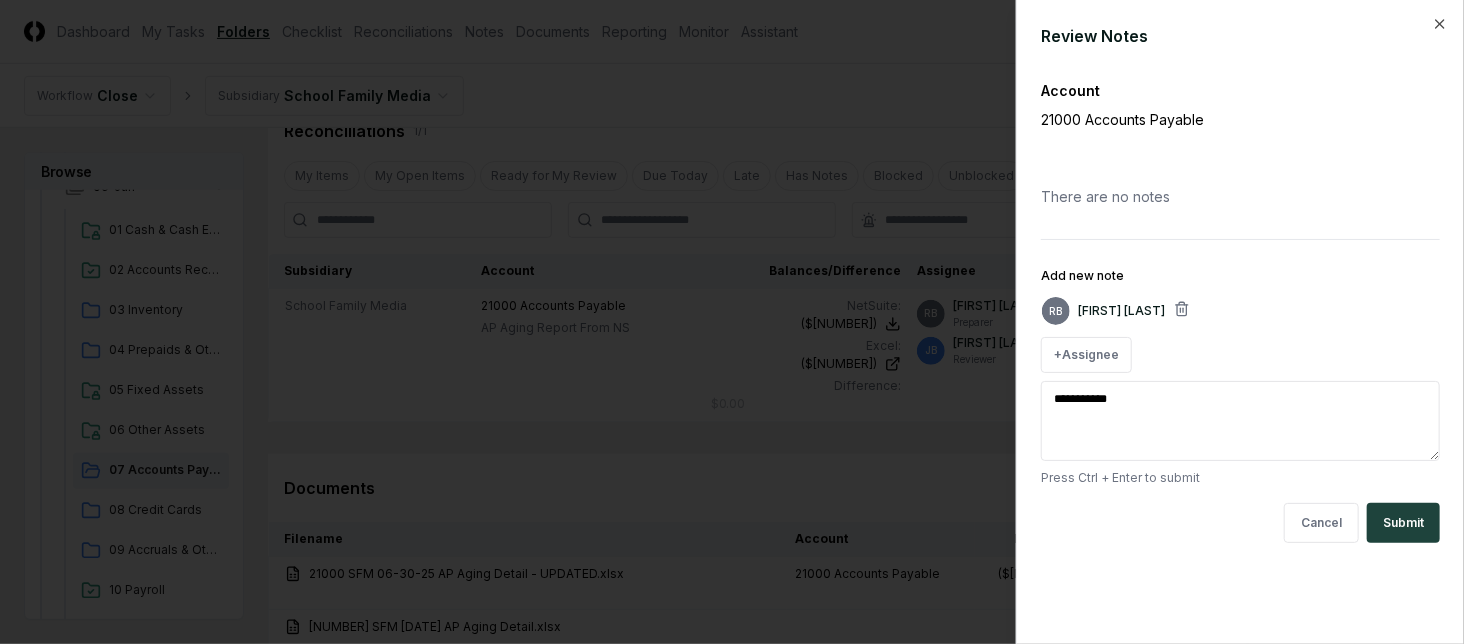 type on "*" 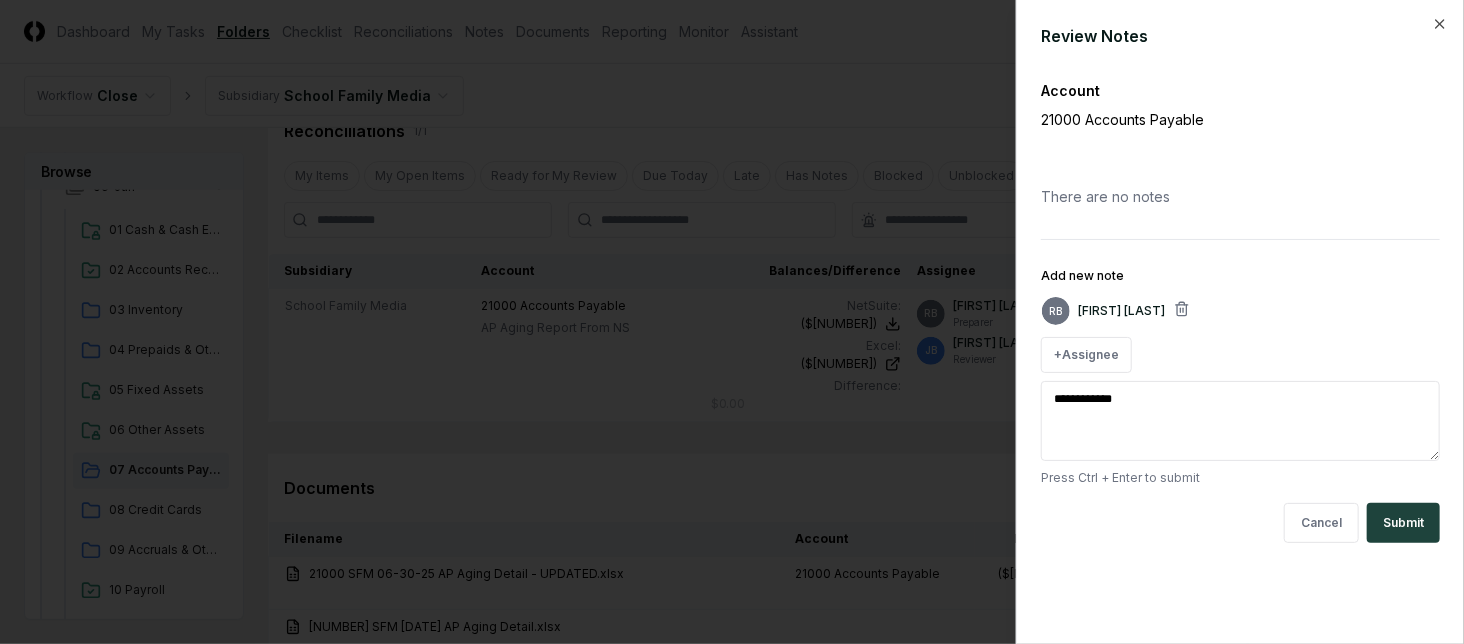 type on "*" 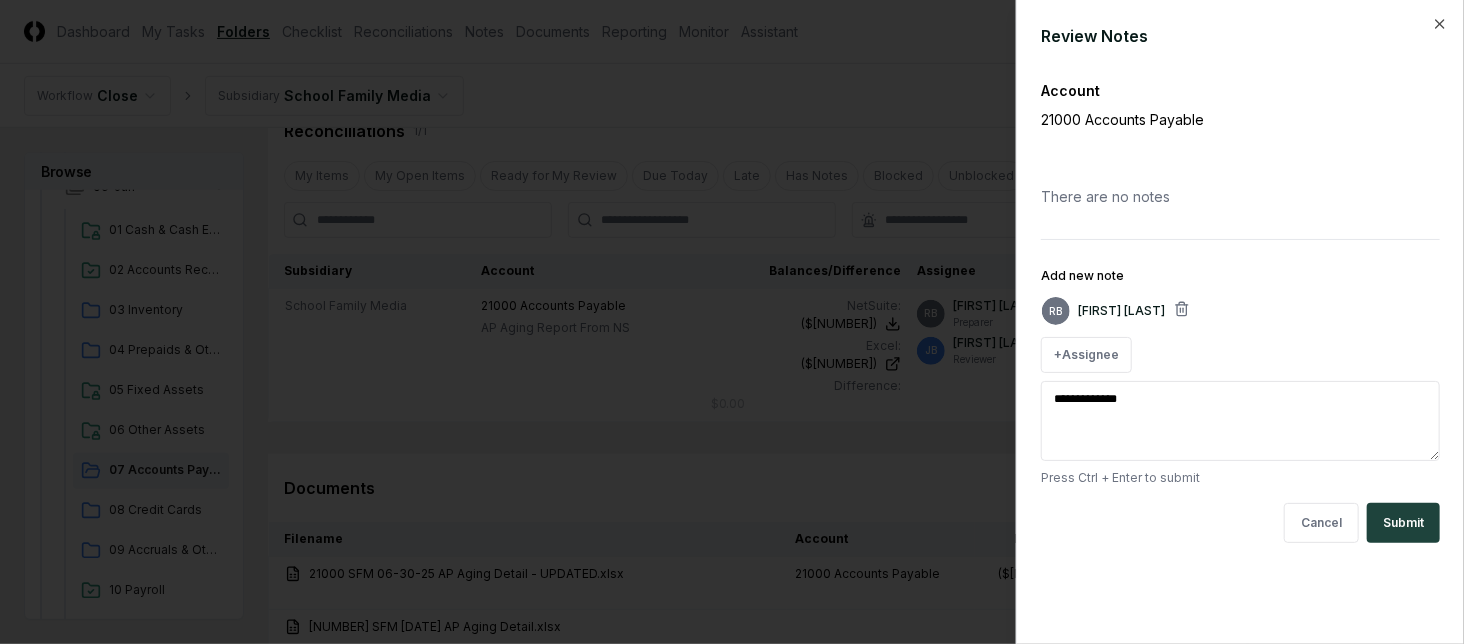 type on "*" 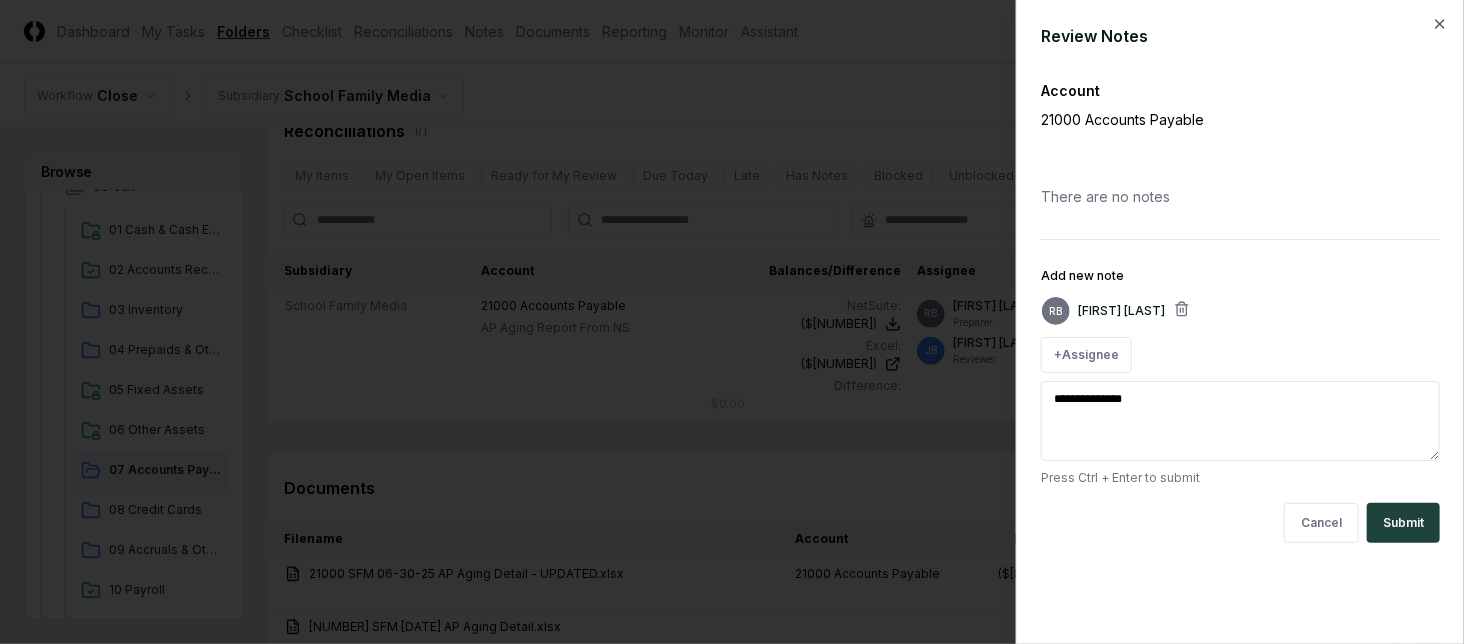 type on "*" 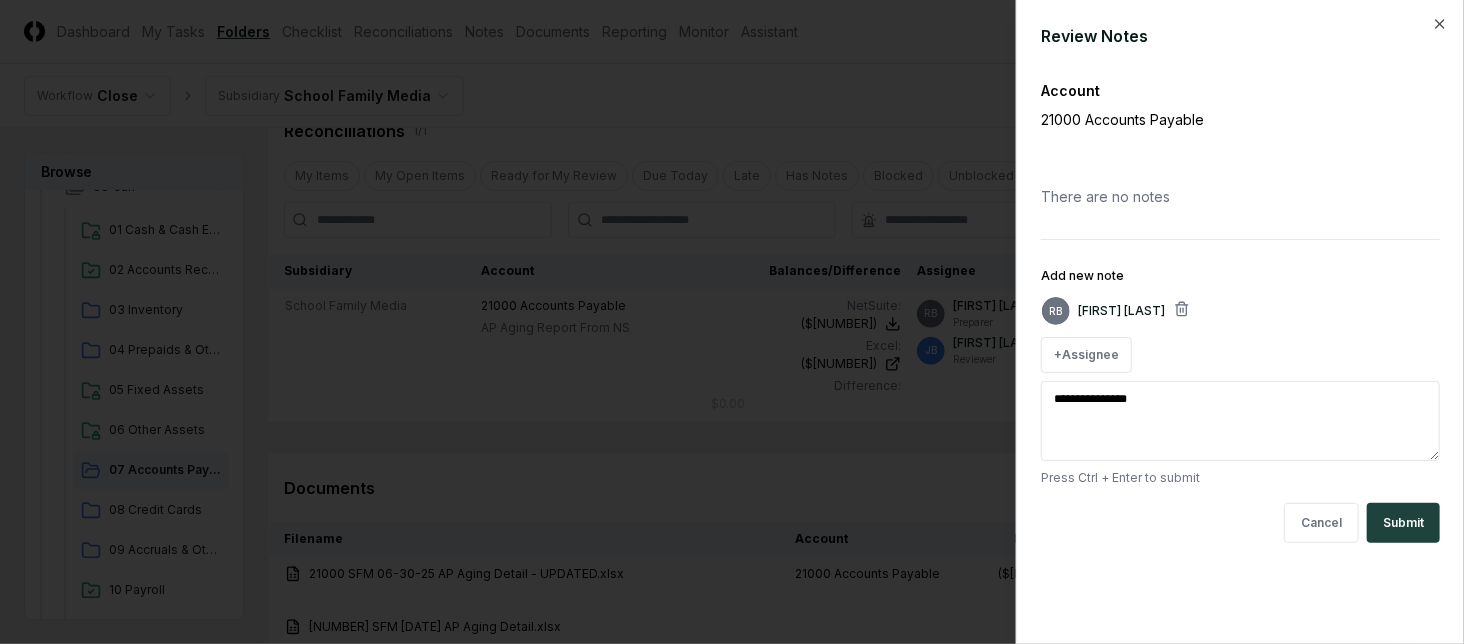 type on "*" 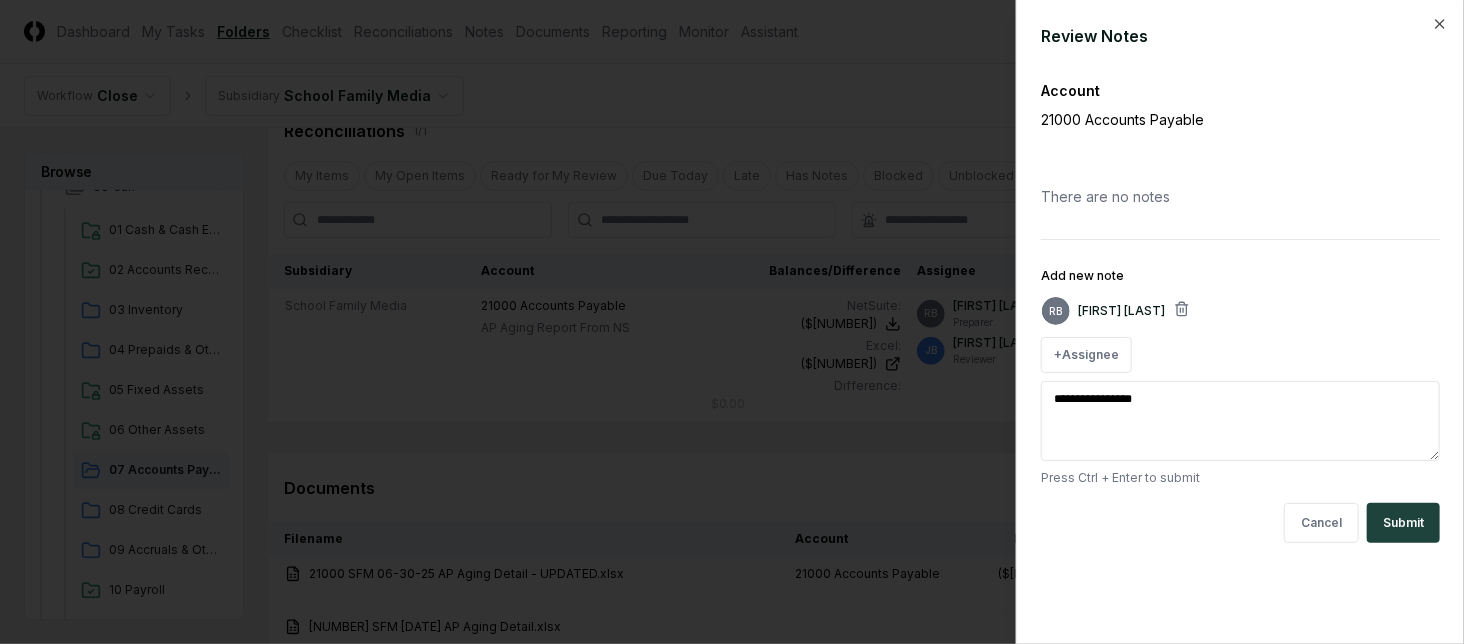 type on "*" 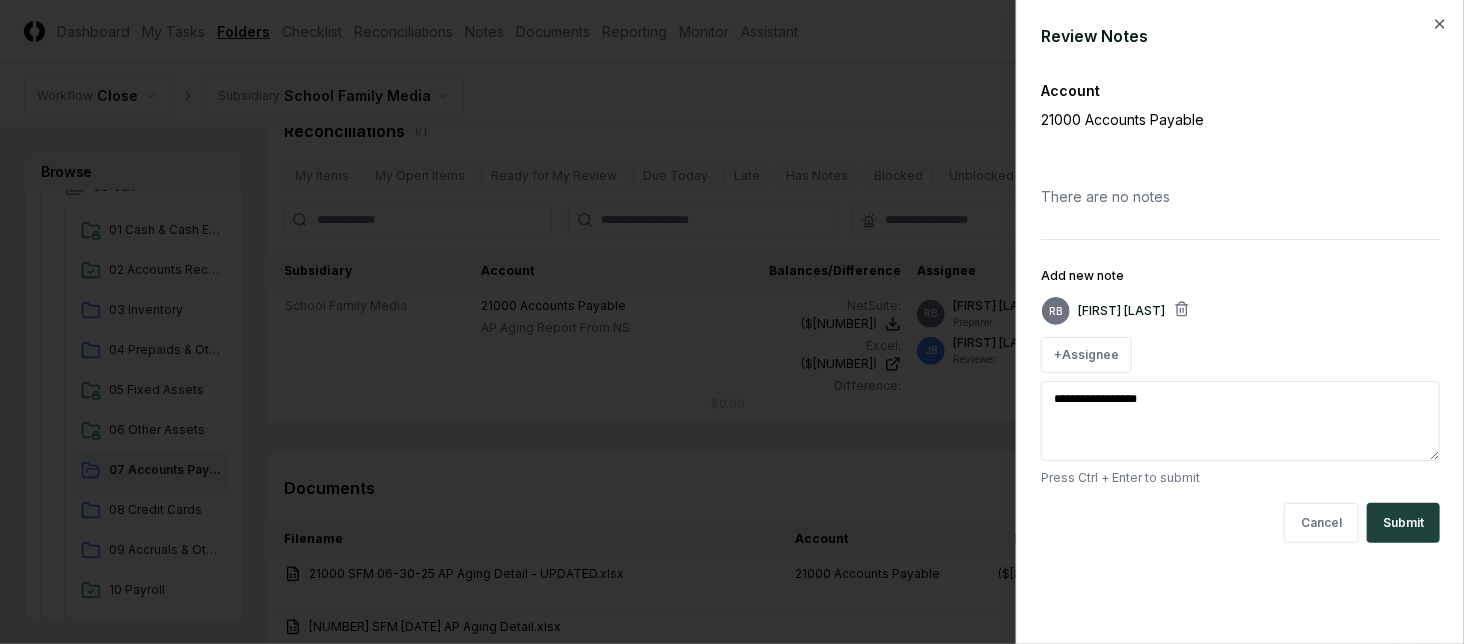 type on "*" 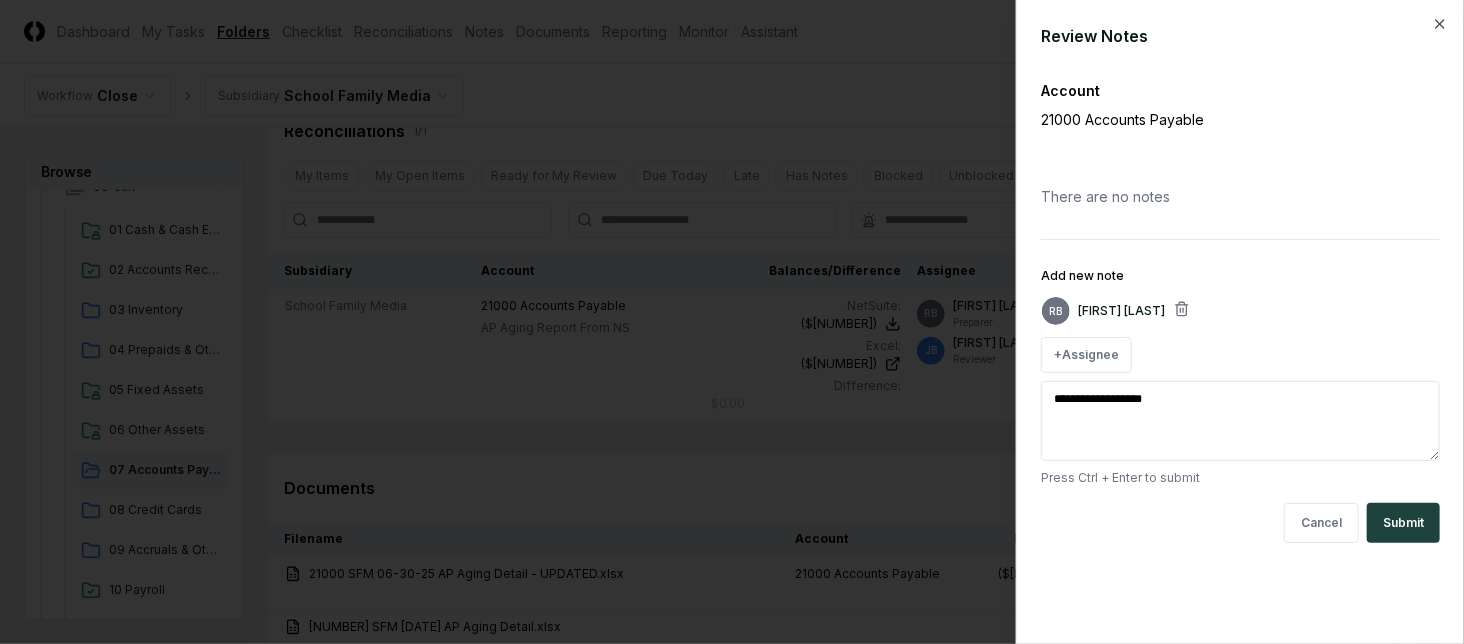 type on "*" 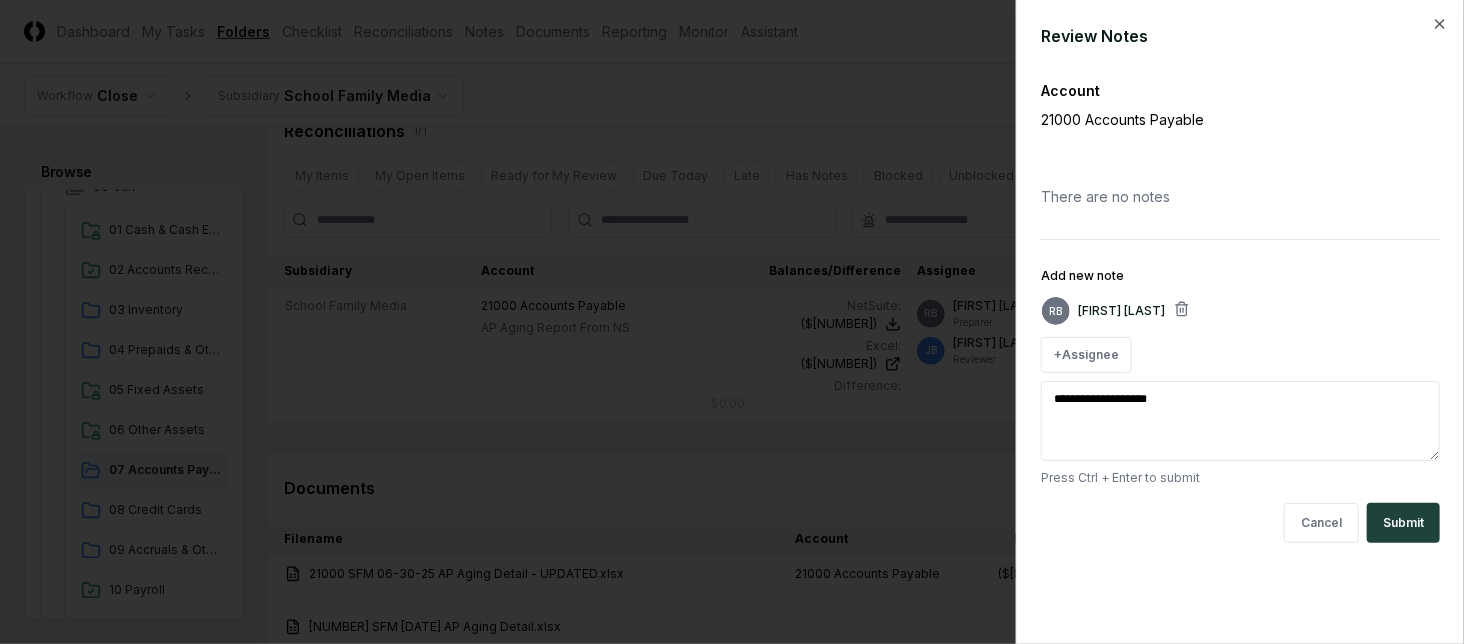 type on "**********" 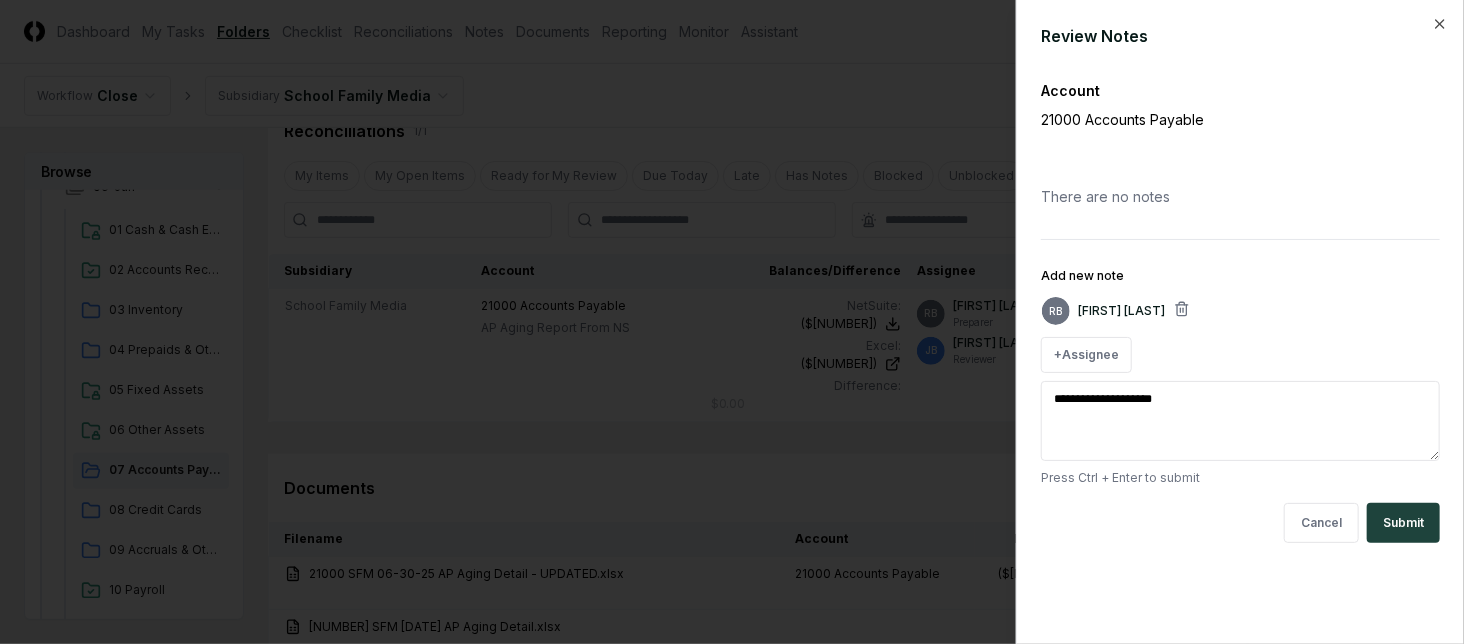 type on "*" 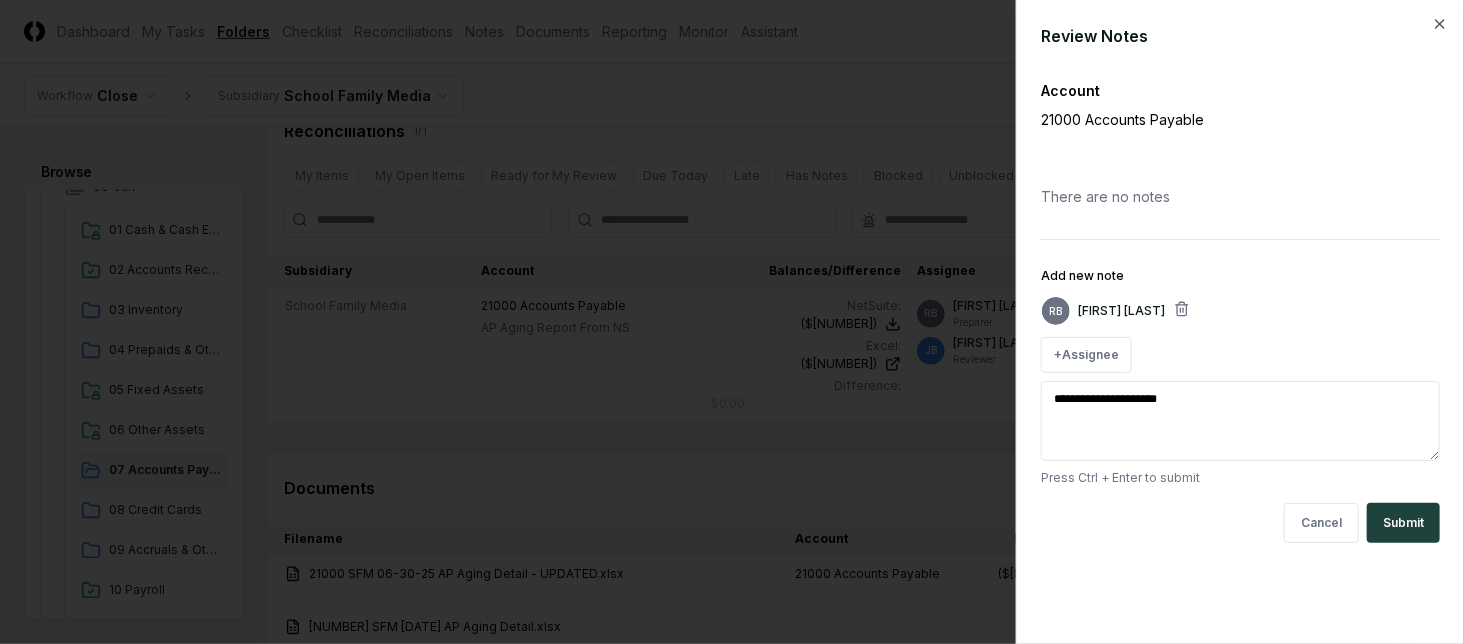 type on "*" 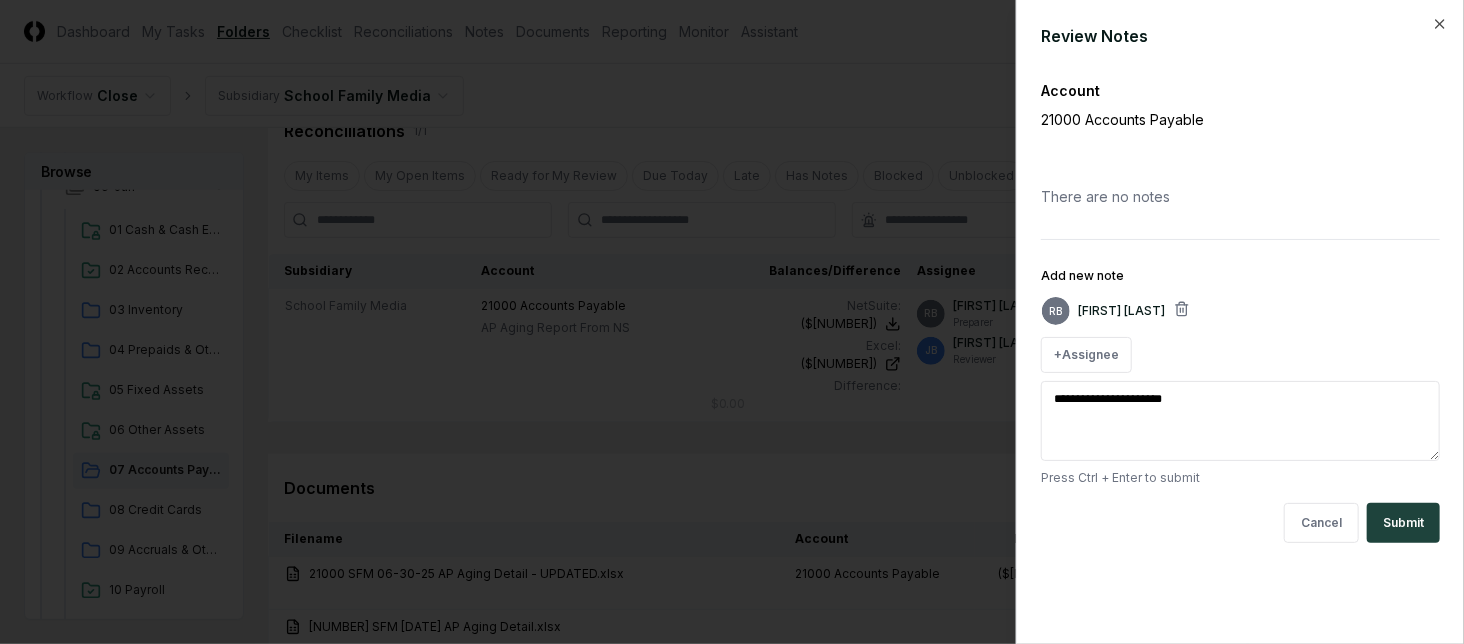 type on "*" 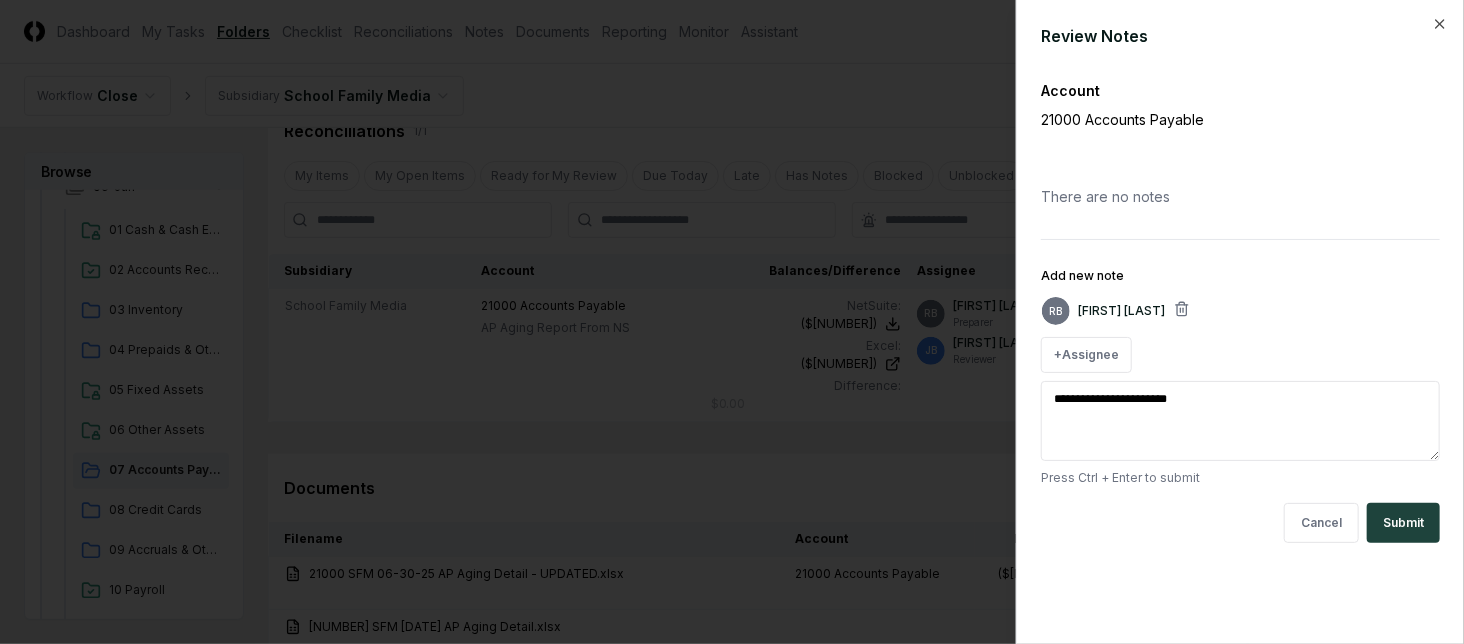 type on "**********" 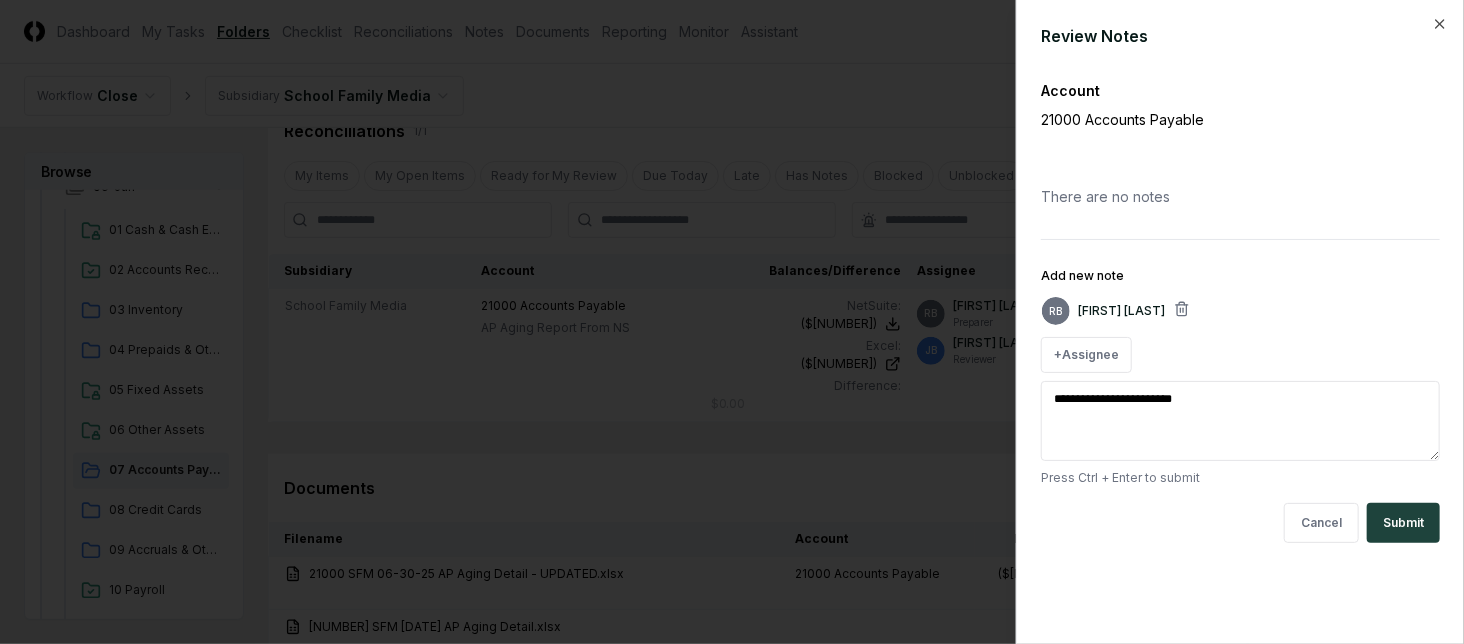 type on "*" 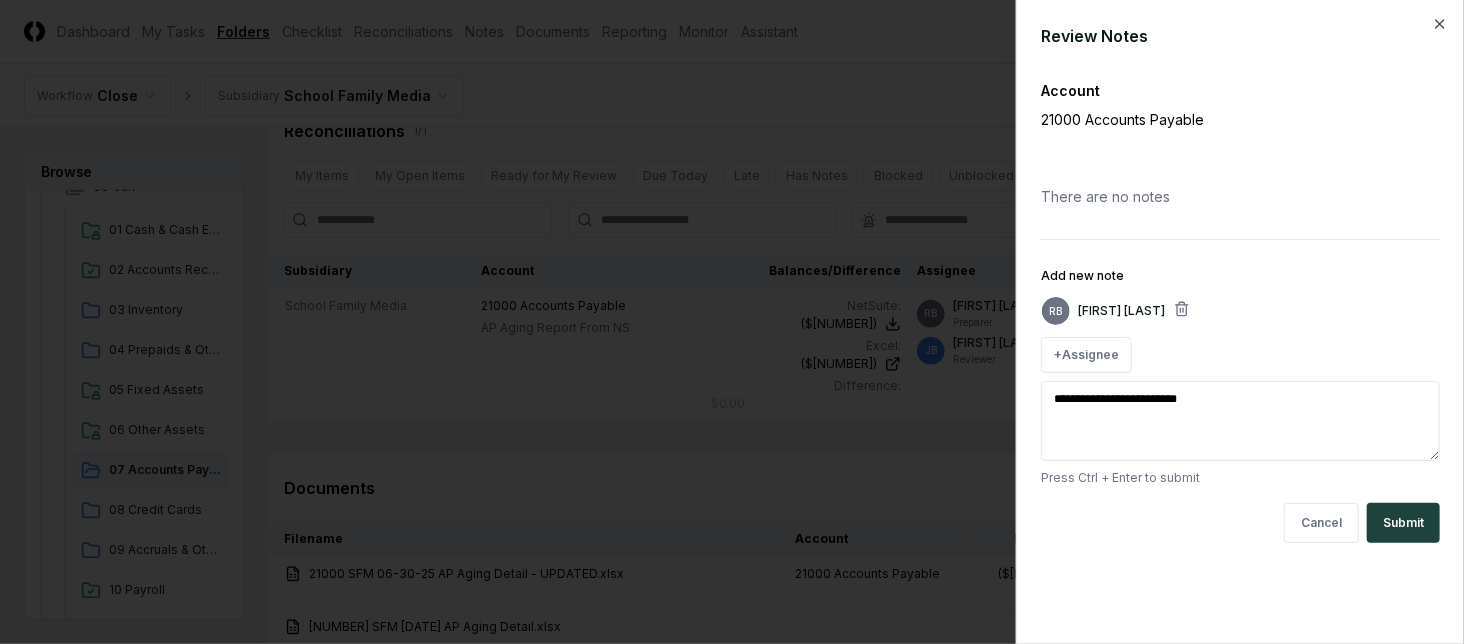type on "*" 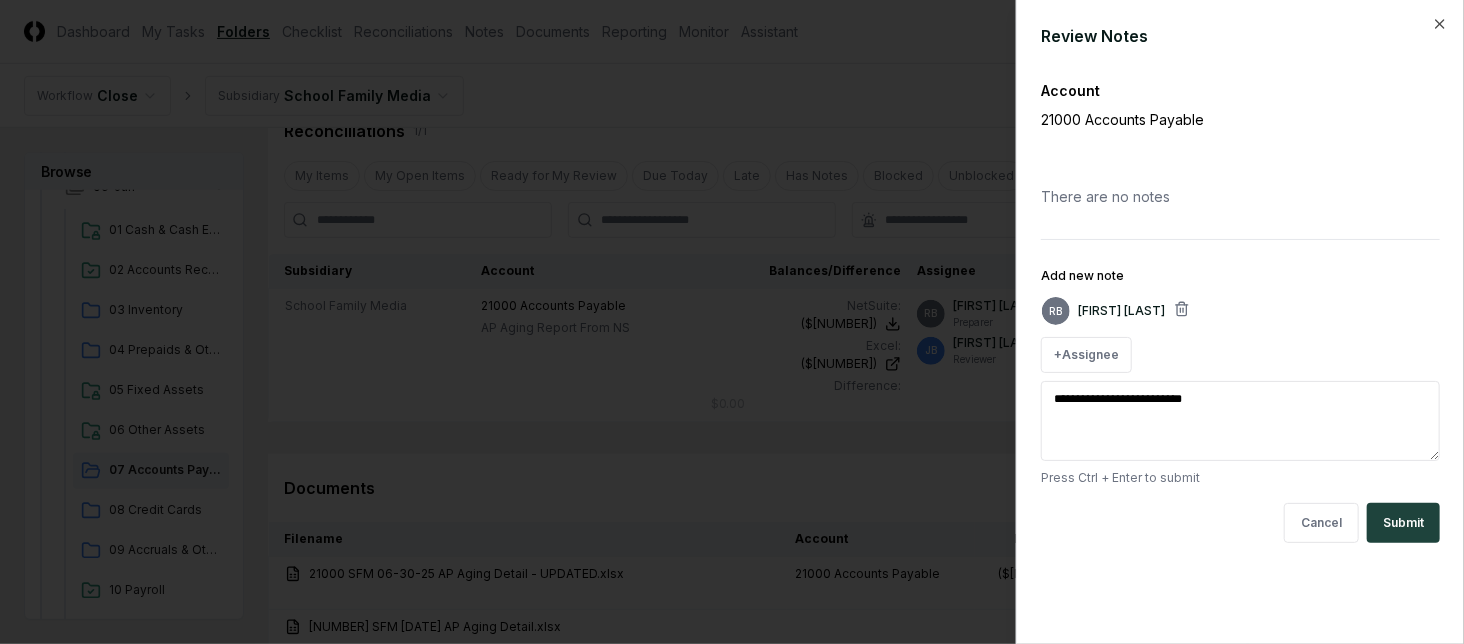 type on "*" 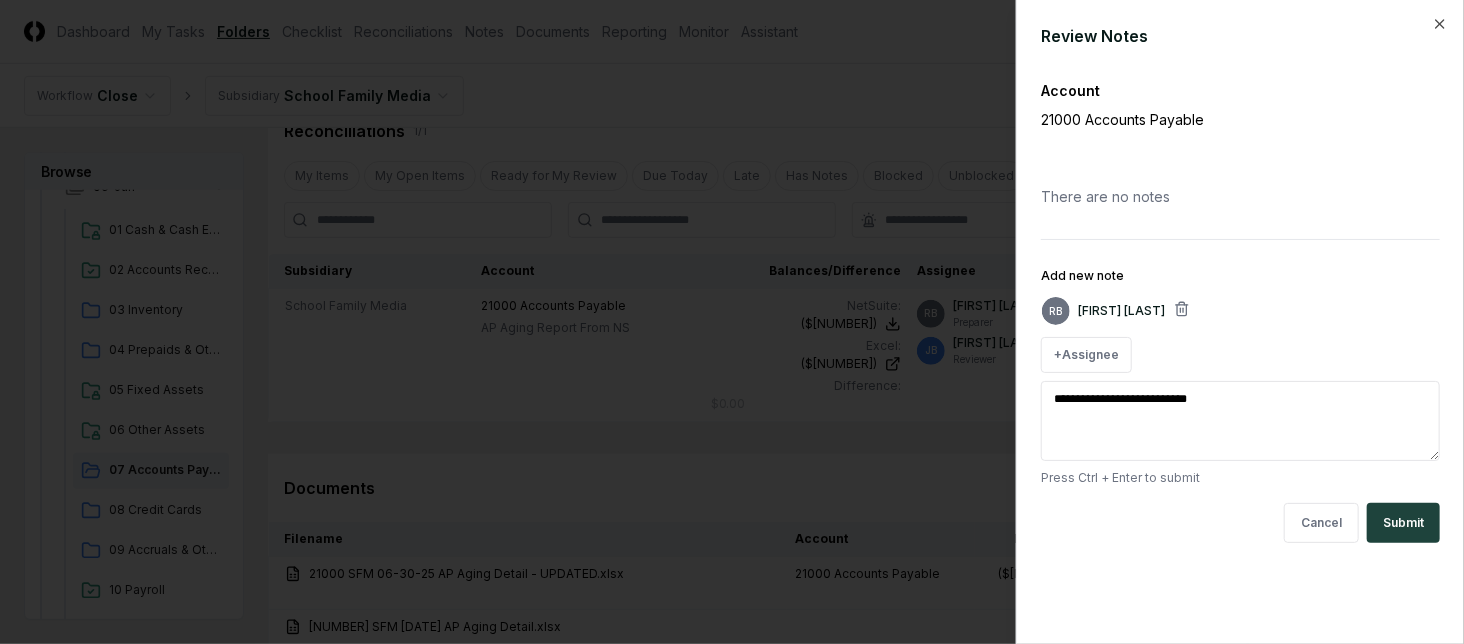 type on "*" 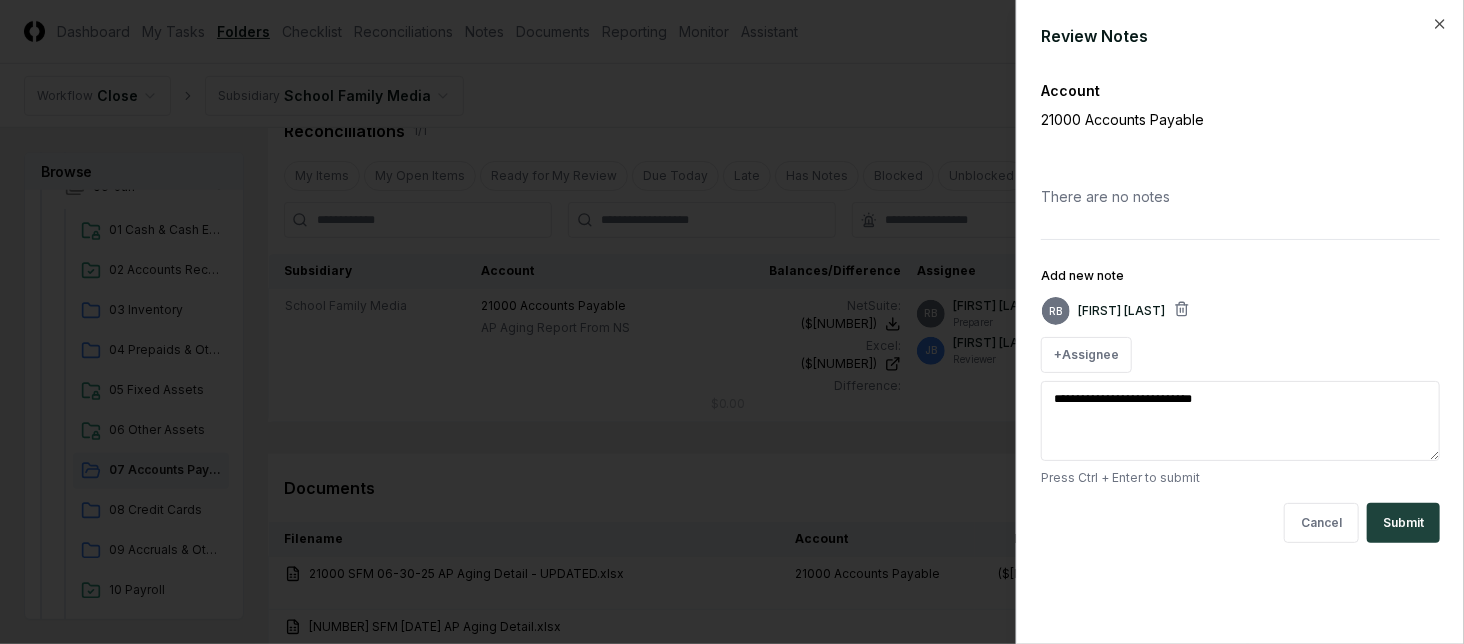type on "*" 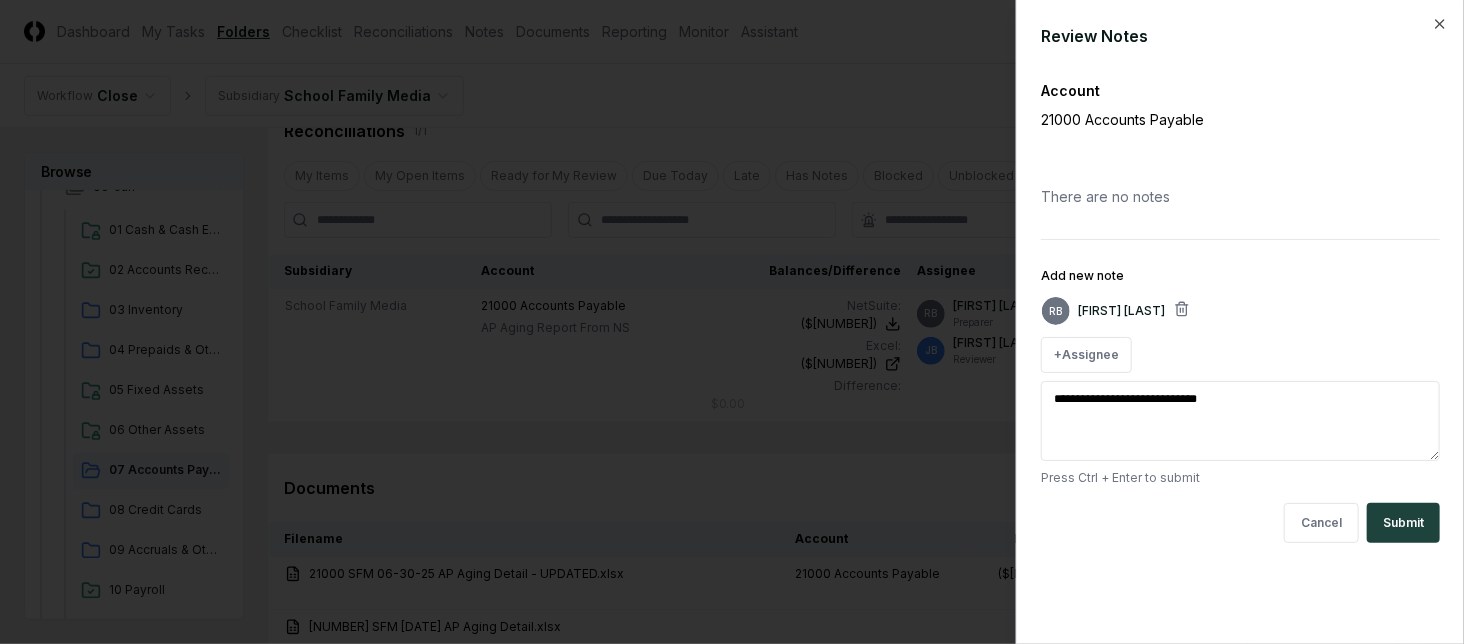 type on "*" 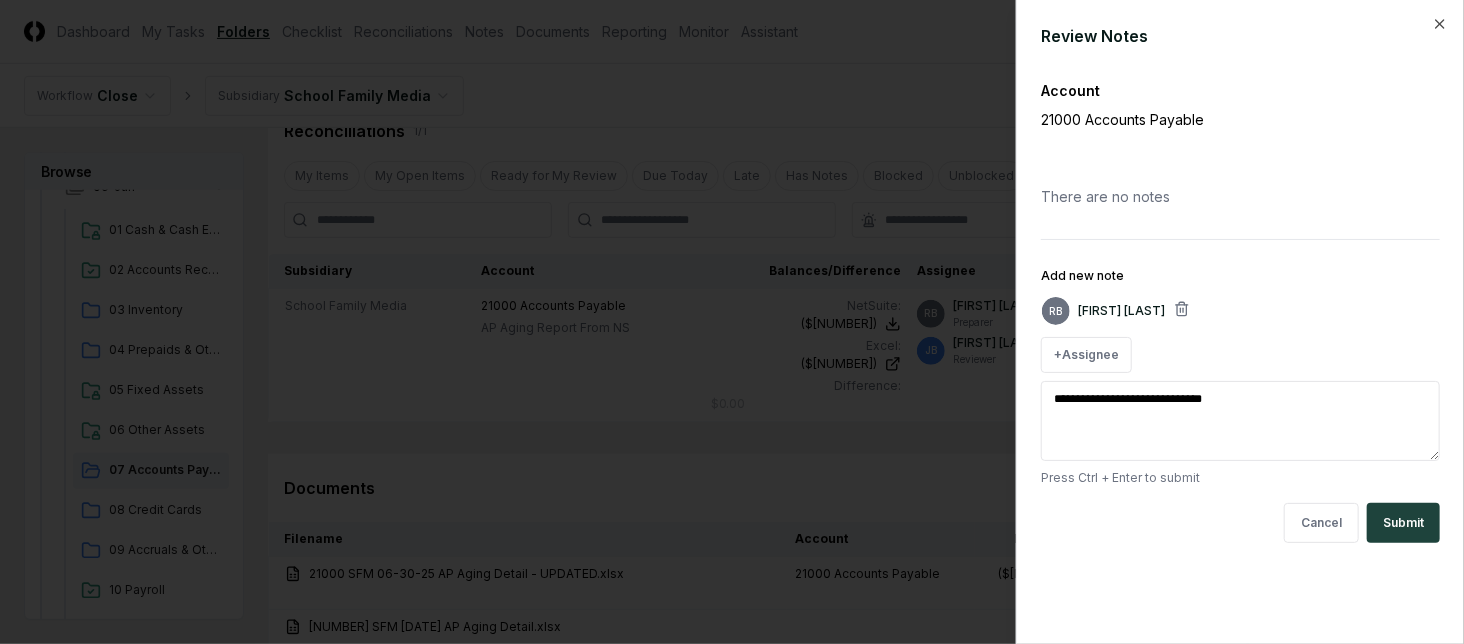 type on "*" 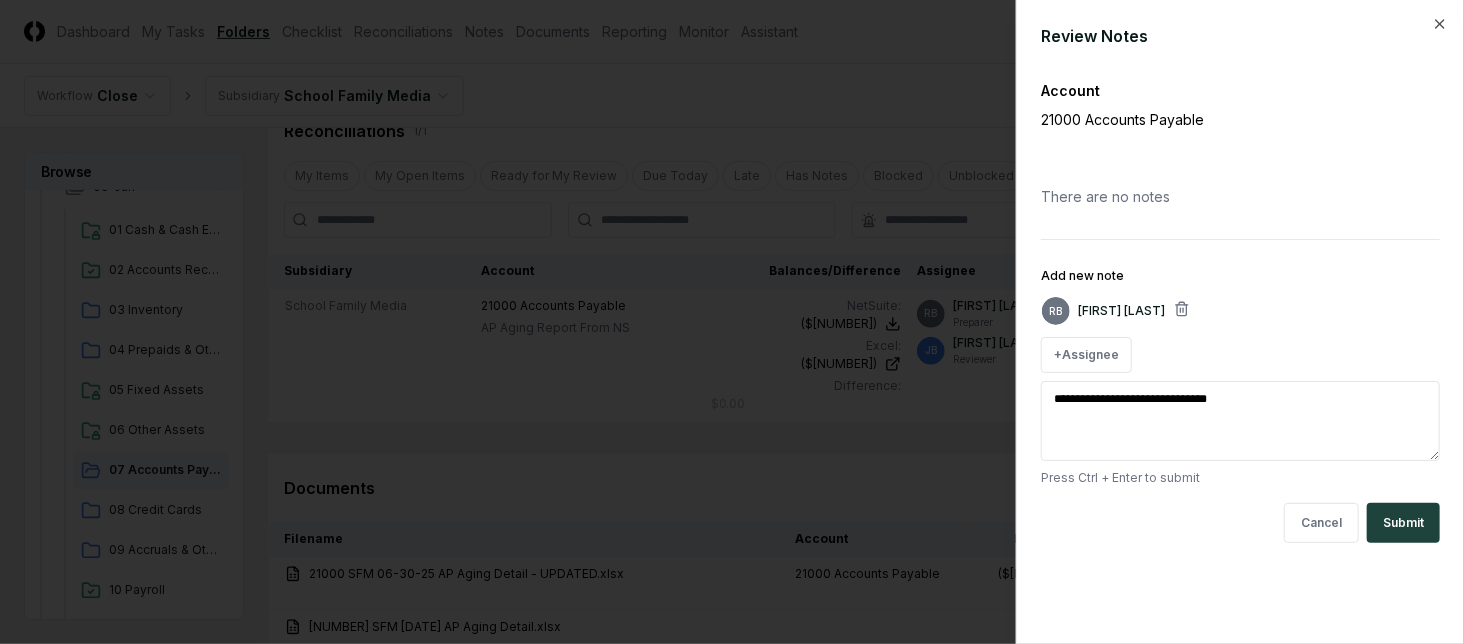 type on "*" 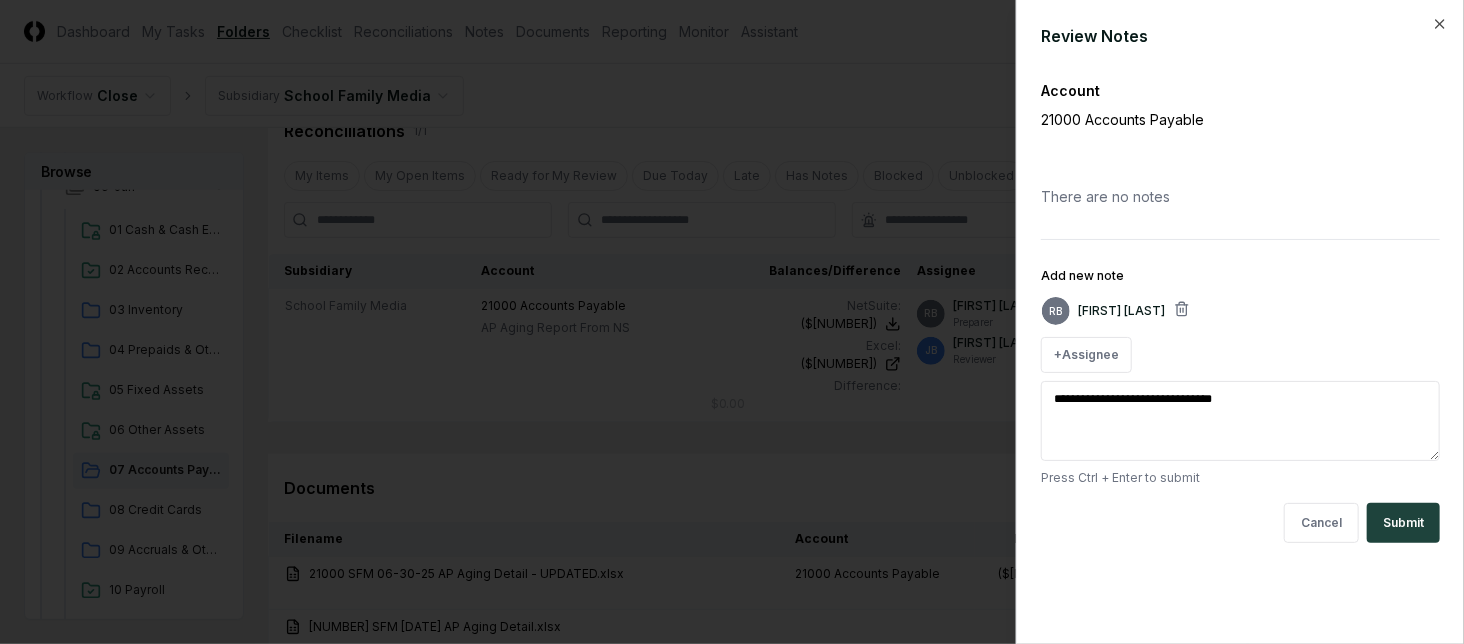 type on "*" 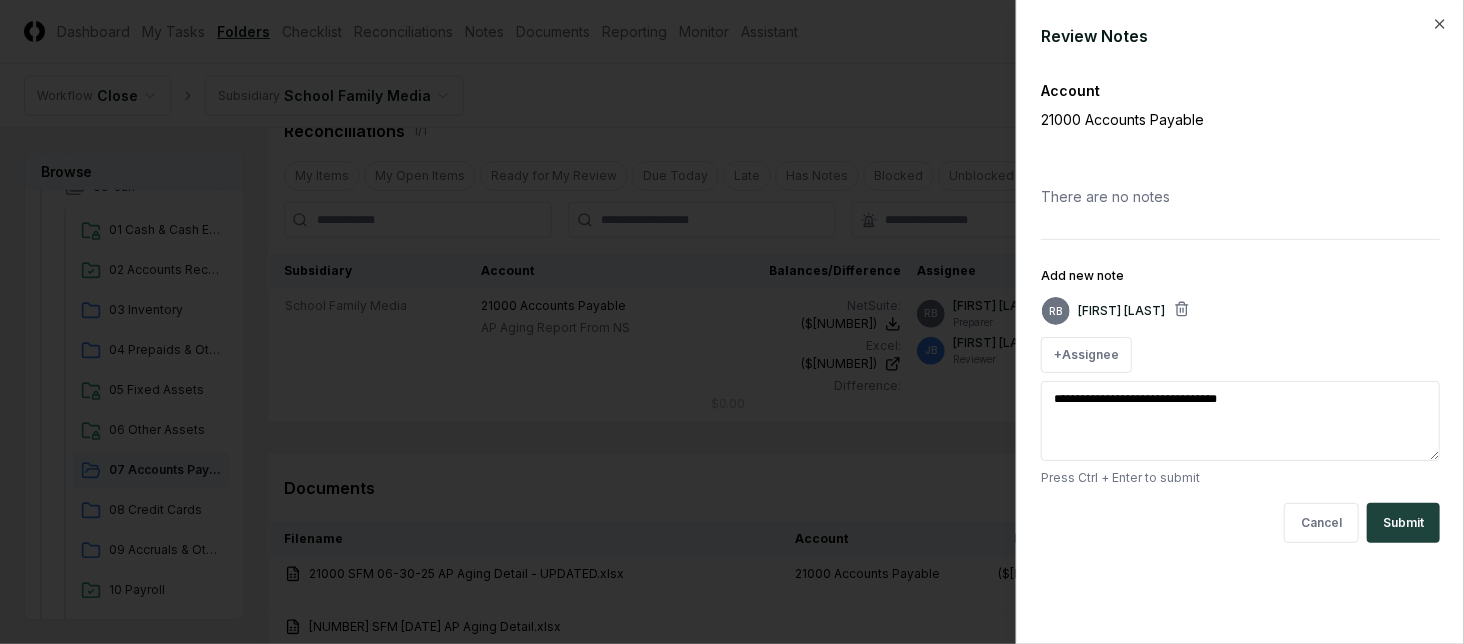 type on "*" 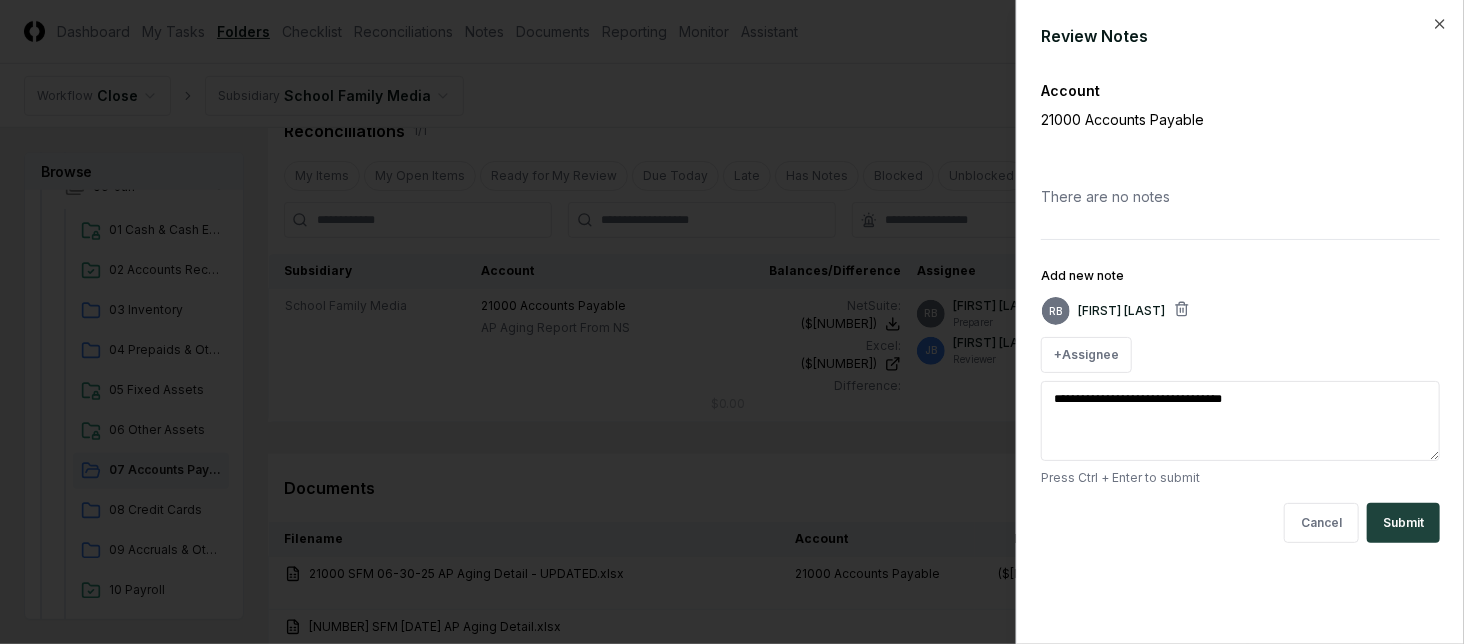 type on "*" 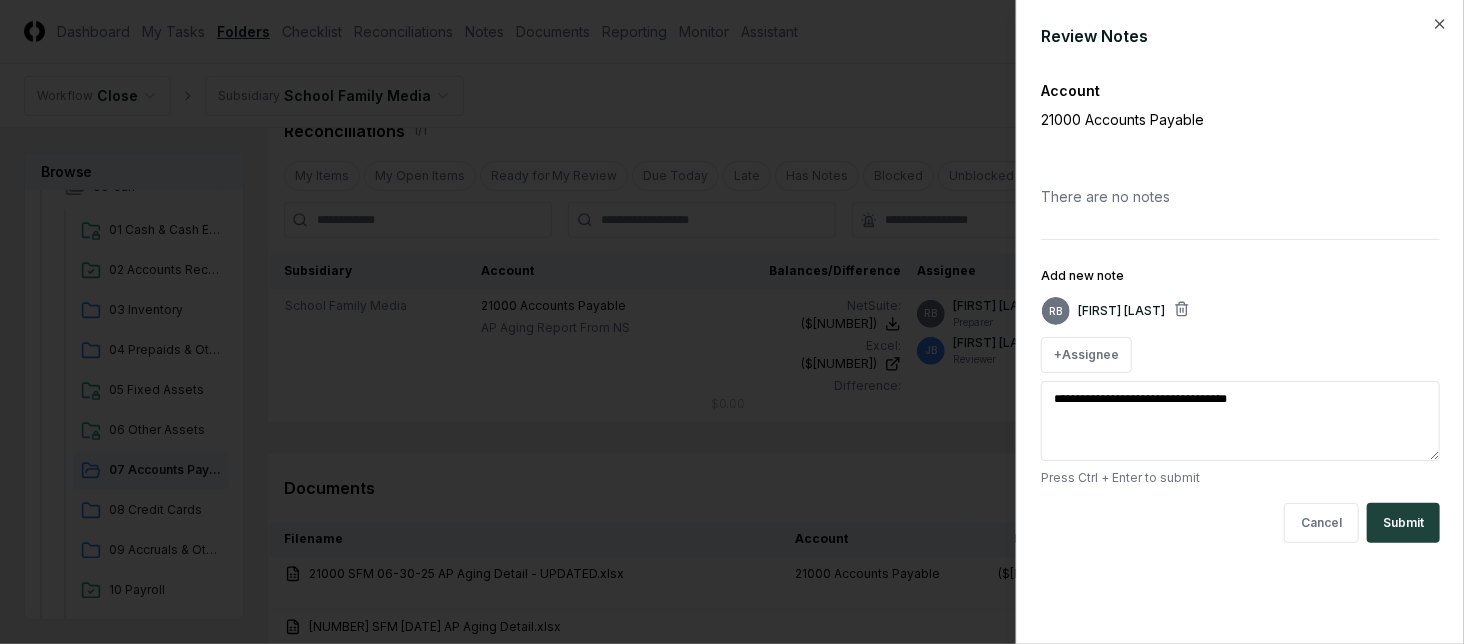 type on "*" 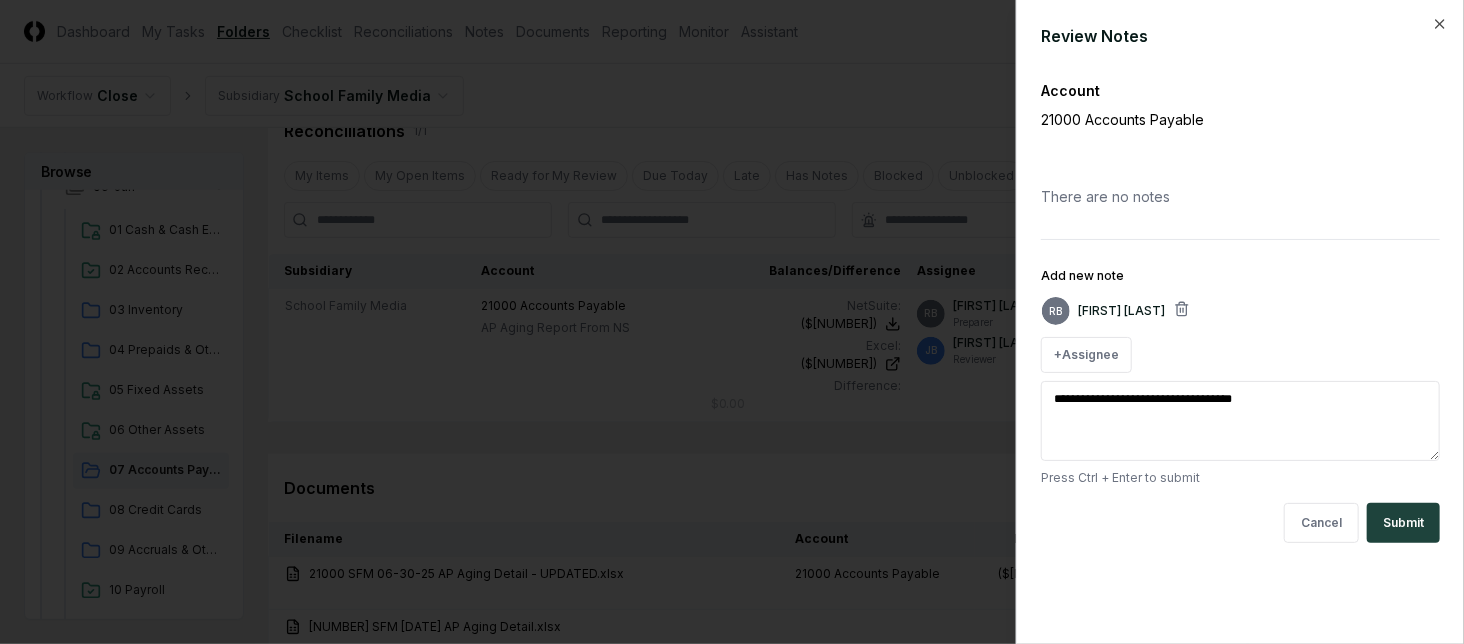 type on "*" 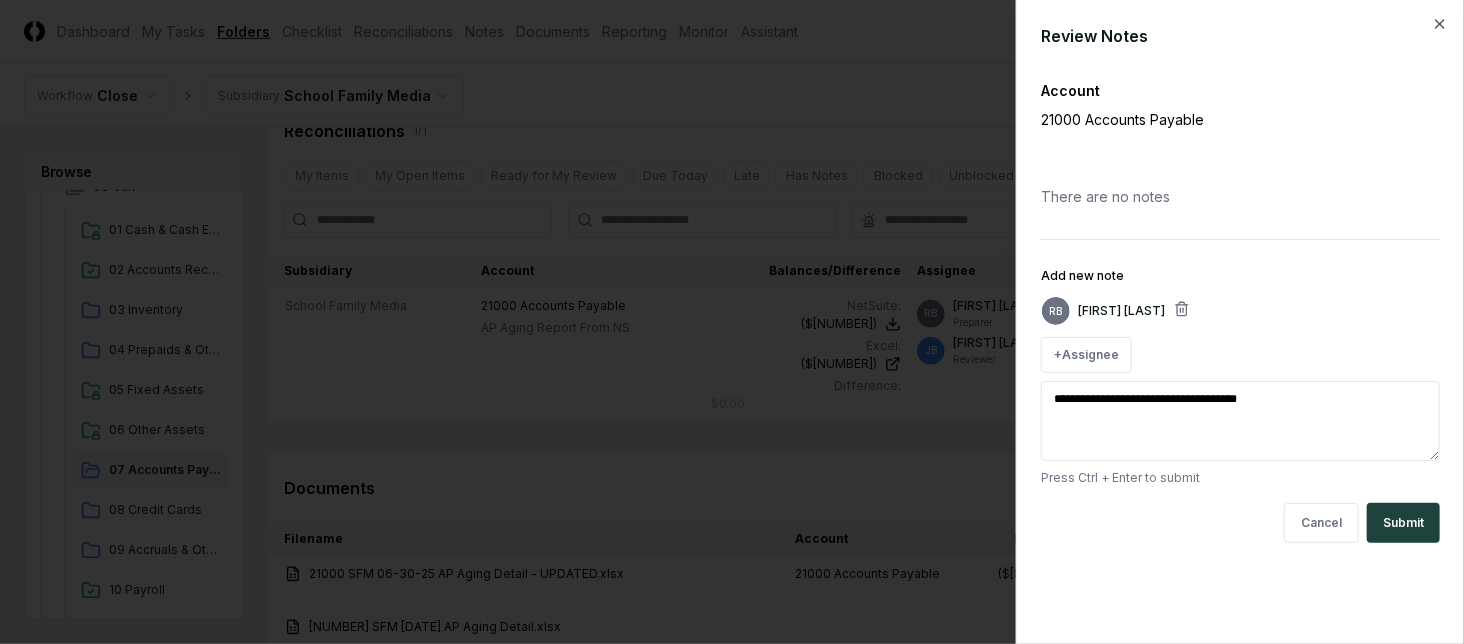 type on "*" 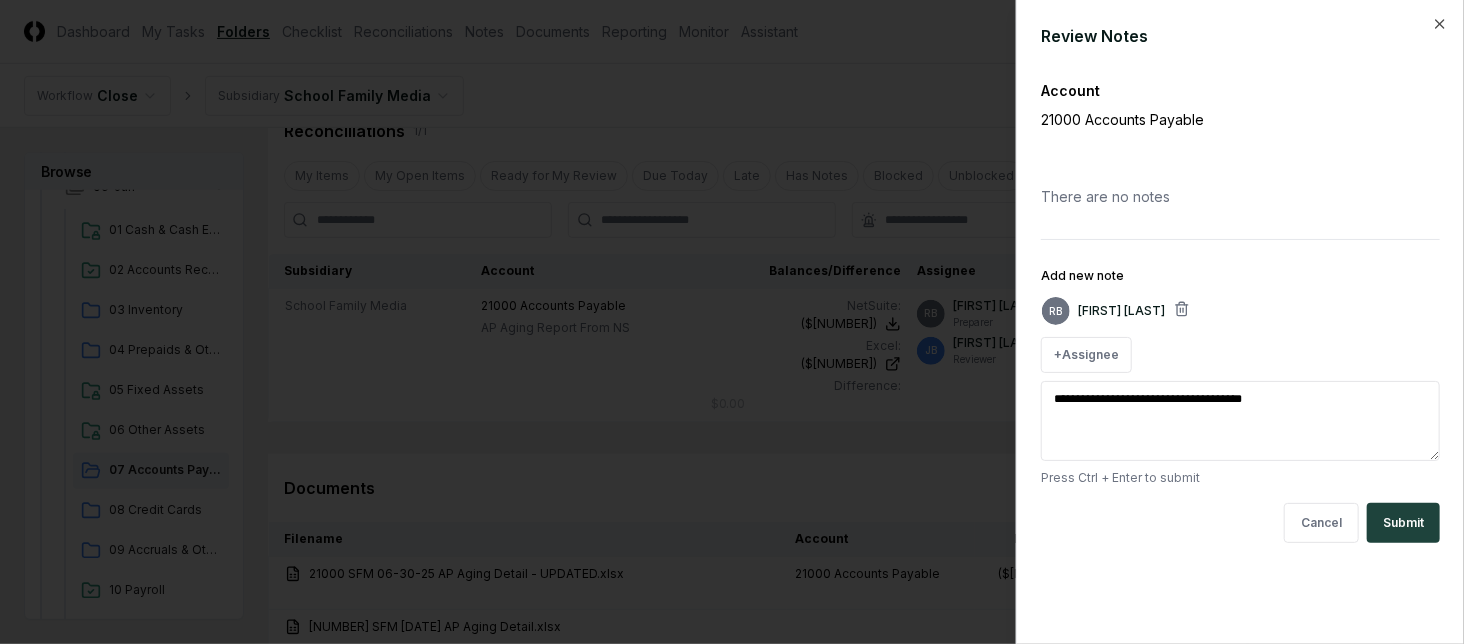type on "*" 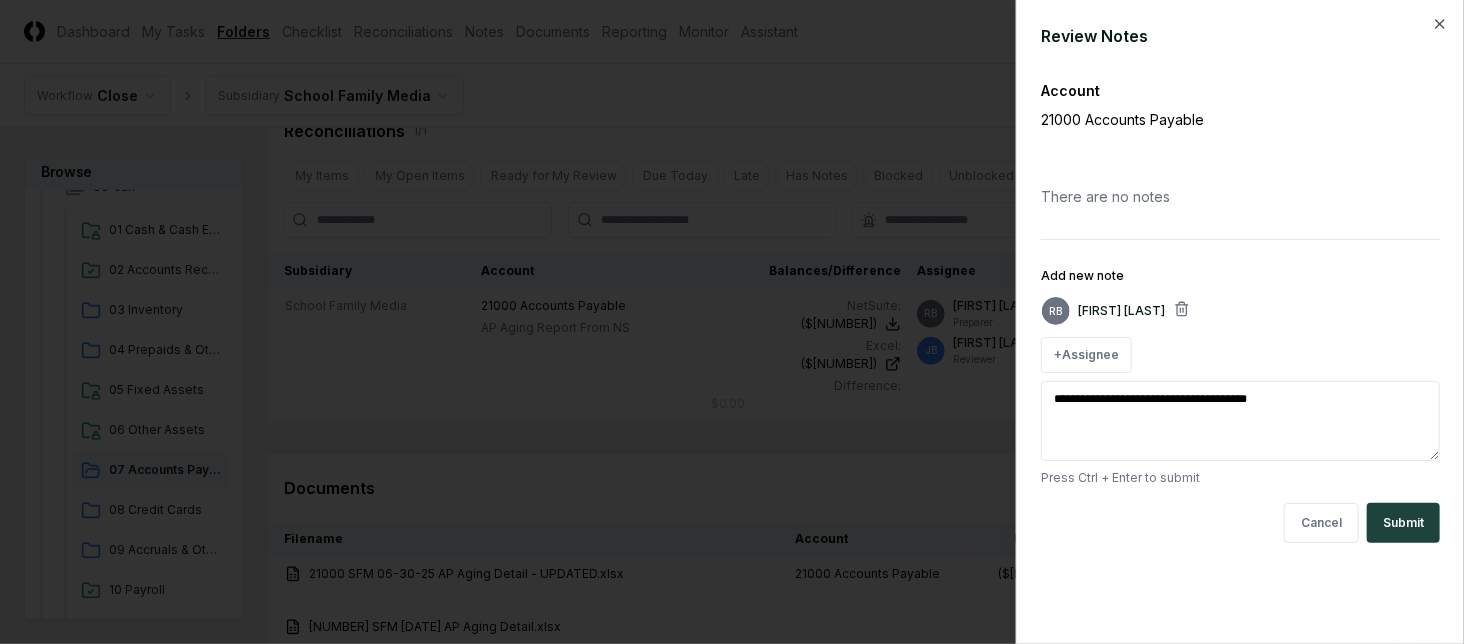 type on "*" 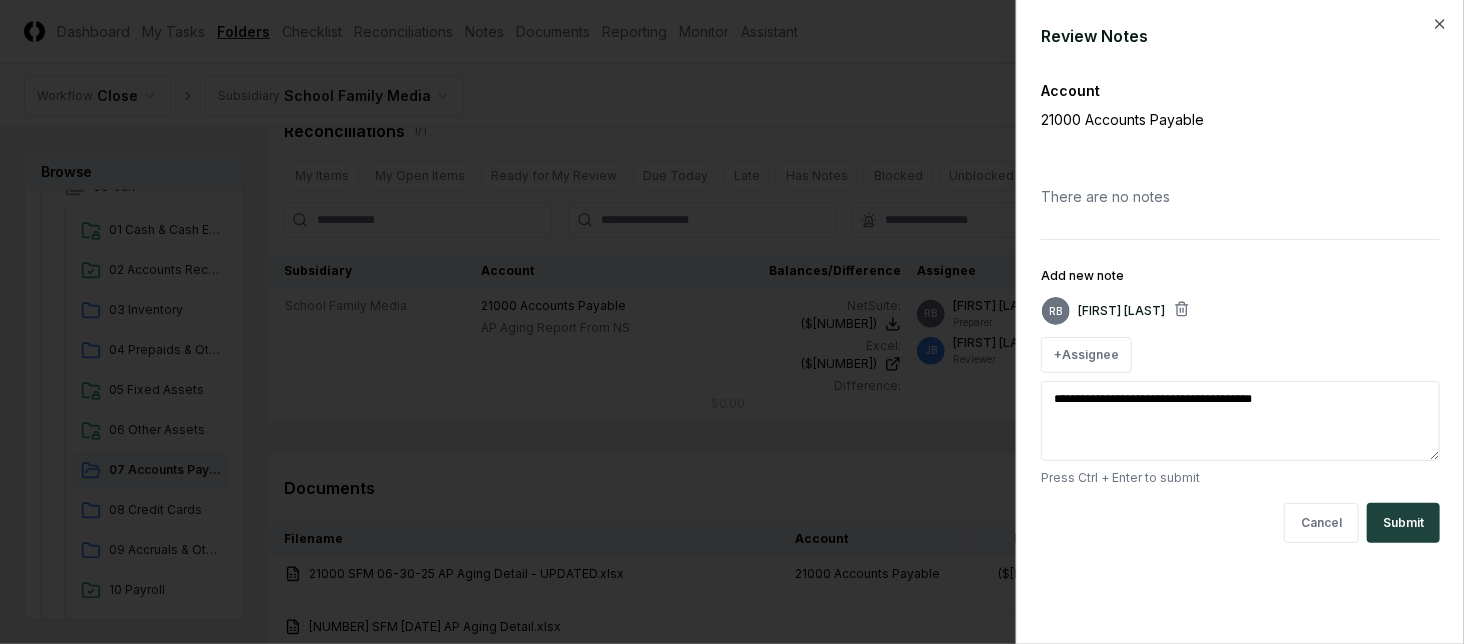 type on "*" 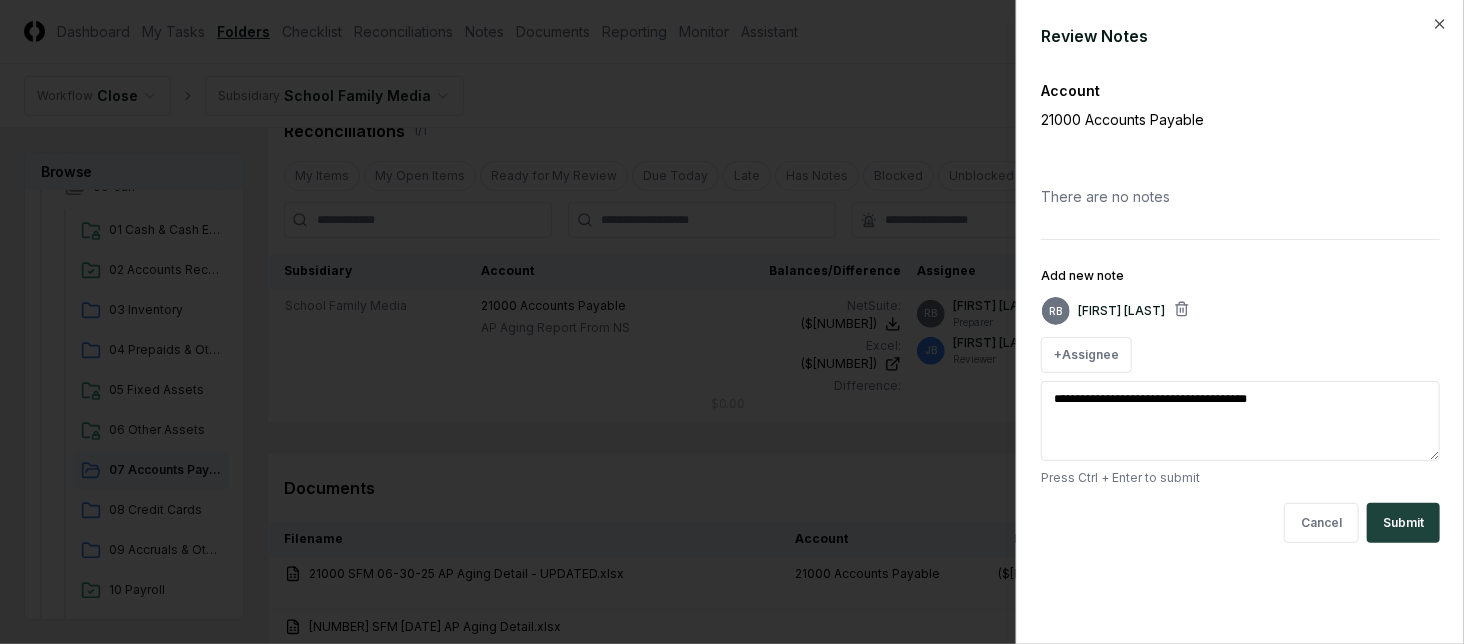 type on "*" 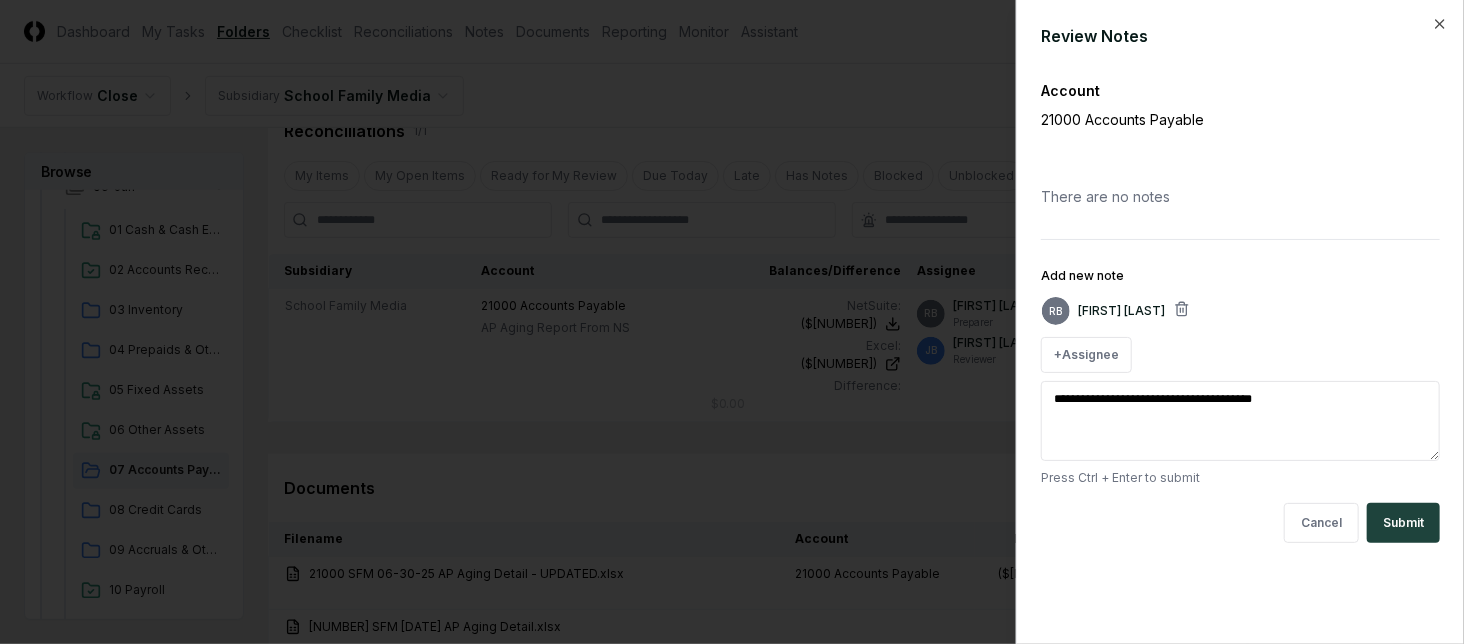 type on "*" 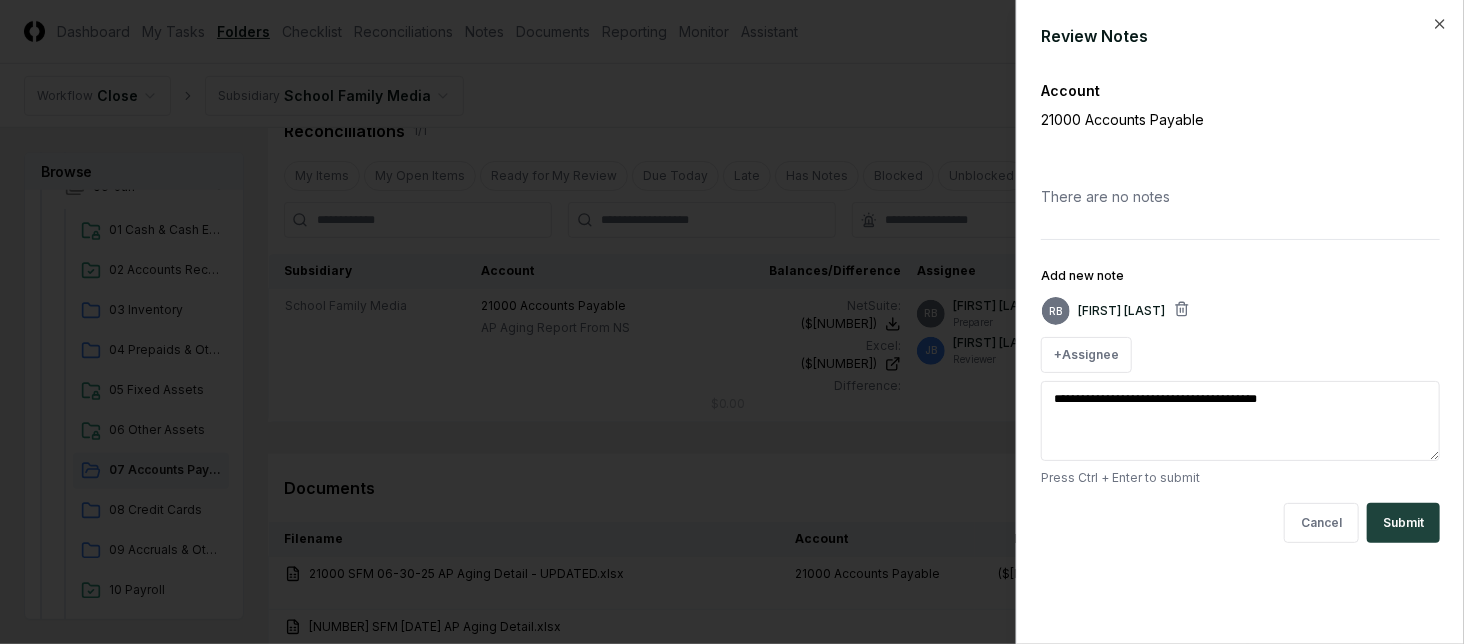 type on "*" 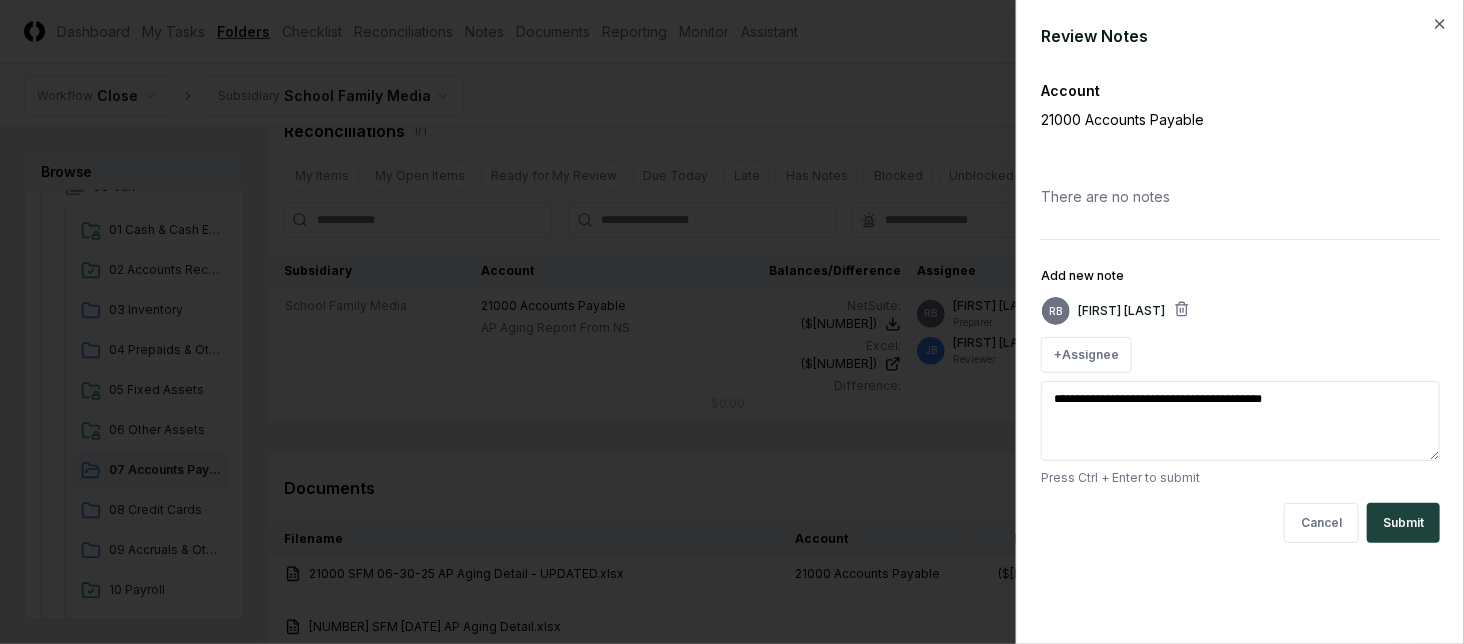 type on "*" 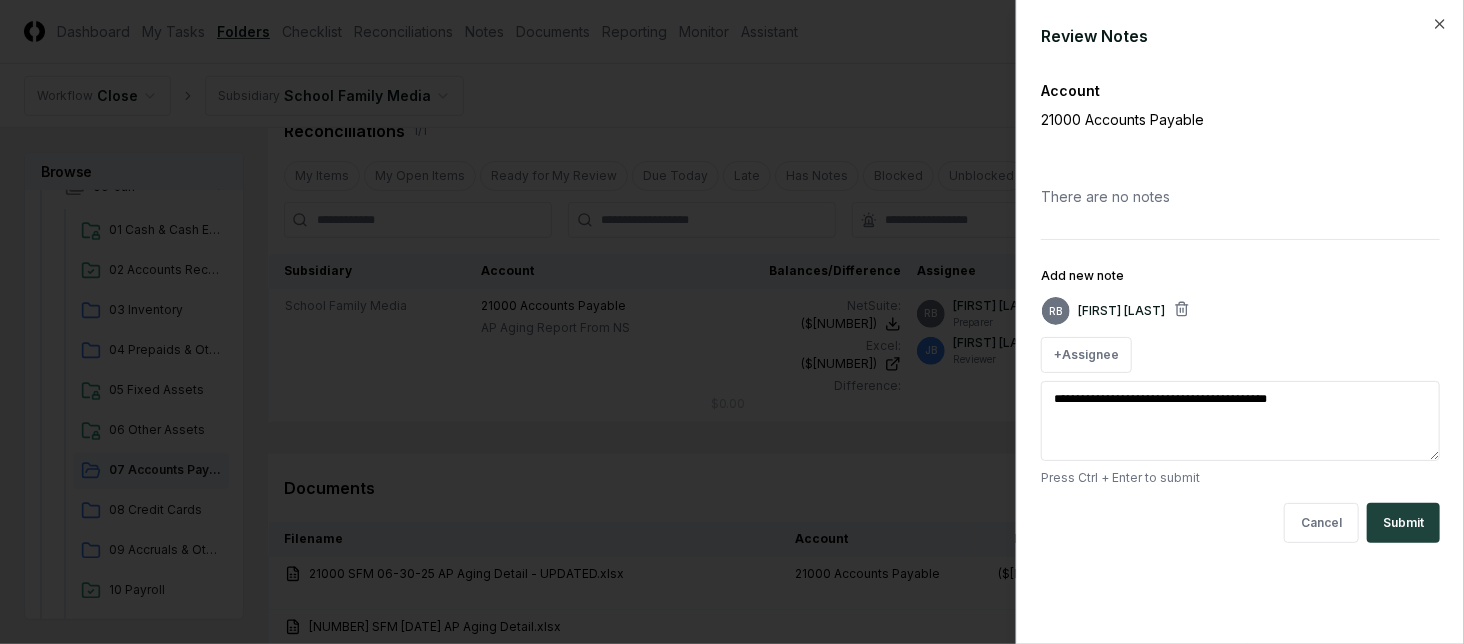 type on "*" 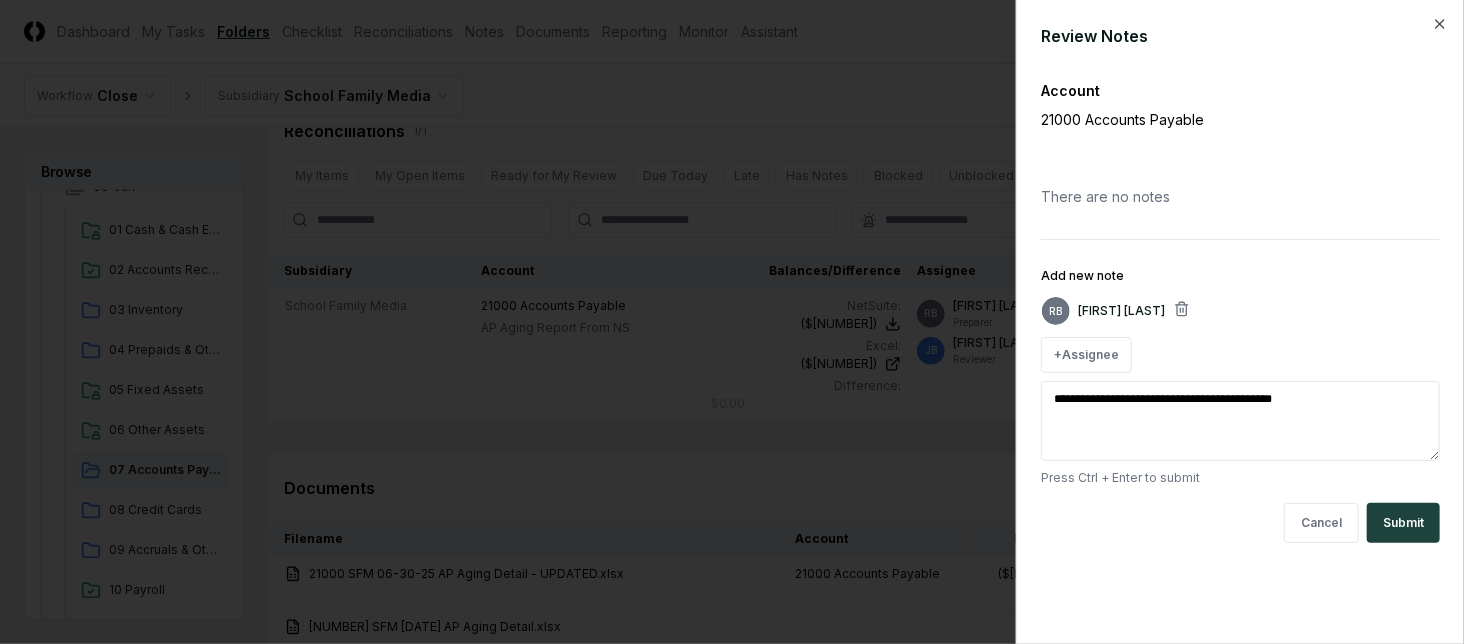 type on "*" 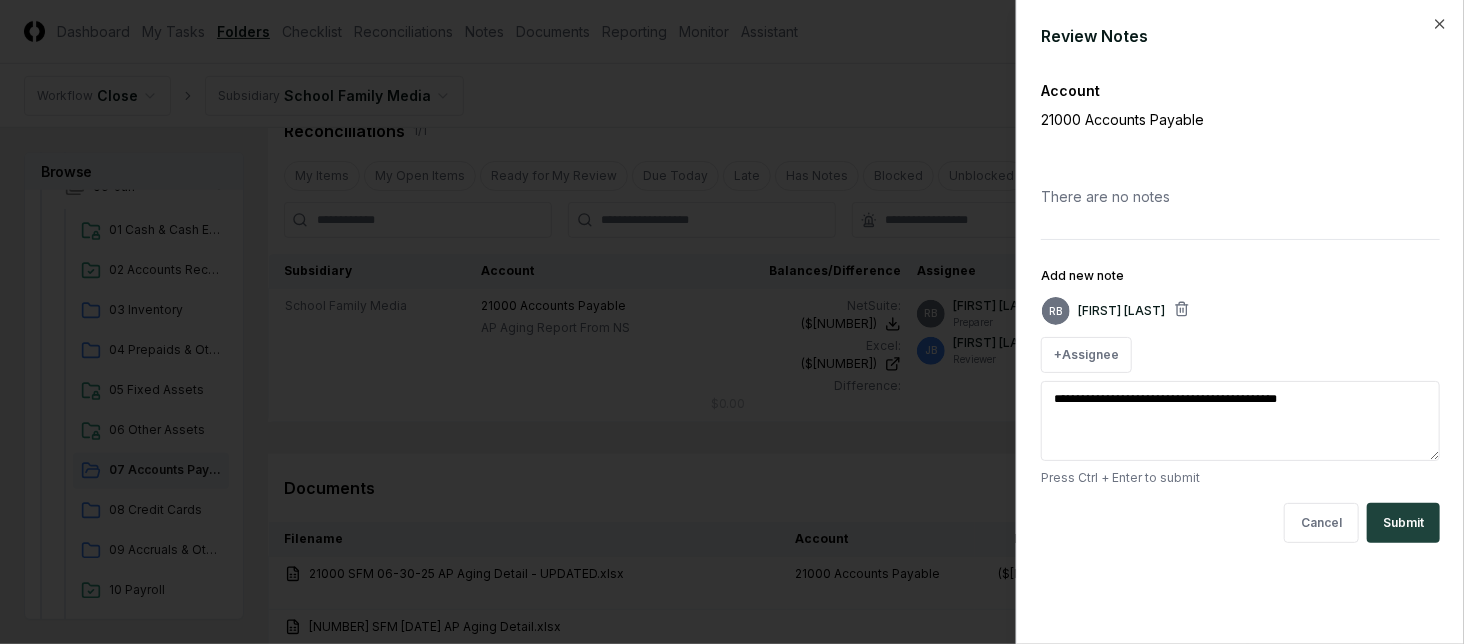 type on "*" 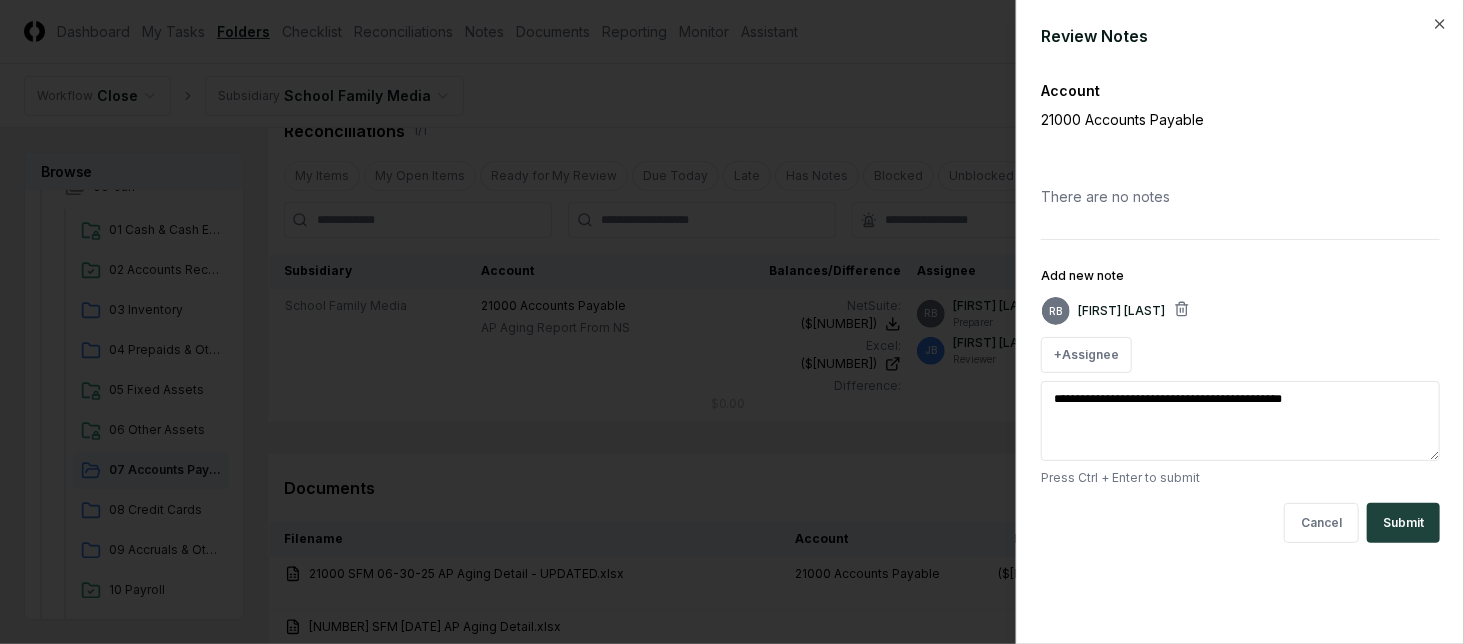 type on "*" 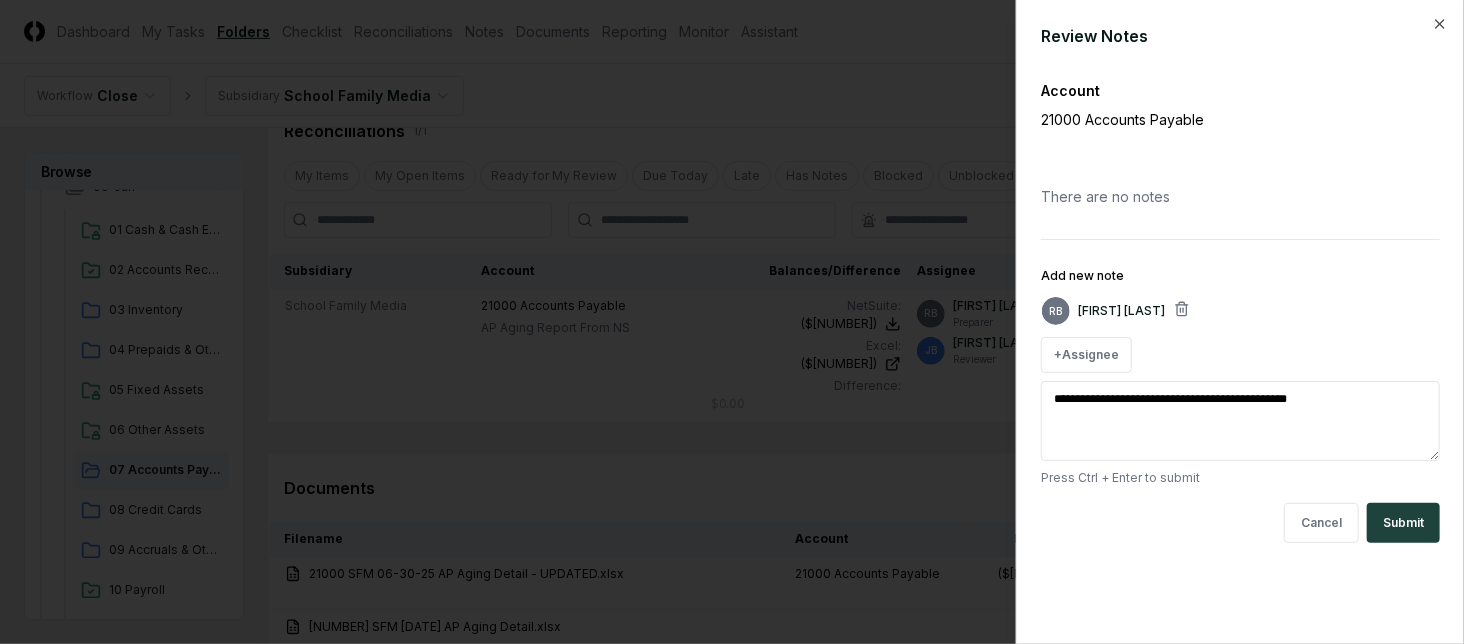 type on "**********" 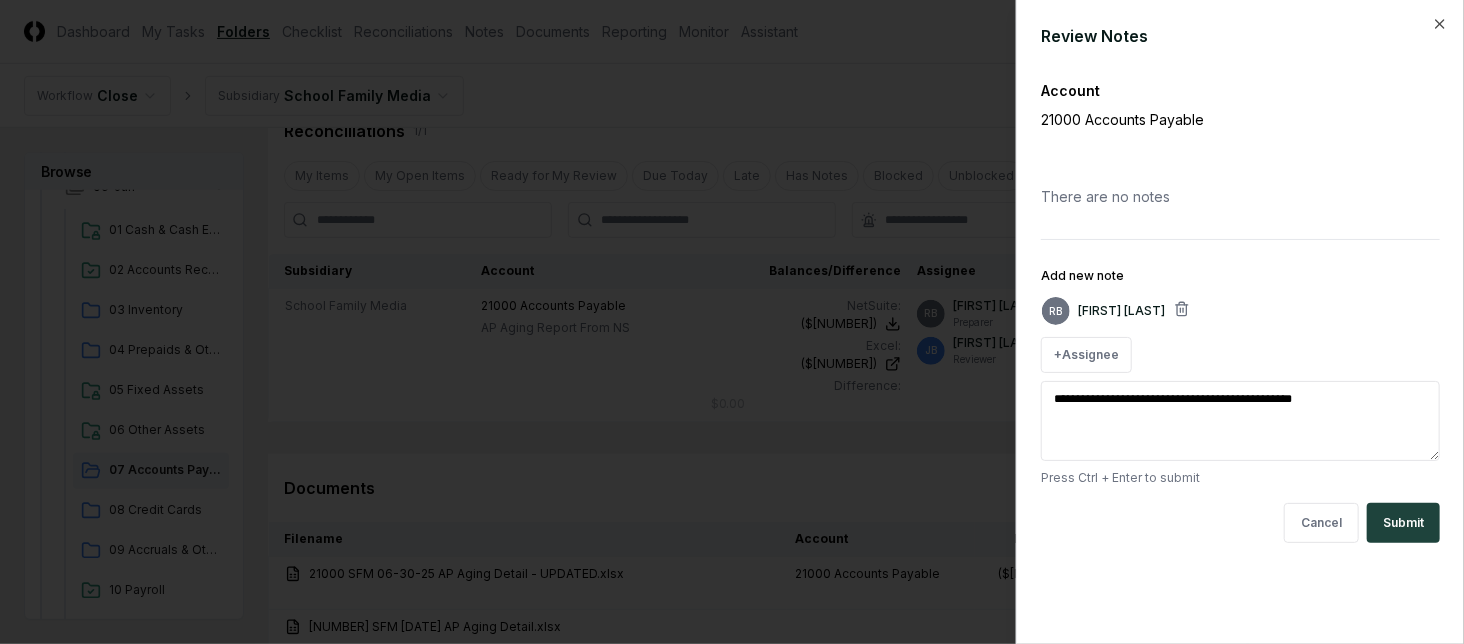 type on "*" 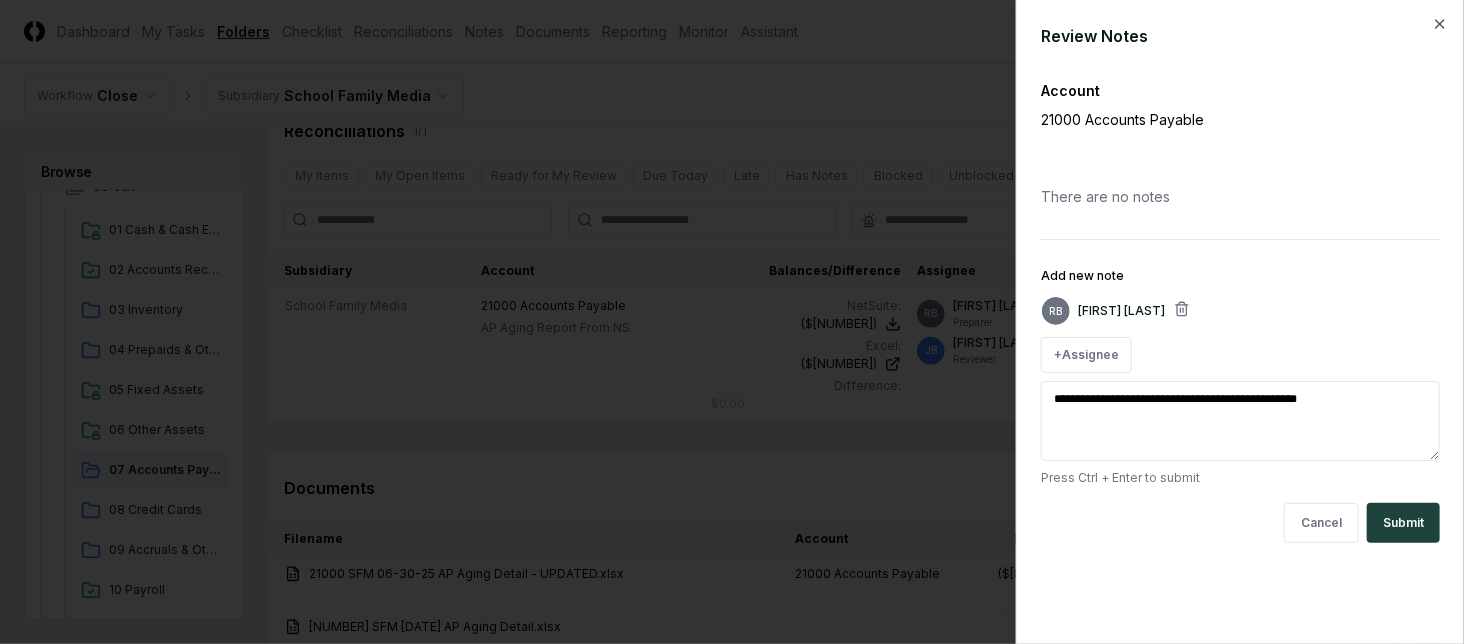 type on "*" 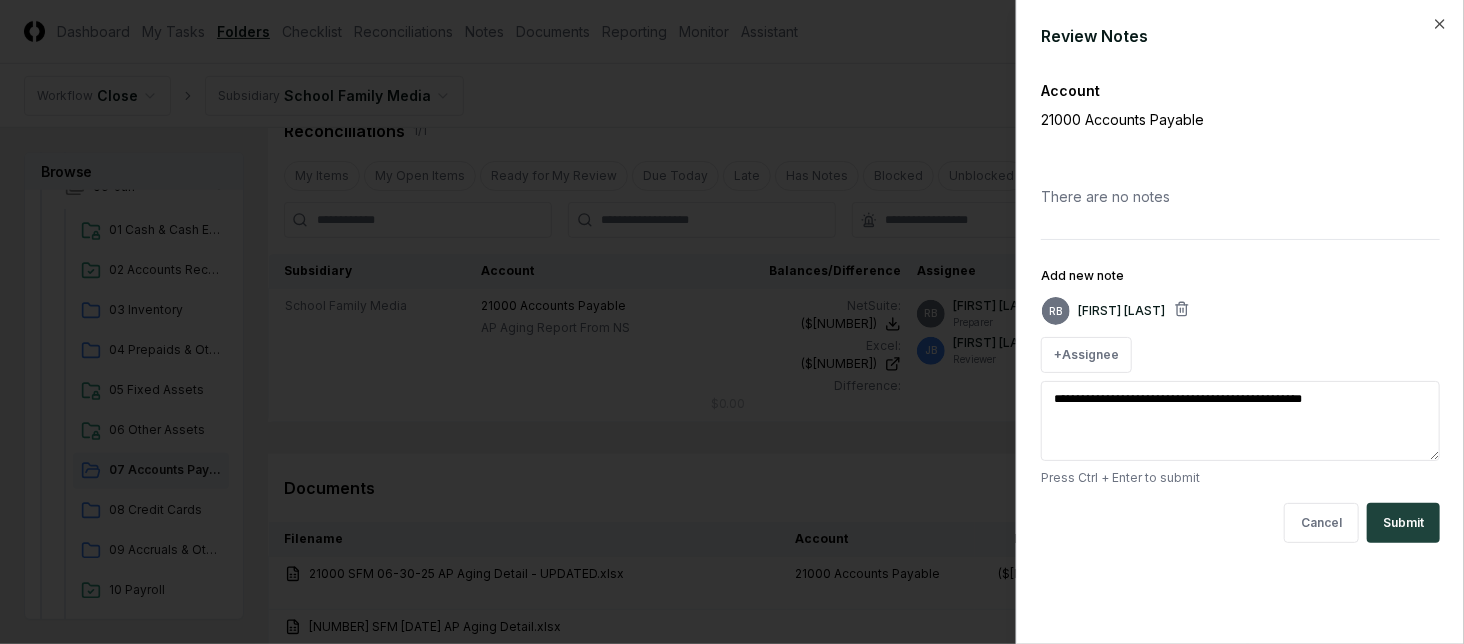 type on "*" 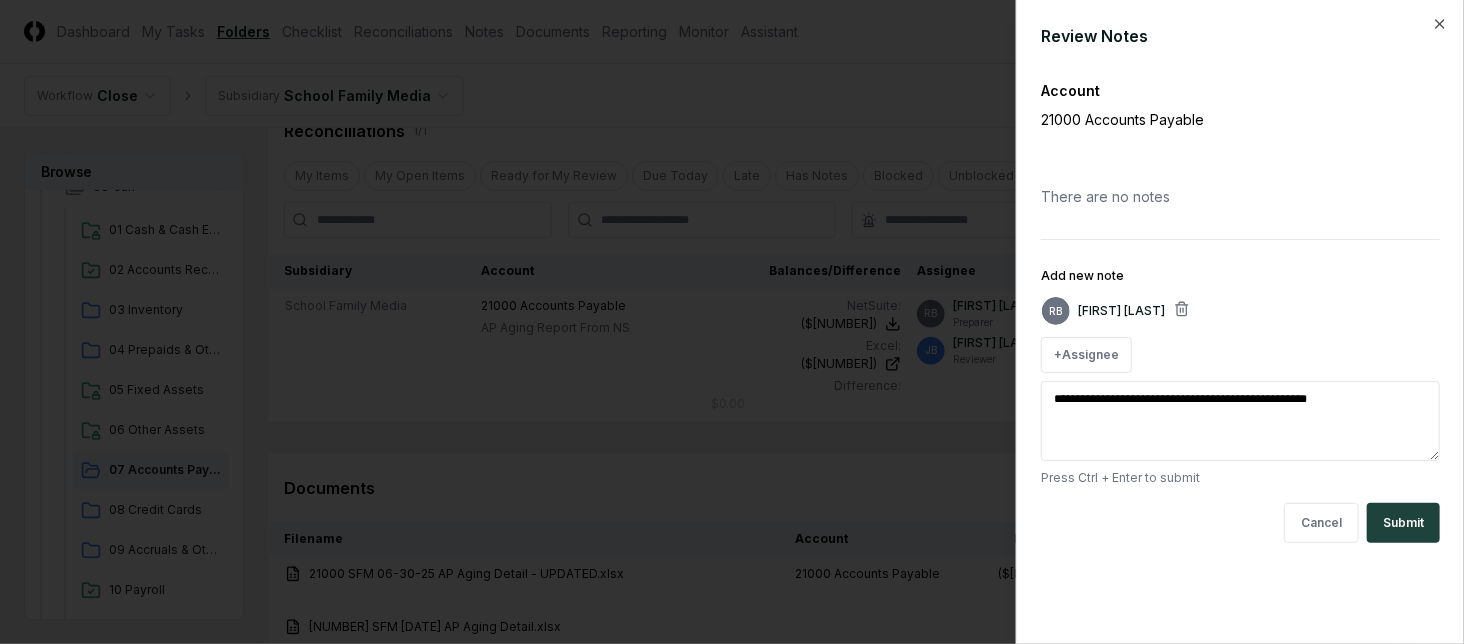type on "*" 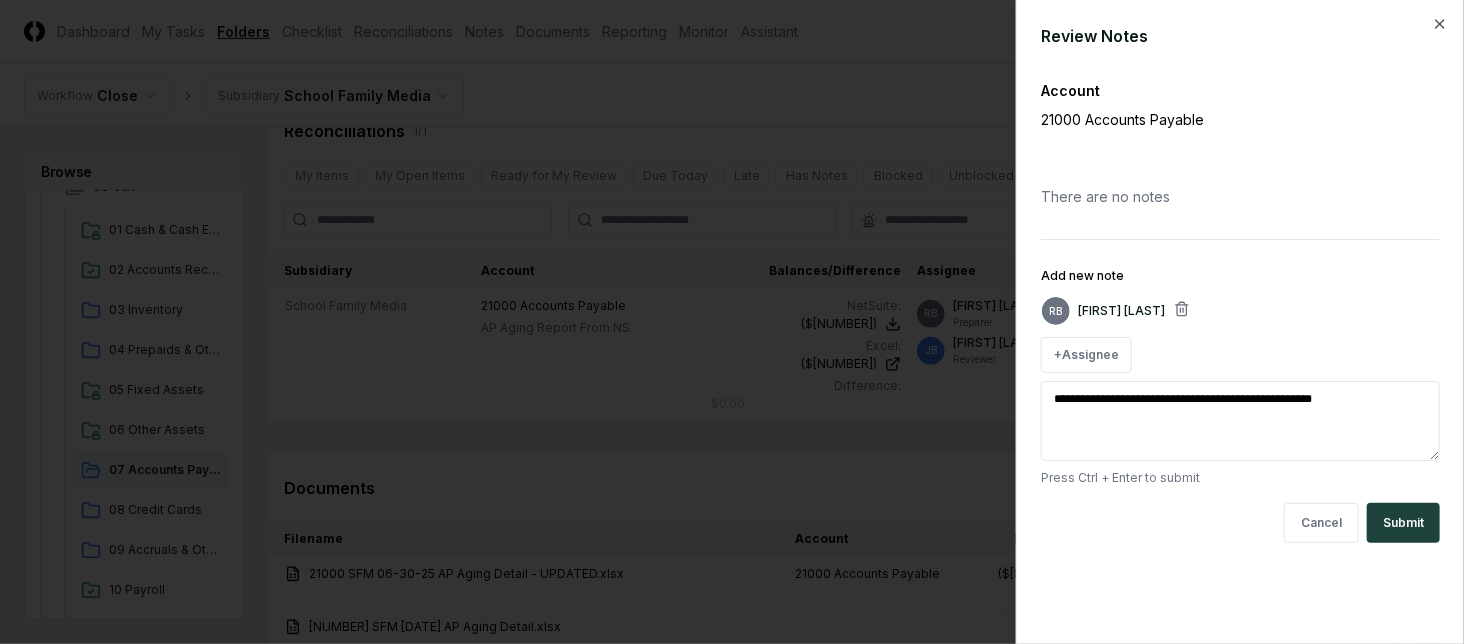 type on "**********" 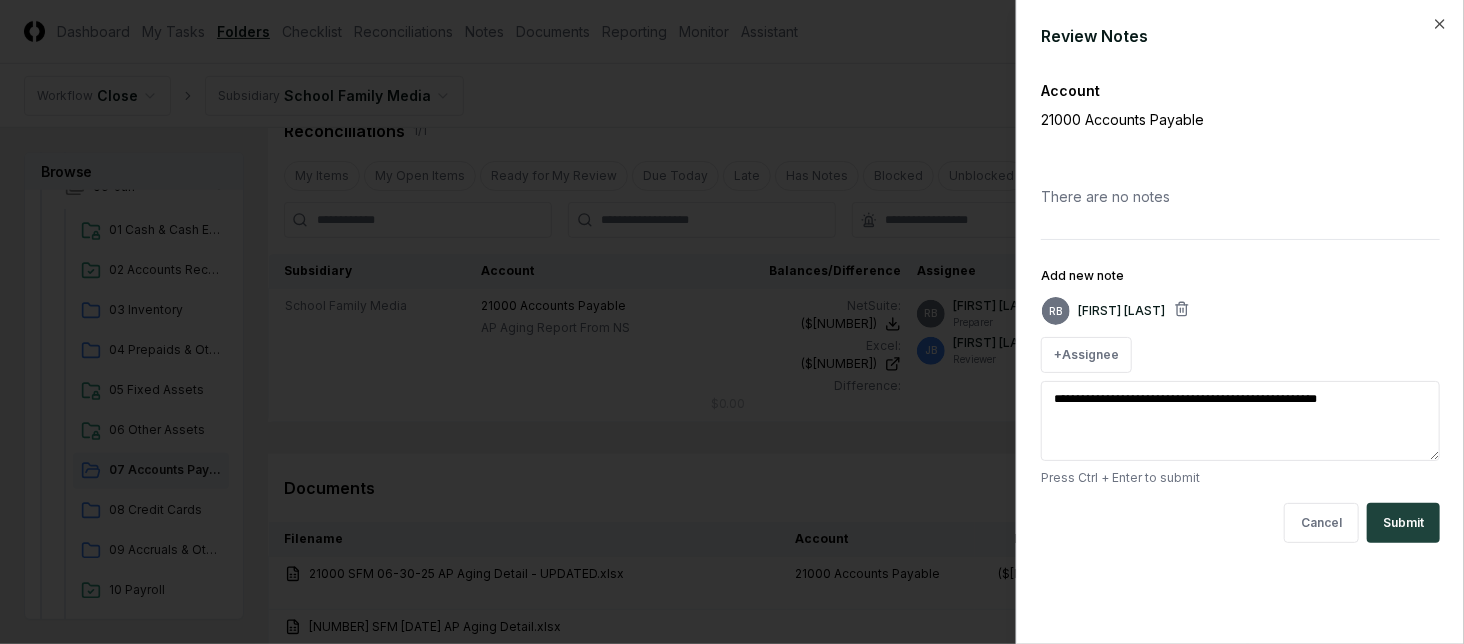 type on "*" 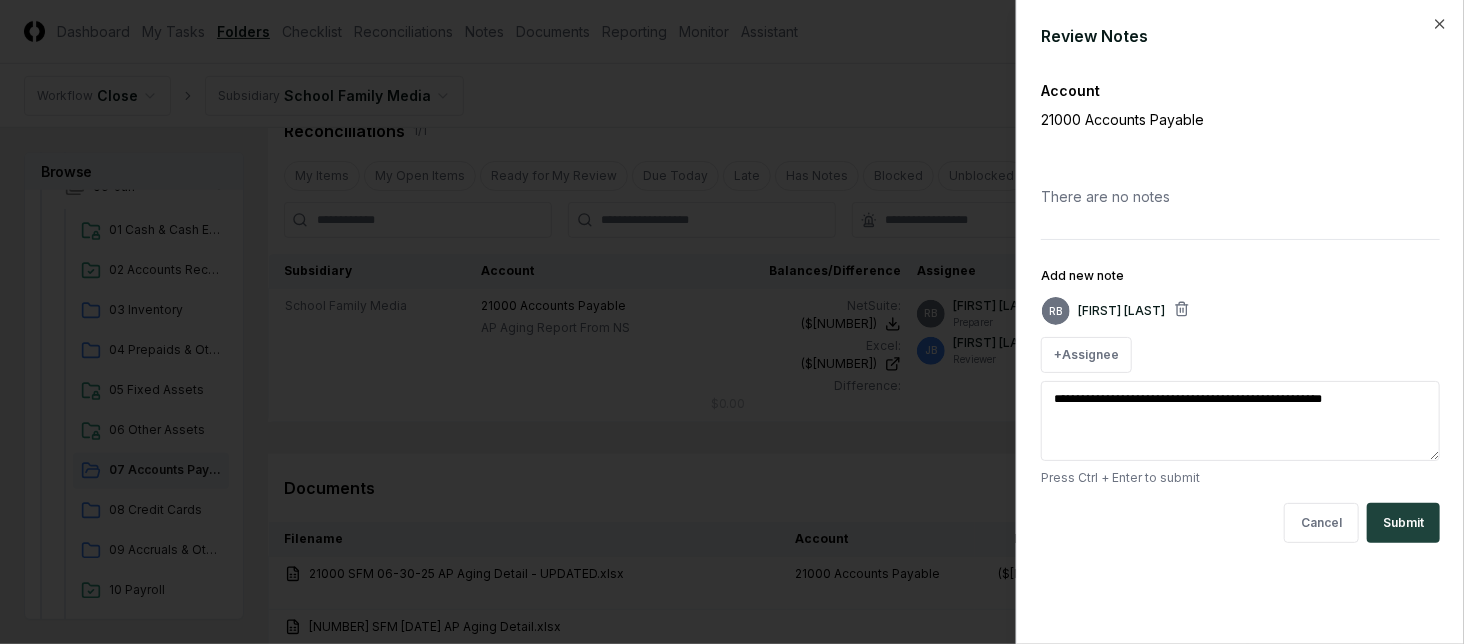 type on "*" 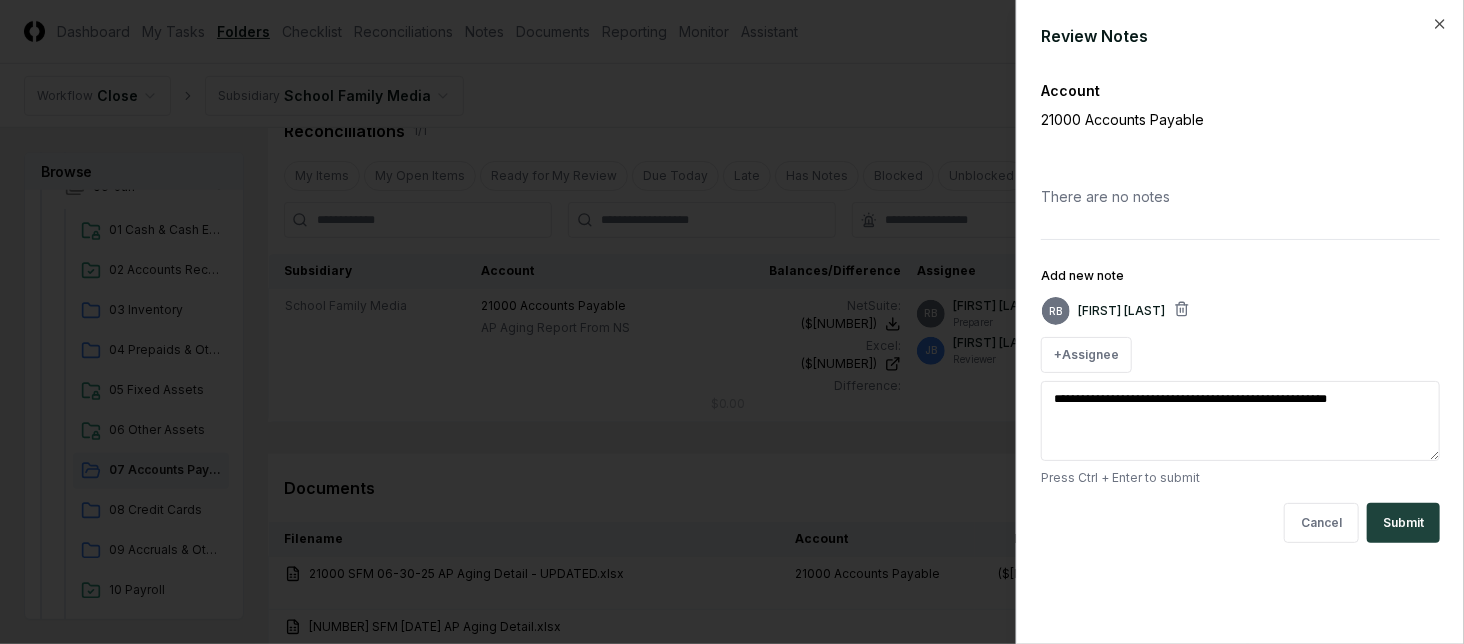 type on "*" 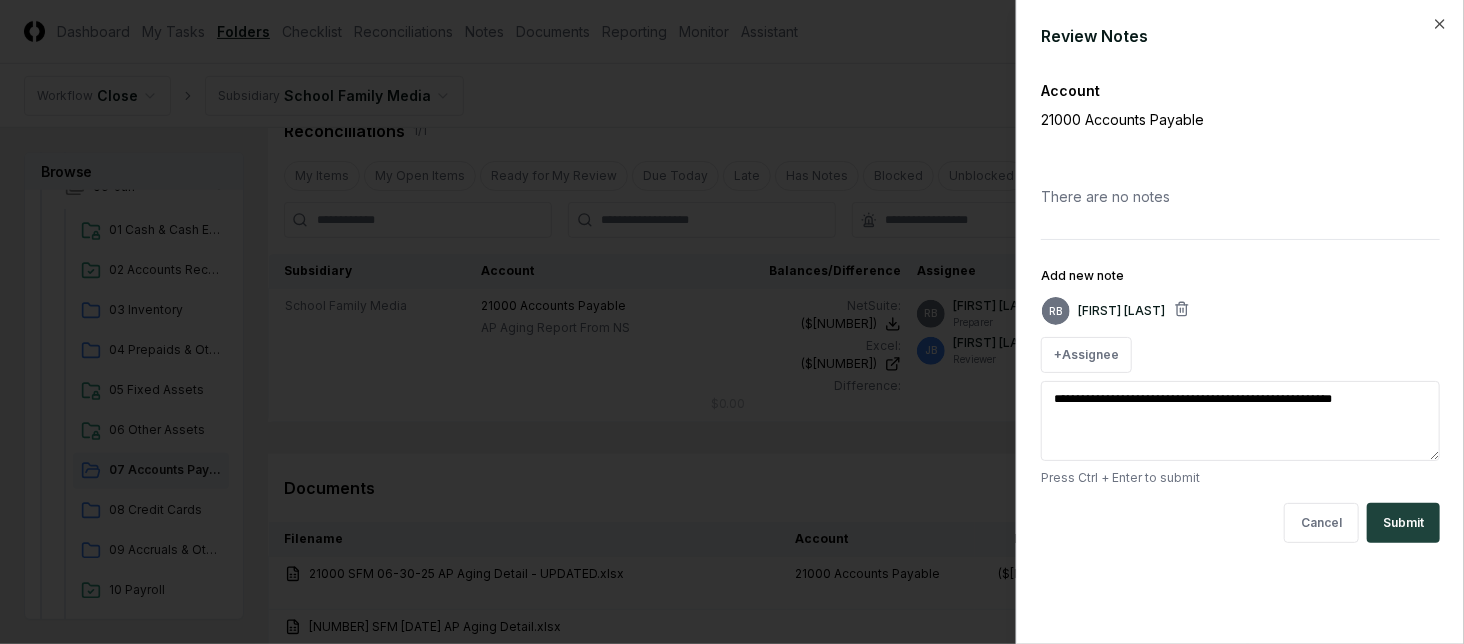 type on "*" 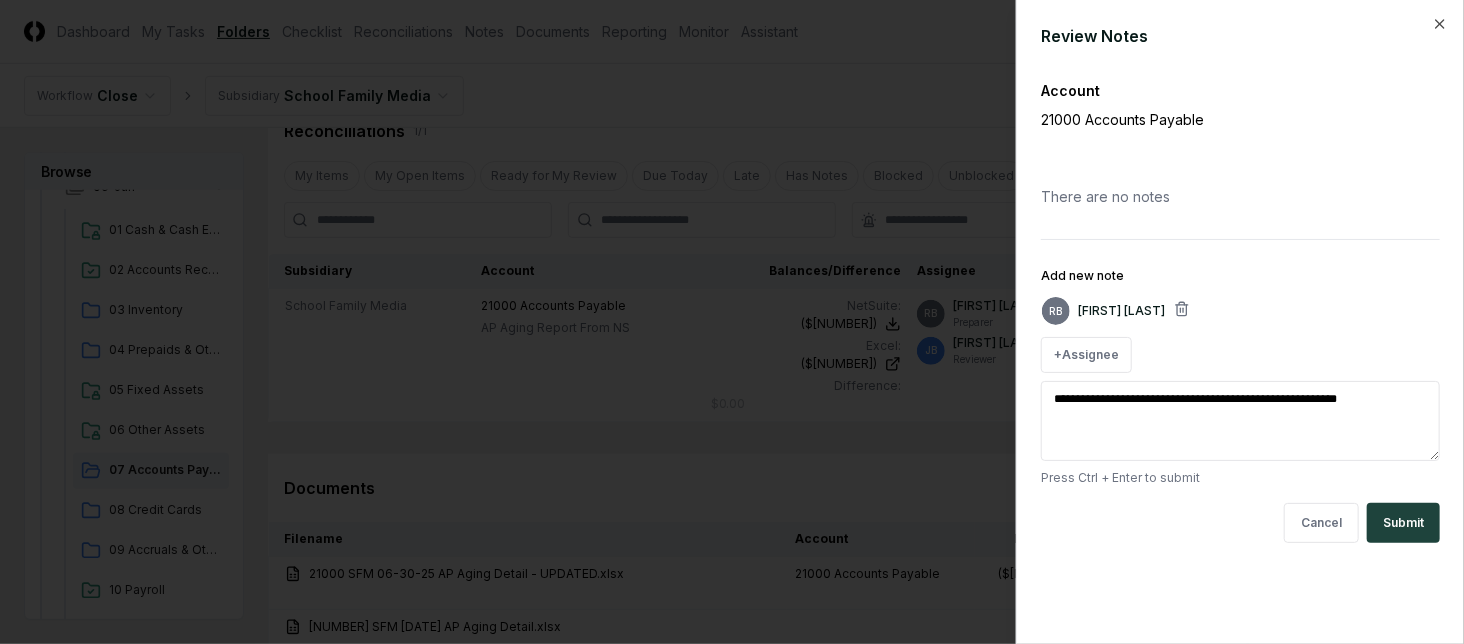 type on "*" 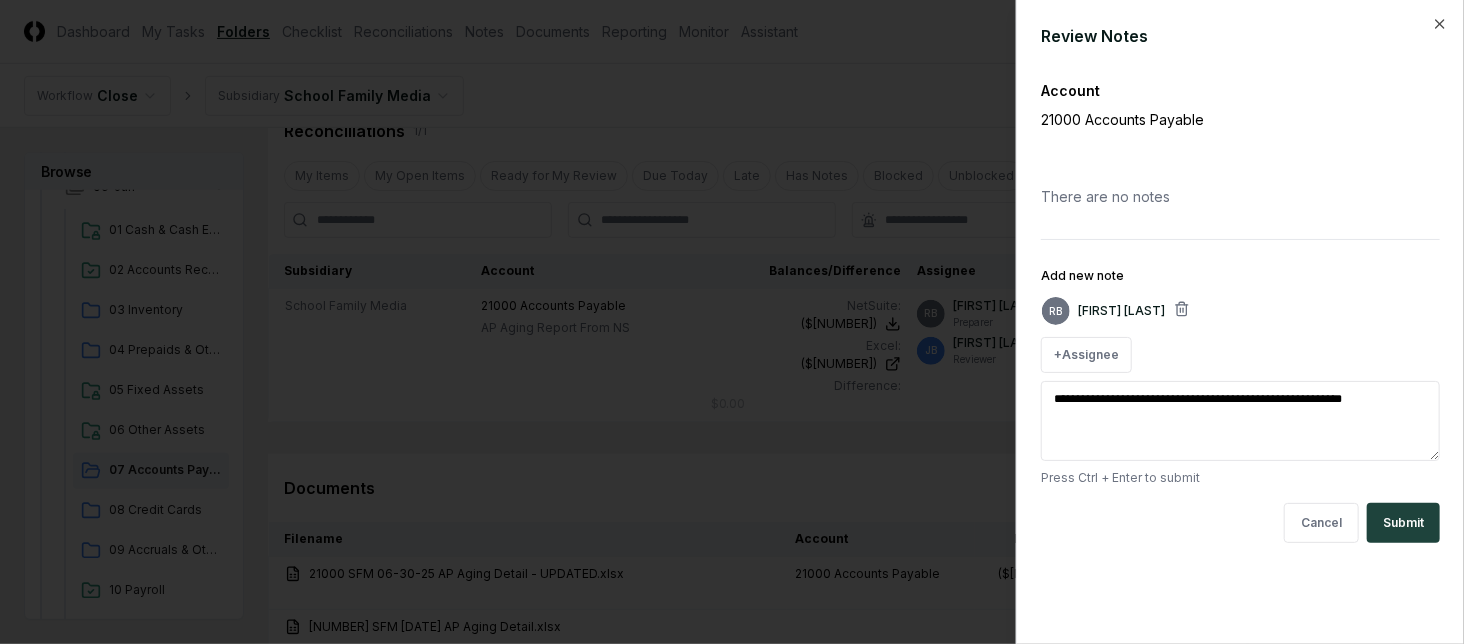 type on "*" 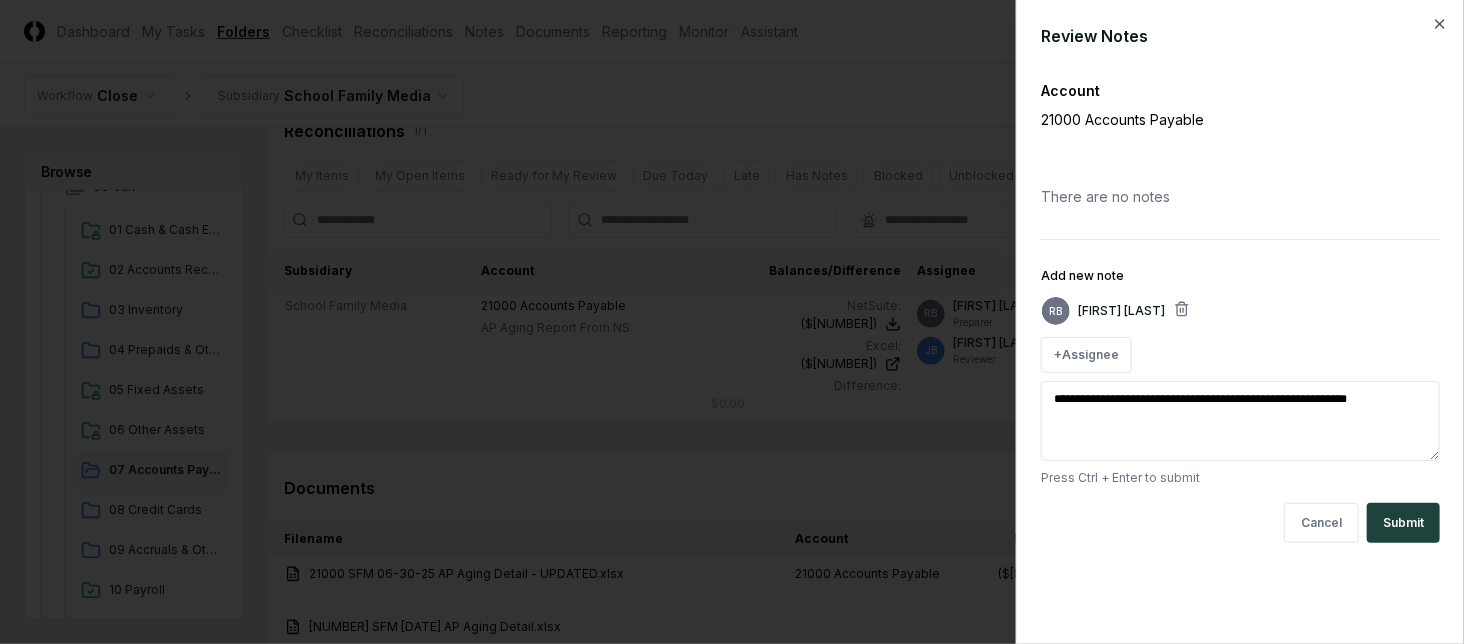 type on "*" 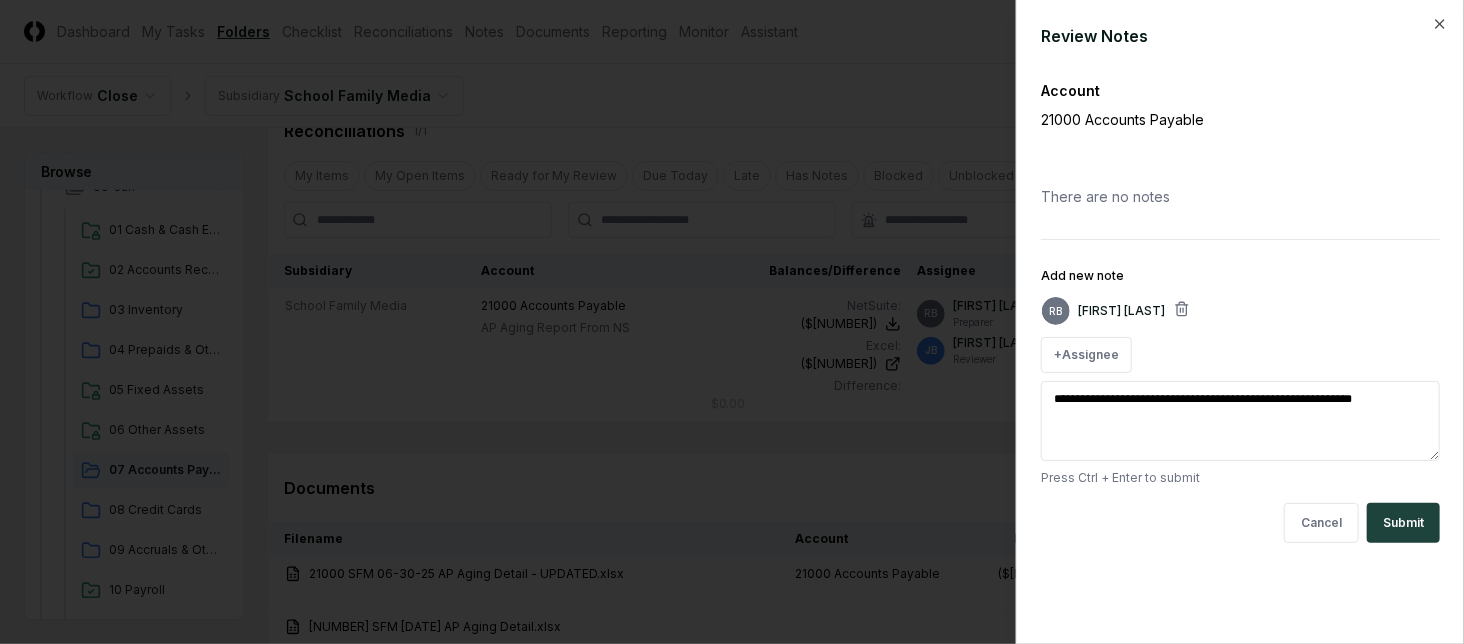 type on "*" 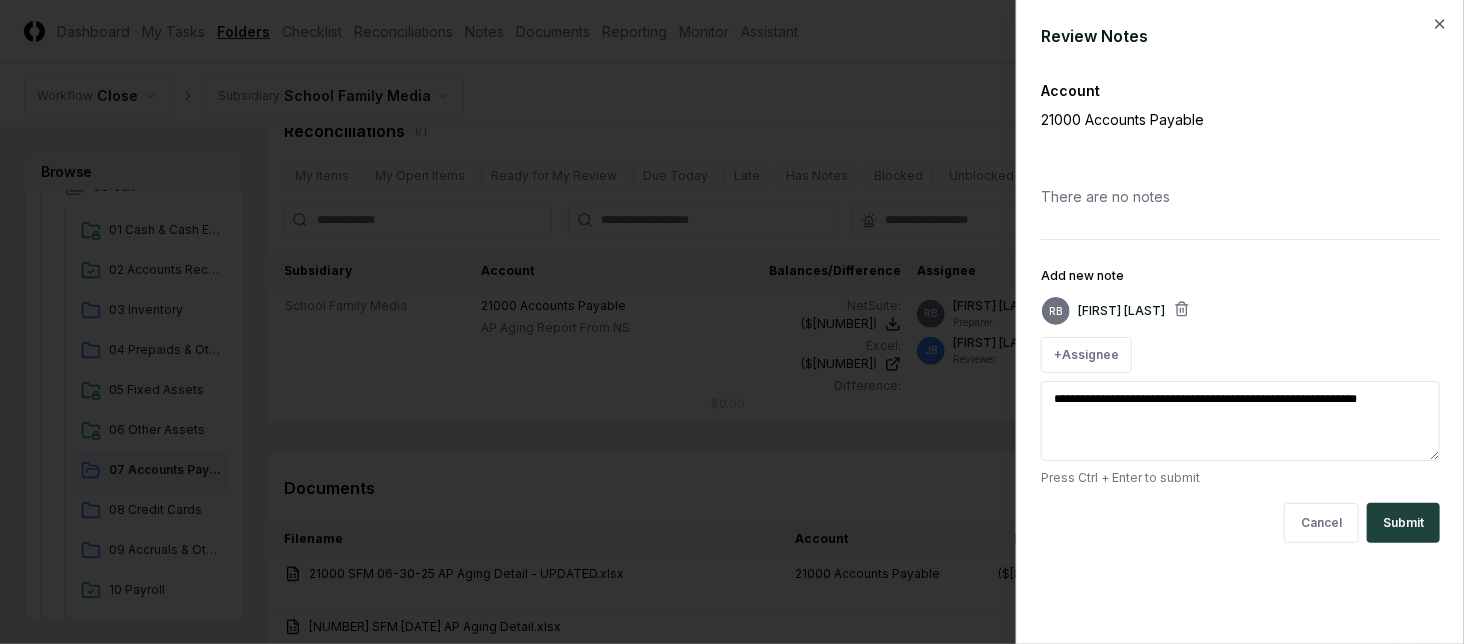 type on "*" 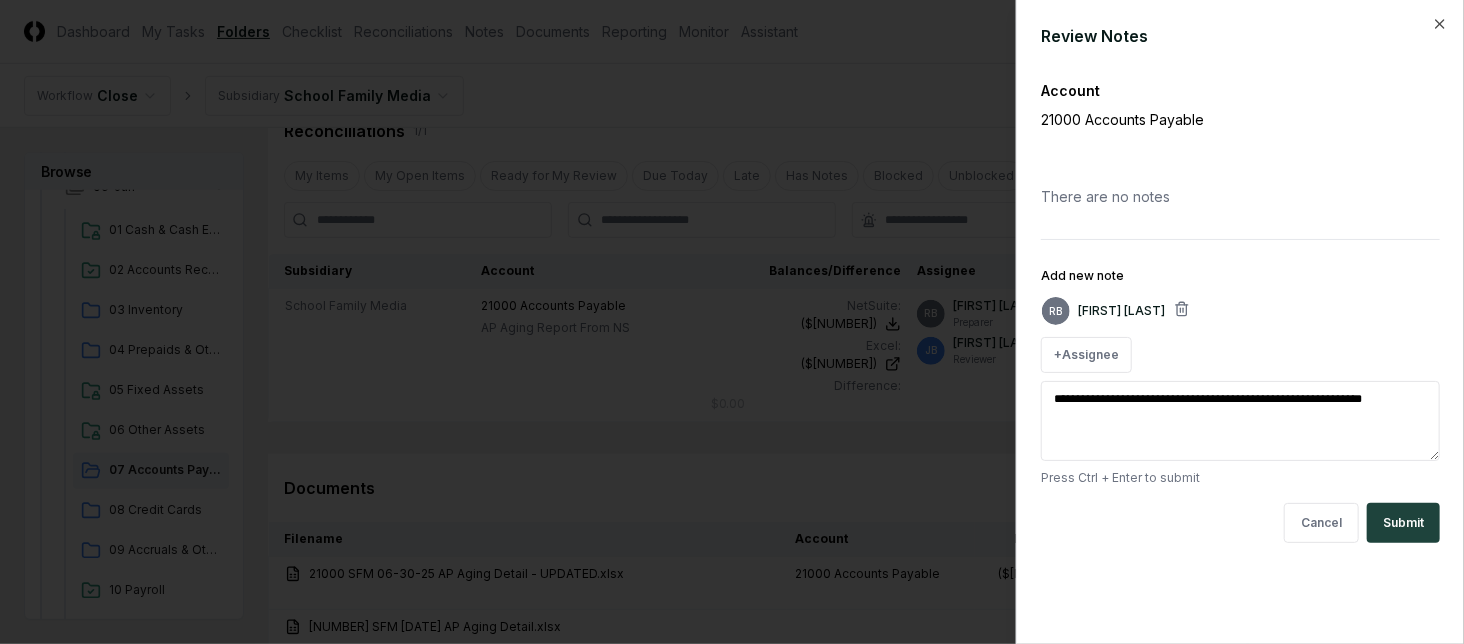 type on "**********" 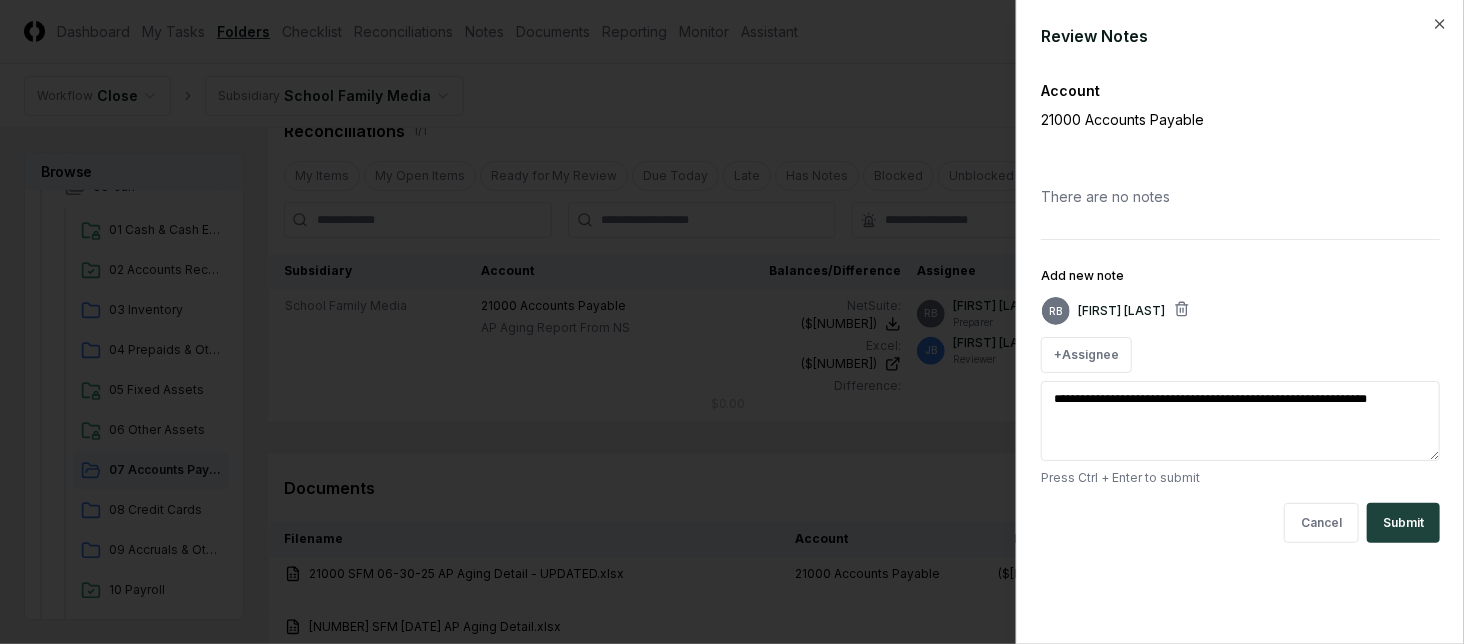 type on "*" 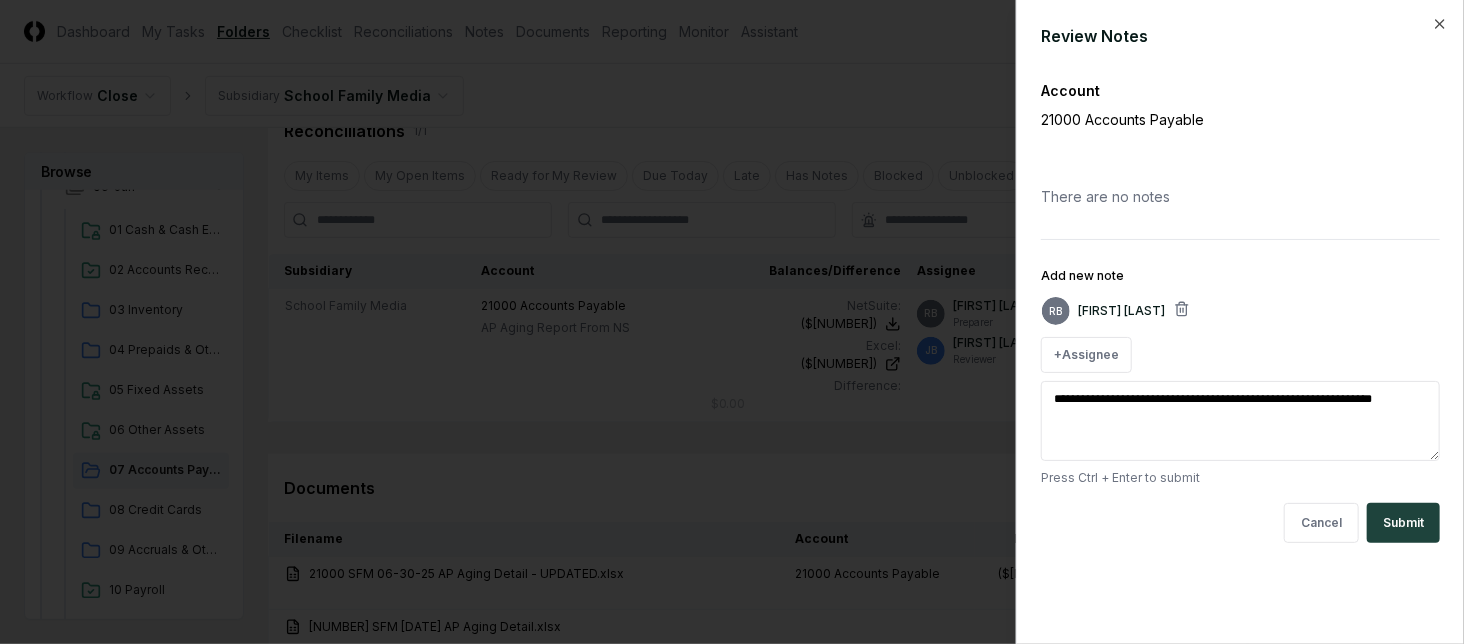 type on "*" 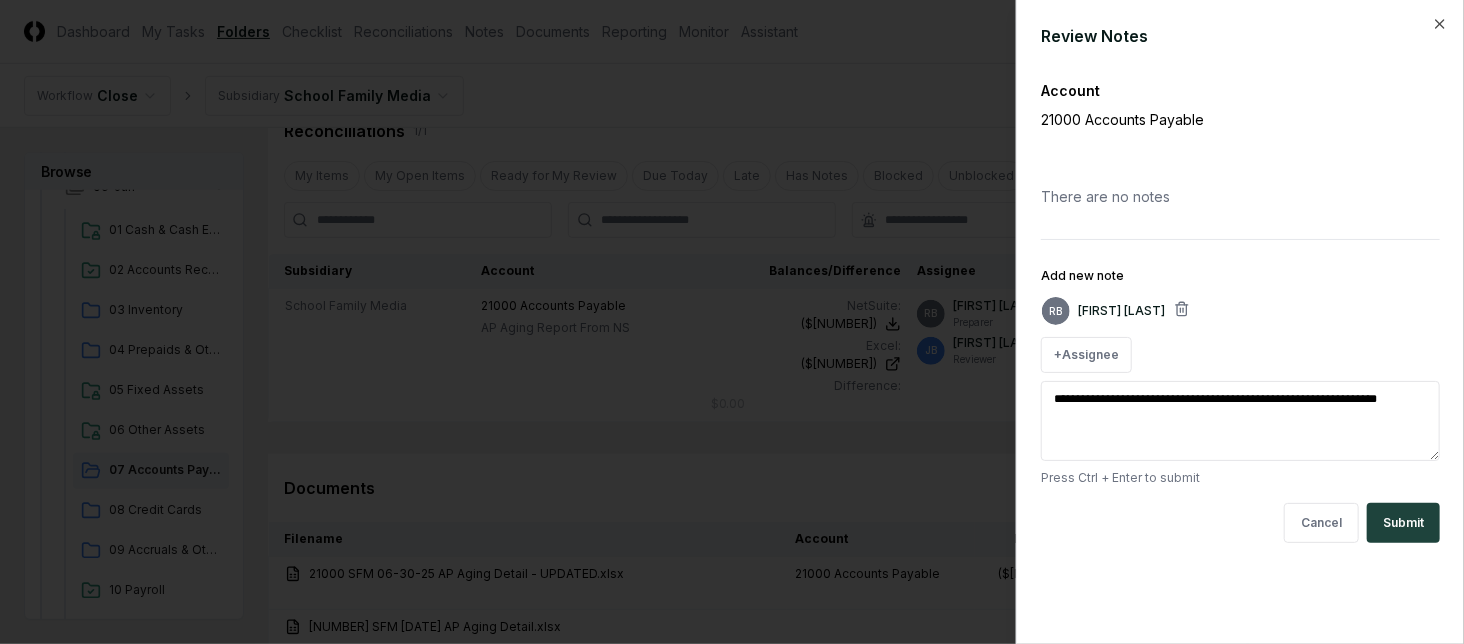 type on "*" 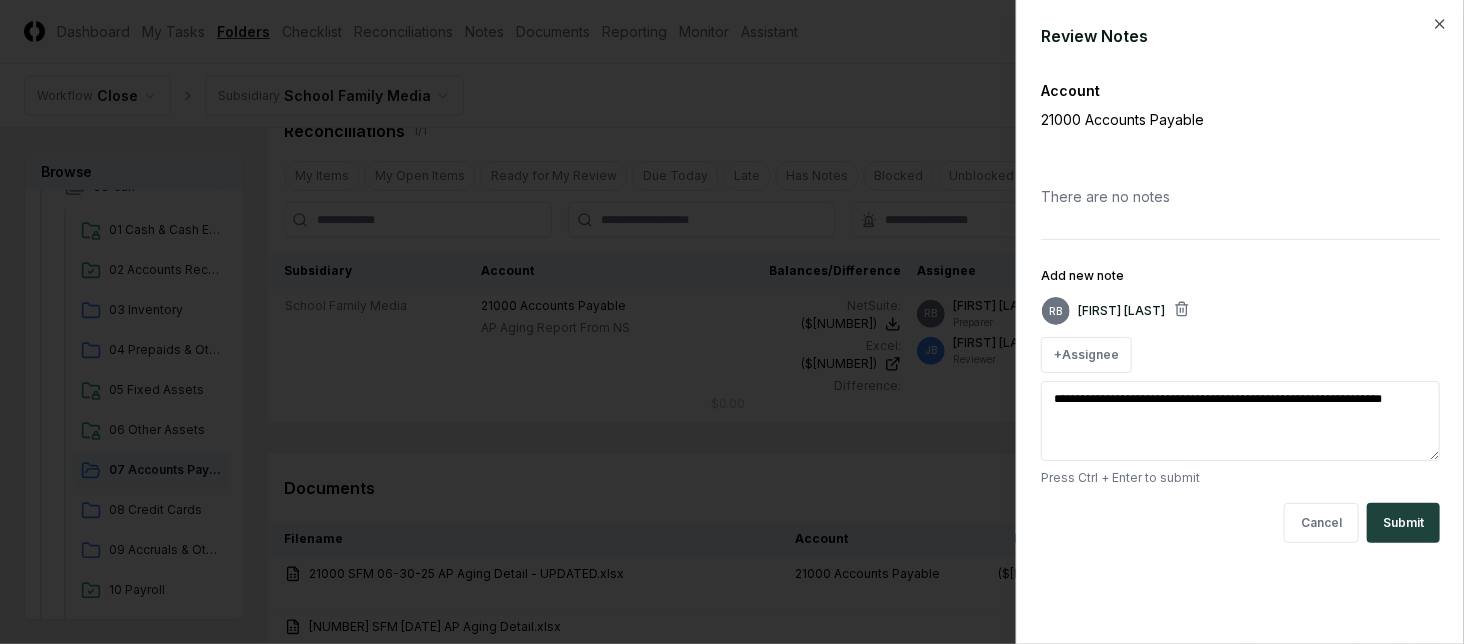 type on "*" 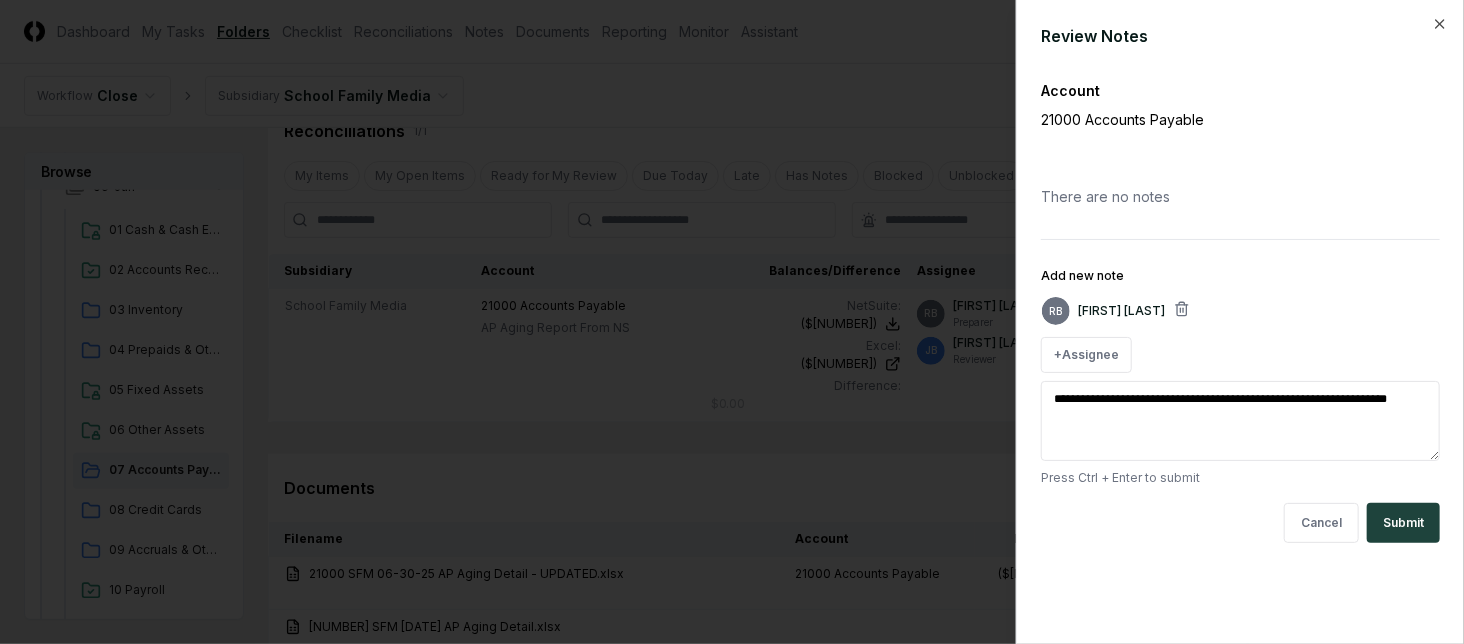 type on "*" 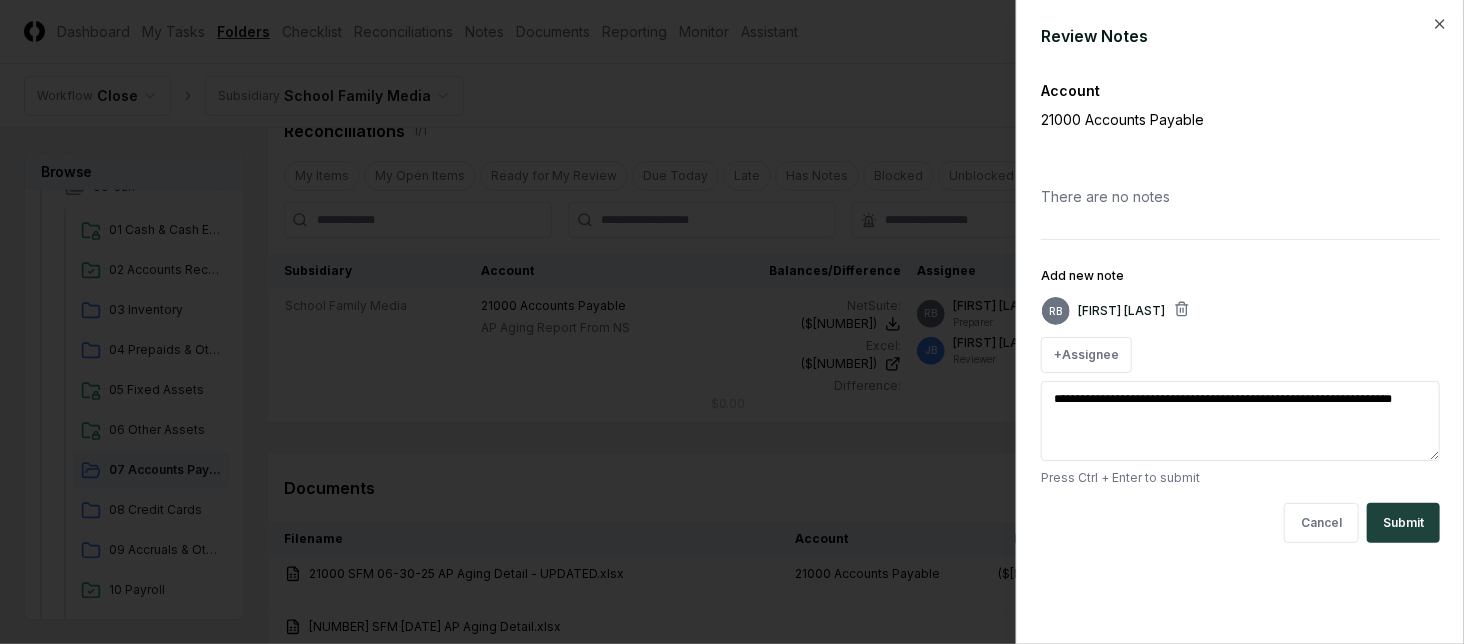 type on "*" 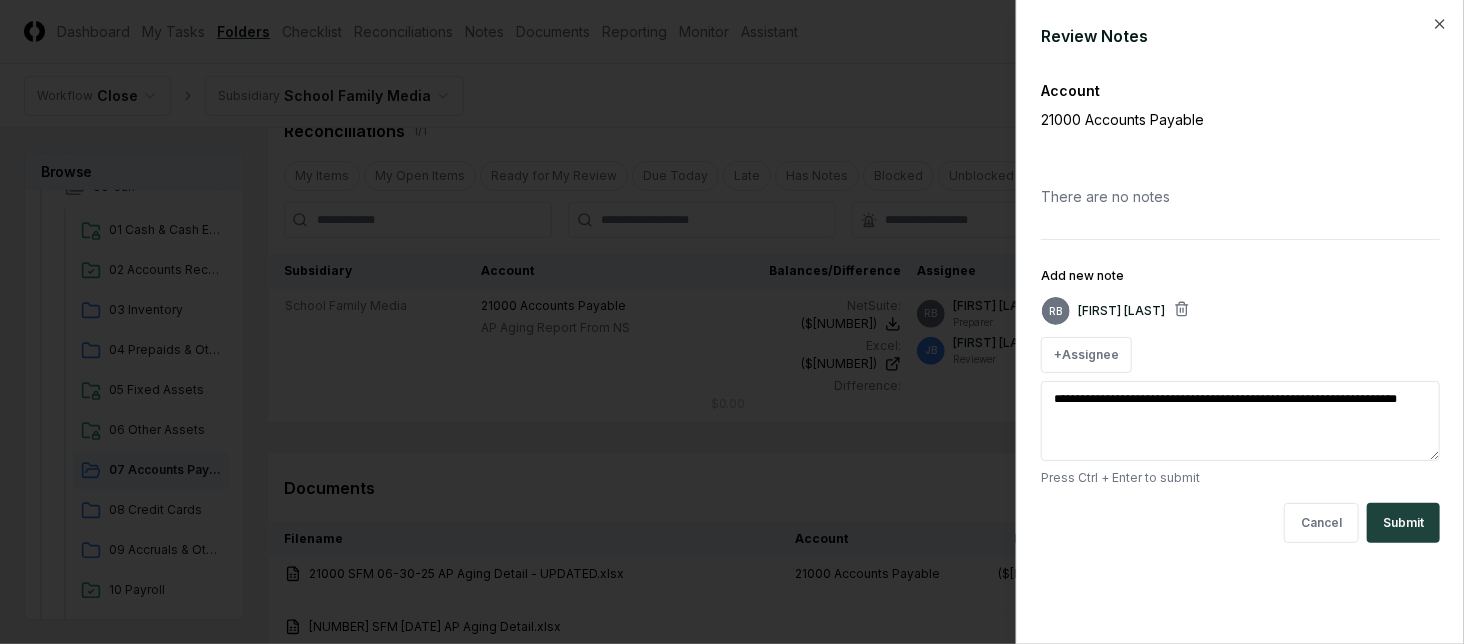 type on "**********" 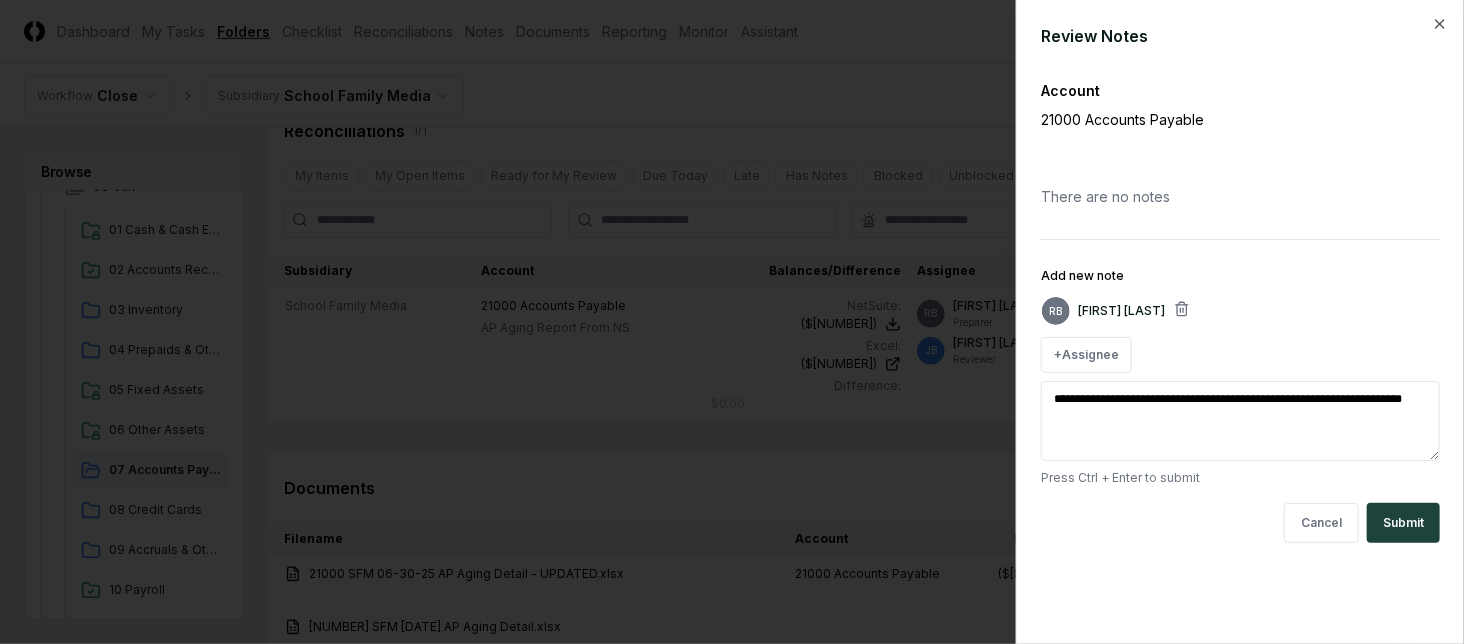 type on "*" 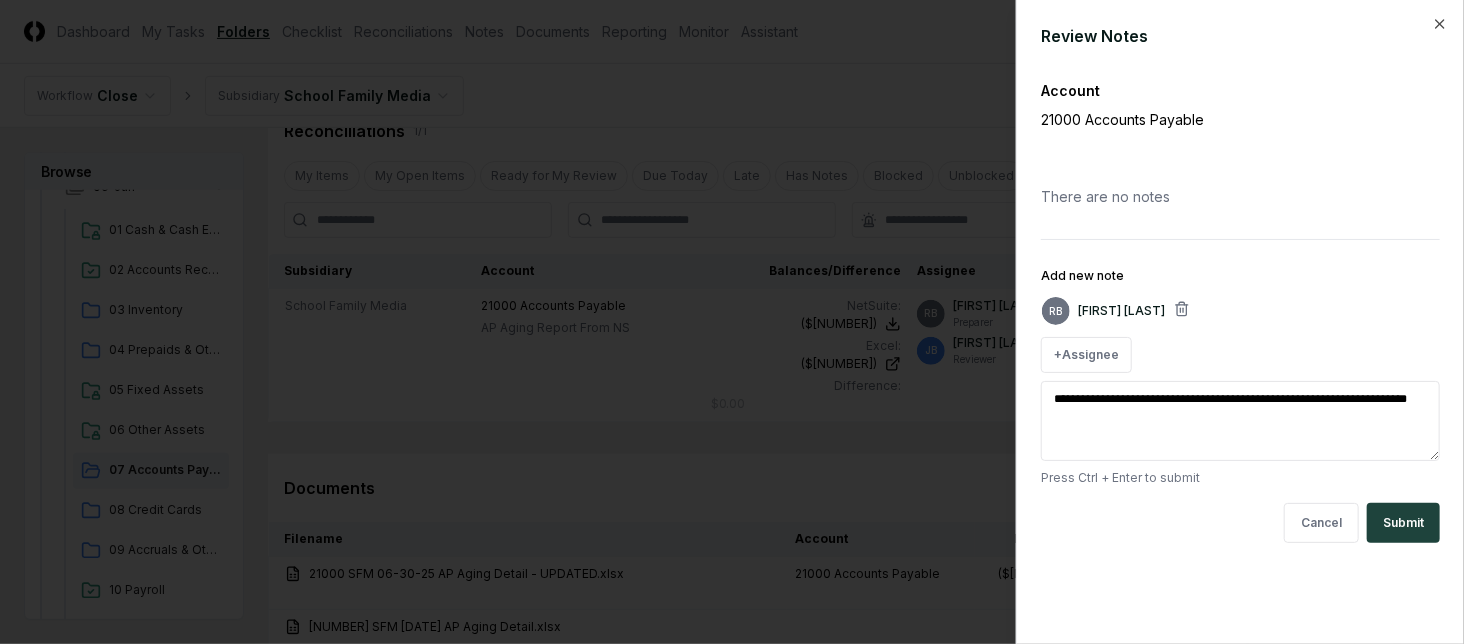 type on "*" 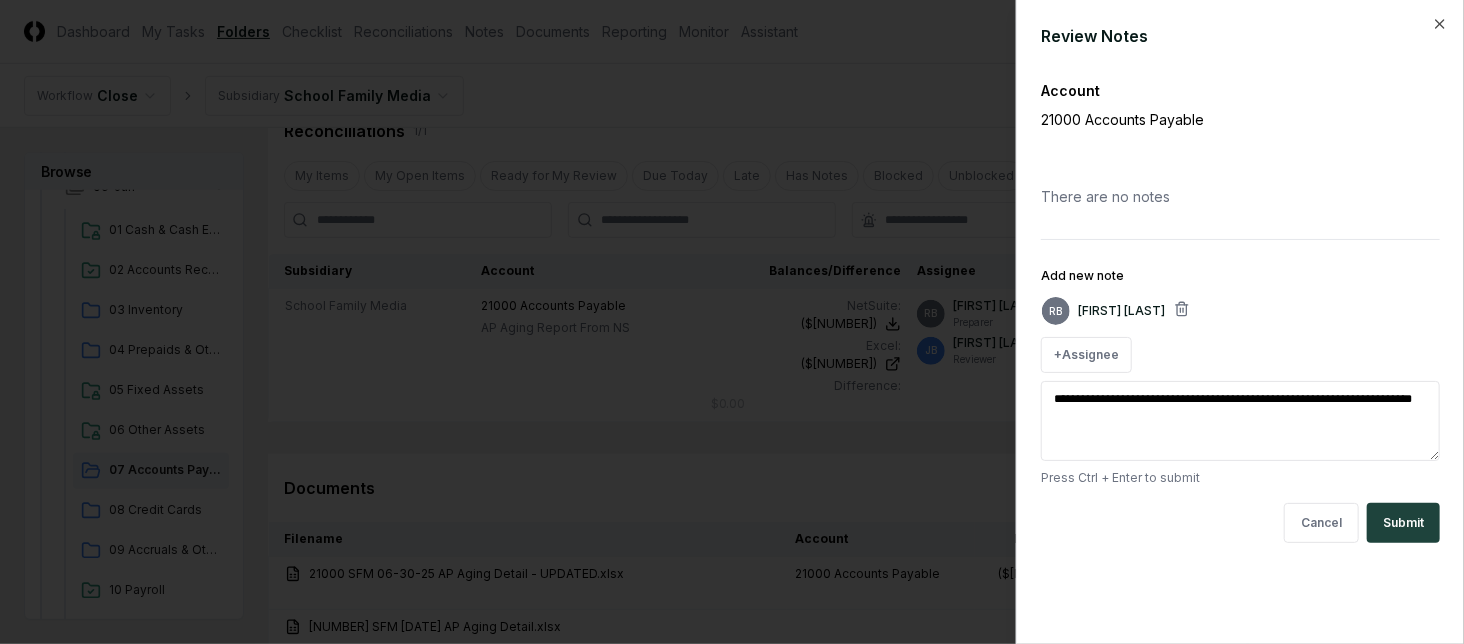 type on "*" 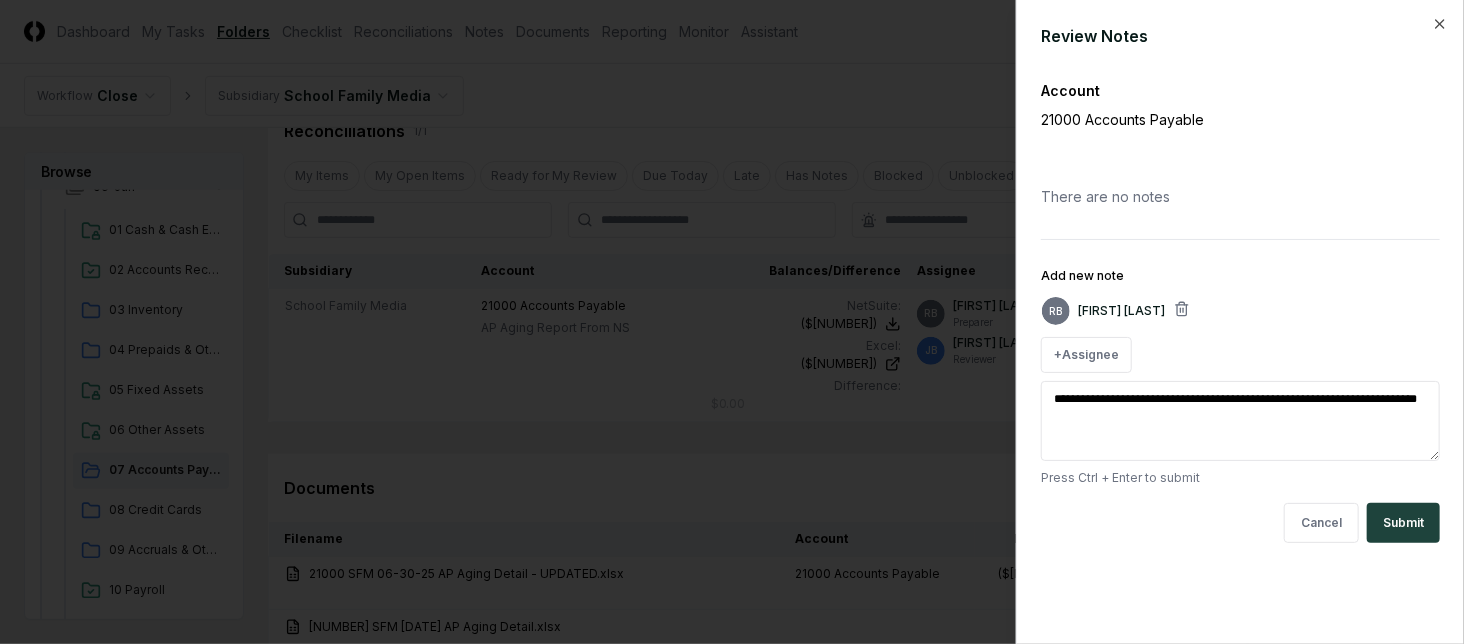 type on "*" 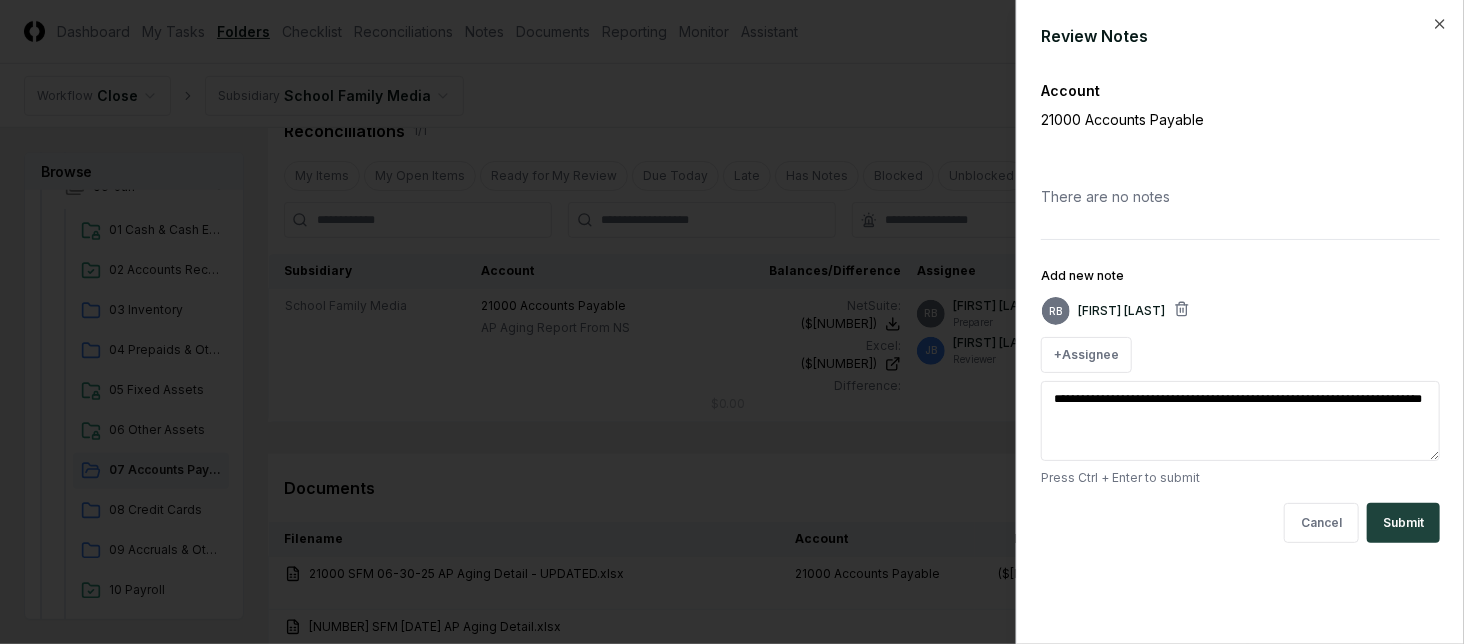 type on "**********" 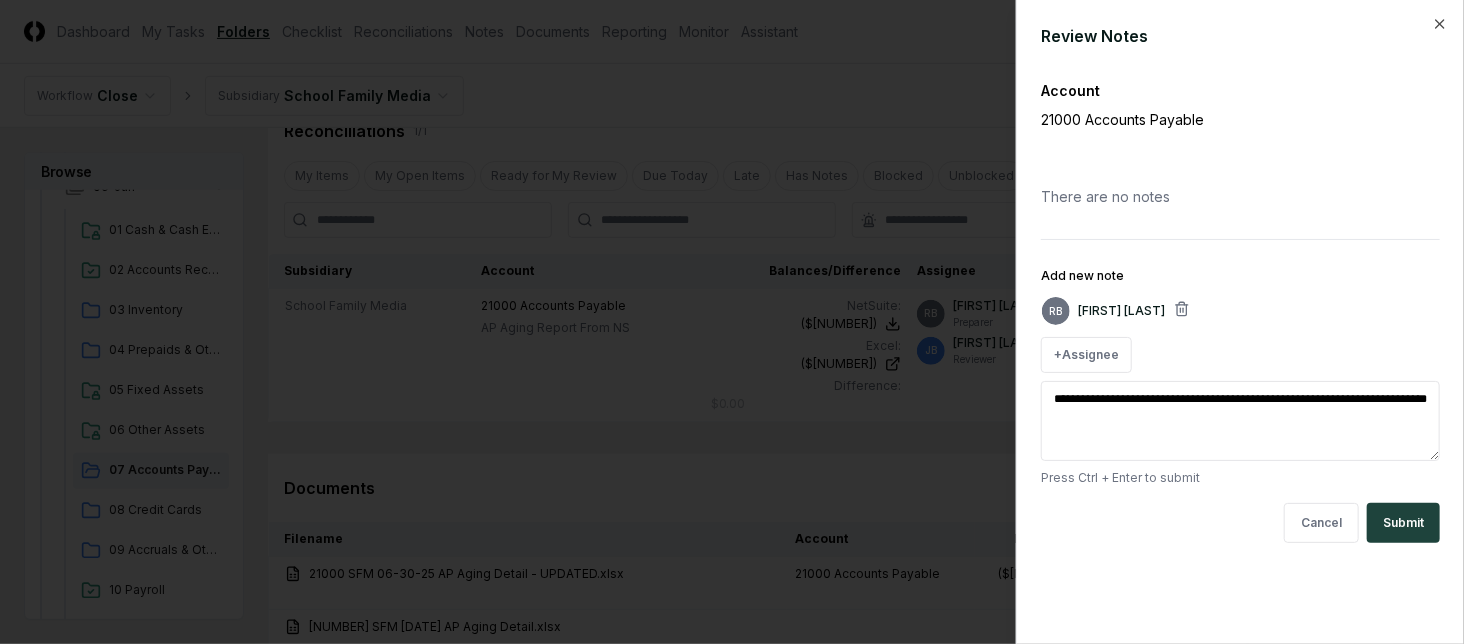 type on "*" 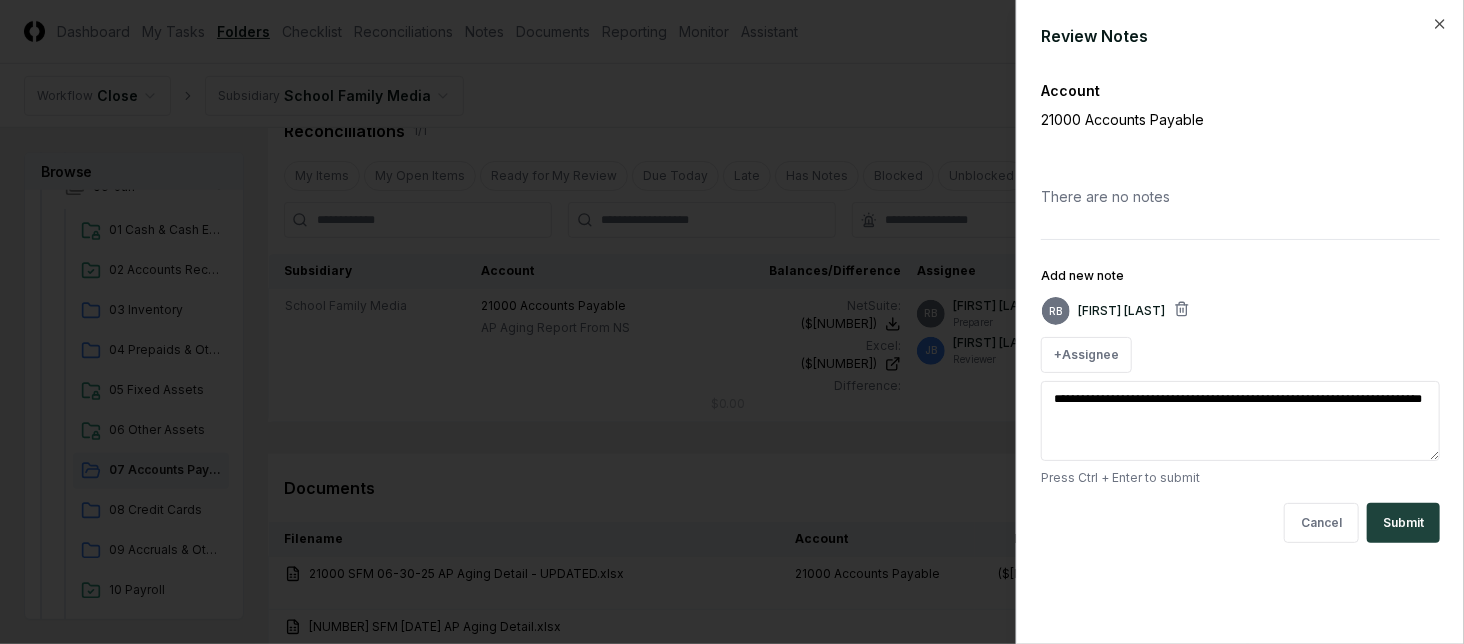 type on "*" 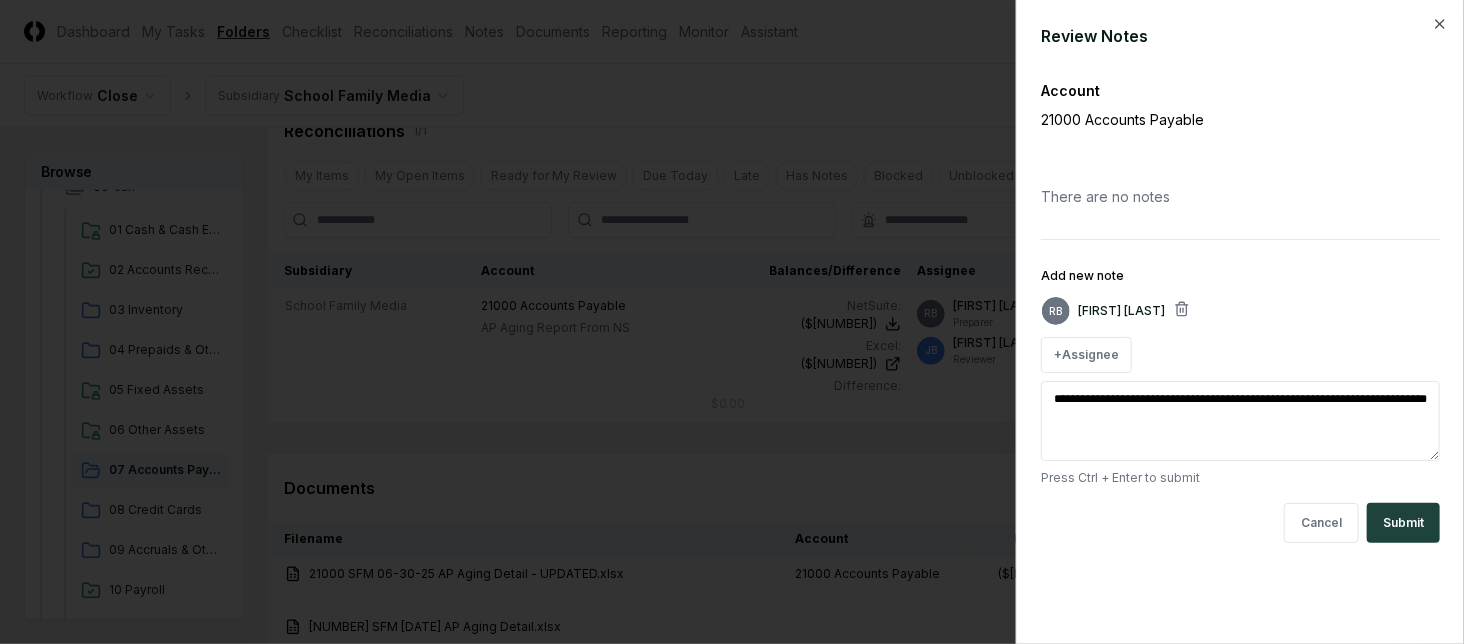 type on "*" 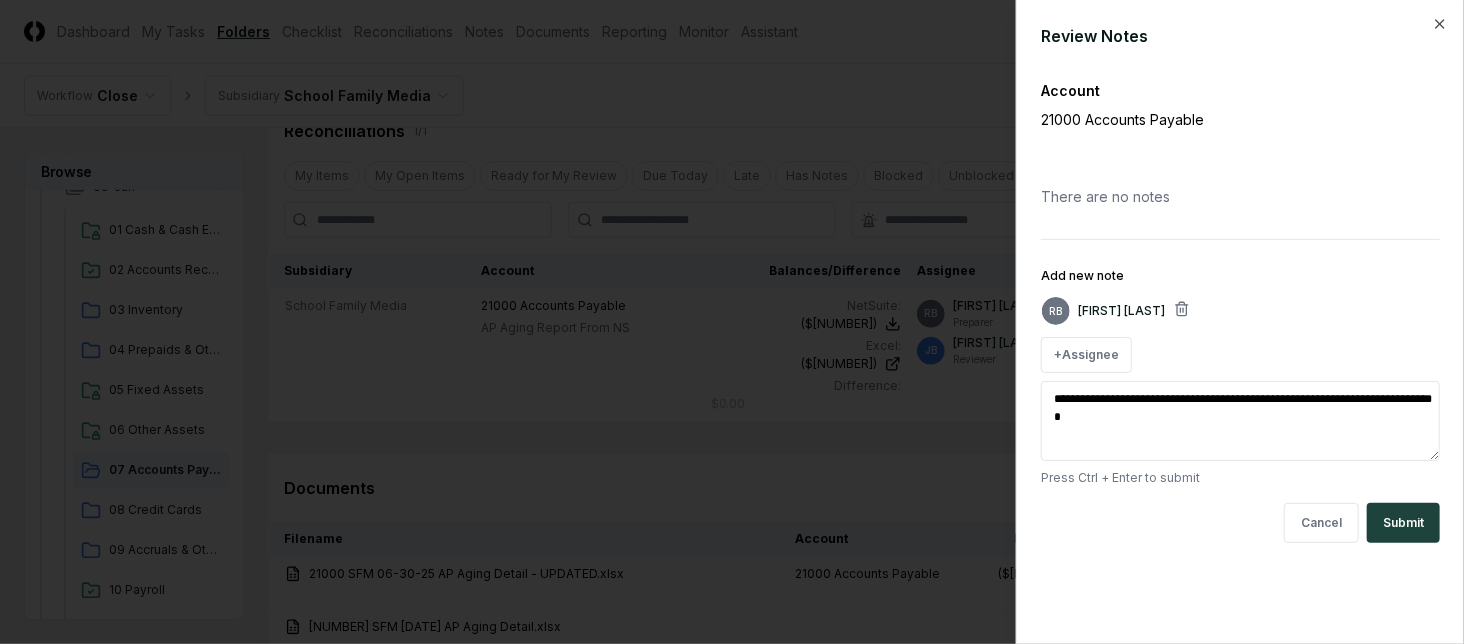 type on "*" 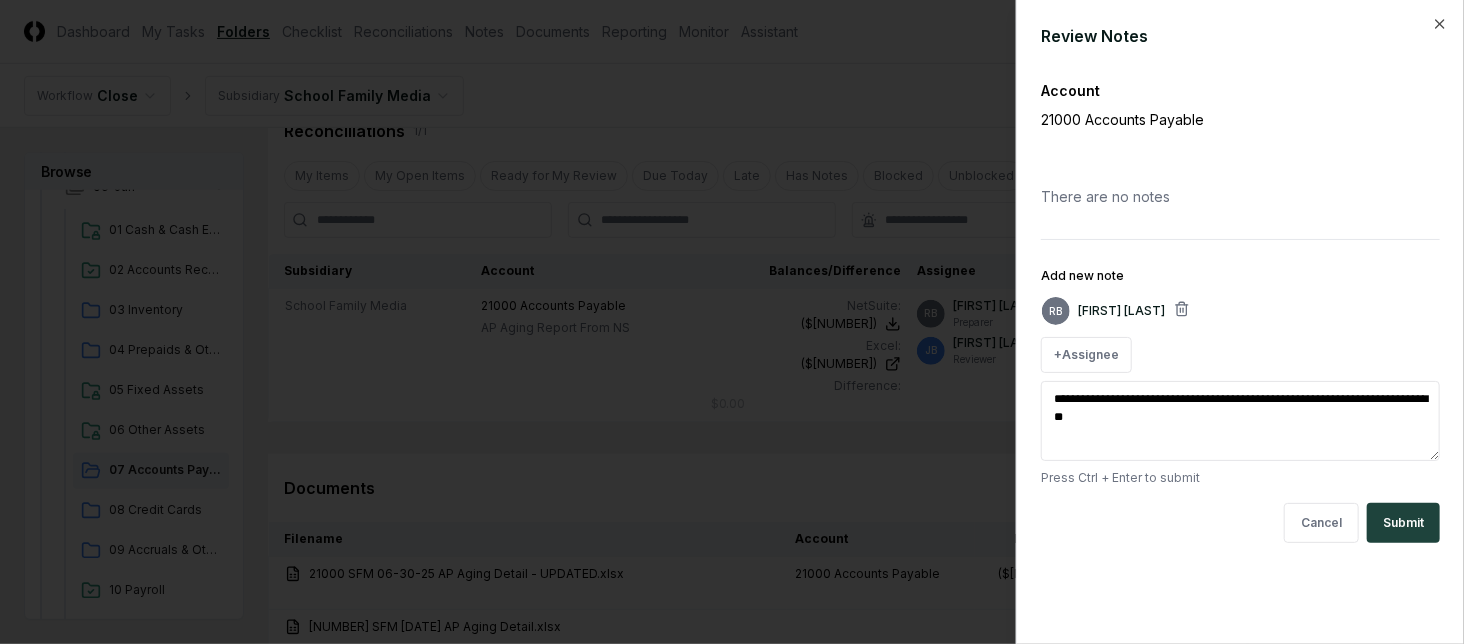 type on "*" 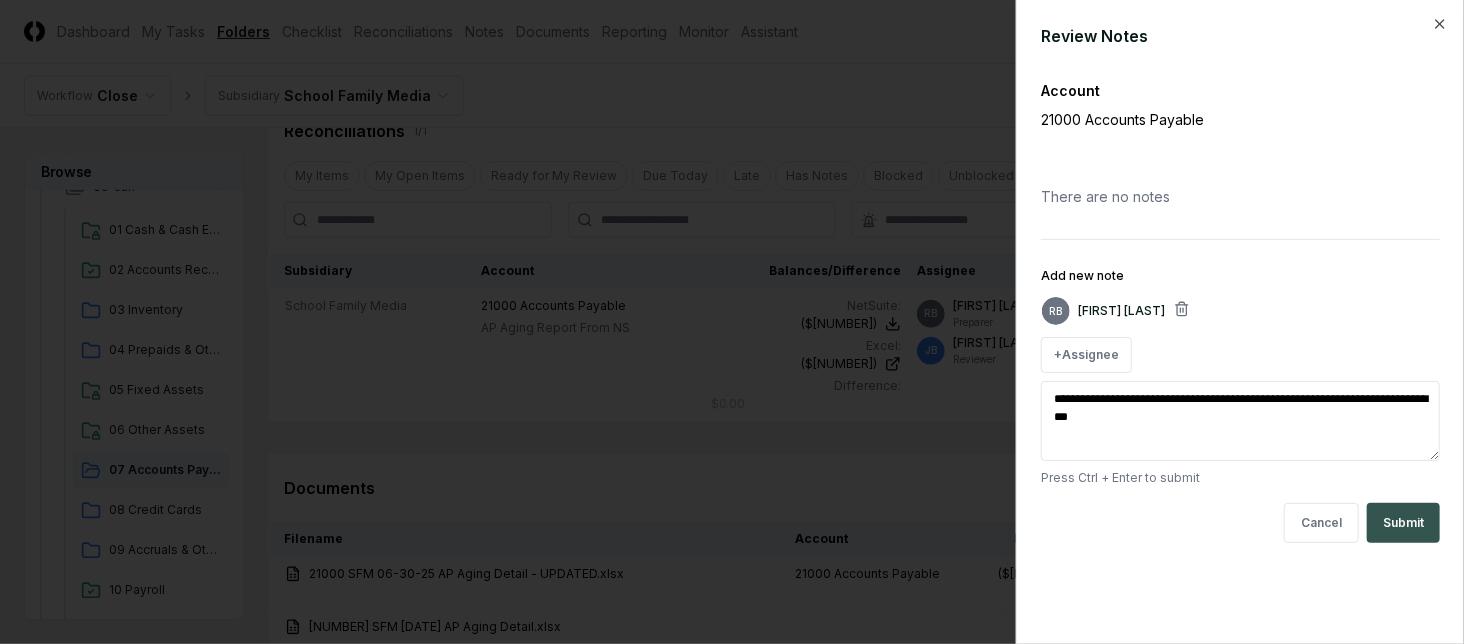 type on "**********" 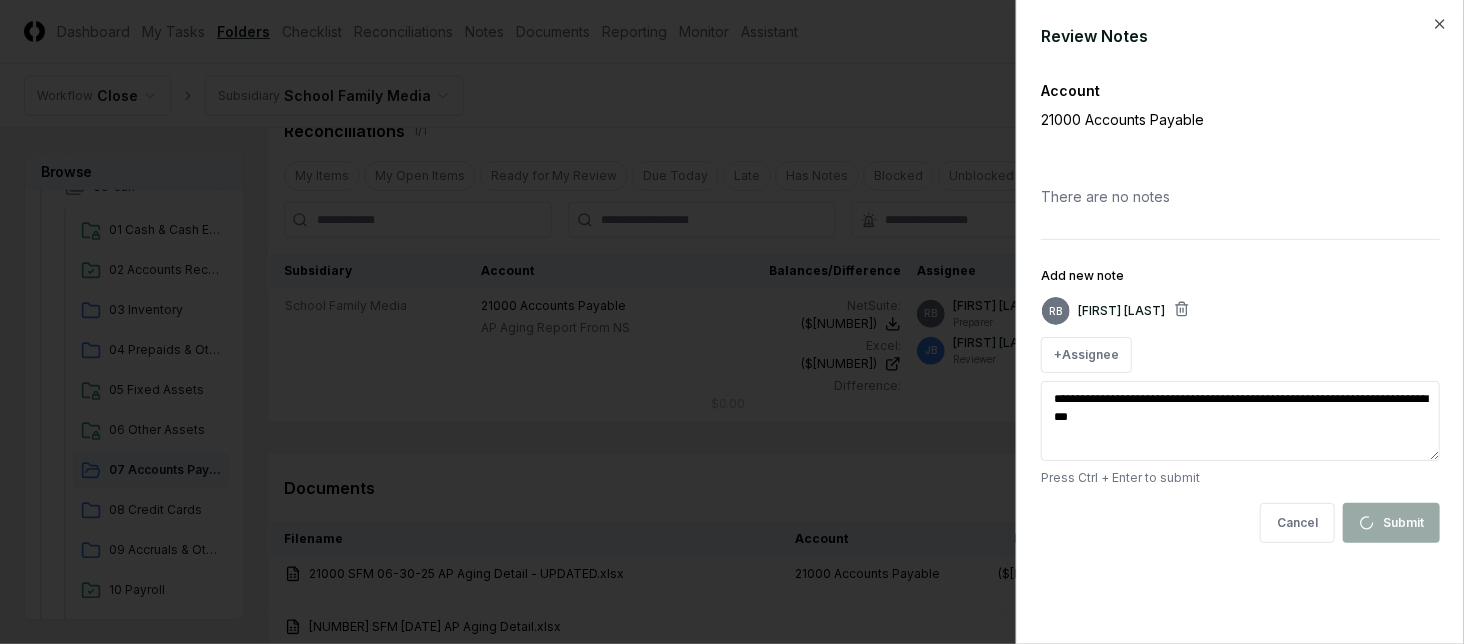 type 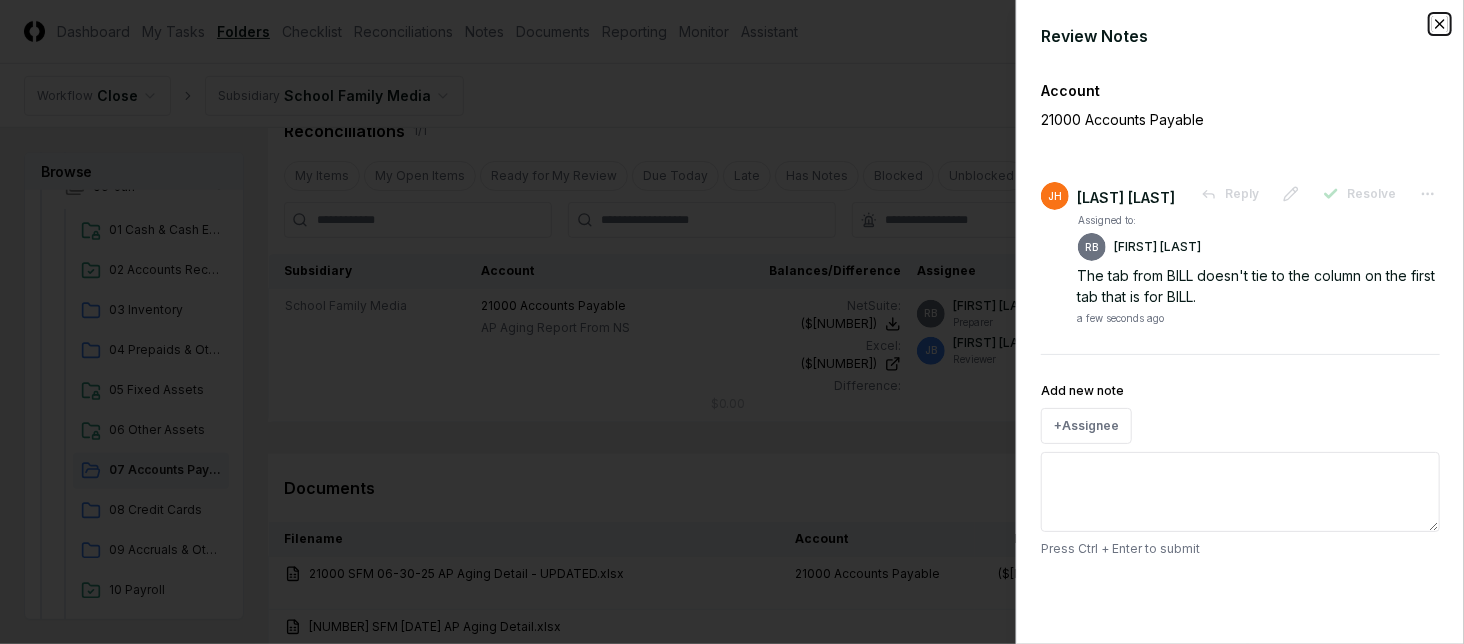 click 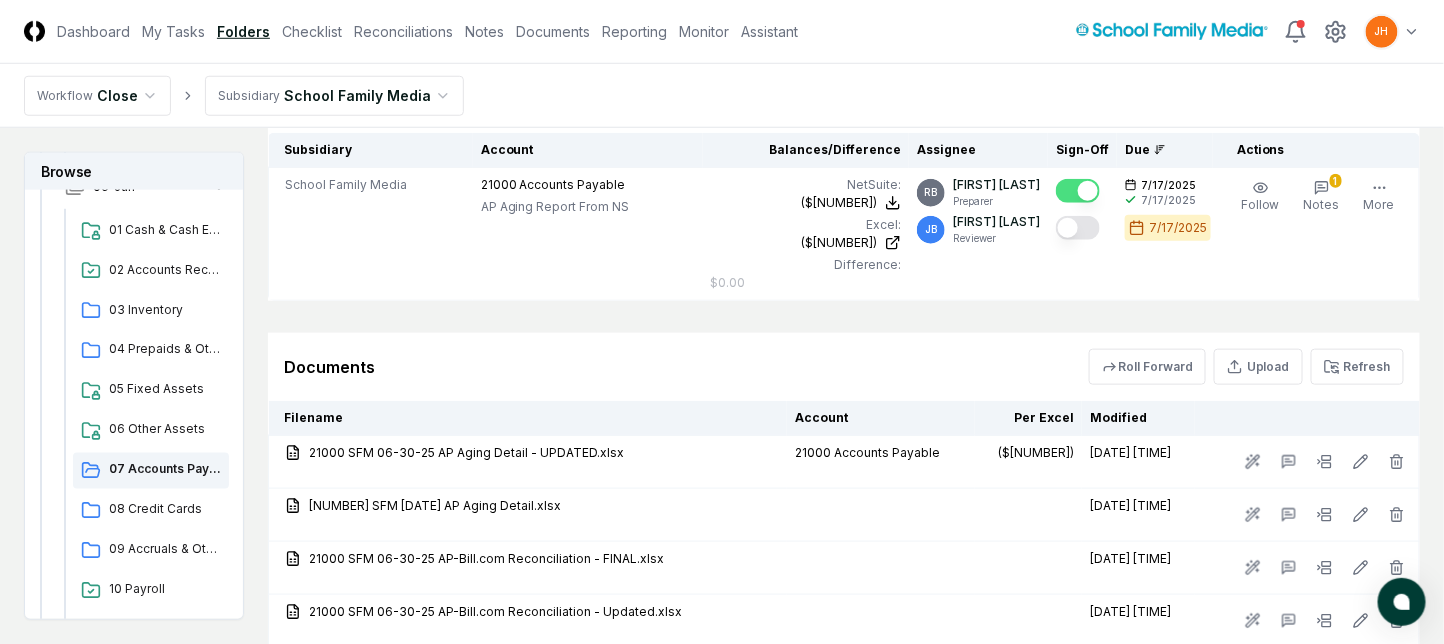 scroll, scrollTop: 719, scrollLeft: 0, axis: vertical 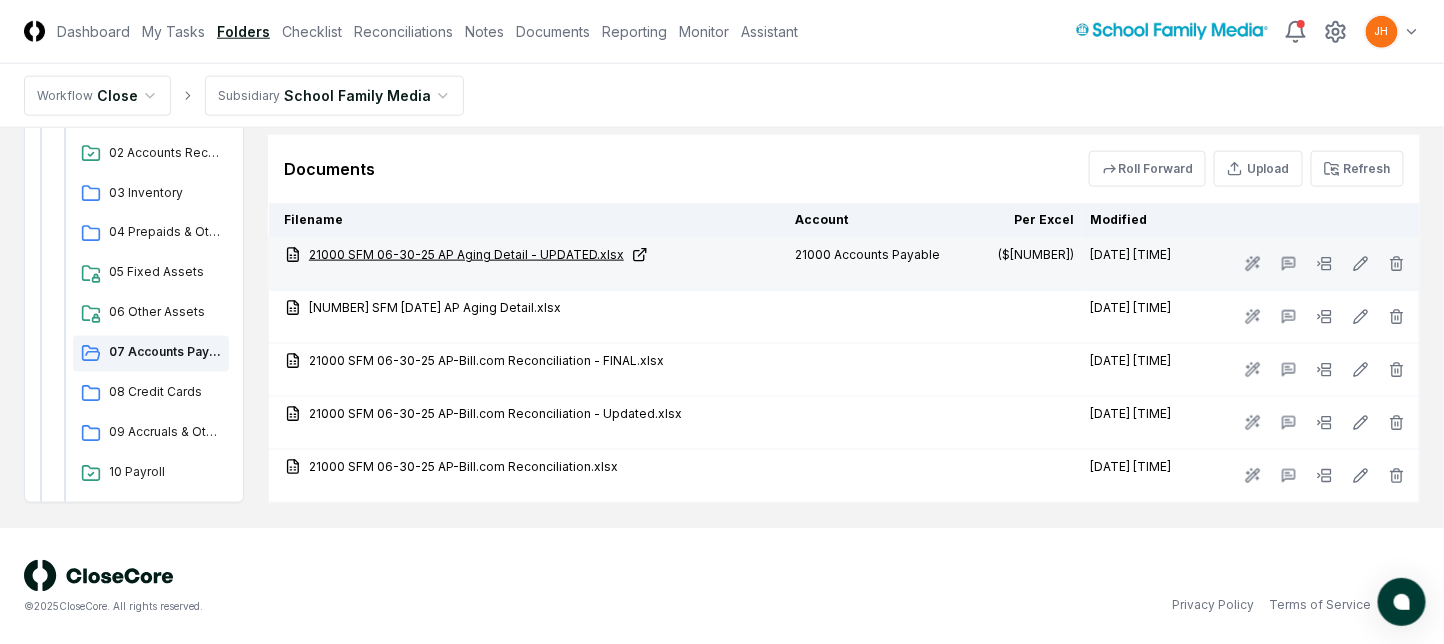 click on "21000 SFM 06-30-25 AP Aging Detail - UPDATED.xlsx" at bounding box center [532, 255] 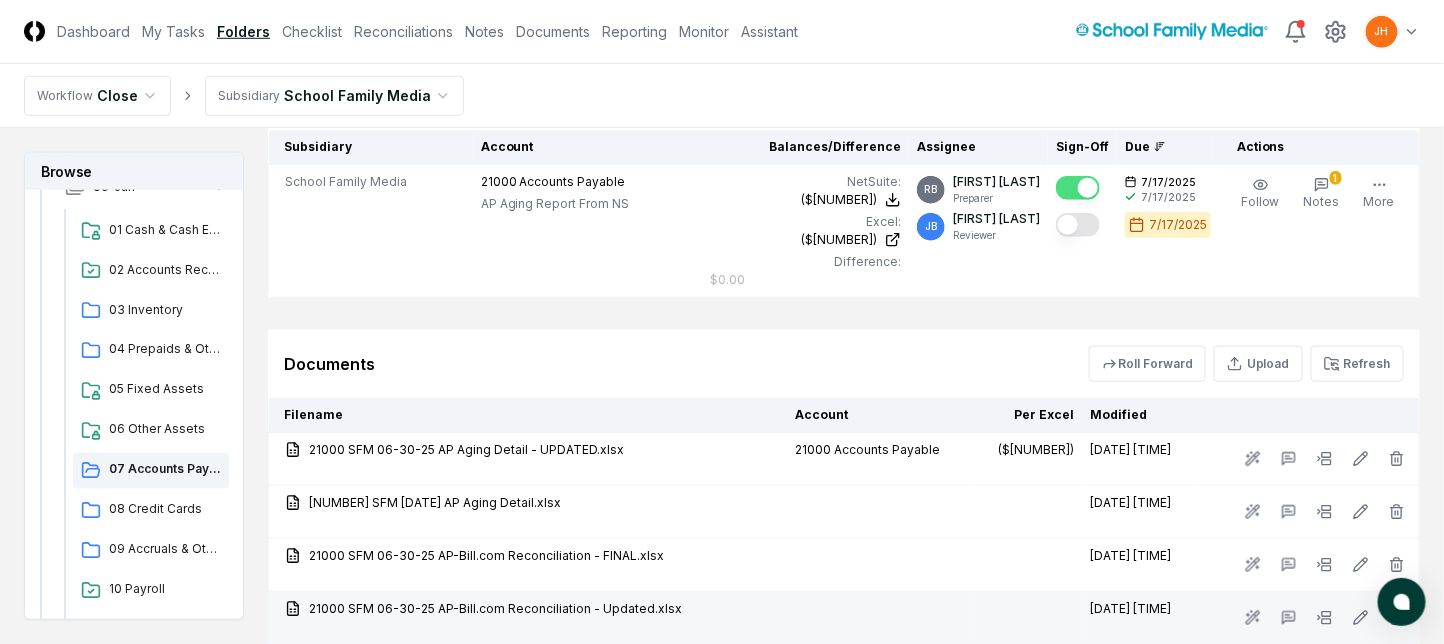 scroll, scrollTop: 319, scrollLeft: 0, axis: vertical 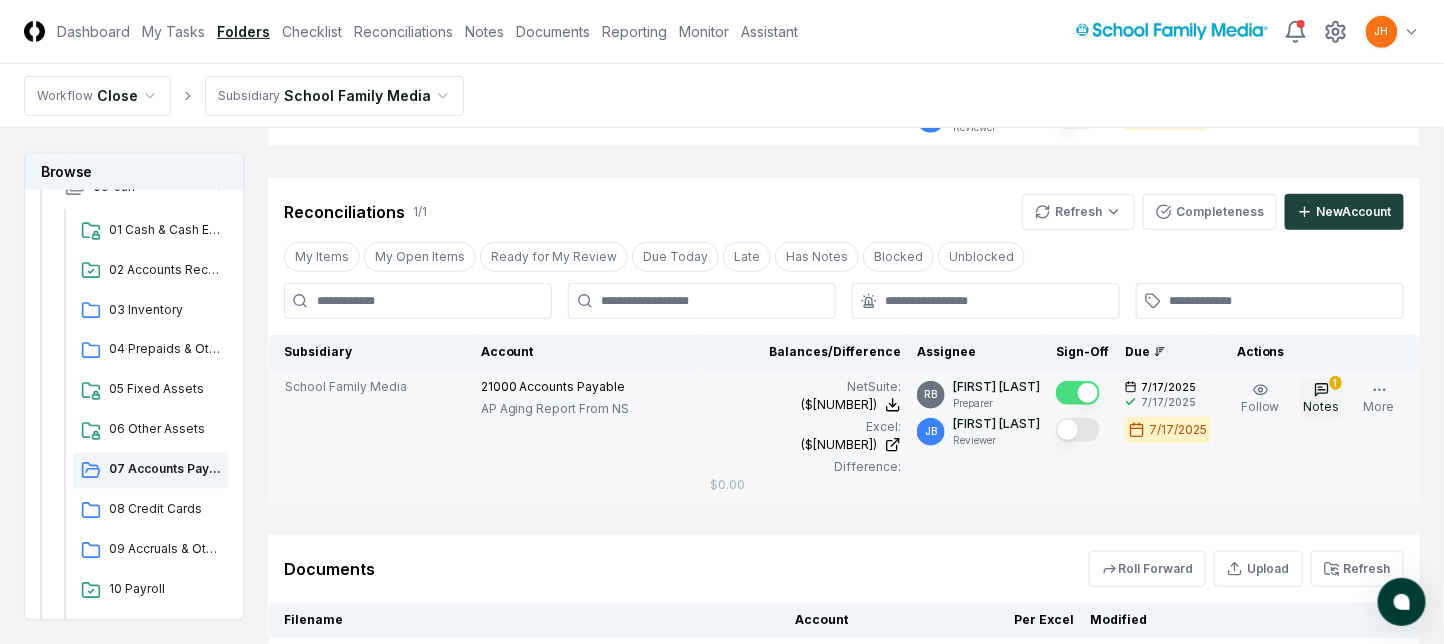click on "1" at bounding box center (1336, 383) 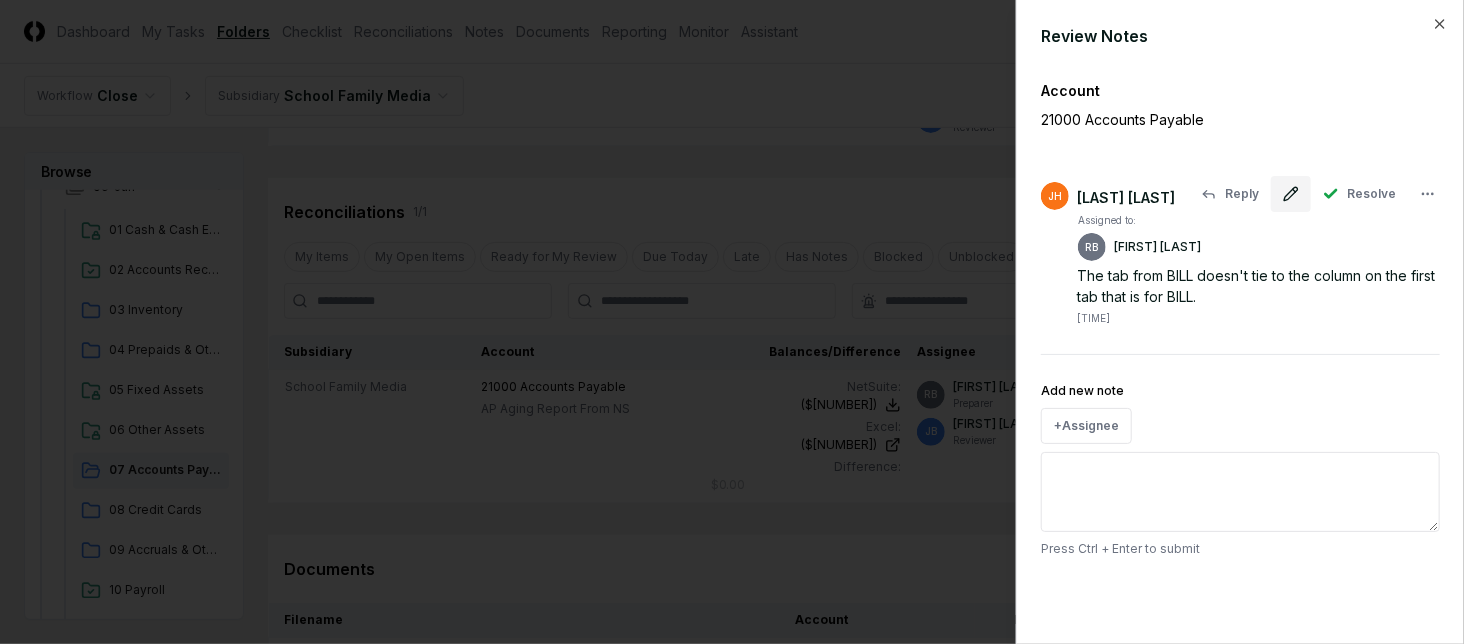 click 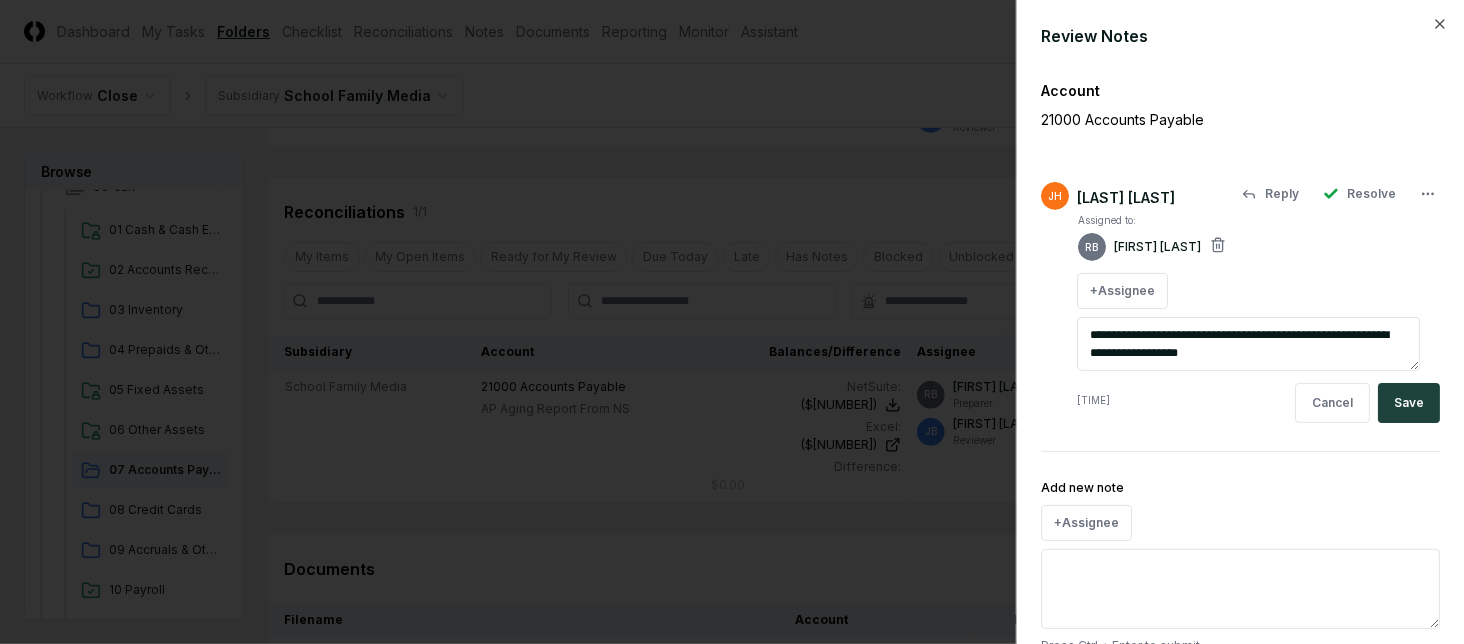 click on "**********" at bounding box center [1248, 344] 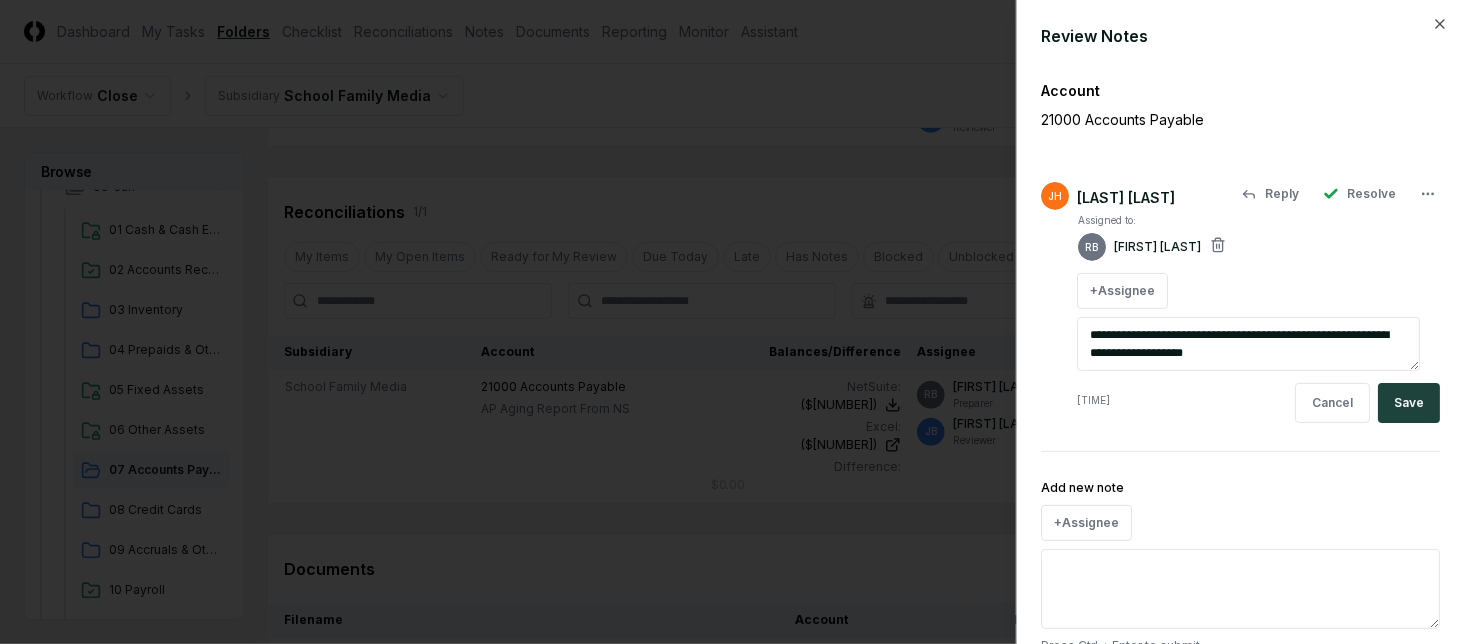 type on "*" 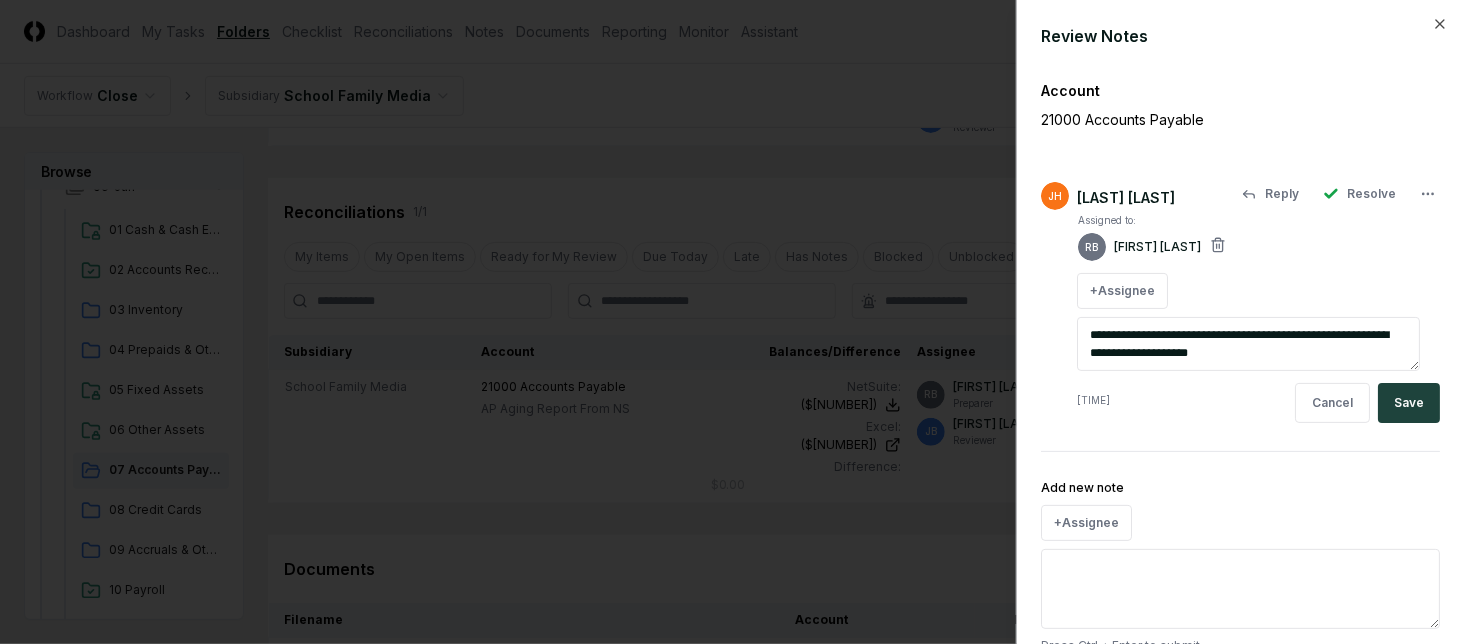 type on "*" 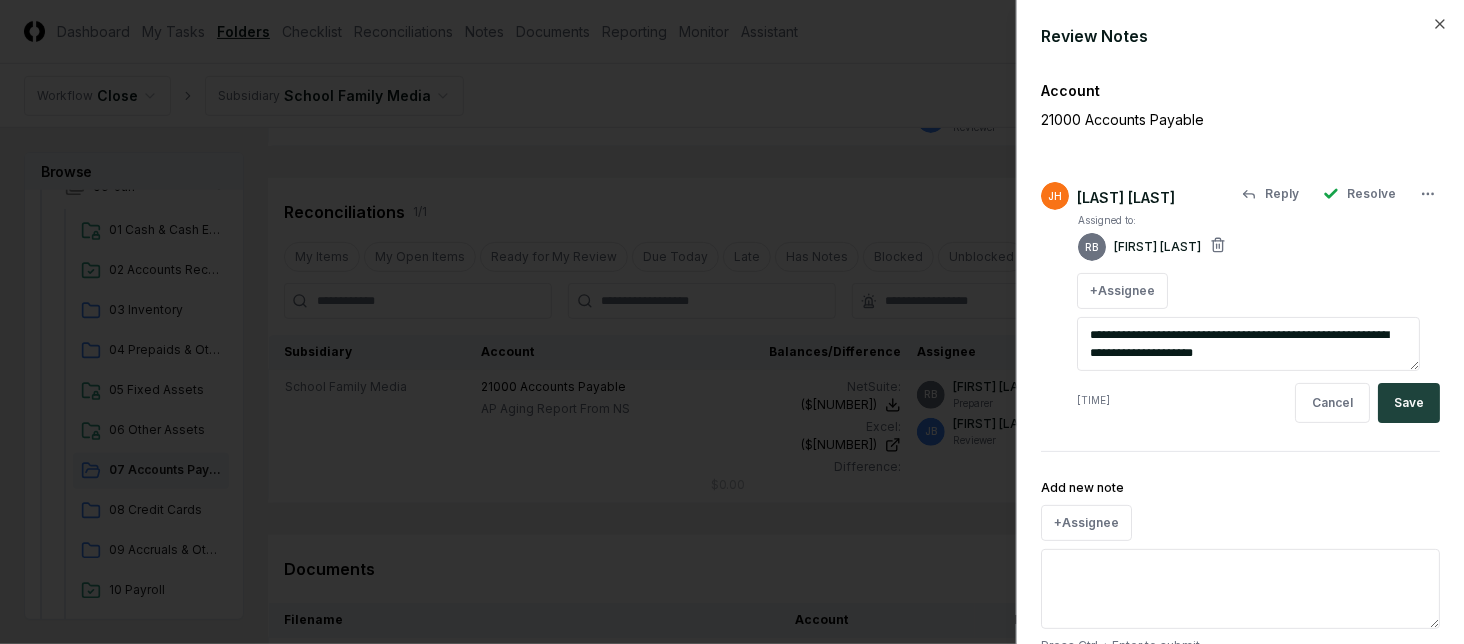 type on "*" 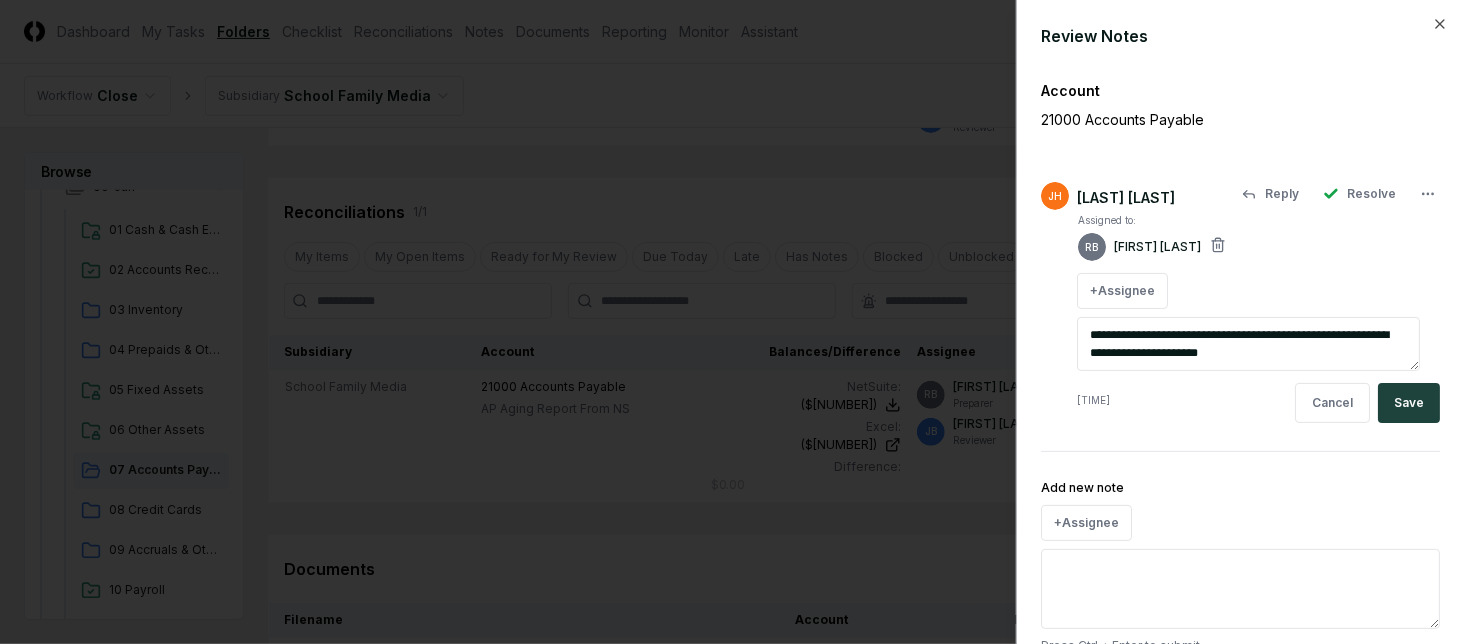 type on "*" 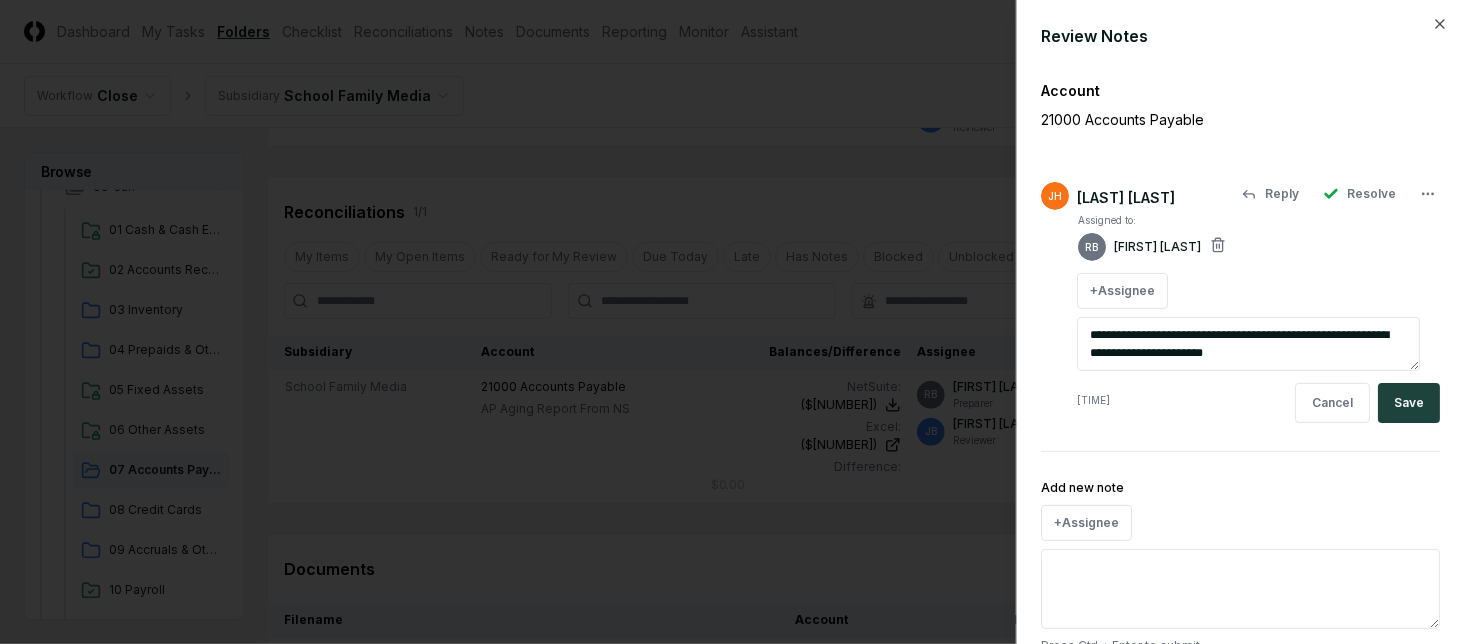 type on "*" 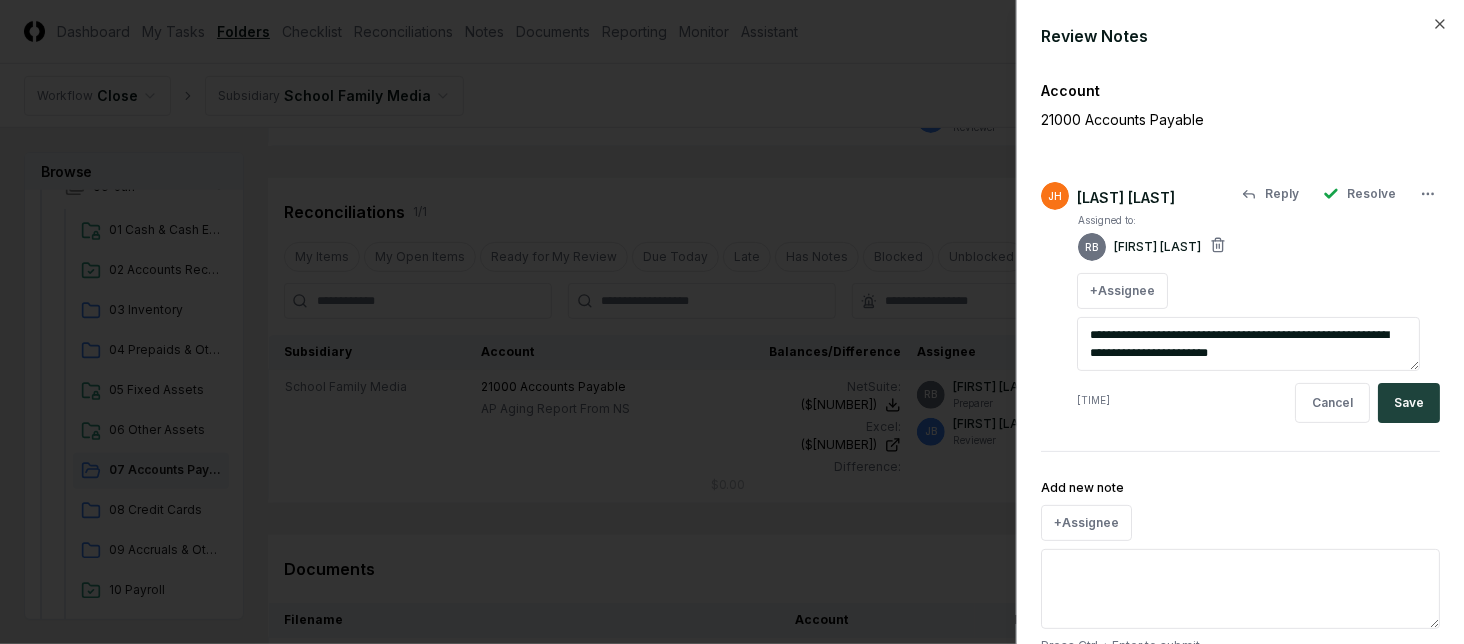 type on "*" 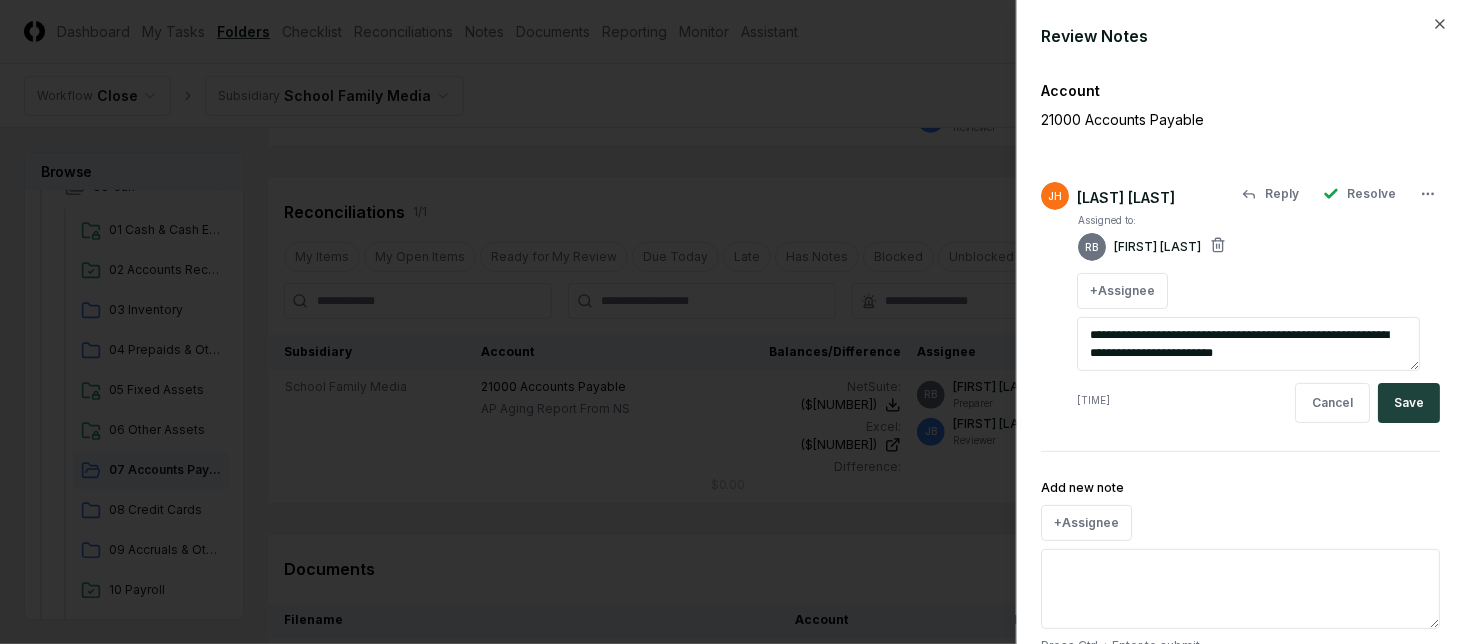 type on "*" 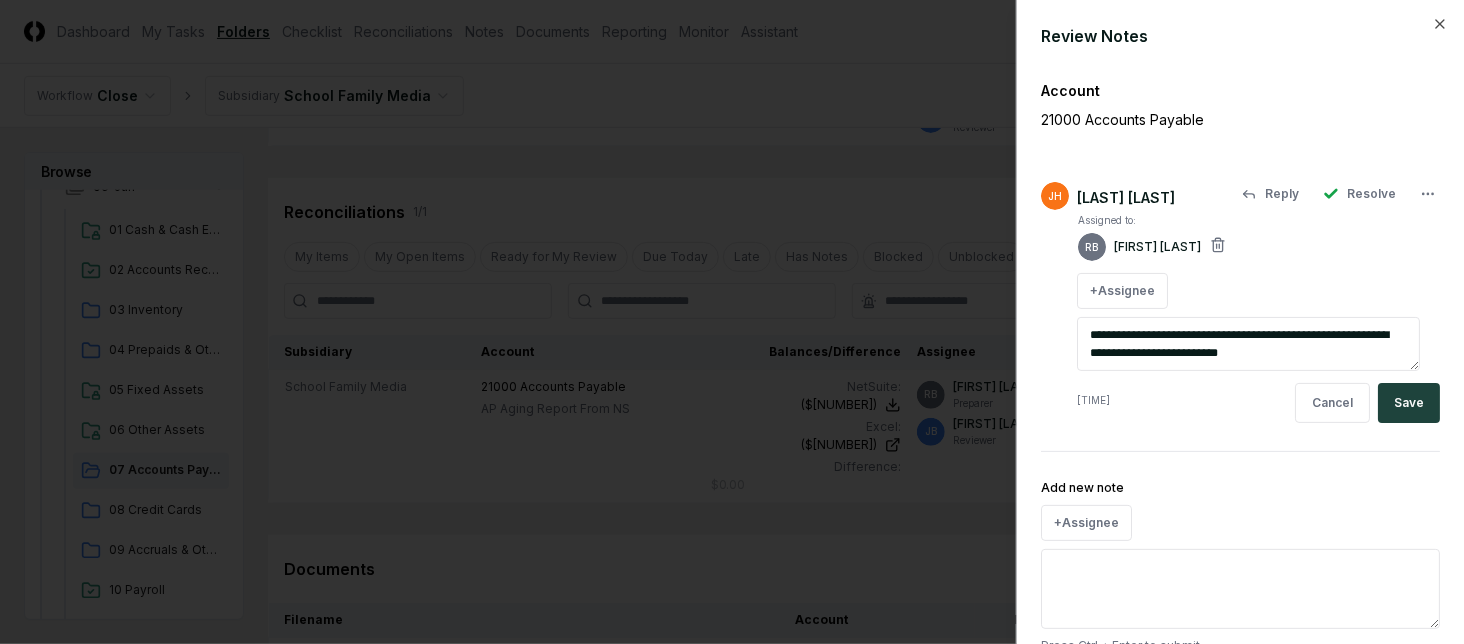 type on "*" 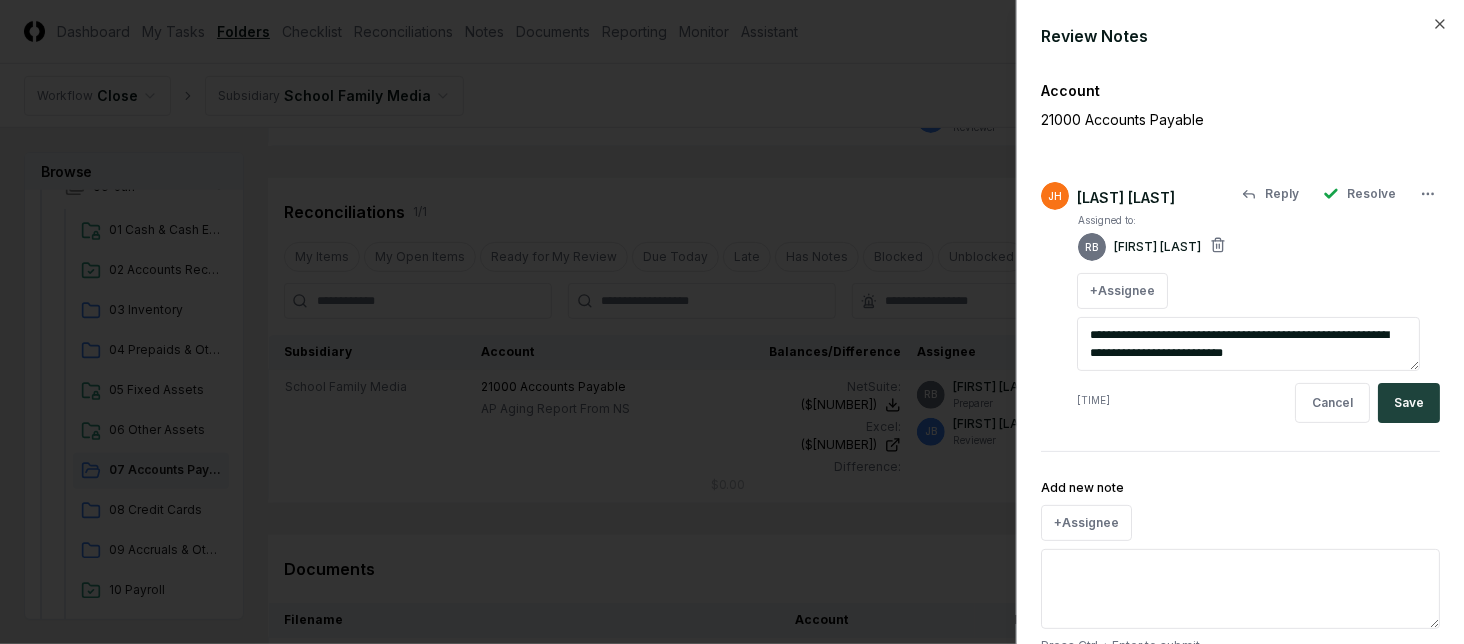 type on "*" 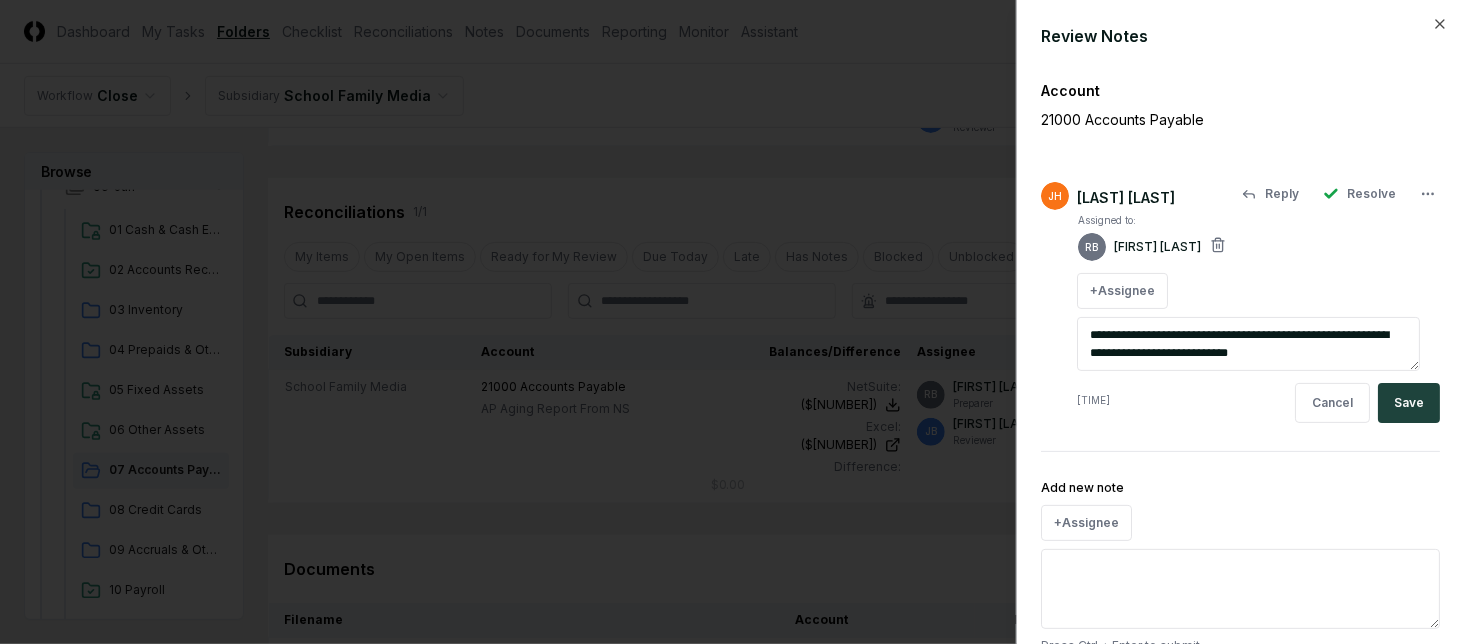 type on "*" 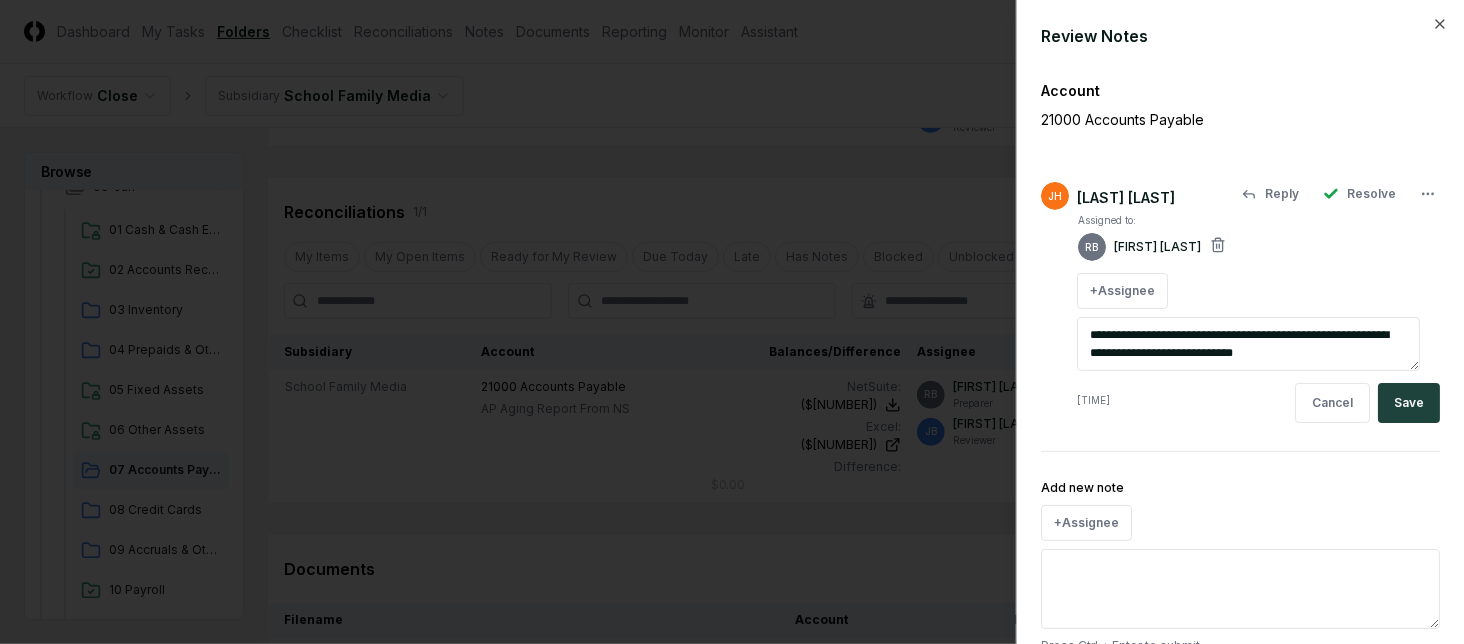 type 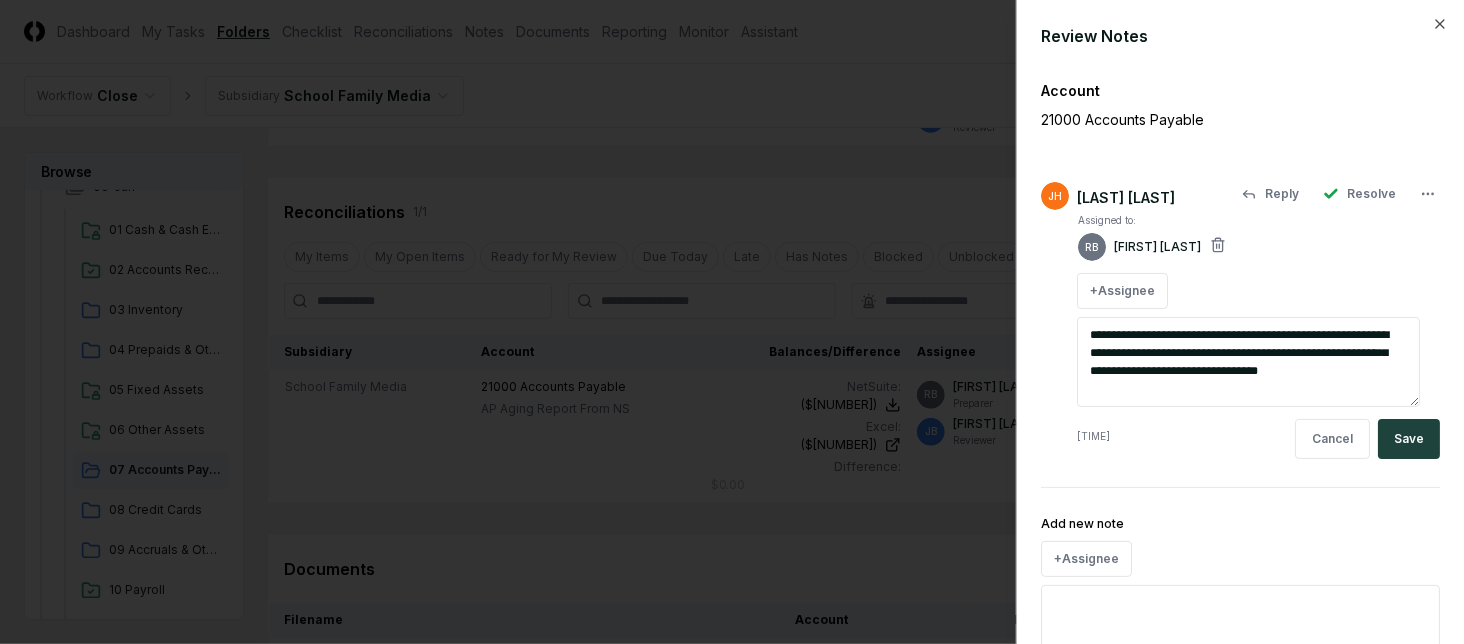 click on "Save" at bounding box center [1409, 439] 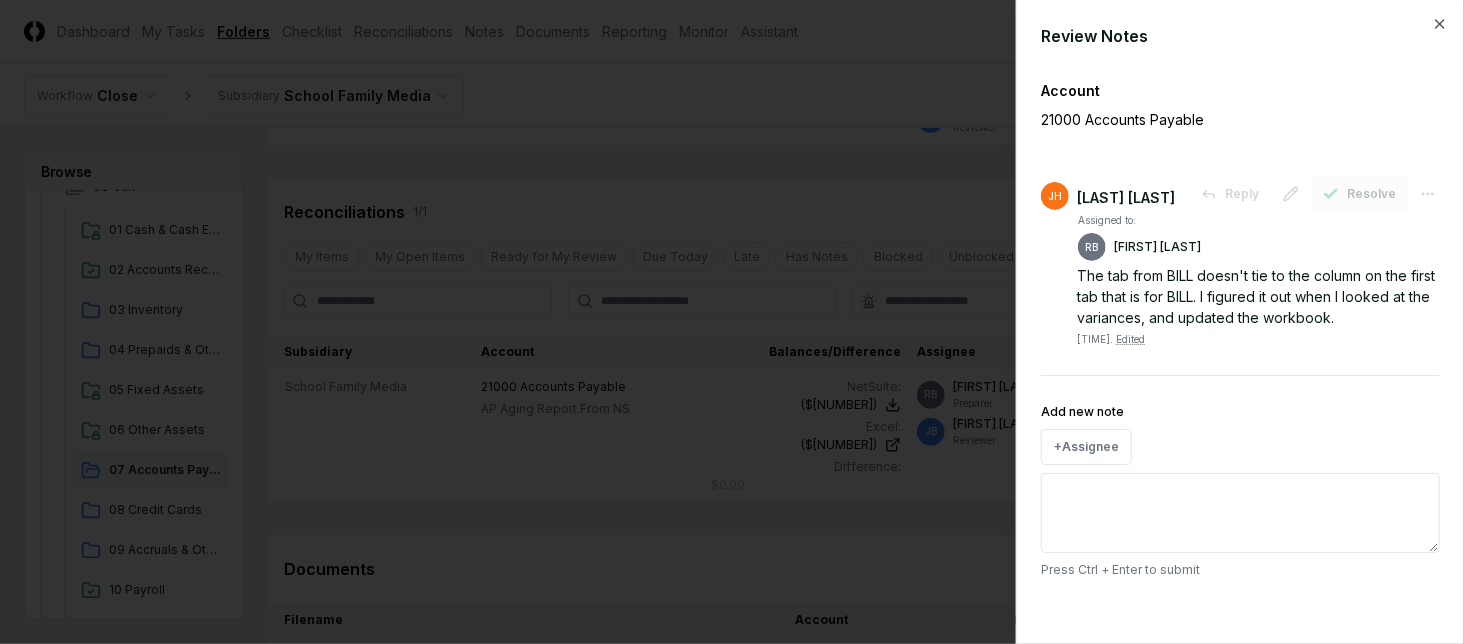 click on "Resolve" at bounding box center [1371, 194] 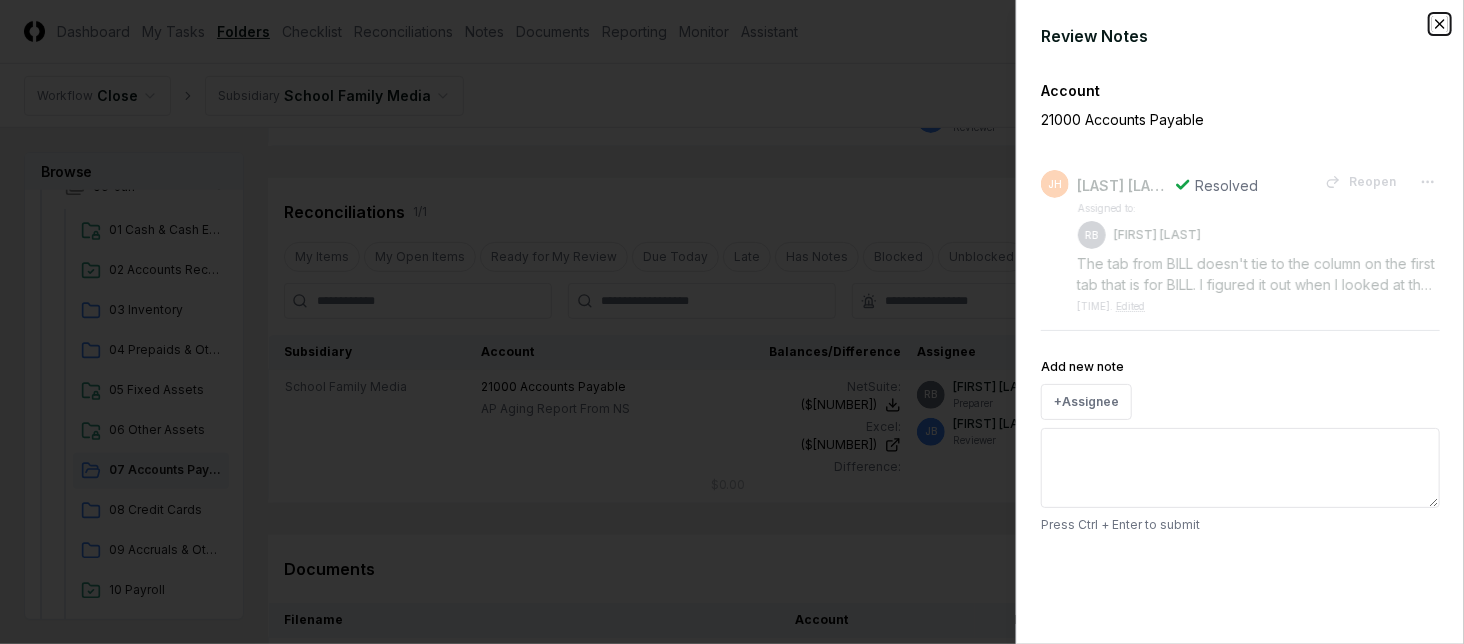 click 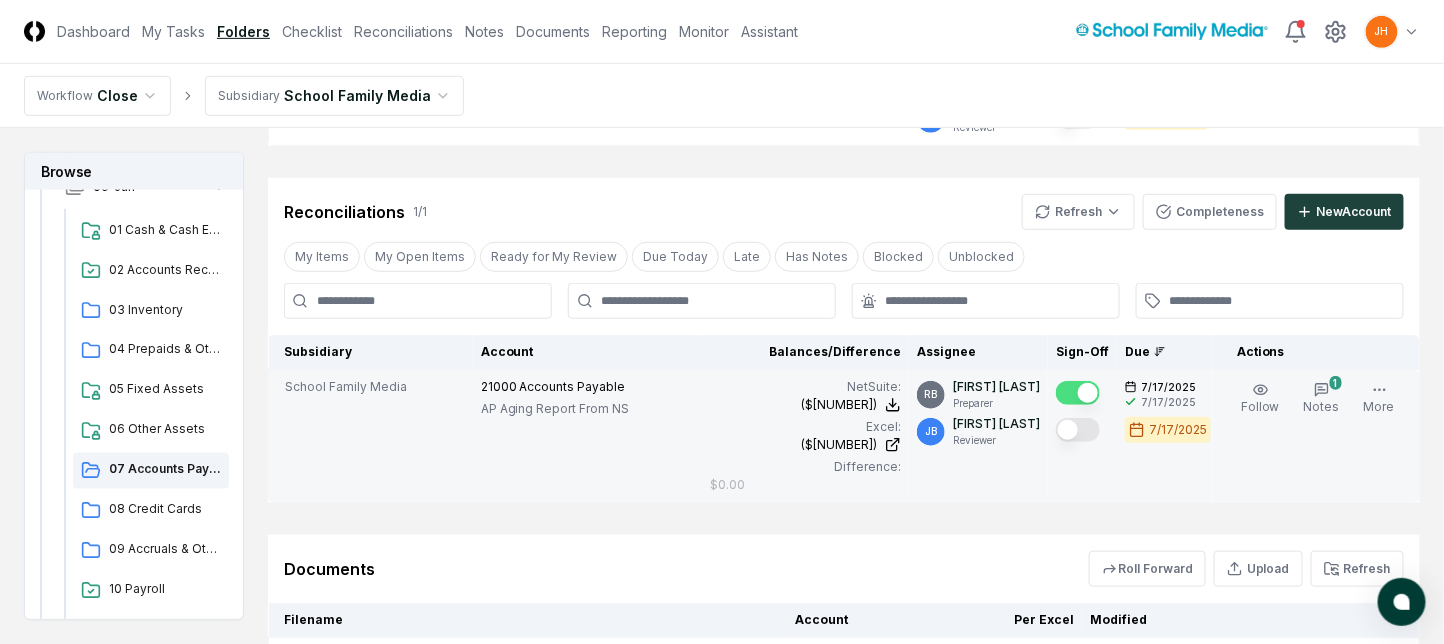 scroll, scrollTop: 719, scrollLeft: 0, axis: vertical 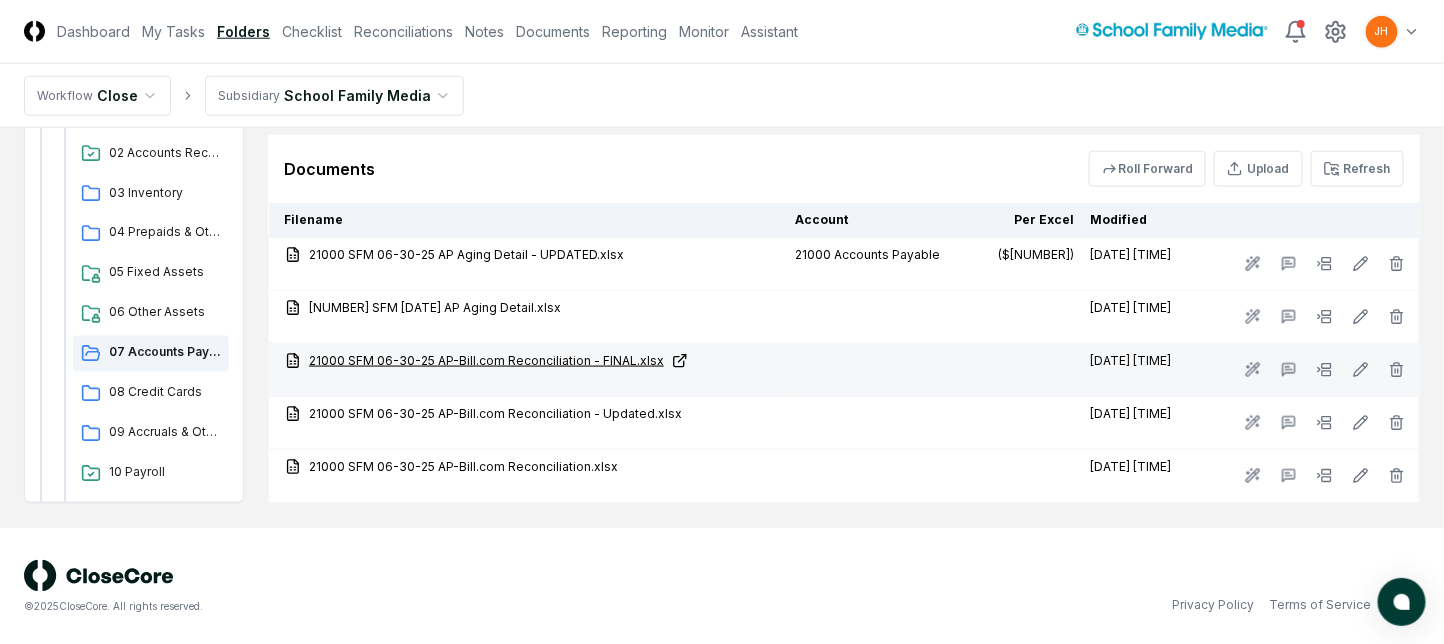 click on "21000 SFM 06-30-25 AP-Bill.com Reconciliation - FINAL.xlsx" at bounding box center [532, 361] 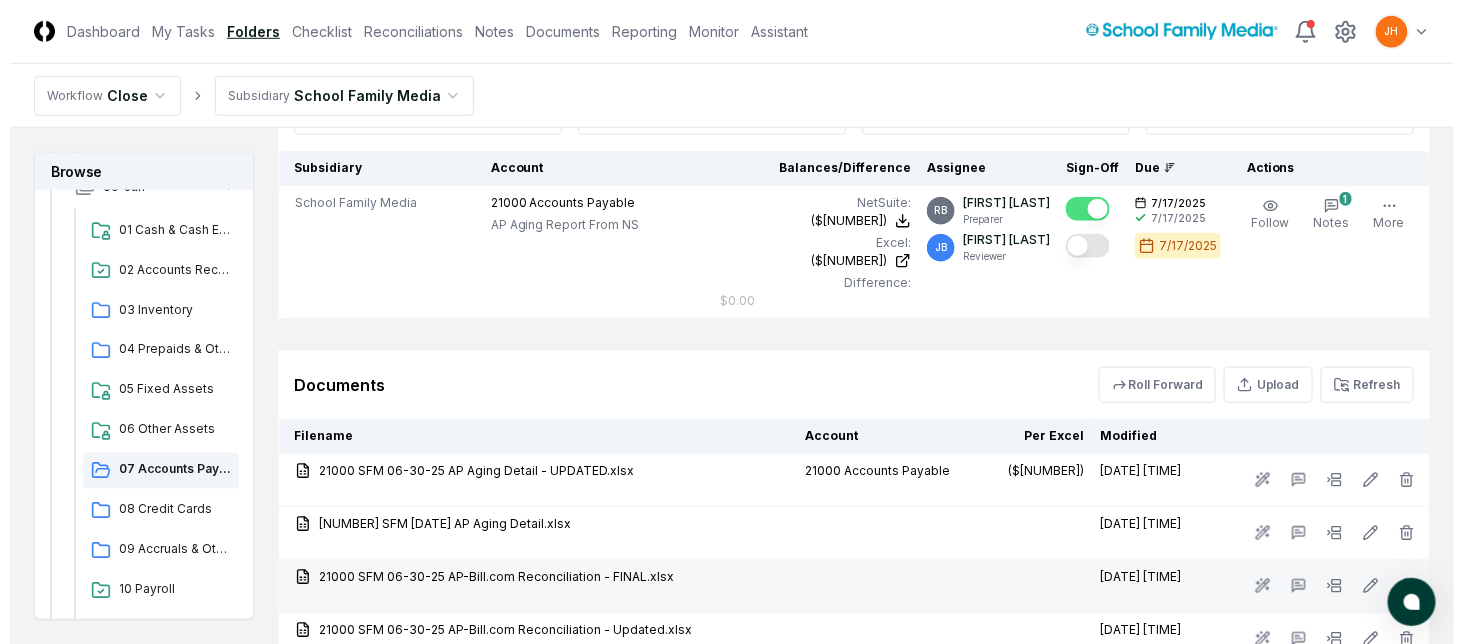 scroll, scrollTop: 319, scrollLeft: 0, axis: vertical 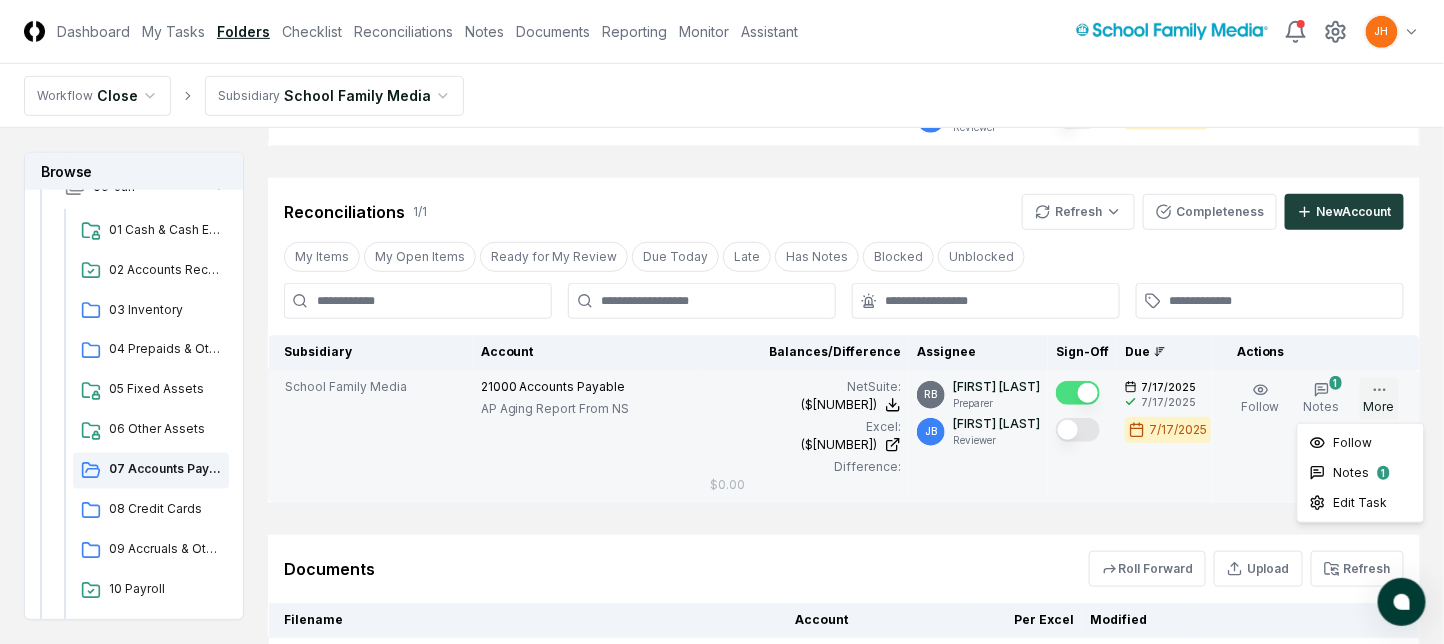 click 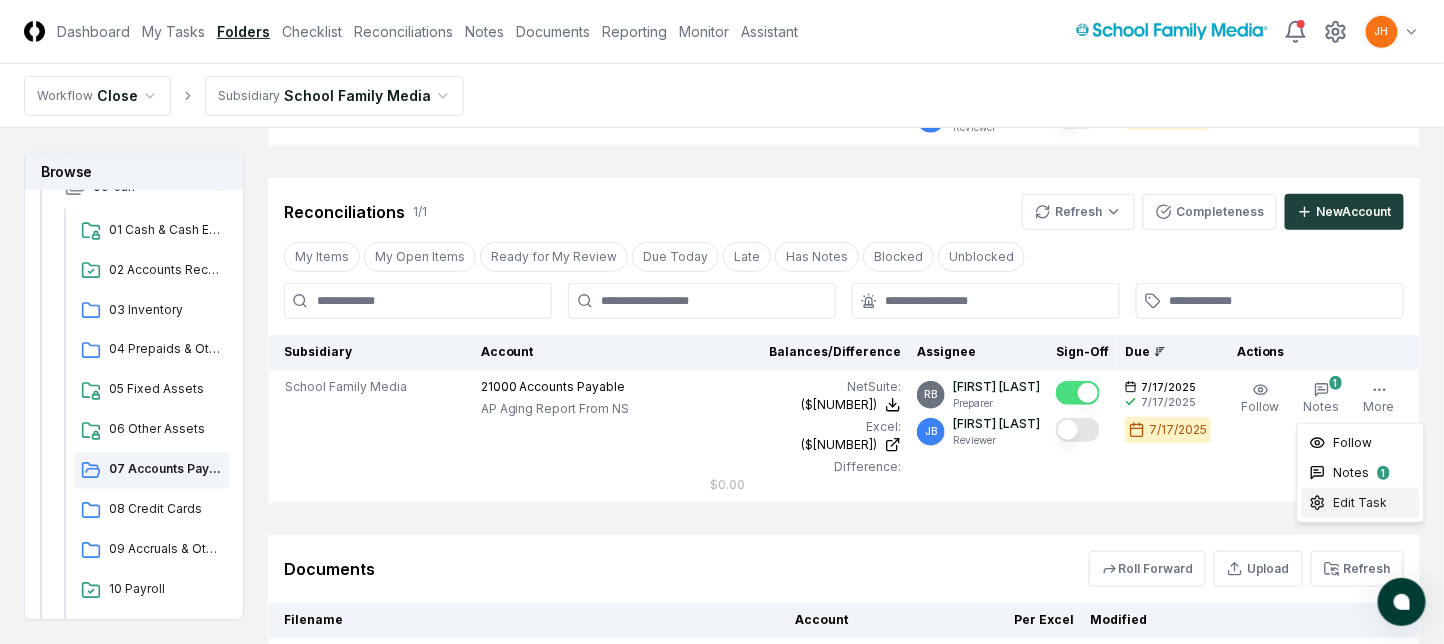 click on "Edit Task" at bounding box center [1361, 503] 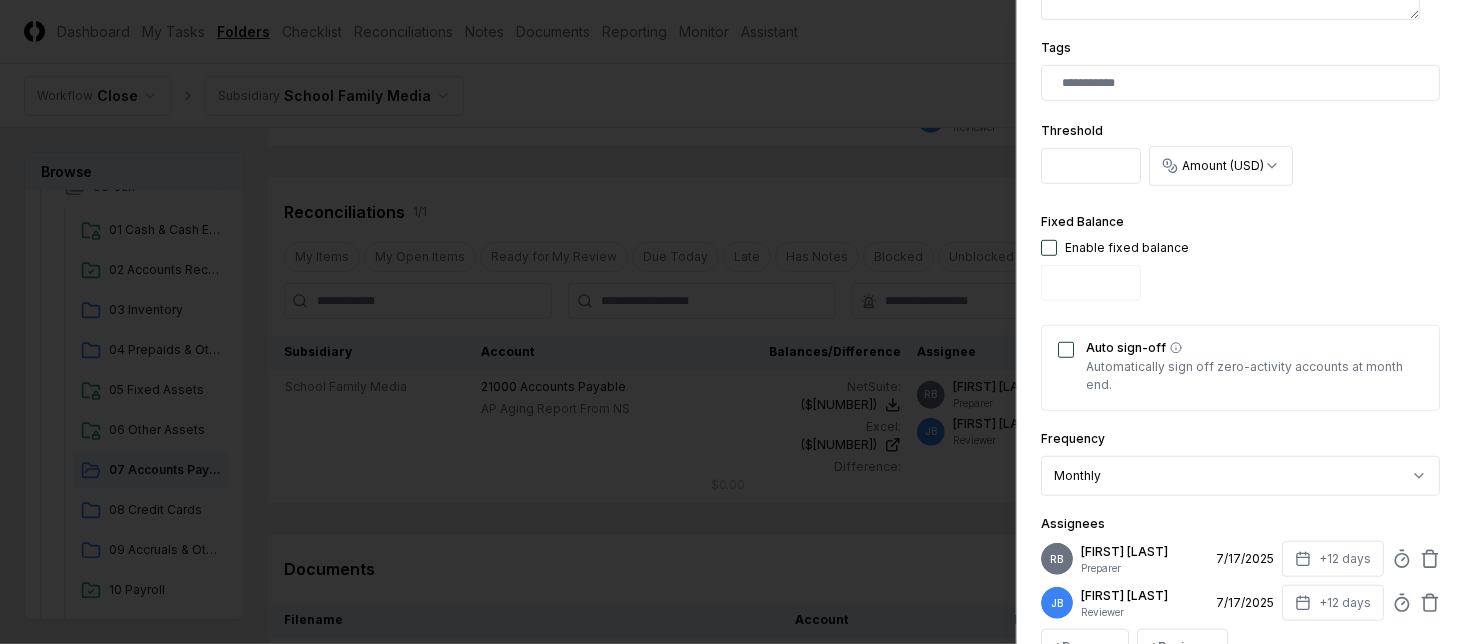 scroll, scrollTop: 666, scrollLeft: 0, axis: vertical 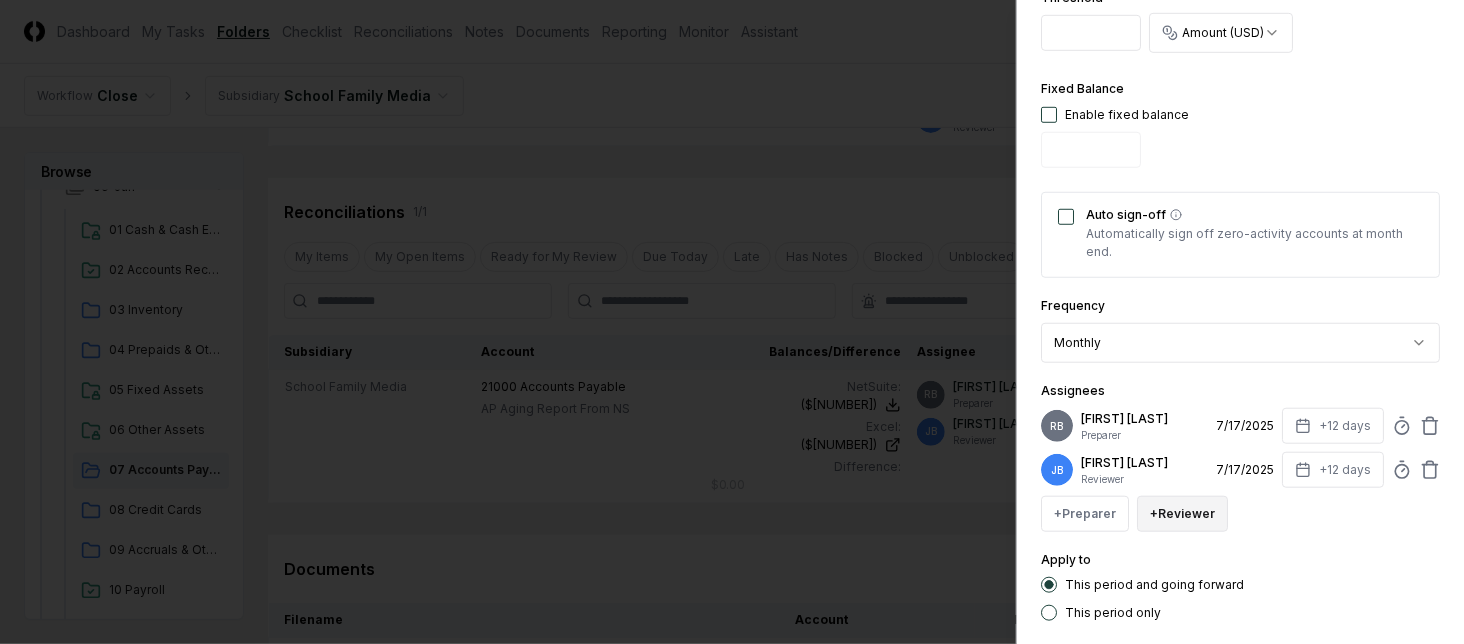 click on "+  Reviewer" at bounding box center [1182, 514] 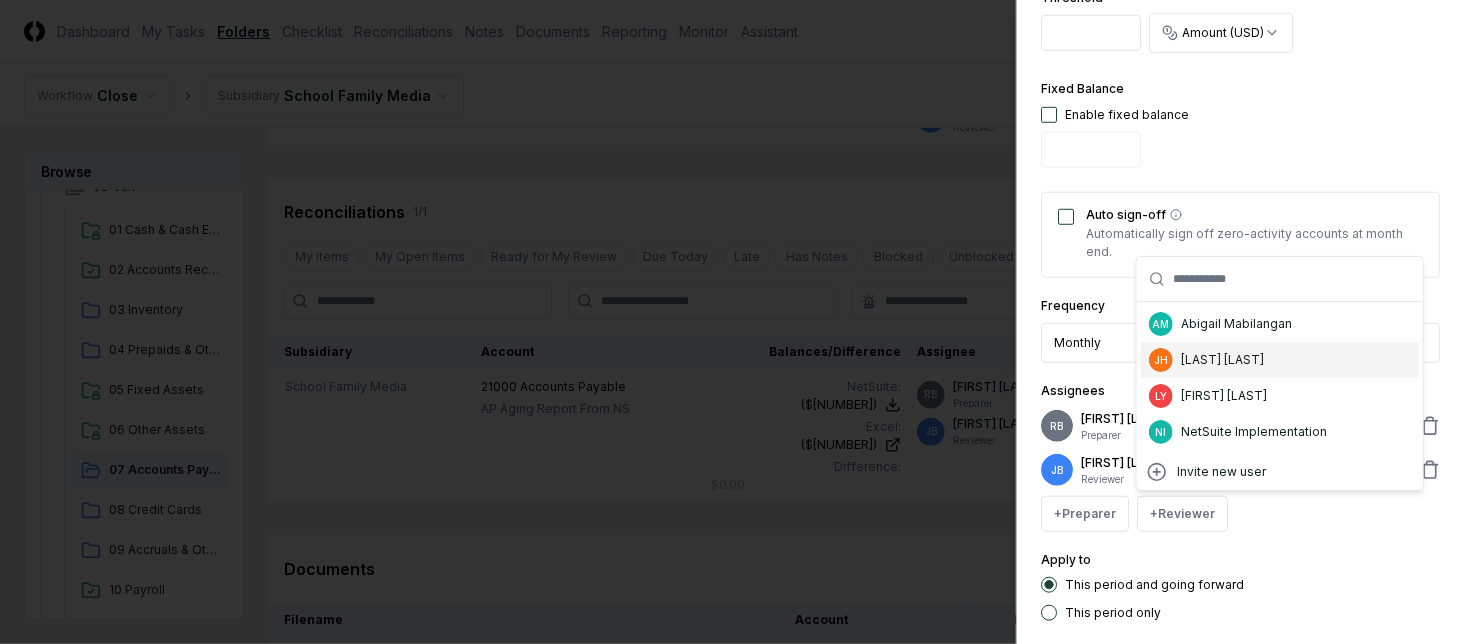 click on "[FIRST] [LAST]" at bounding box center [1222, 360] 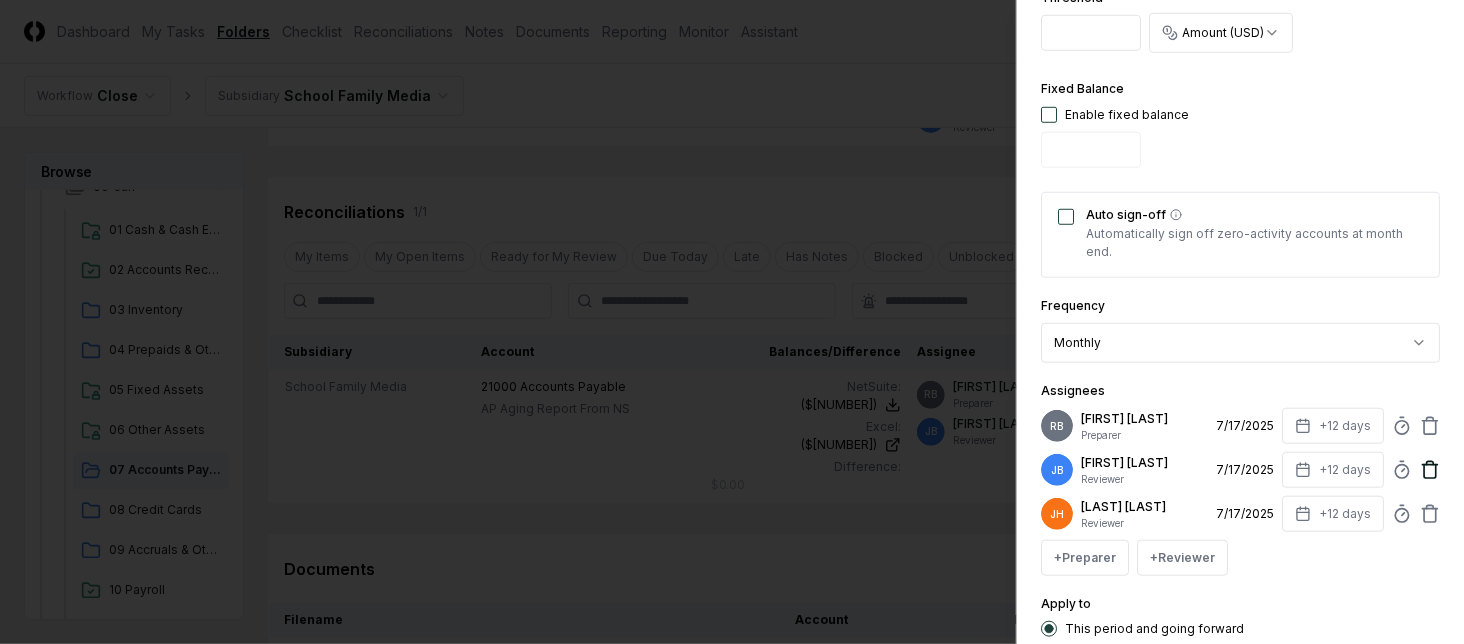 click 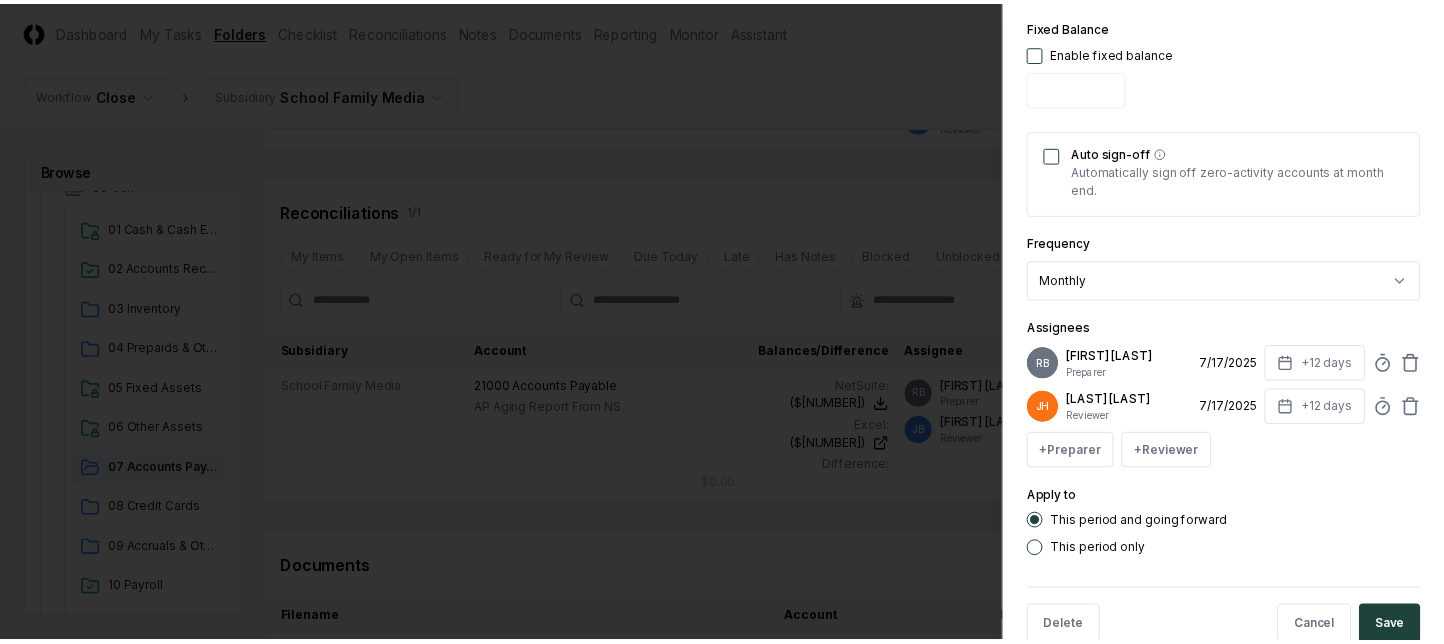 scroll, scrollTop: 770, scrollLeft: 0, axis: vertical 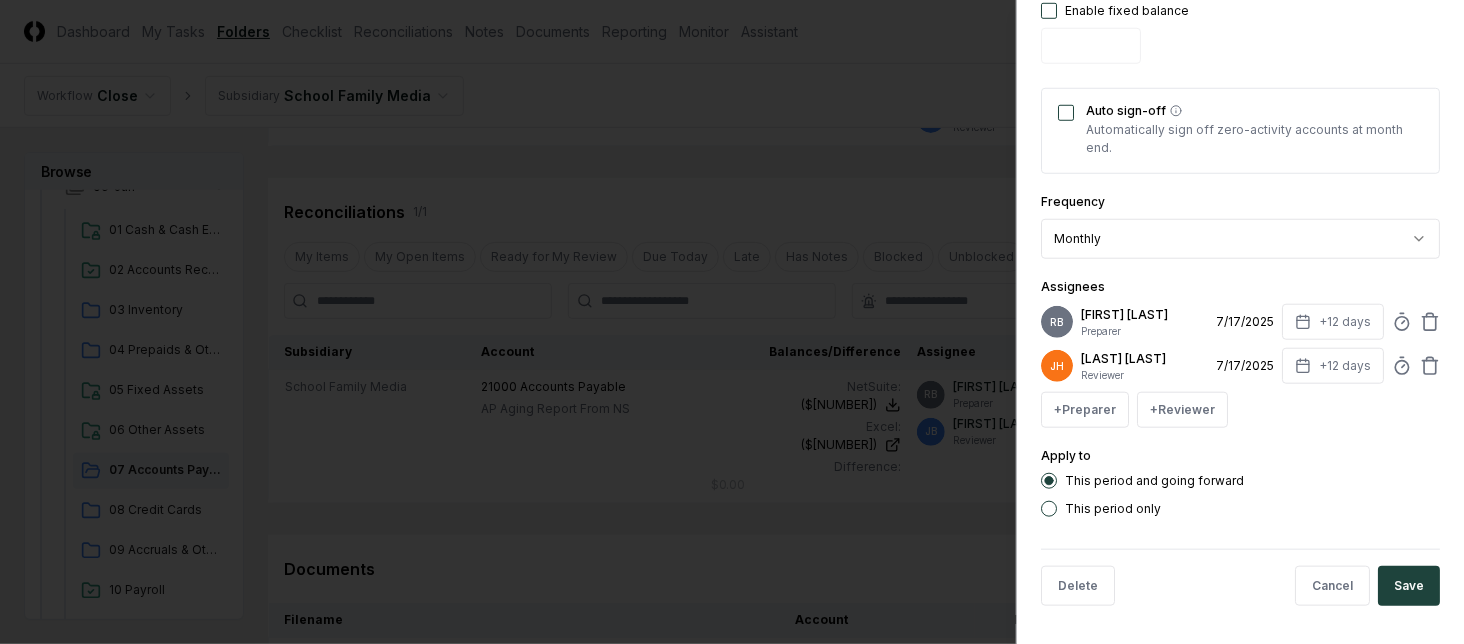 click on "This period only" at bounding box center (1113, 509) 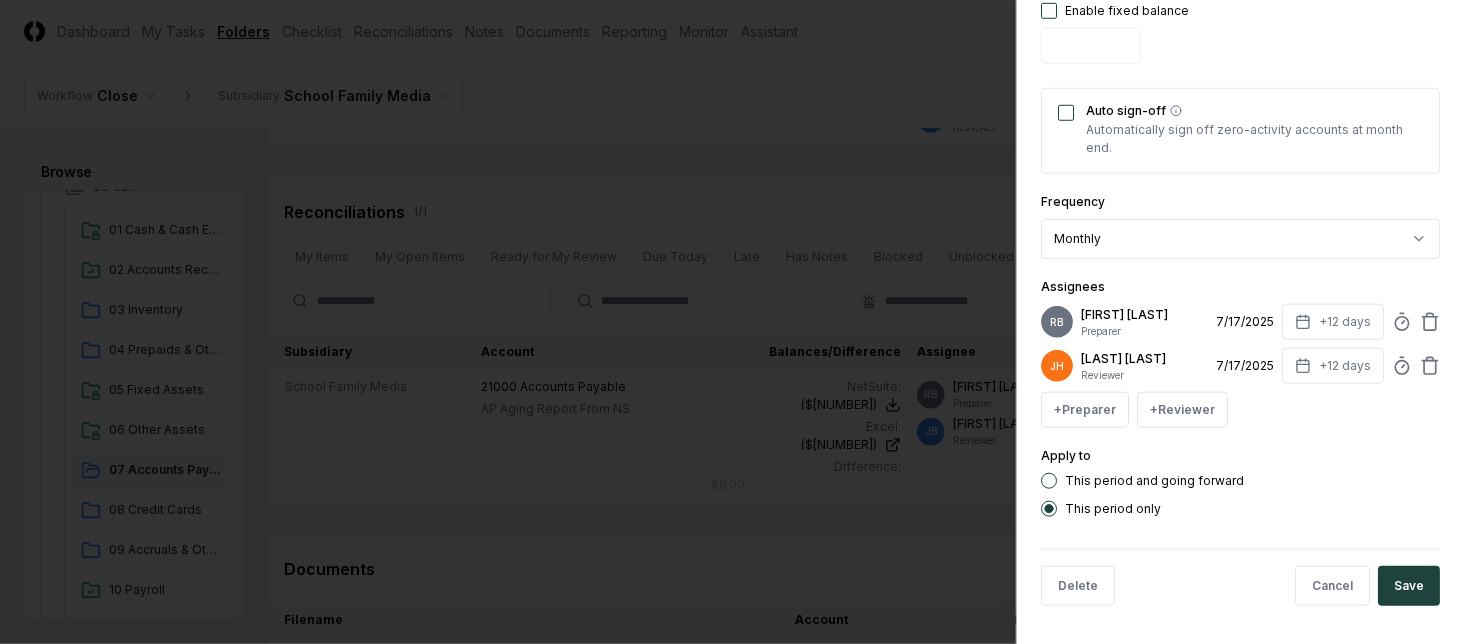 drag, startPoint x: 1385, startPoint y: 577, endPoint x: 1367, endPoint y: 573, distance: 18.439089 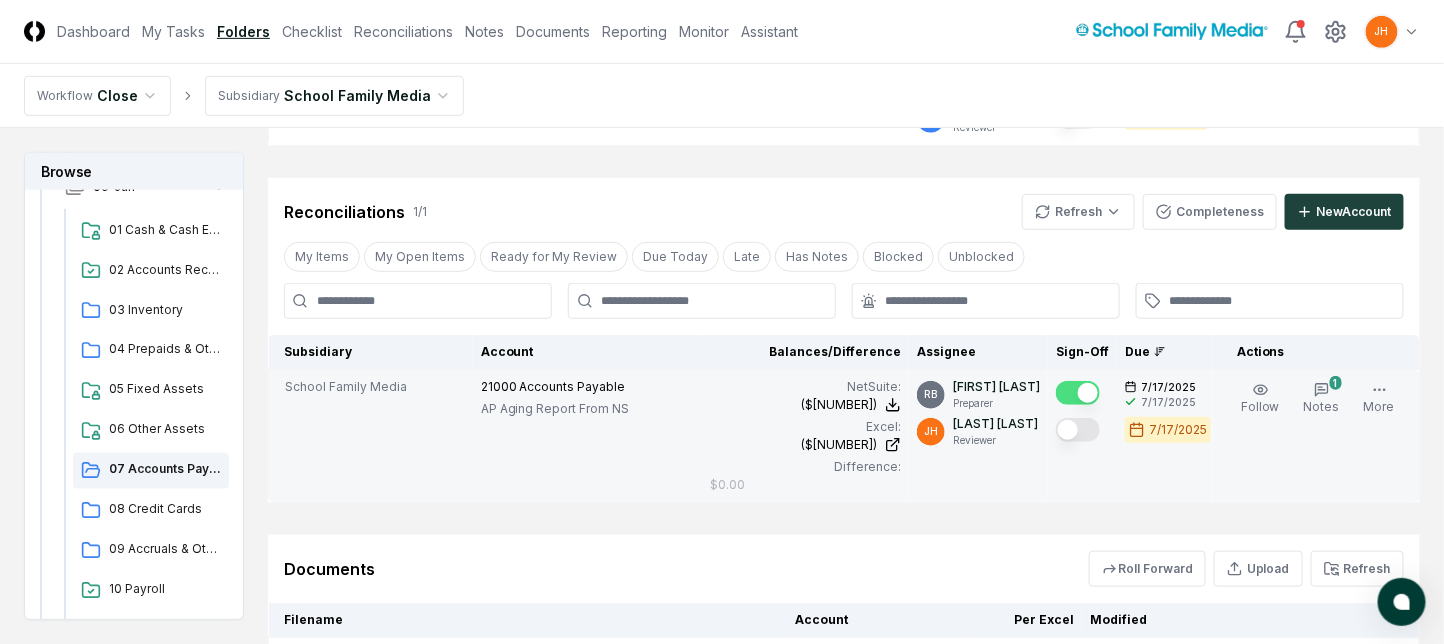 click at bounding box center [1078, 430] 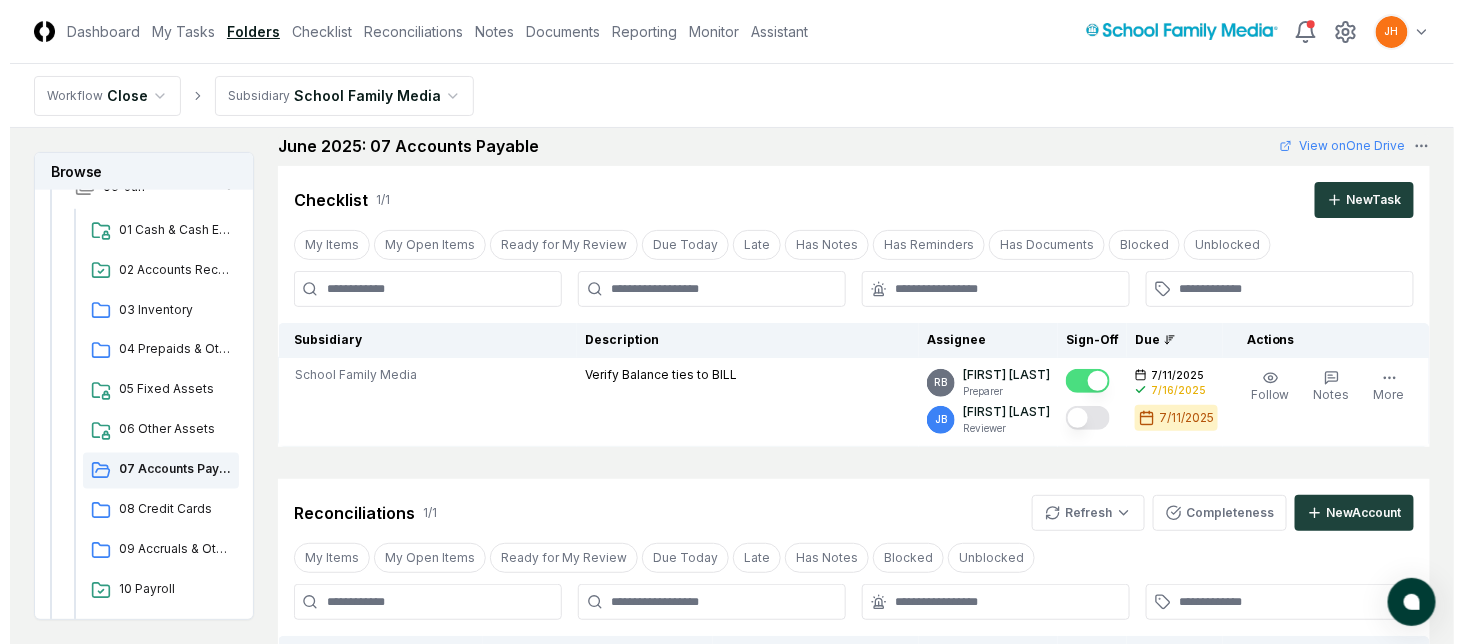scroll, scrollTop: 0, scrollLeft: 0, axis: both 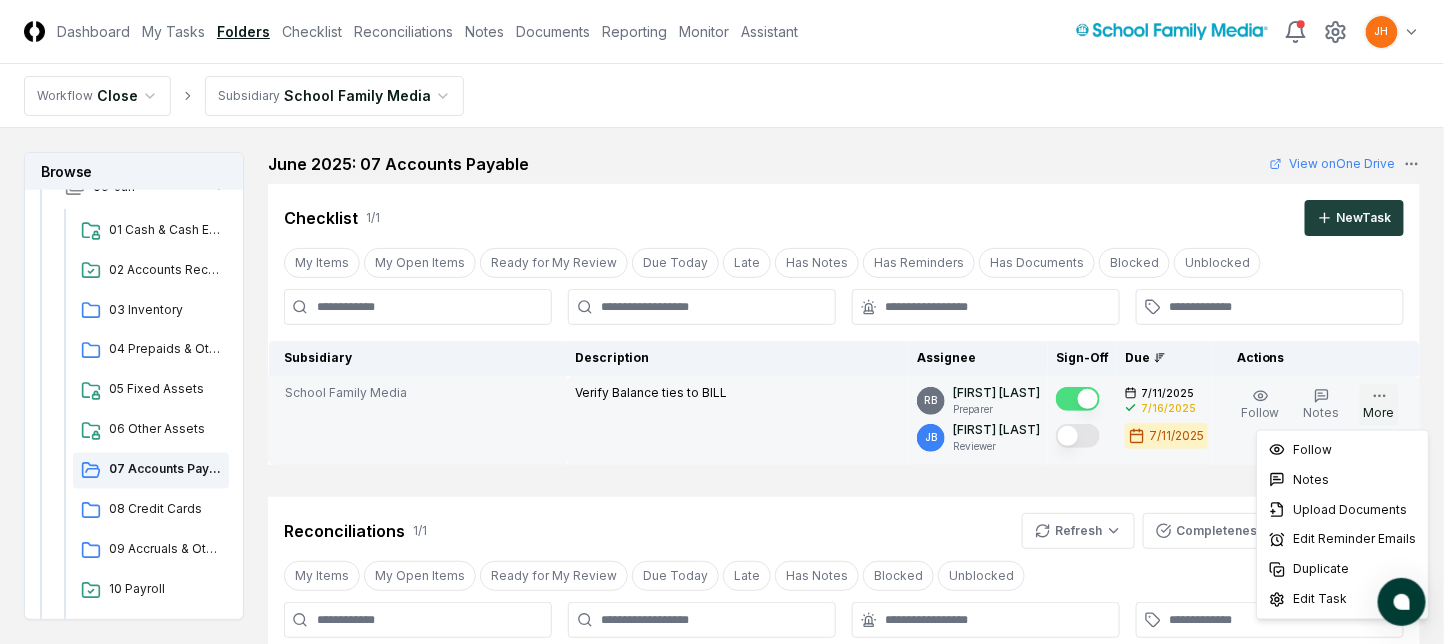click 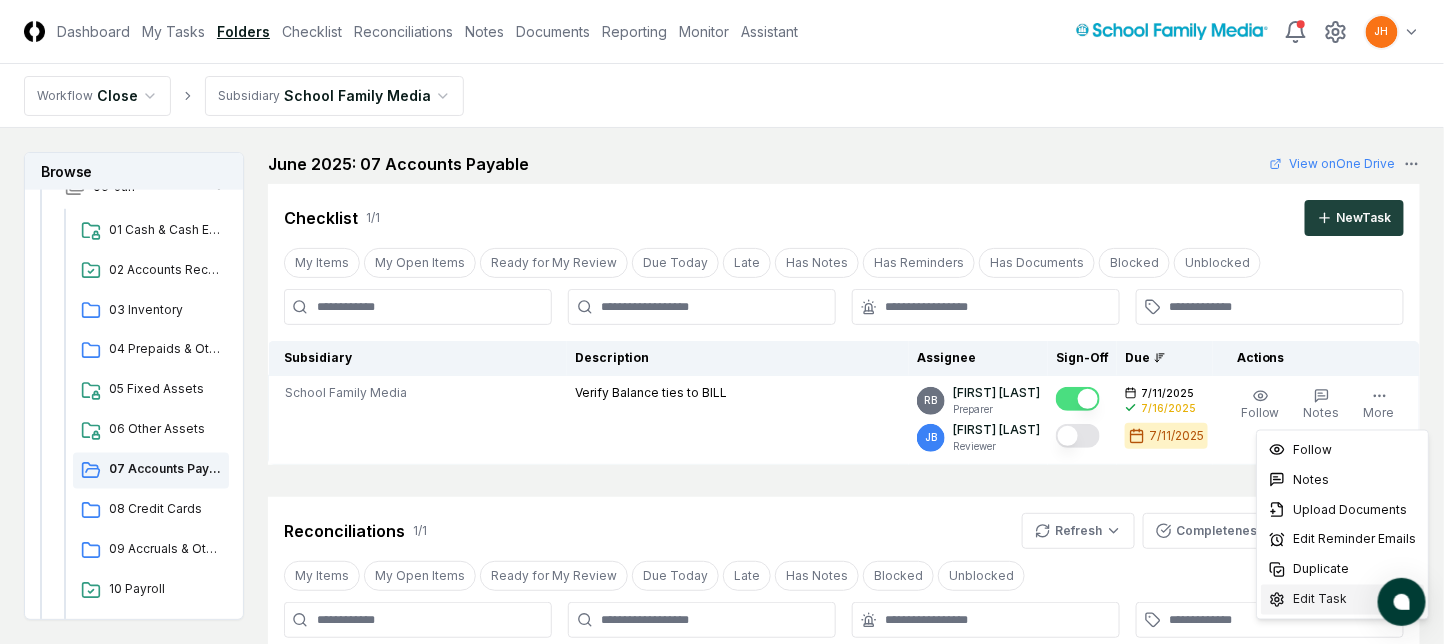 click on "Edit Task" at bounding box center (1320, 600) 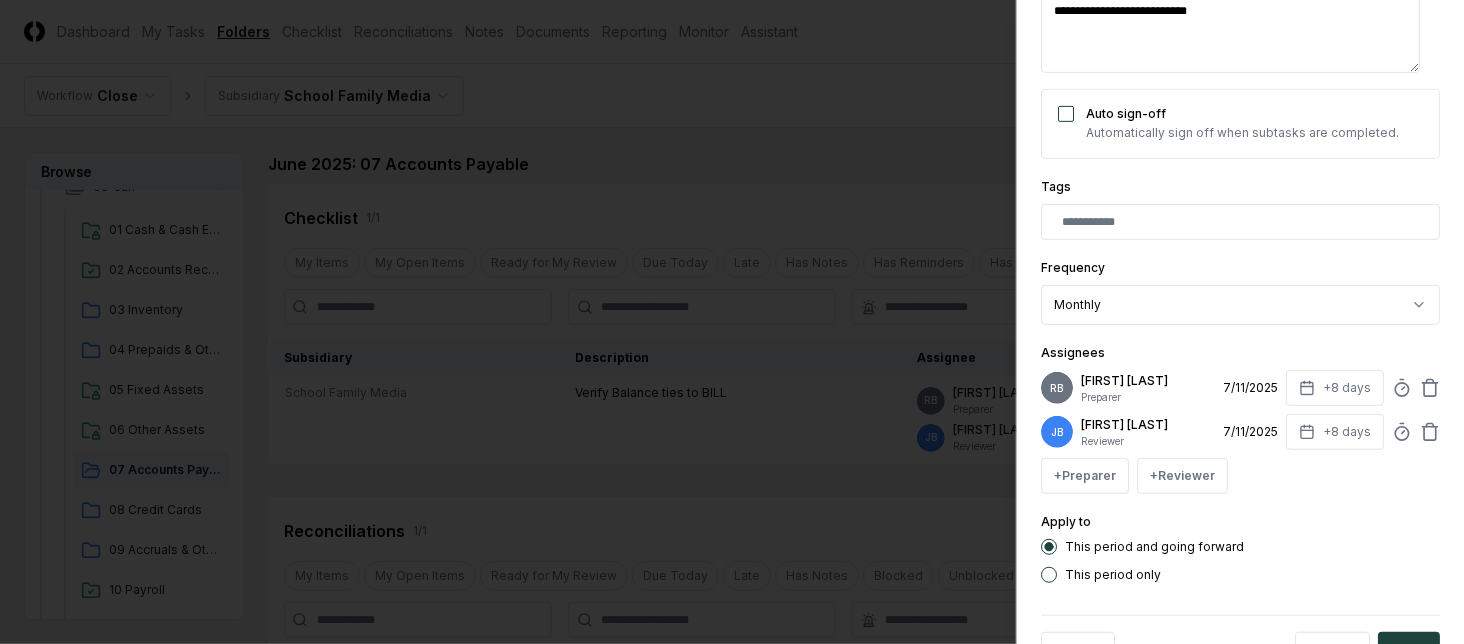 scroll, scrollTop: 400, scrollLeft: 0, axis: vertical 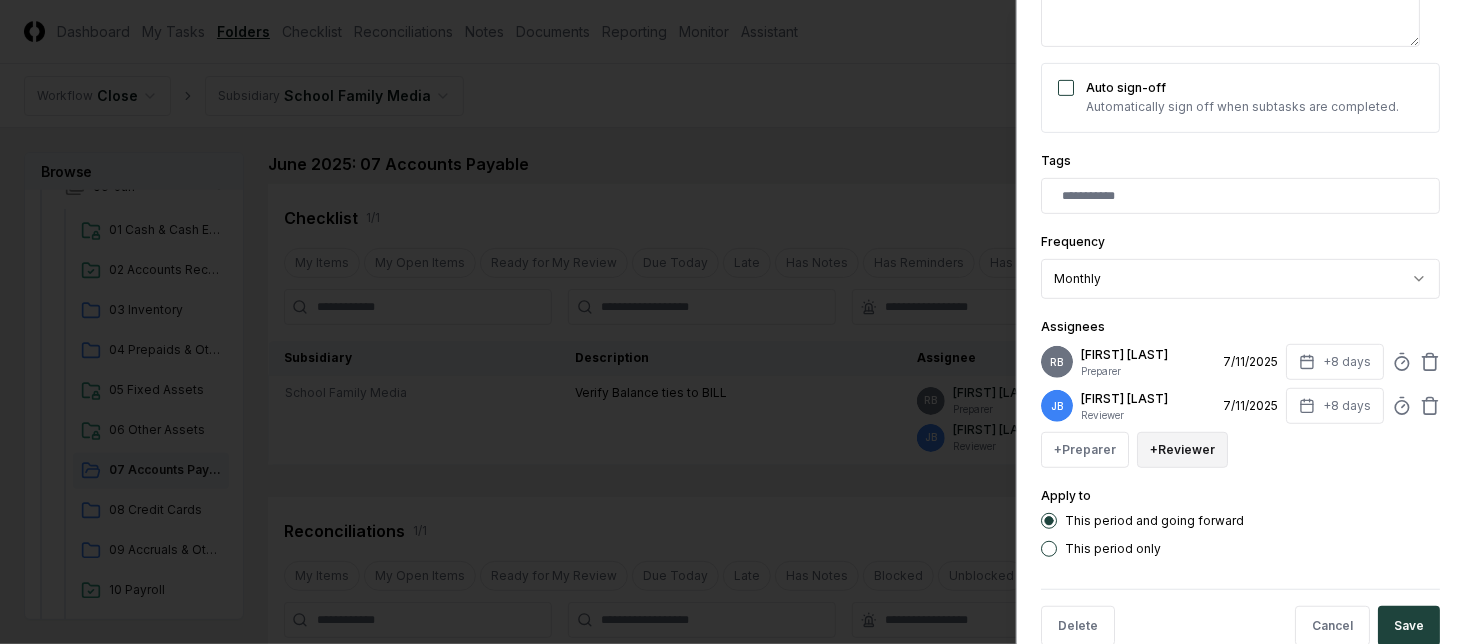 click on "+  Reviewer" at bounding box center (1182, 450) 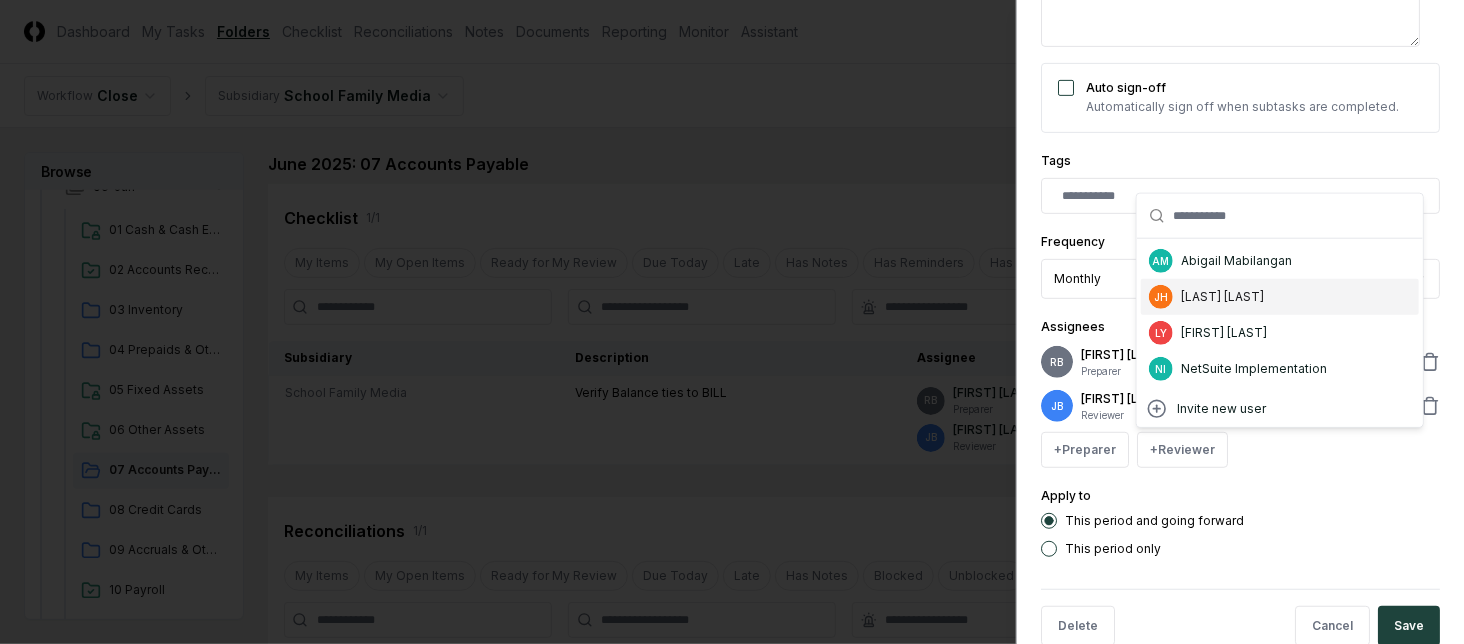 click on "[FIRST] [LAST]" at bounding box center (1222, 297) 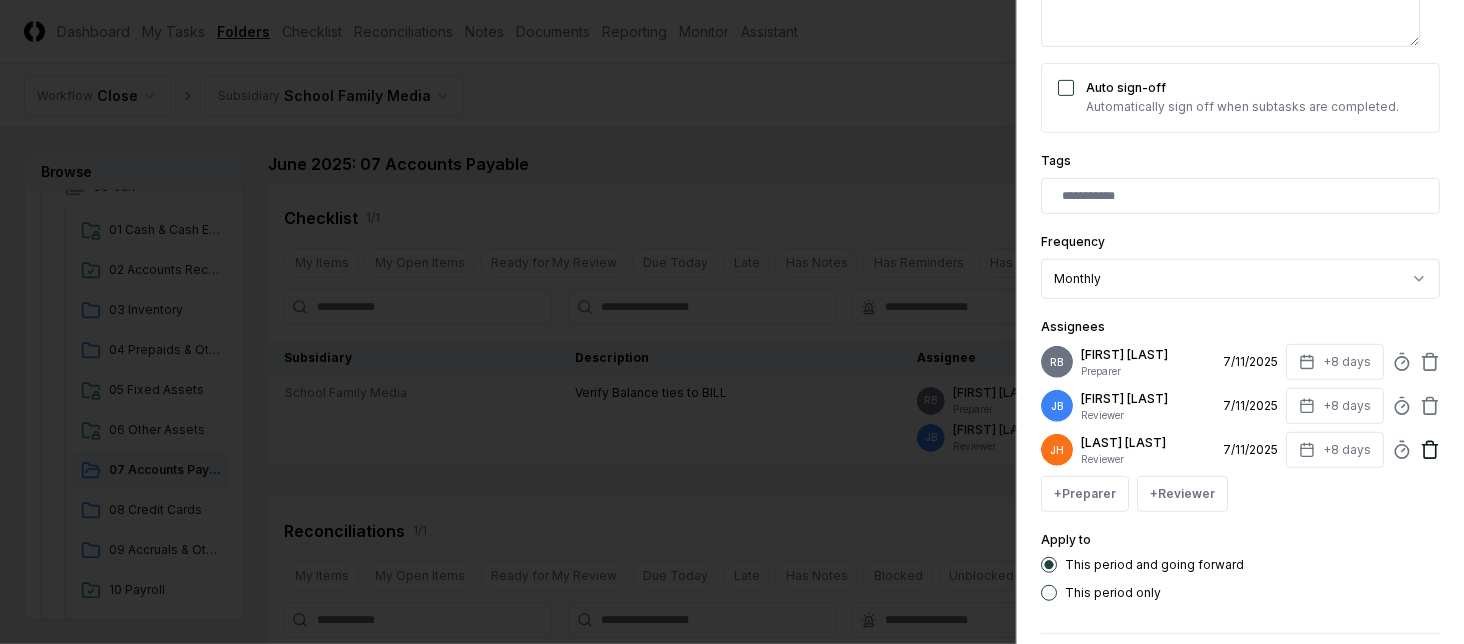 click 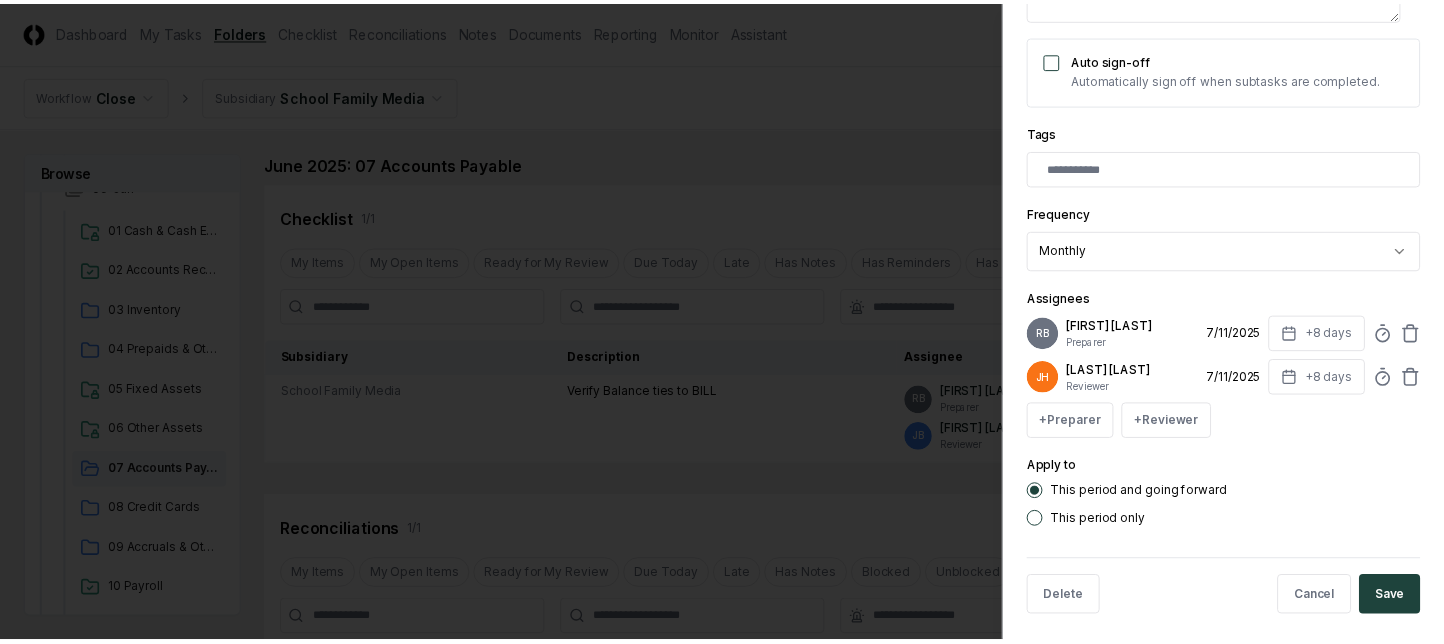 scroll, scrollTop: 440, scrollLeft: 0, axis: vertical 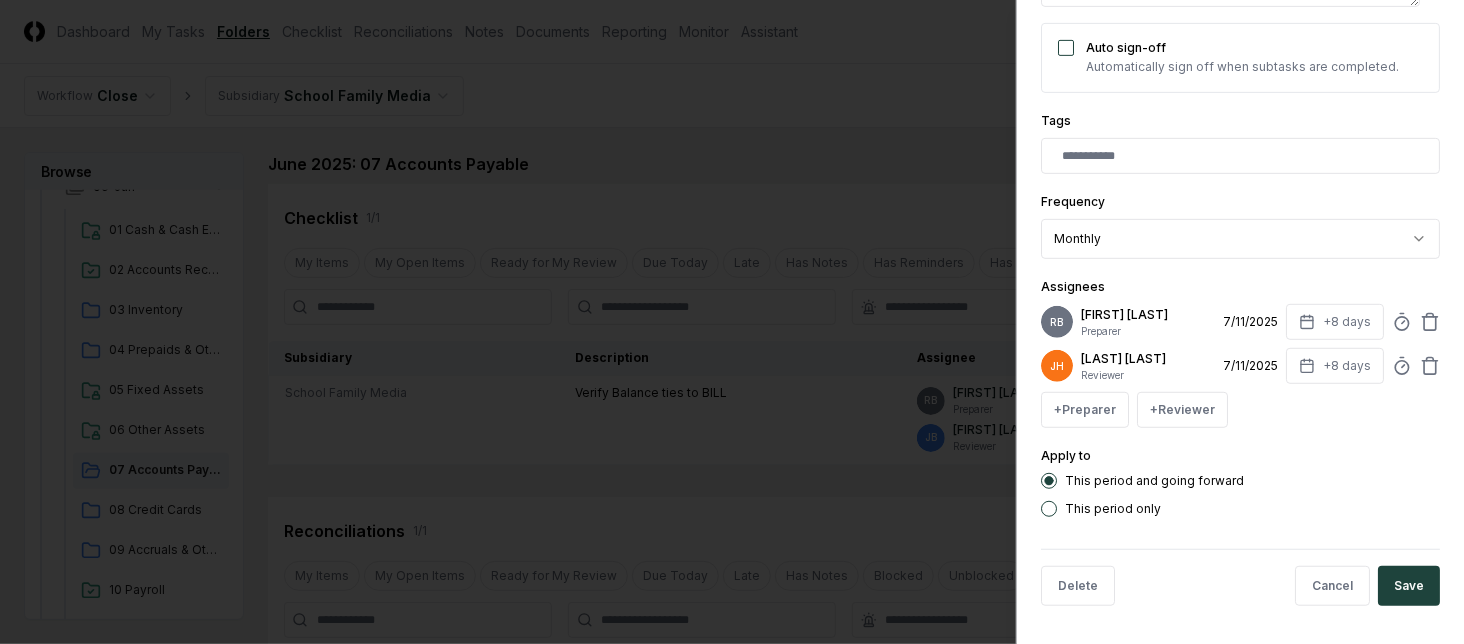 click on "This period only" at bounding box center [1113, 509] 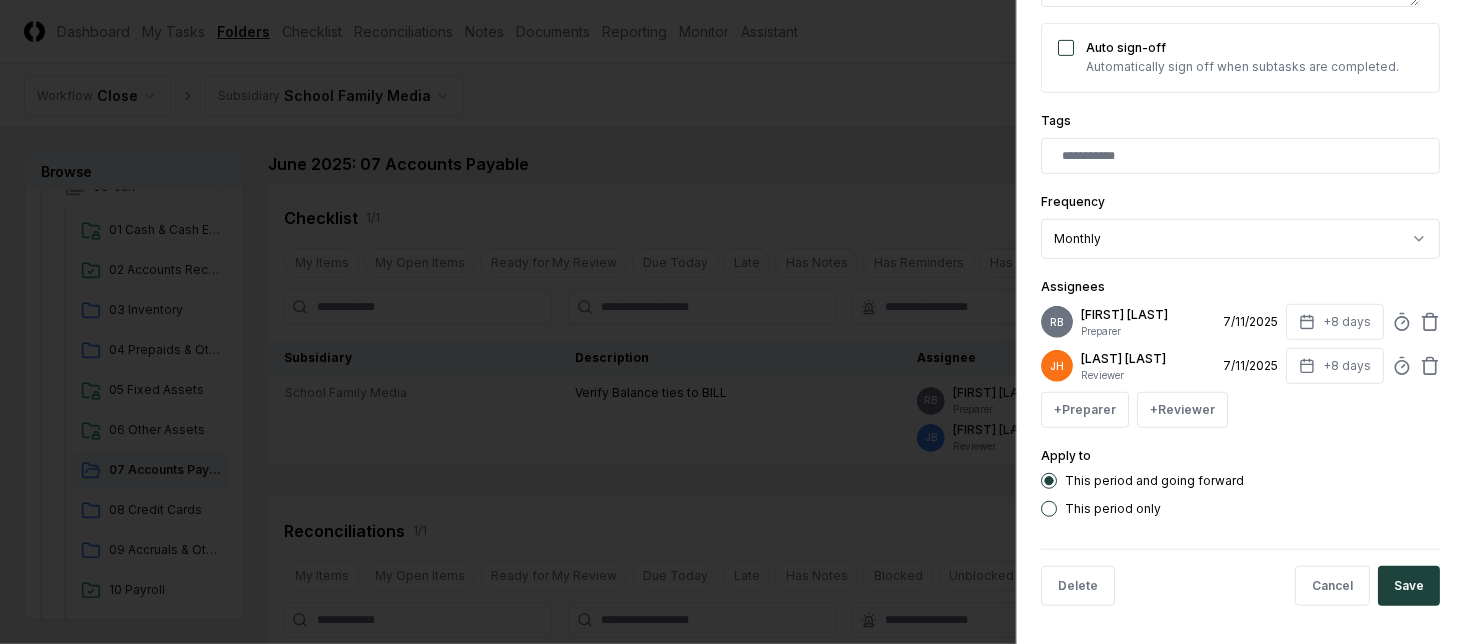 click on "This period only" at bounding box center [1049, 509] 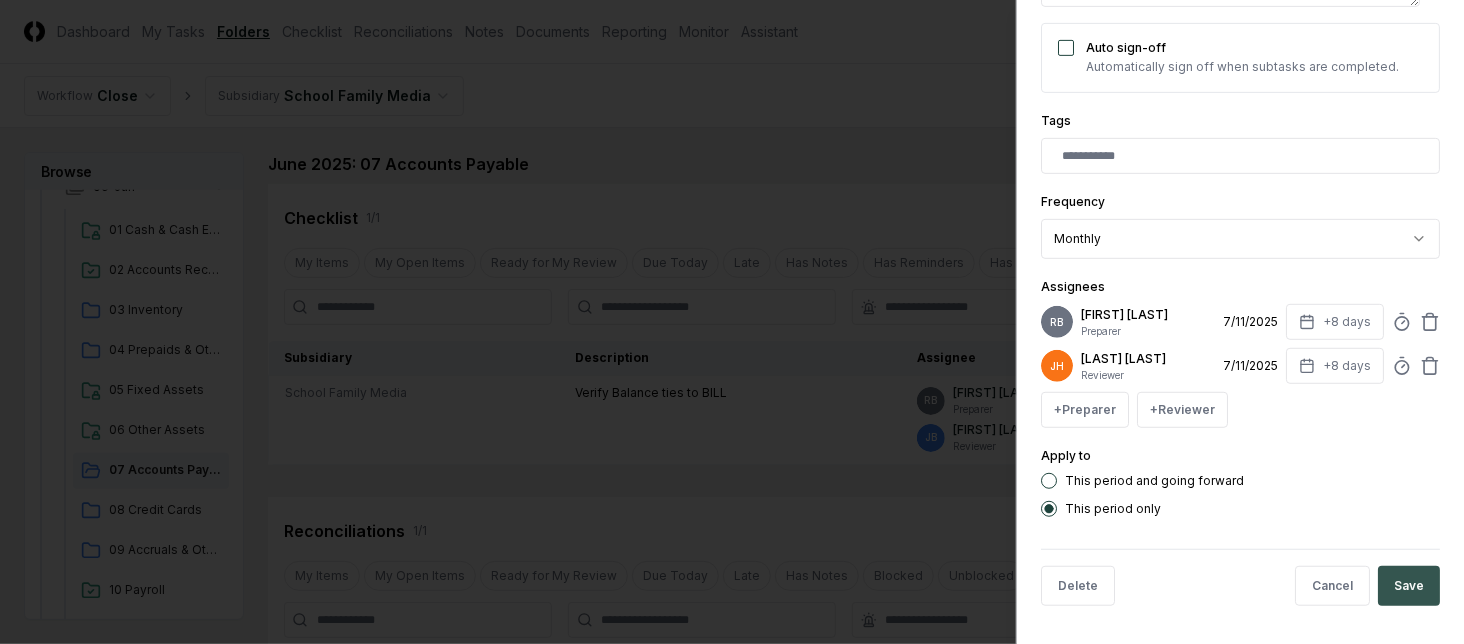 click on "Save" at bounding box center (1409, 586) 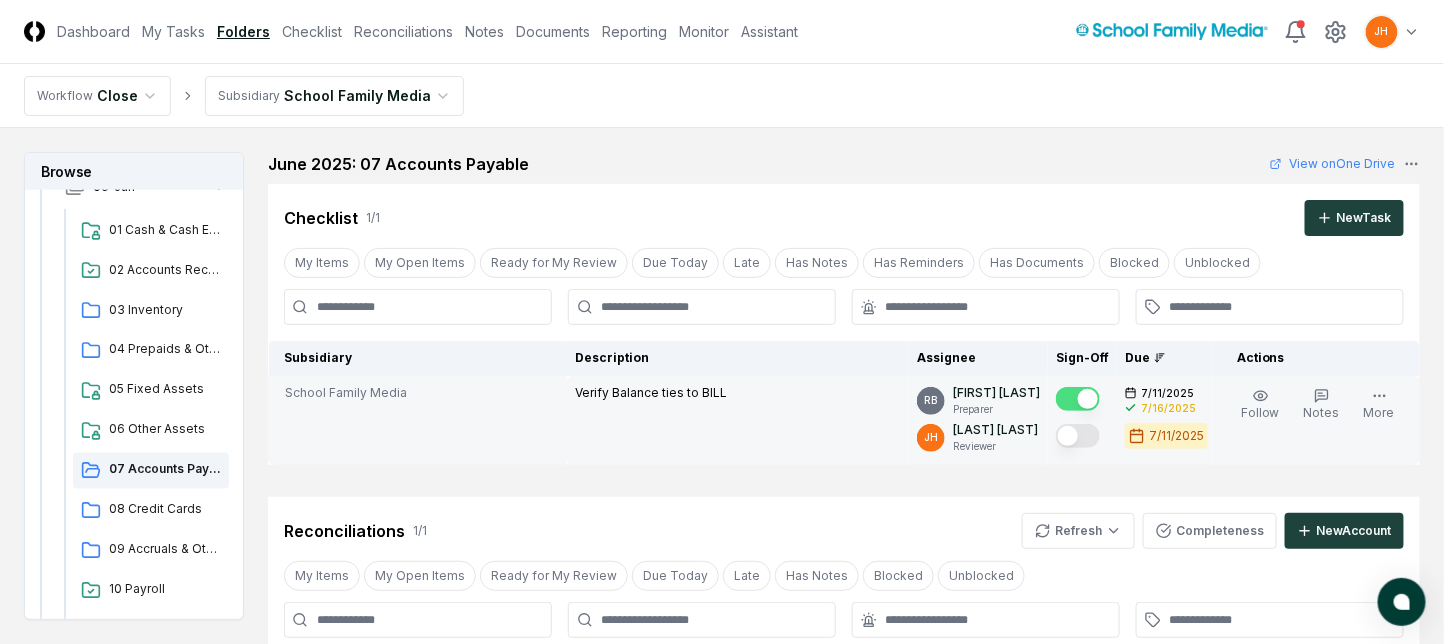 click at bounding box center (1078, 436) 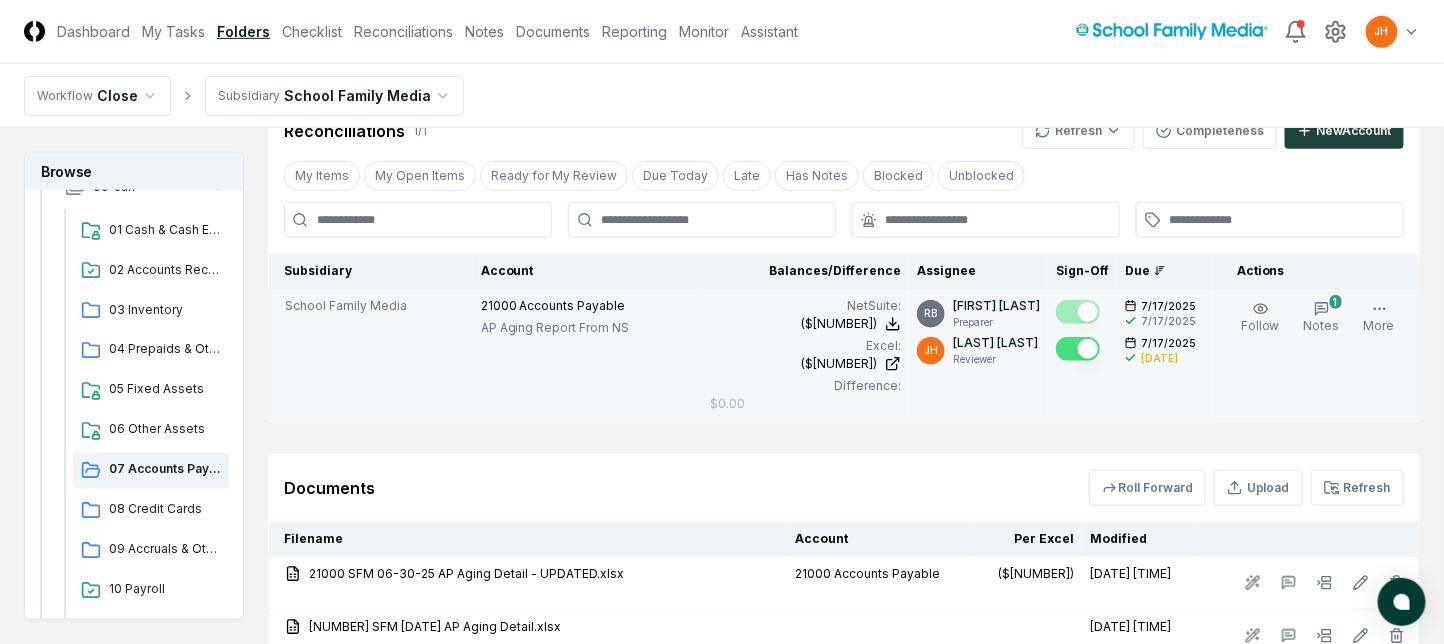 scroll, scrollTop: 0, scrollLeft: 0, axis: both 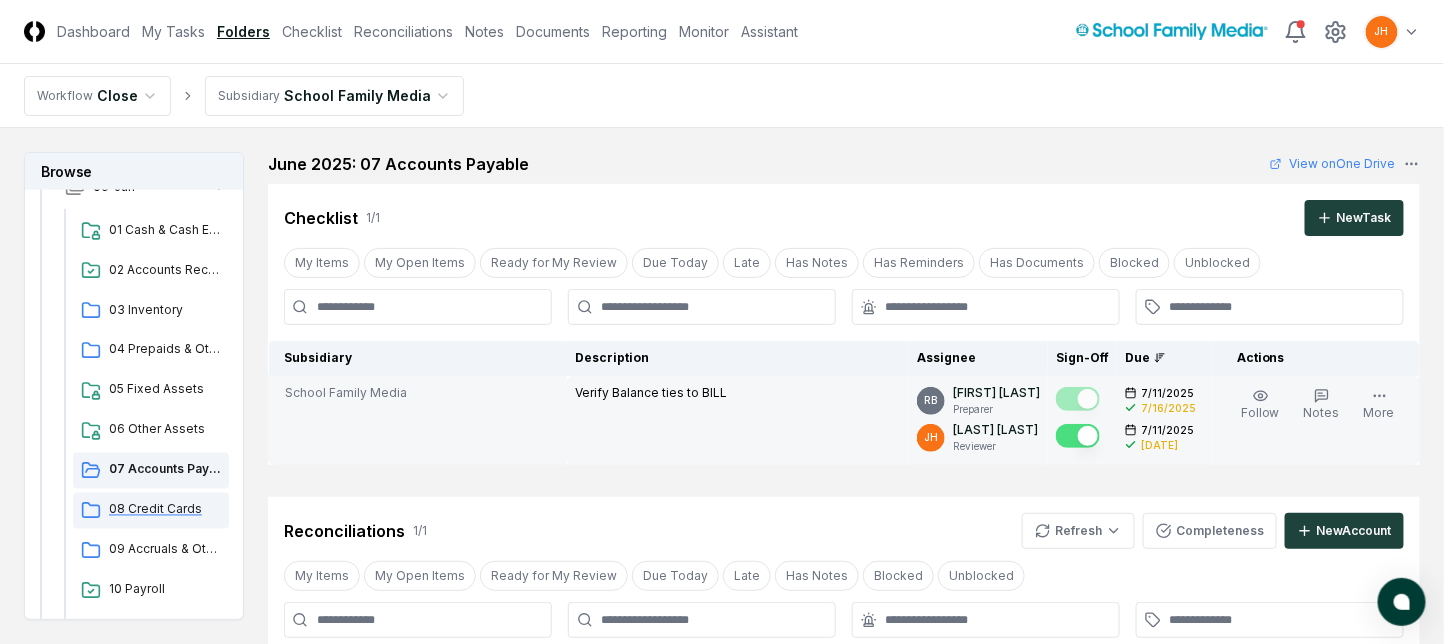 click on "08 Credit Cards" at bounding box center (165, 510) 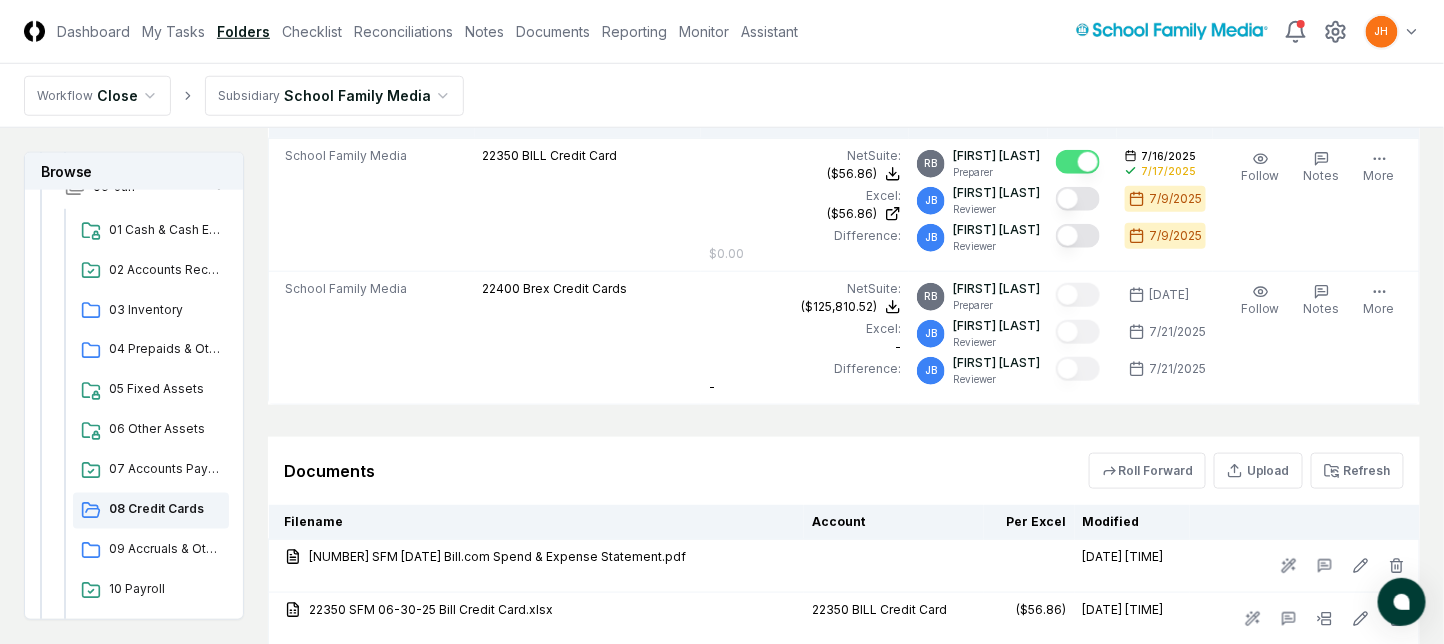 scroll, scrollTop: 666, scrollLeft: 0, axis: vertical 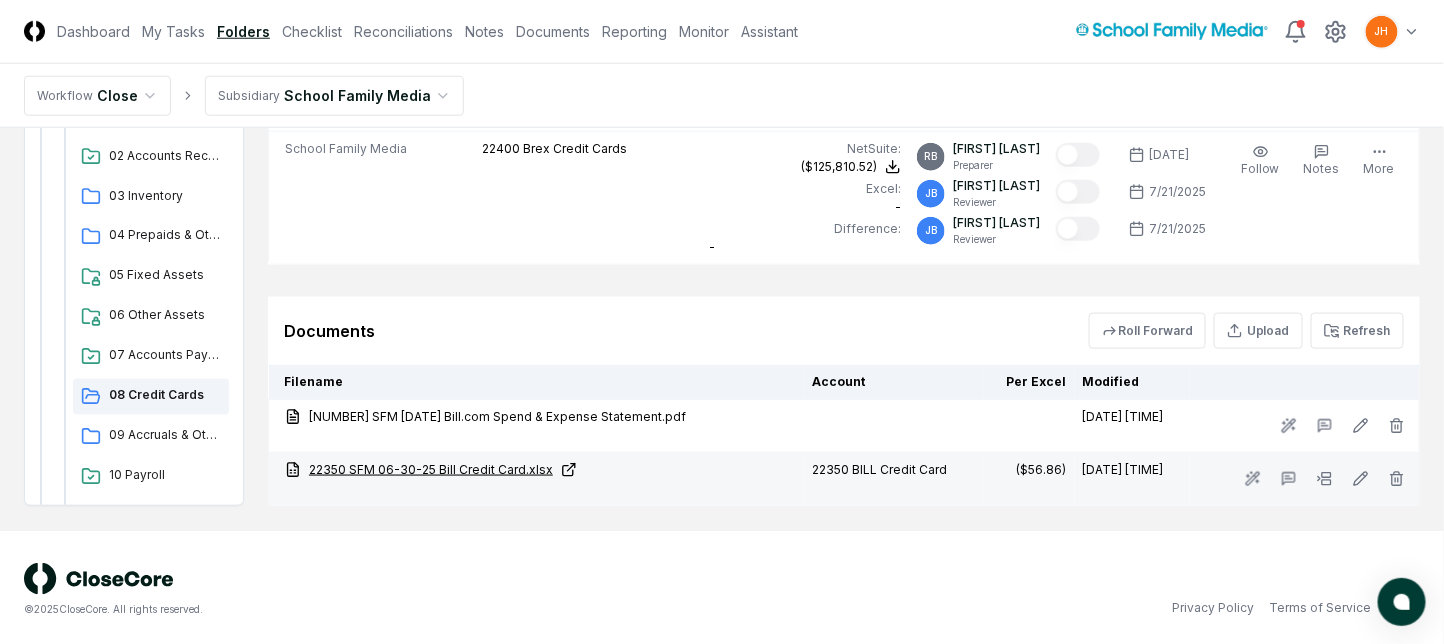 click on "22350 SFM 06-30-25 Bill Credit Card.xlsx" at bounding box center [540, 470] 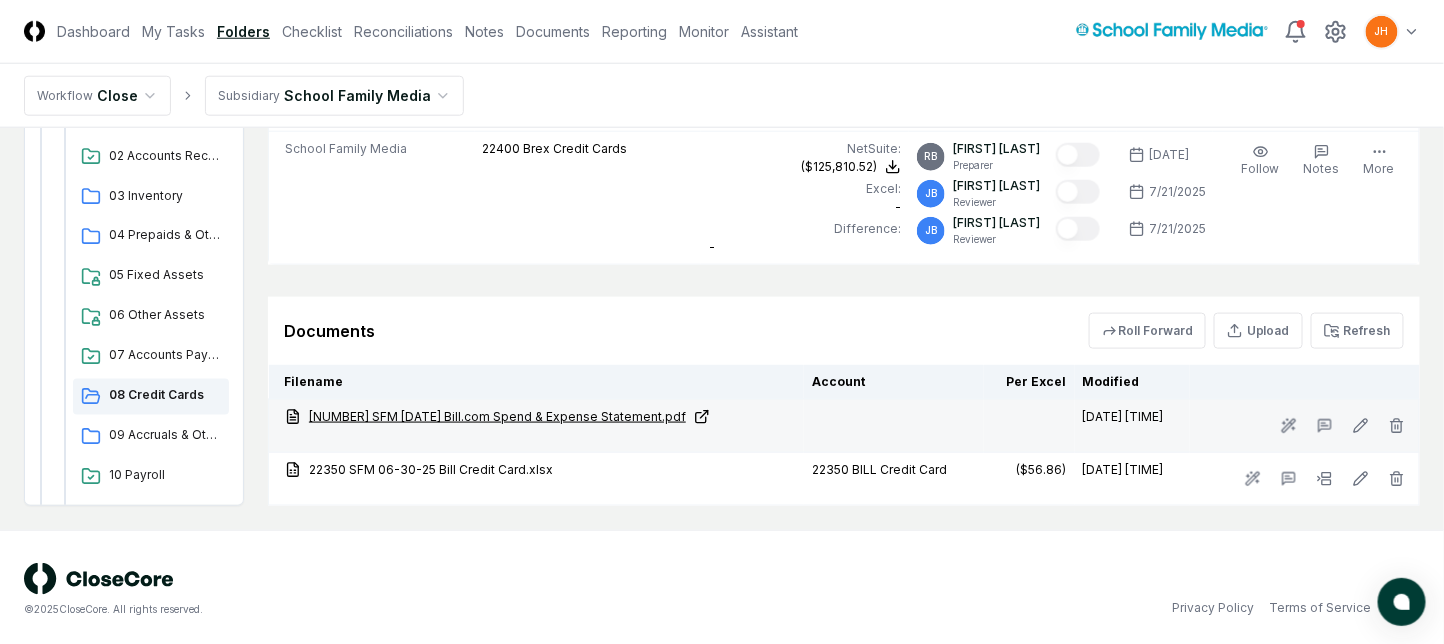 click on "22350 SFM 06-14-25 Bill.com Spend & Expense Statement.pdf" at bounding box center [540, 417] 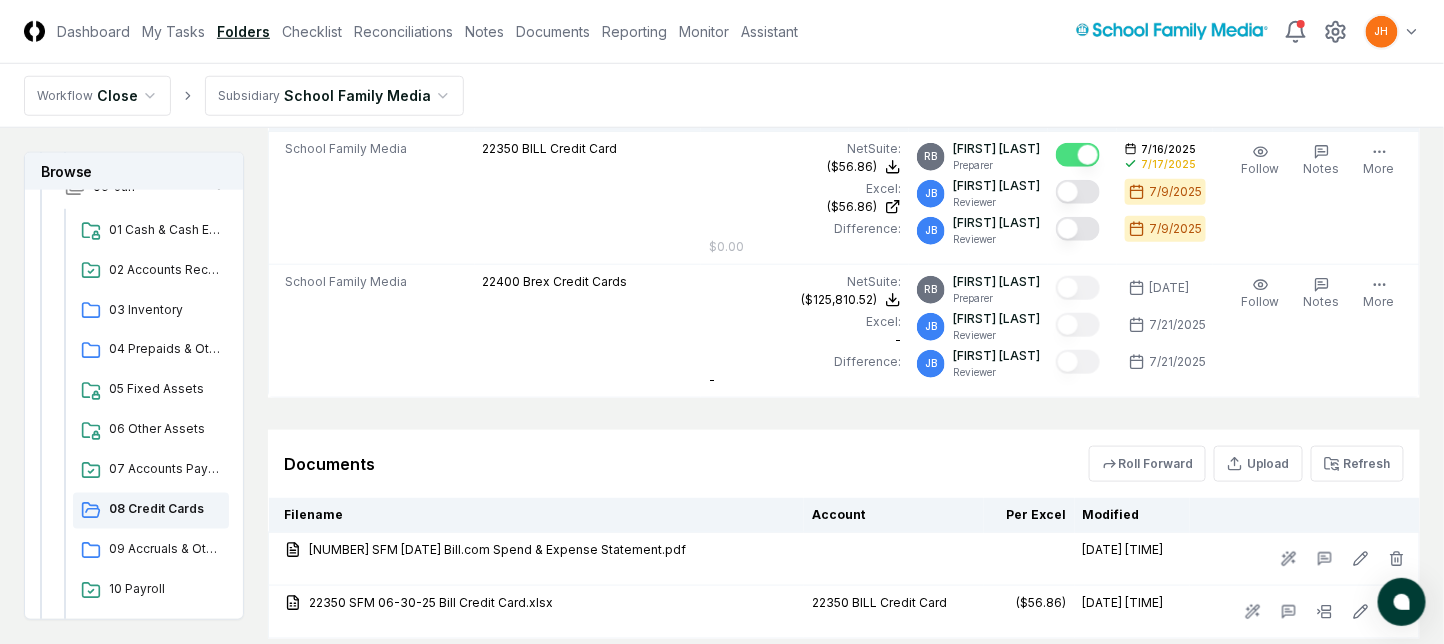 scroll, scrollTop: 400, scrollLeft: 0, axis: vertical 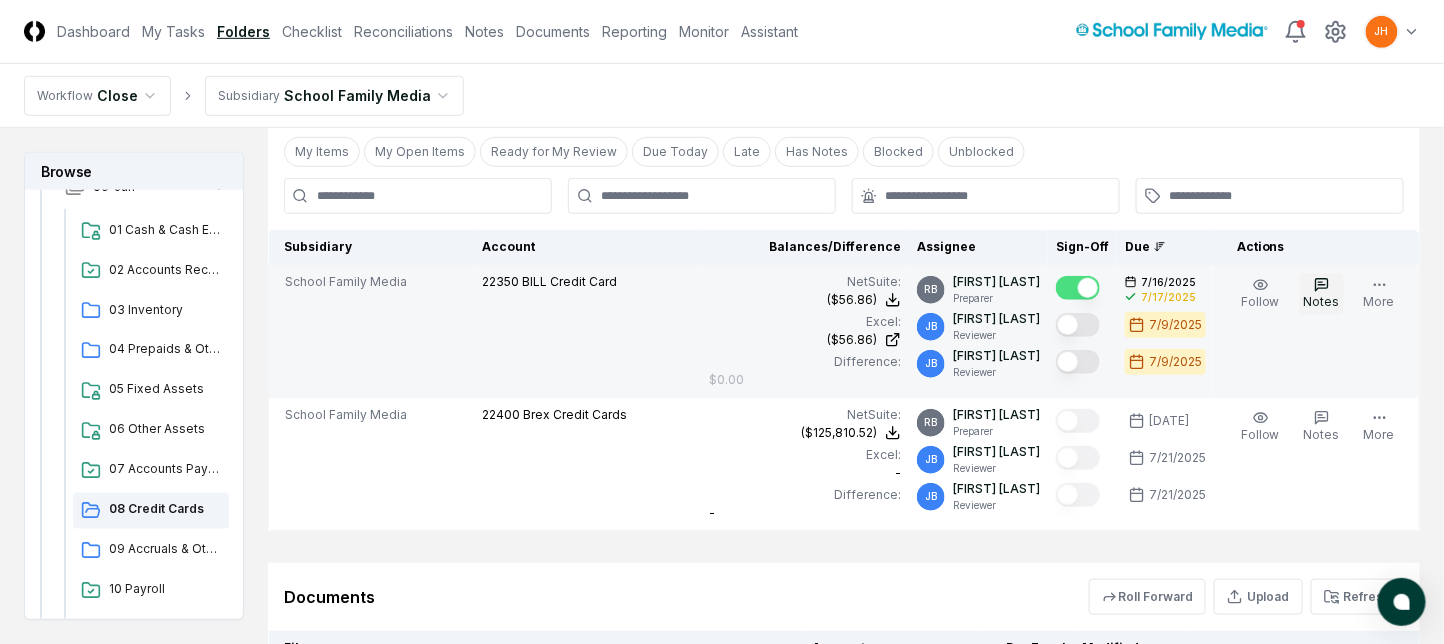 click 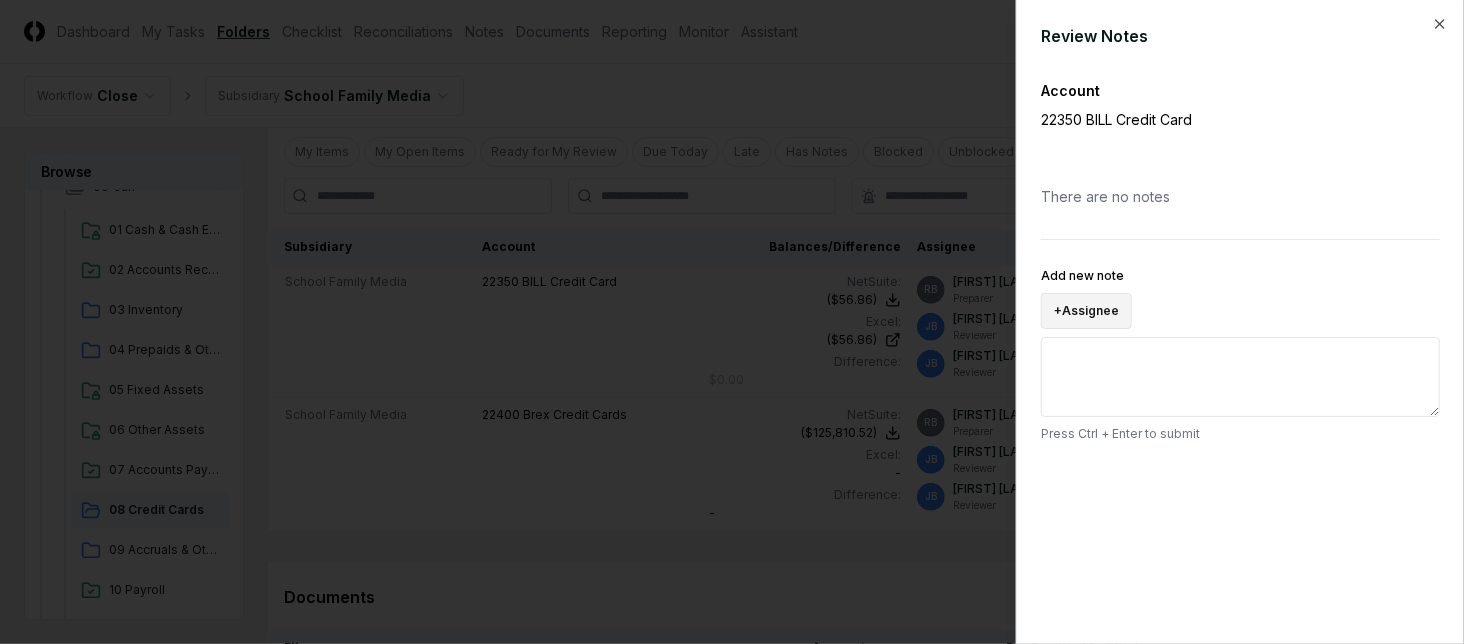 click on "+  Assignee" at bounding box center [1086, 311] 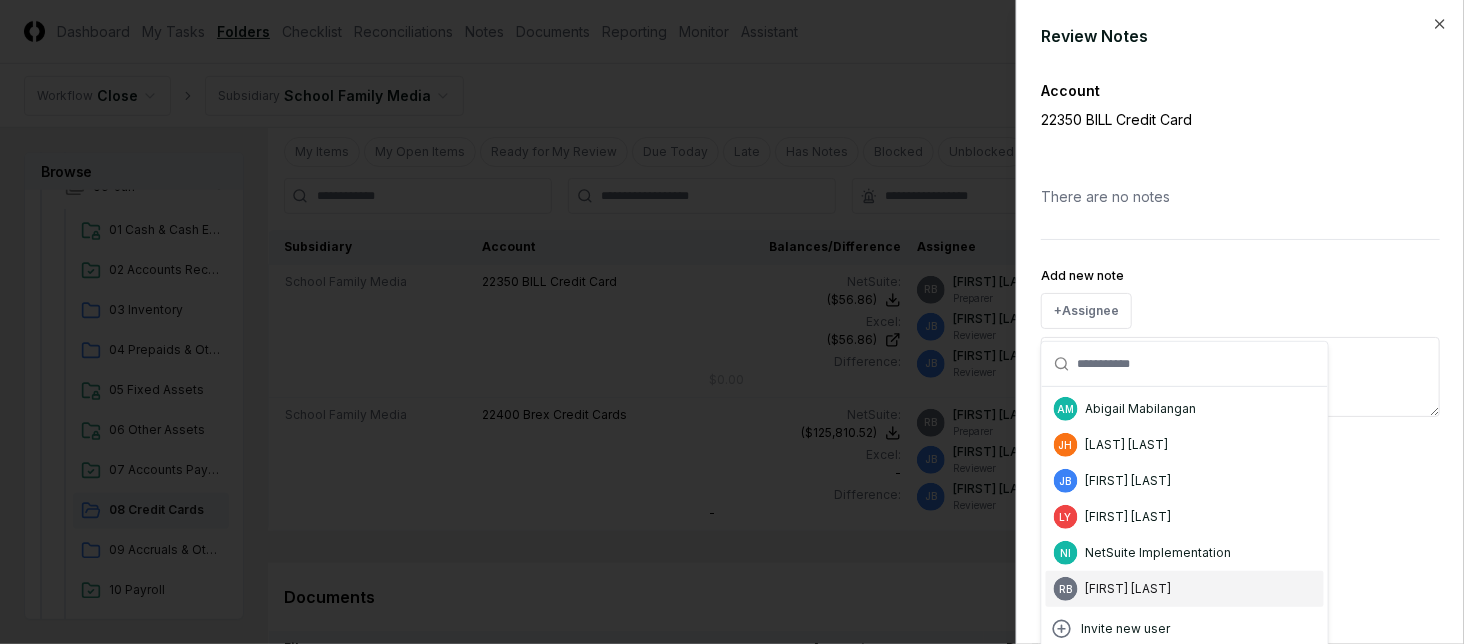 click on "[FIRST] [LAST]" at bounding box center (1129, 589) 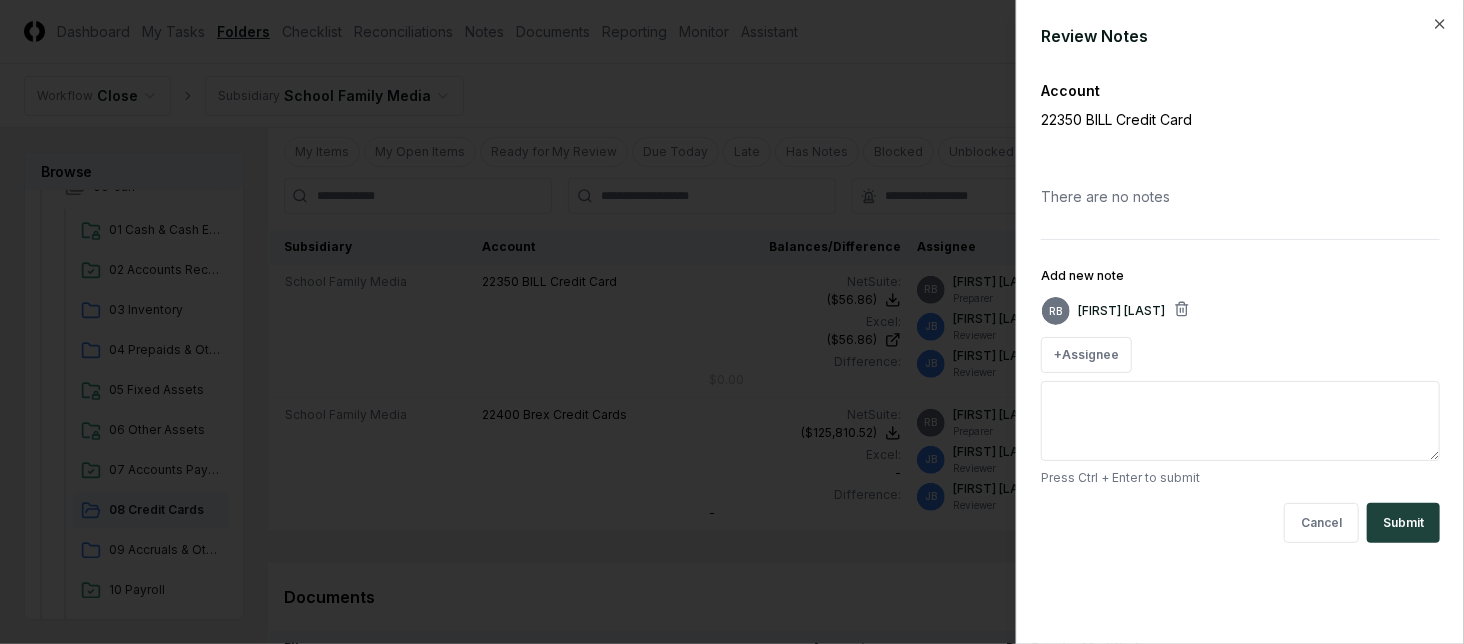 click on "Add new note" at bounding box center [1240, 421] 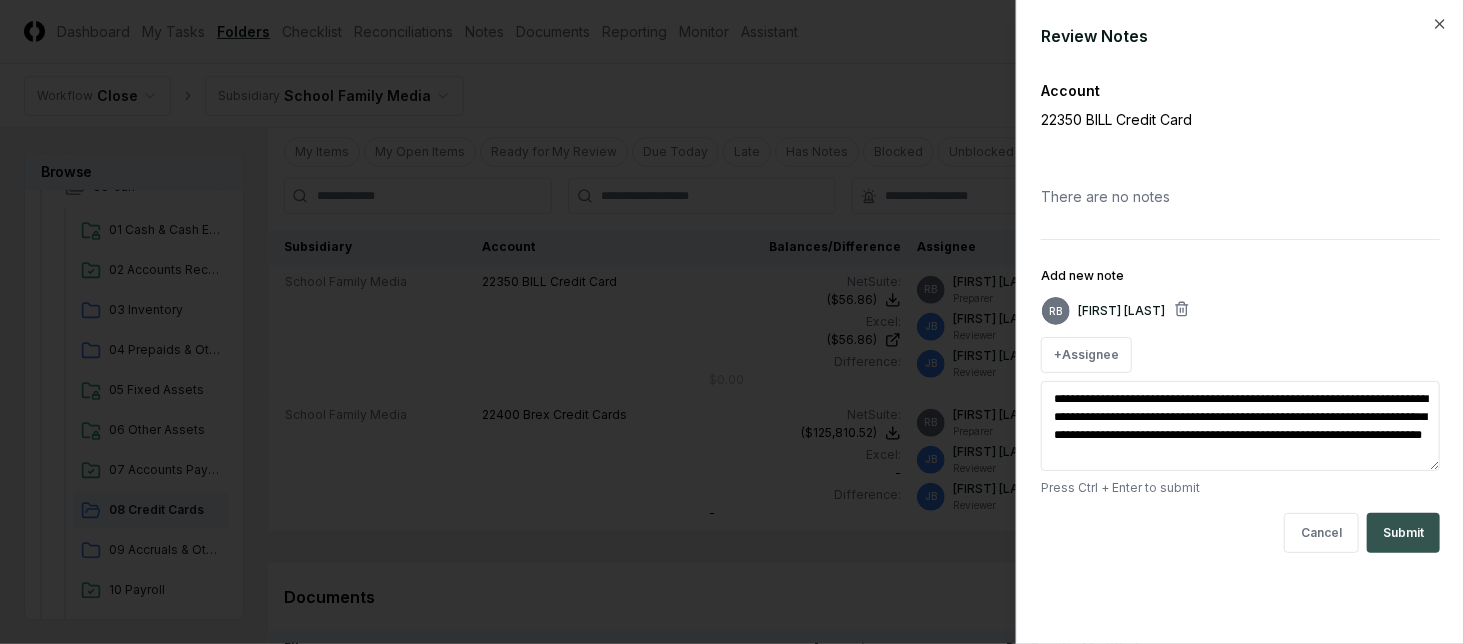 click on "Submit" at bounding box center [1403, 533] 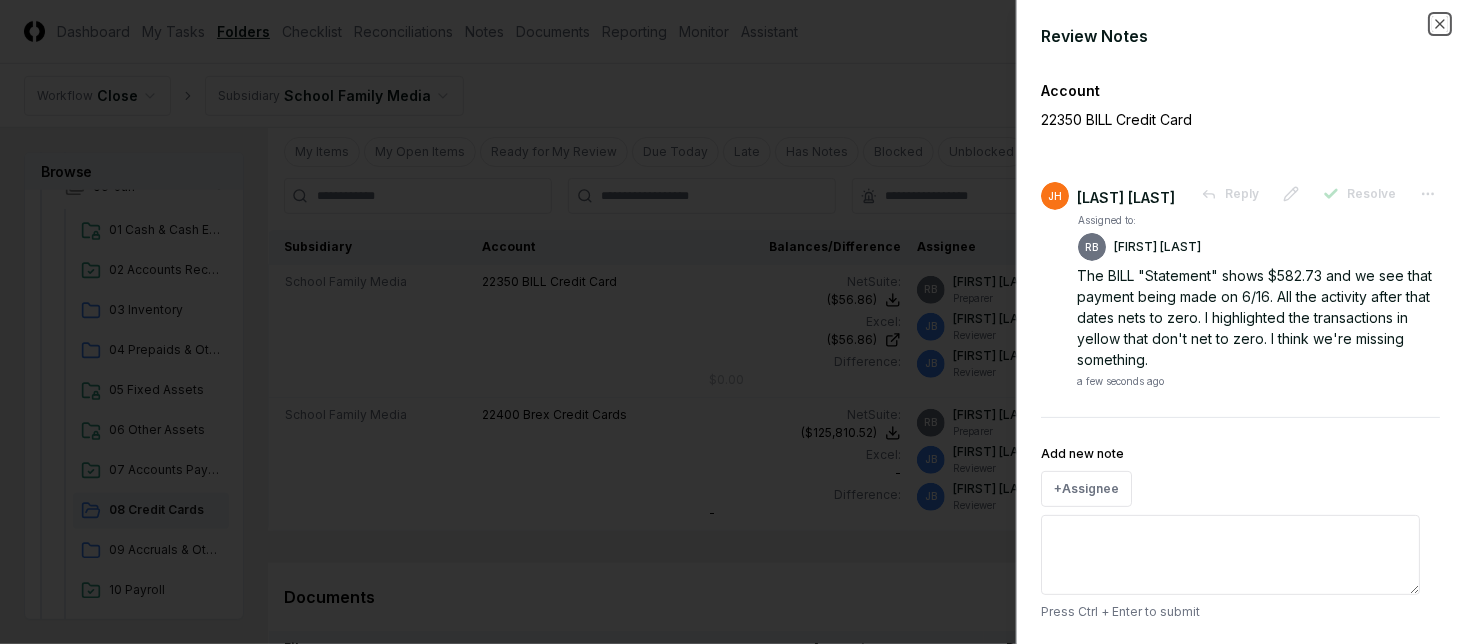 drag, startPoint x: 1417, startPoint y: 24, endPoint x: 1406, endPoint y: 35, distance: 15.556349 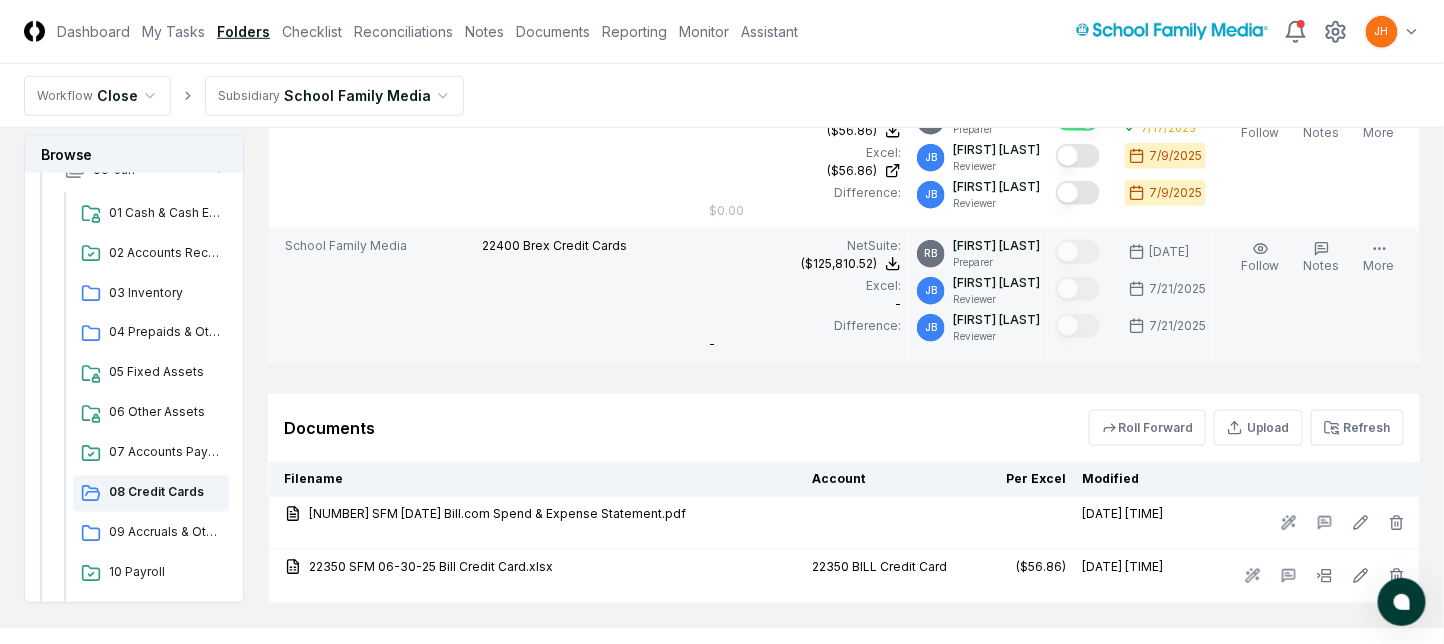 scroll, scrollTop: 533, scrollLeft: 0, axis: vertical 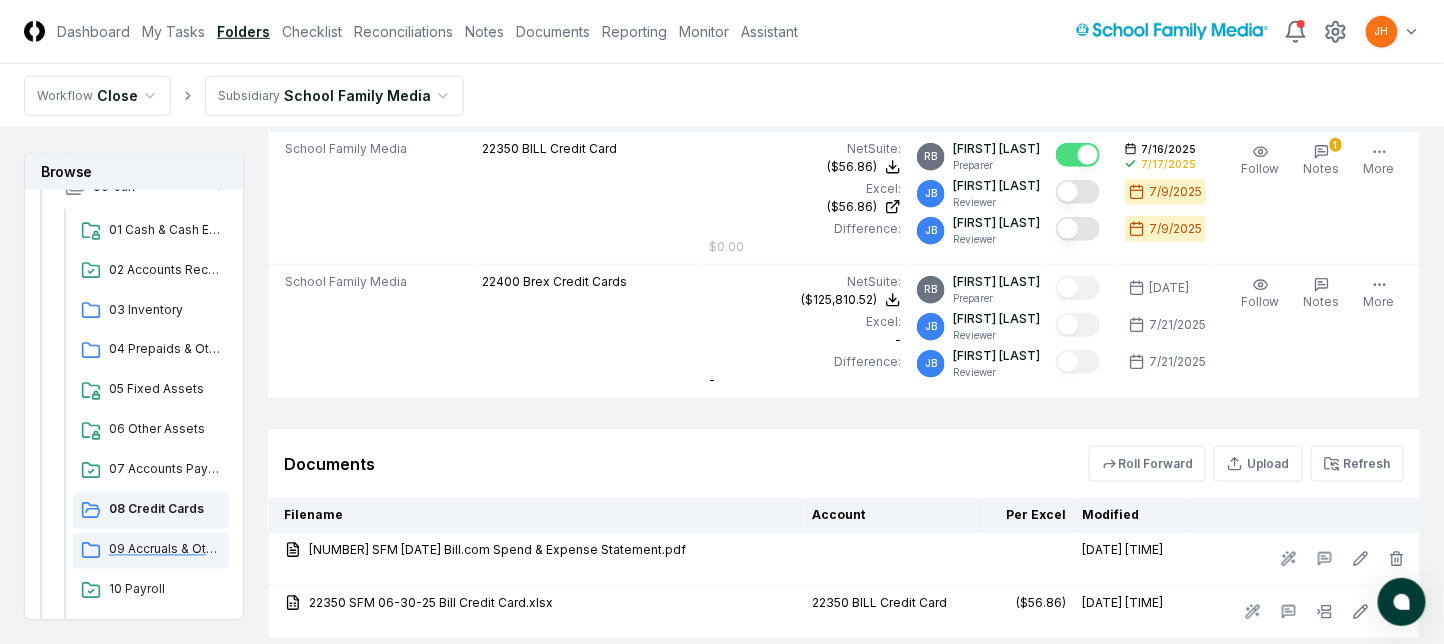 click on "09 Accruals & Other ST Liab" at bounding box center (165, 550) 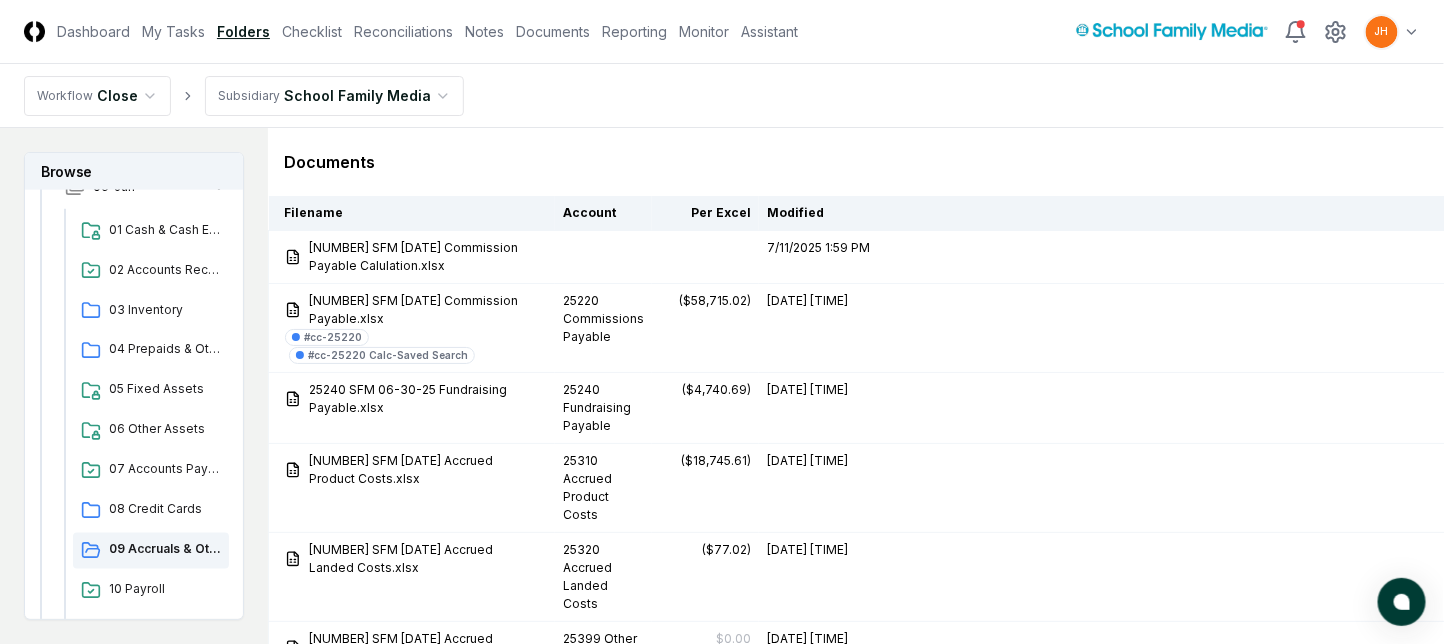 scroll, scrollTop: 2400, scrollLeft: 0, axis: vertical 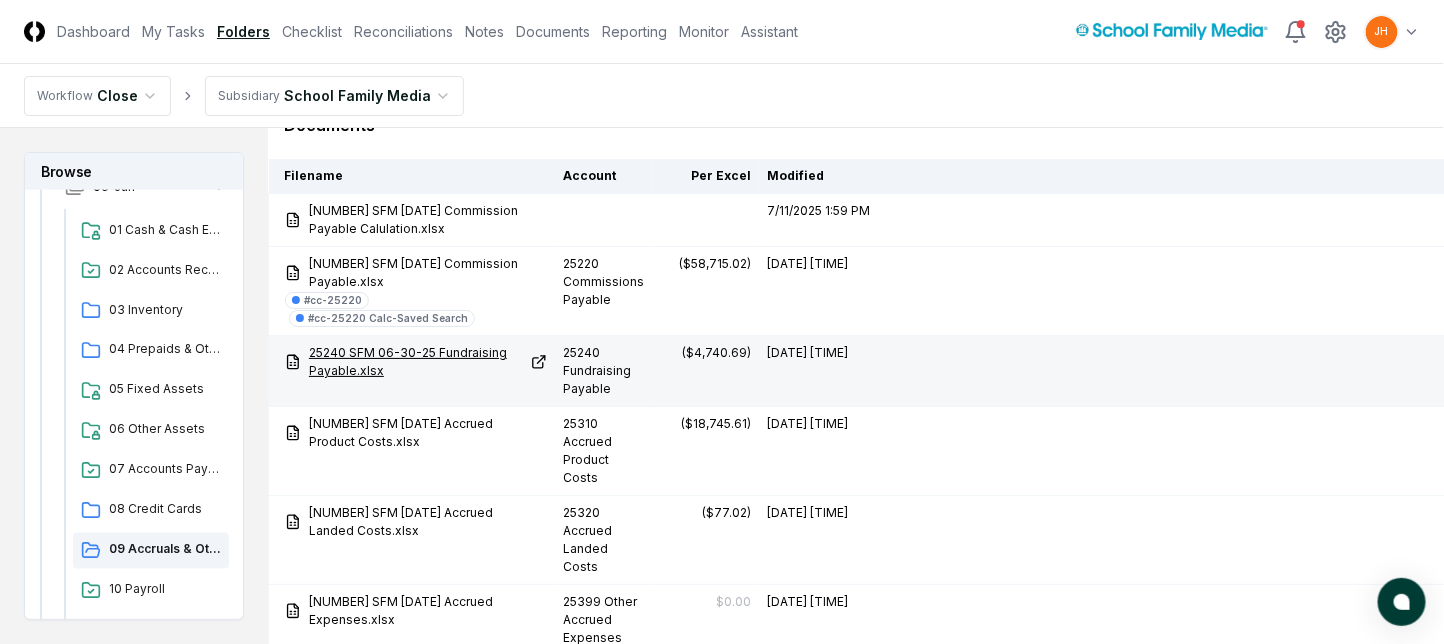 click on "25240 SFM 06-30-25 Fundraising Payable.xlsx" at bounding box center [416, 362] 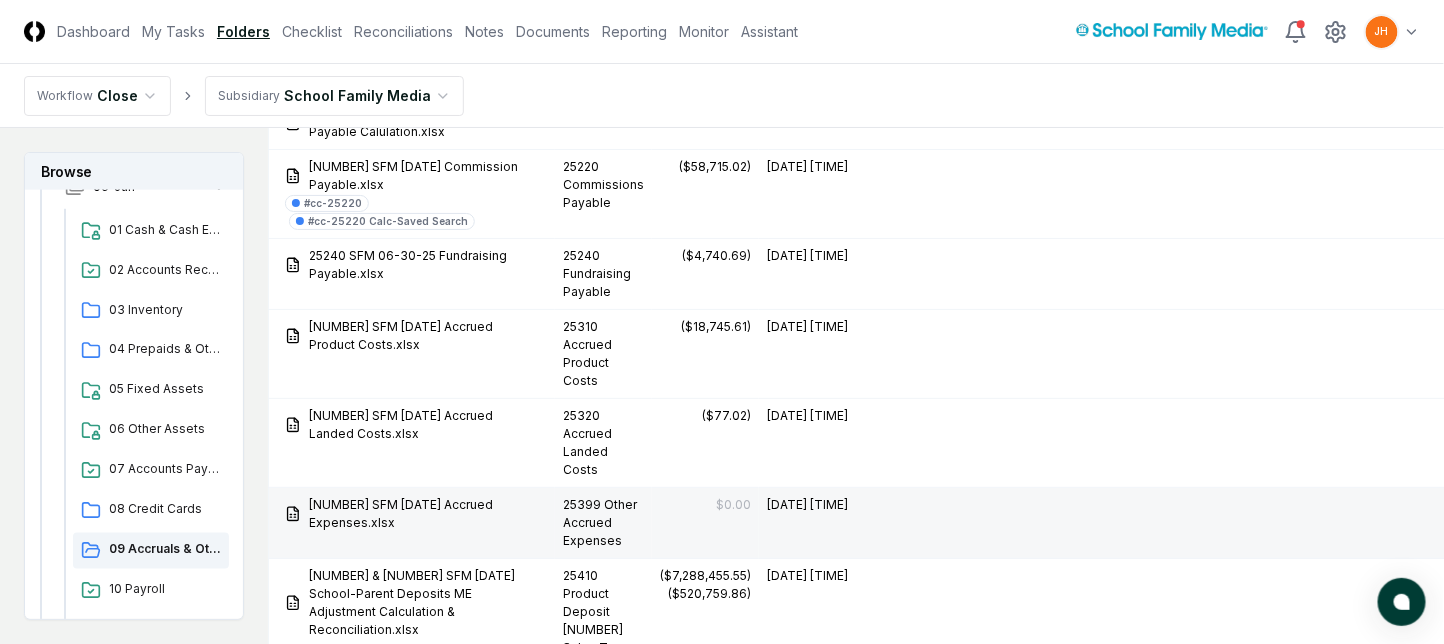 scroll, scrollTop: 2533, scrollLeft: 0, axis: vertical 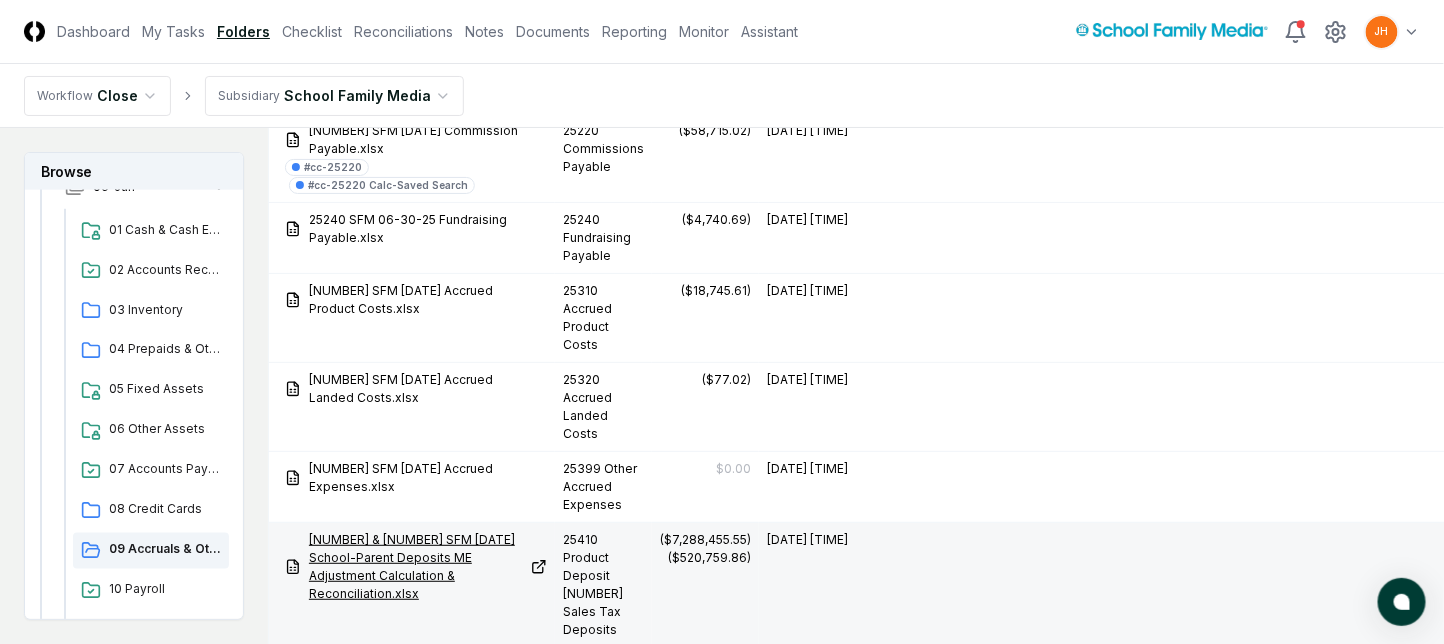 click on "25410 & 25420  SFM 06-30-25 School-Parent Deposits ME Adjustment Calculation & Reconciliation.xlsx" at bounding box center (416, 567) 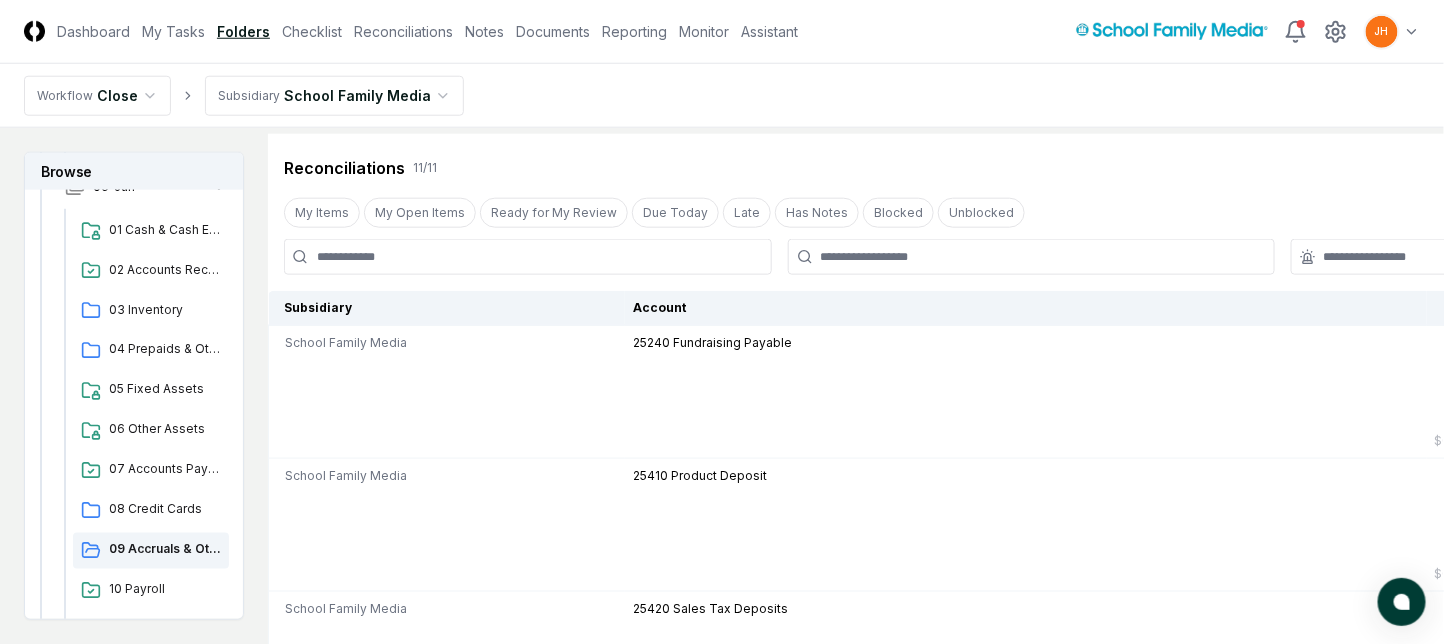 scroll, scrollTop: 666, scrollLeft: 0, axis: vertical 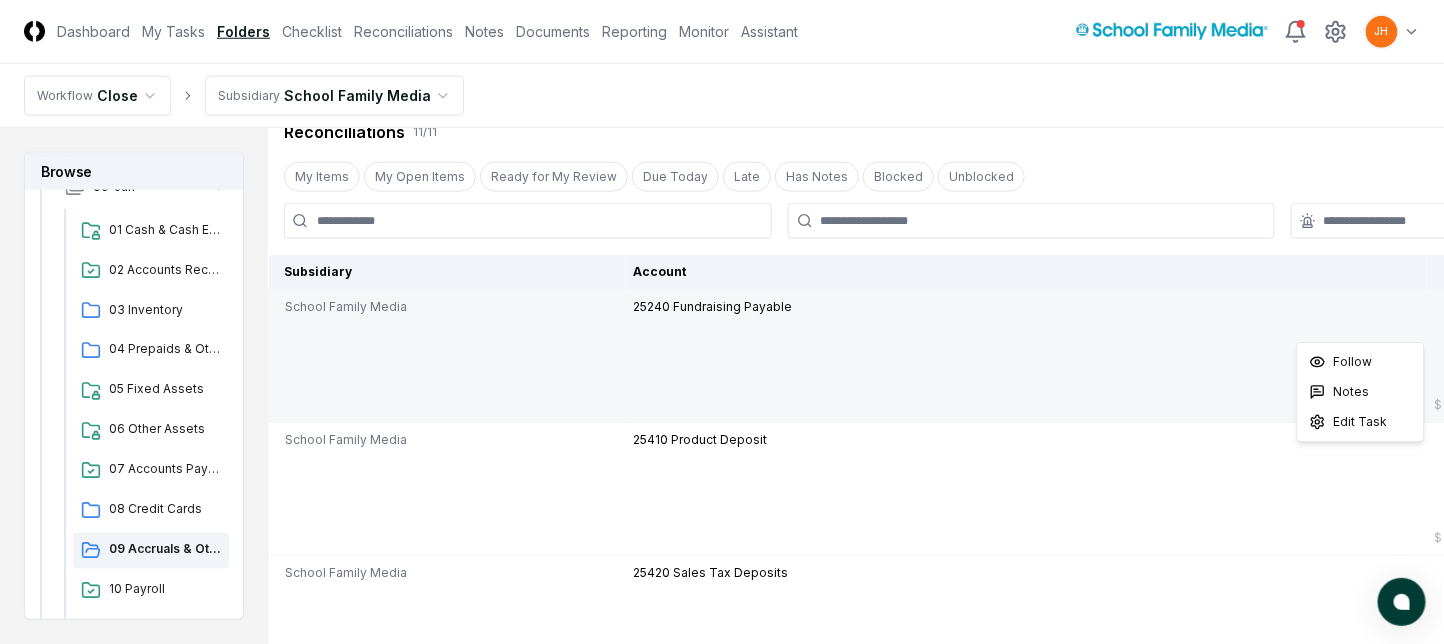click on "More" at bounding box center [2257, 319] 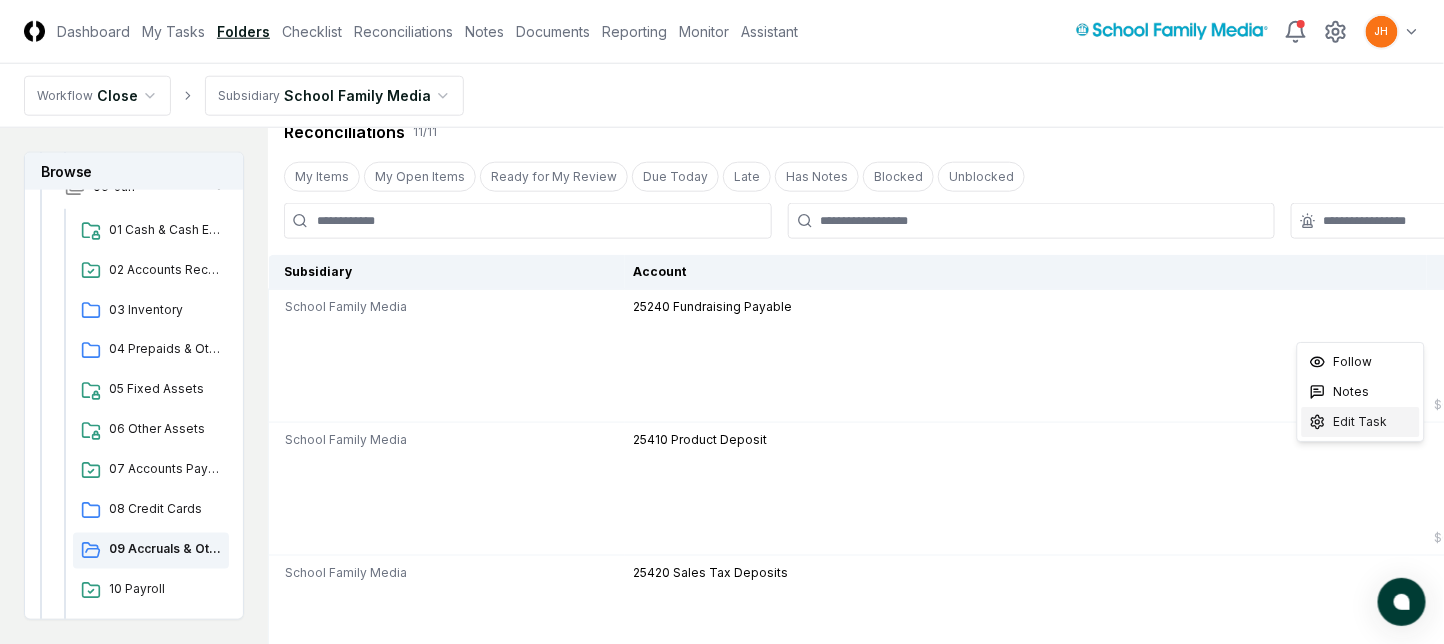 click on "Edit Task" at bounding box center [1361, 422] 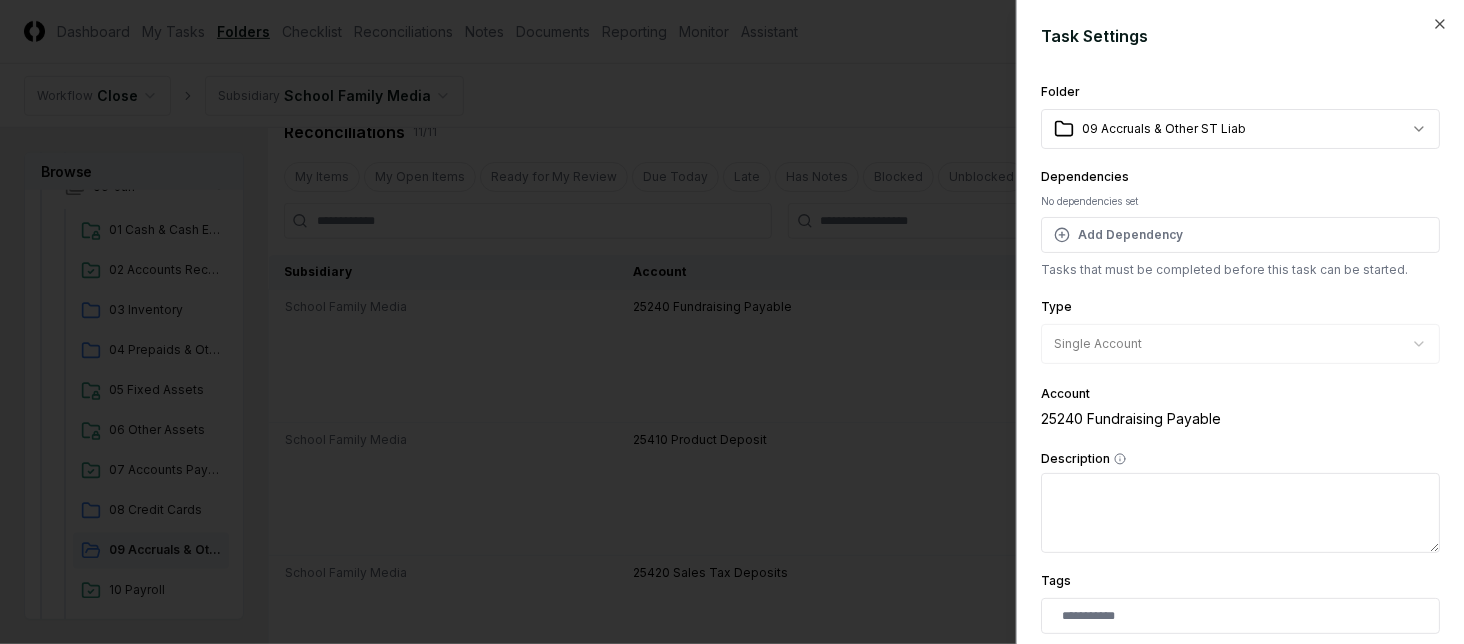 click on "Description" at bounding box center [1240, 513] 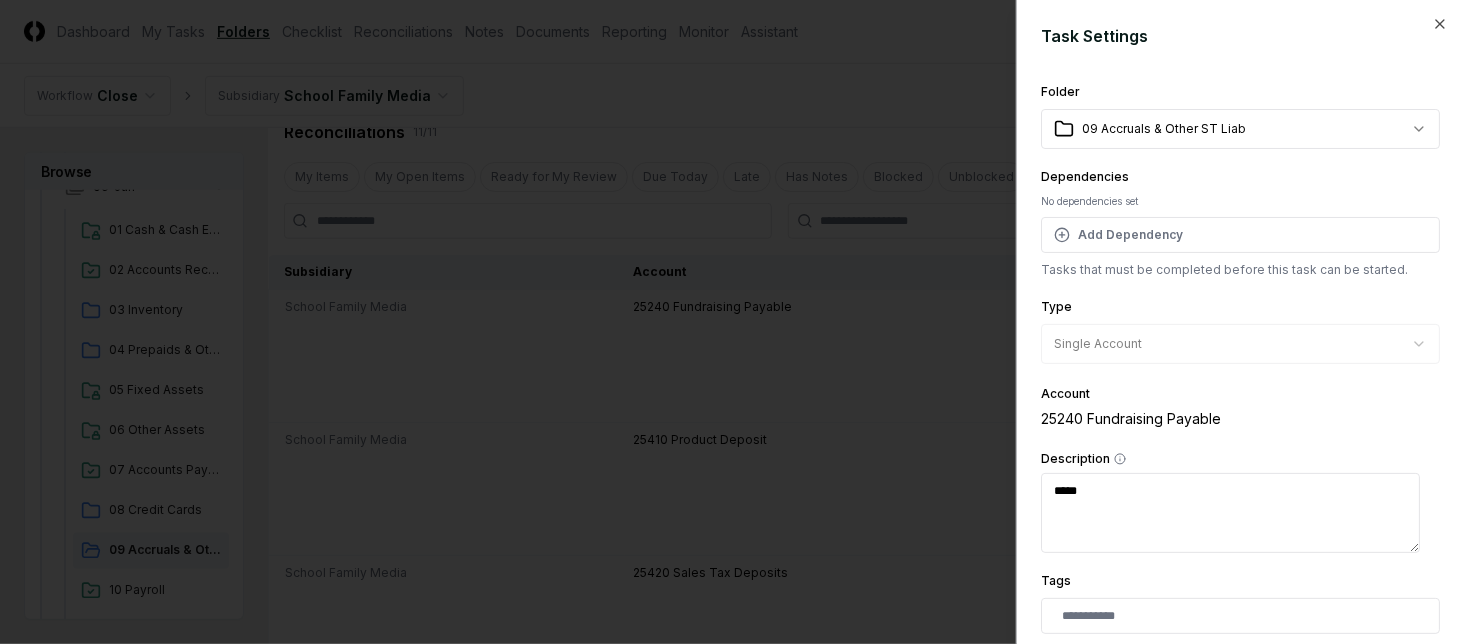 paste on "**********" 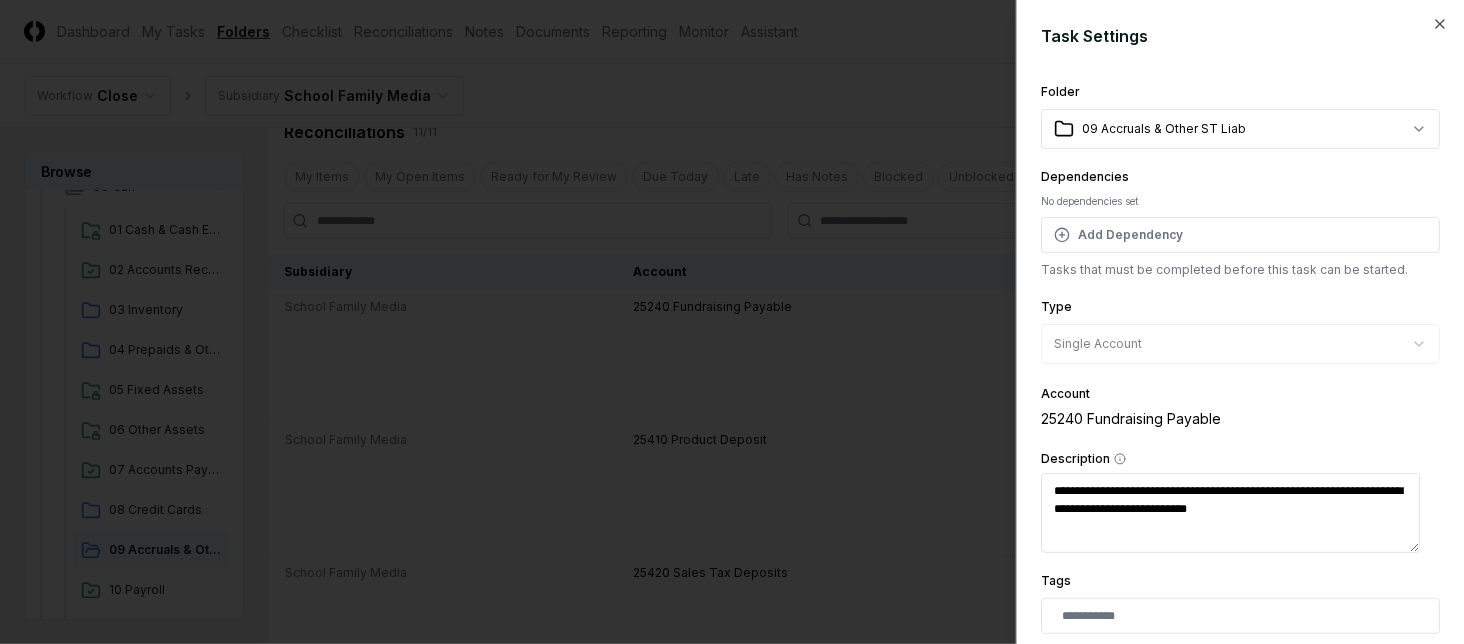 click on "**********" at bounding box center (1230, 513) 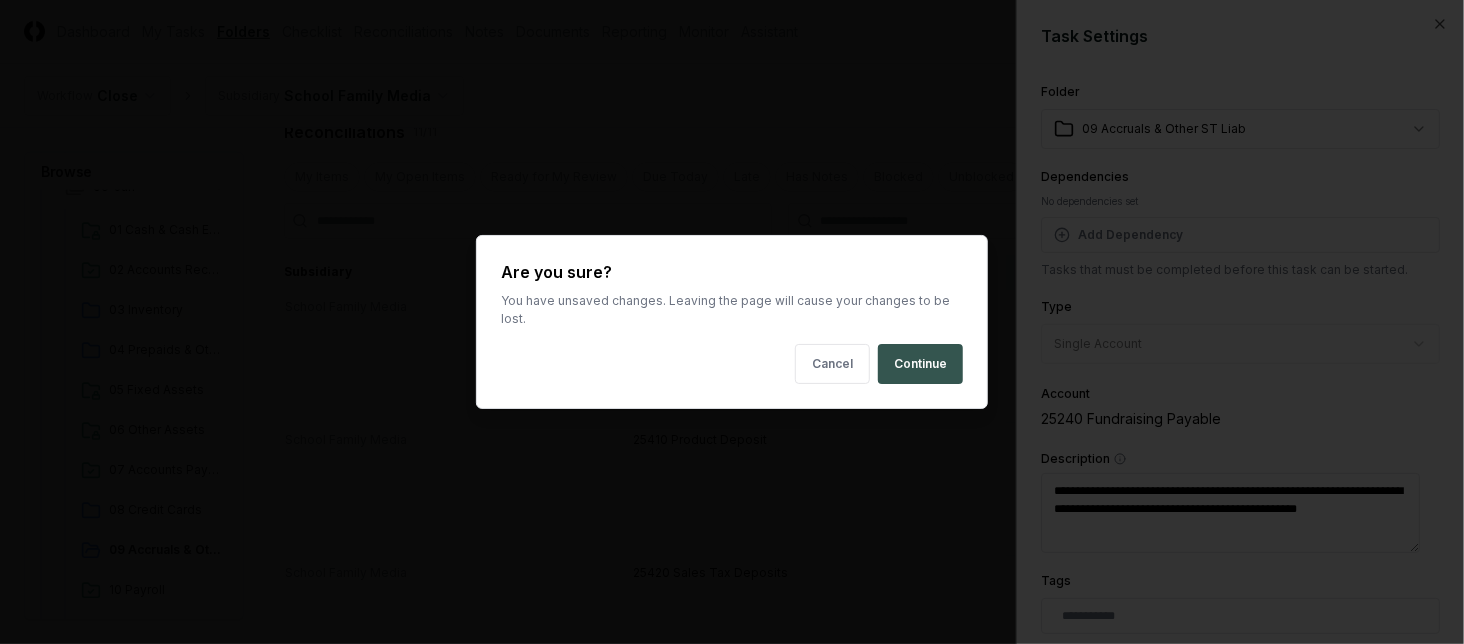 click on "Continue" at bounding box center [920, 364] 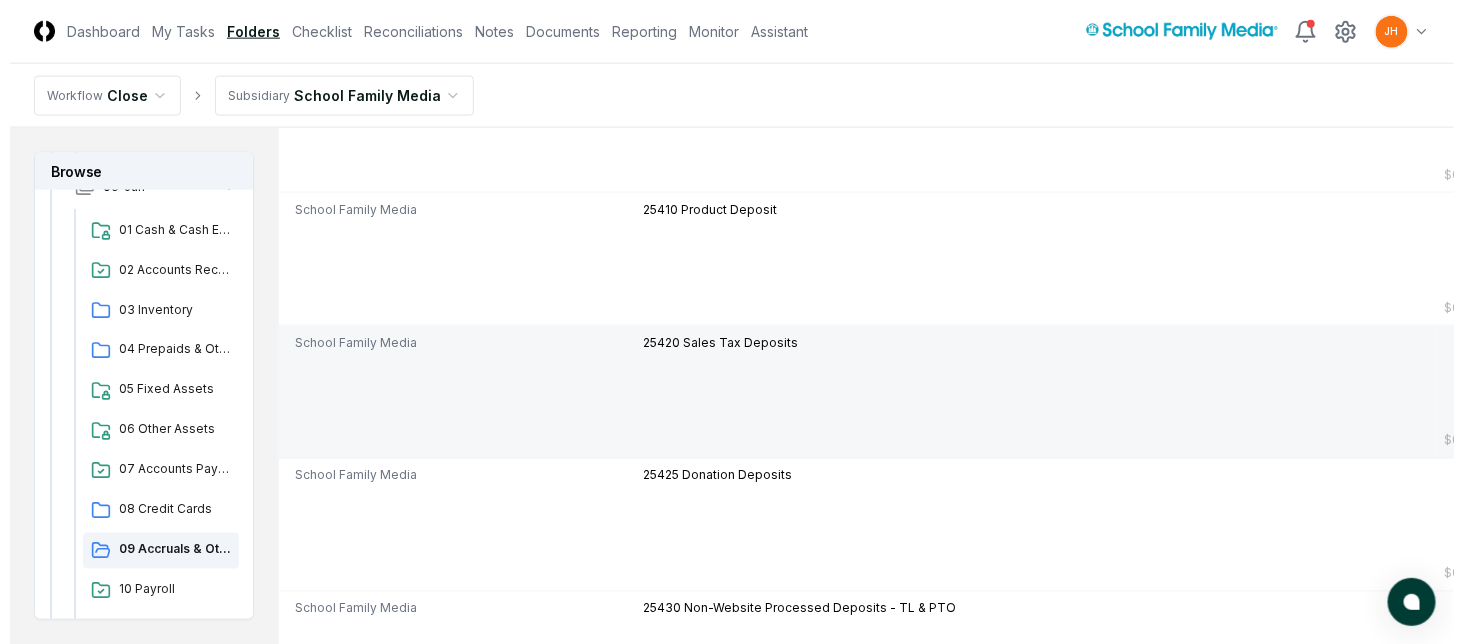scroll, scrollTop: 933, scrollLeft: 0, axis: vertical 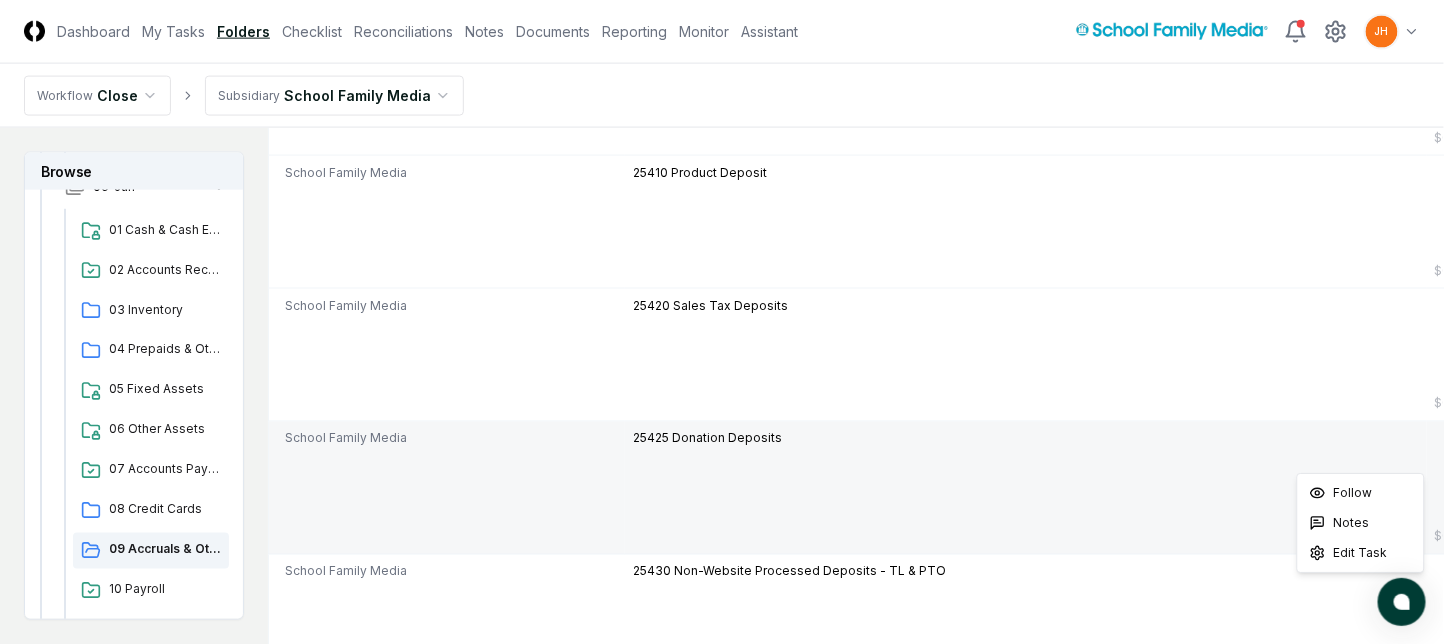 click on "More" at bounding box center [2257, 451] 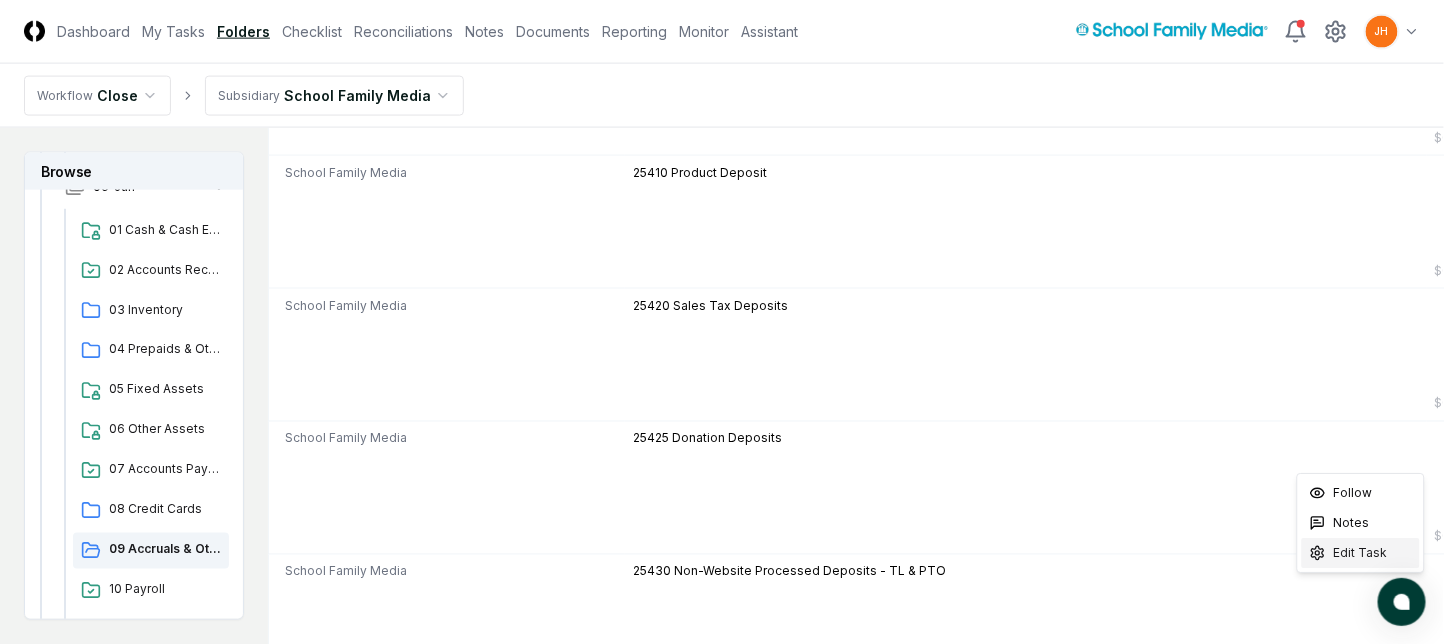 click on "Edit Task" at bounding box center (1361, 553) 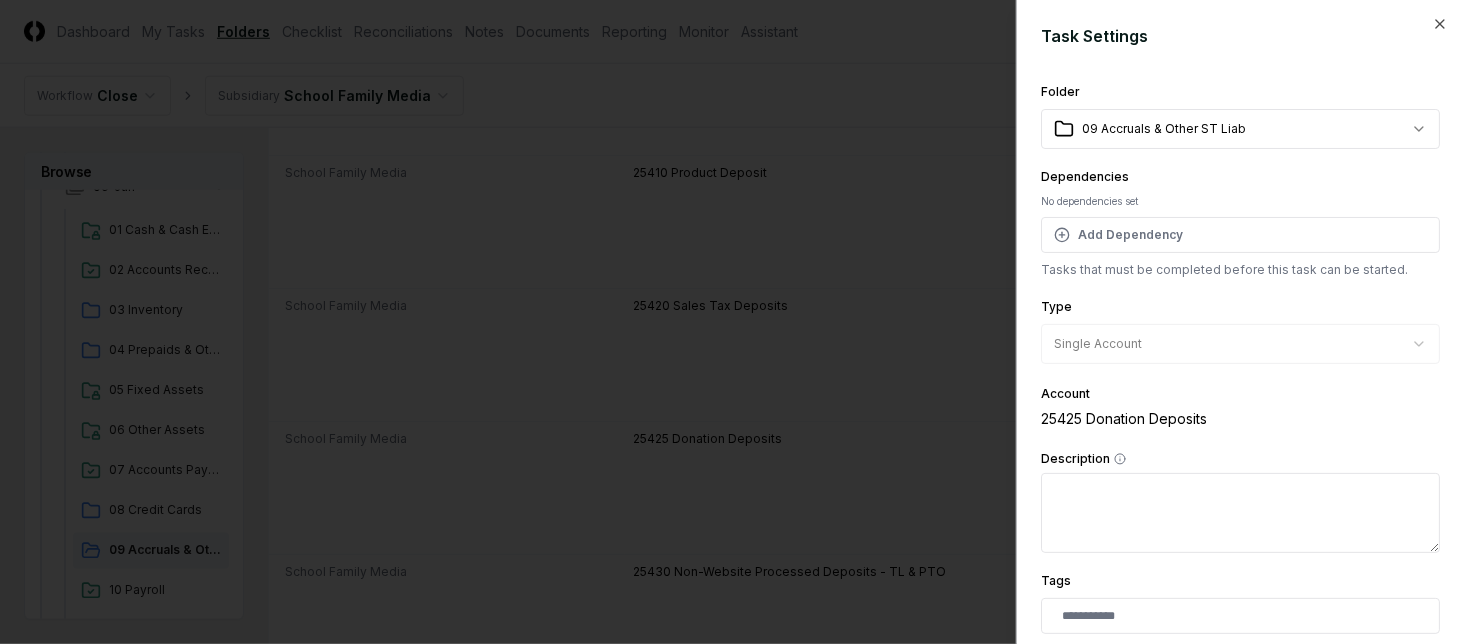 click on "Description" at bounding box center (1240, 513) 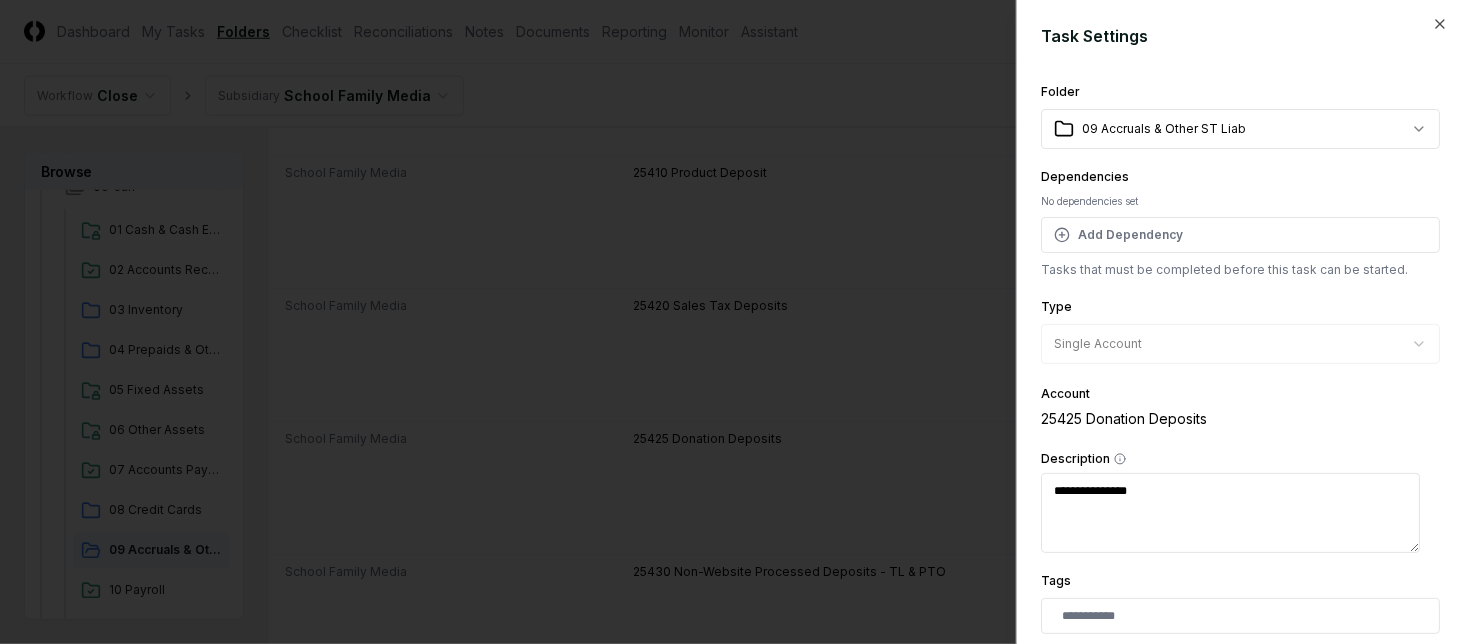 paste on "**********" 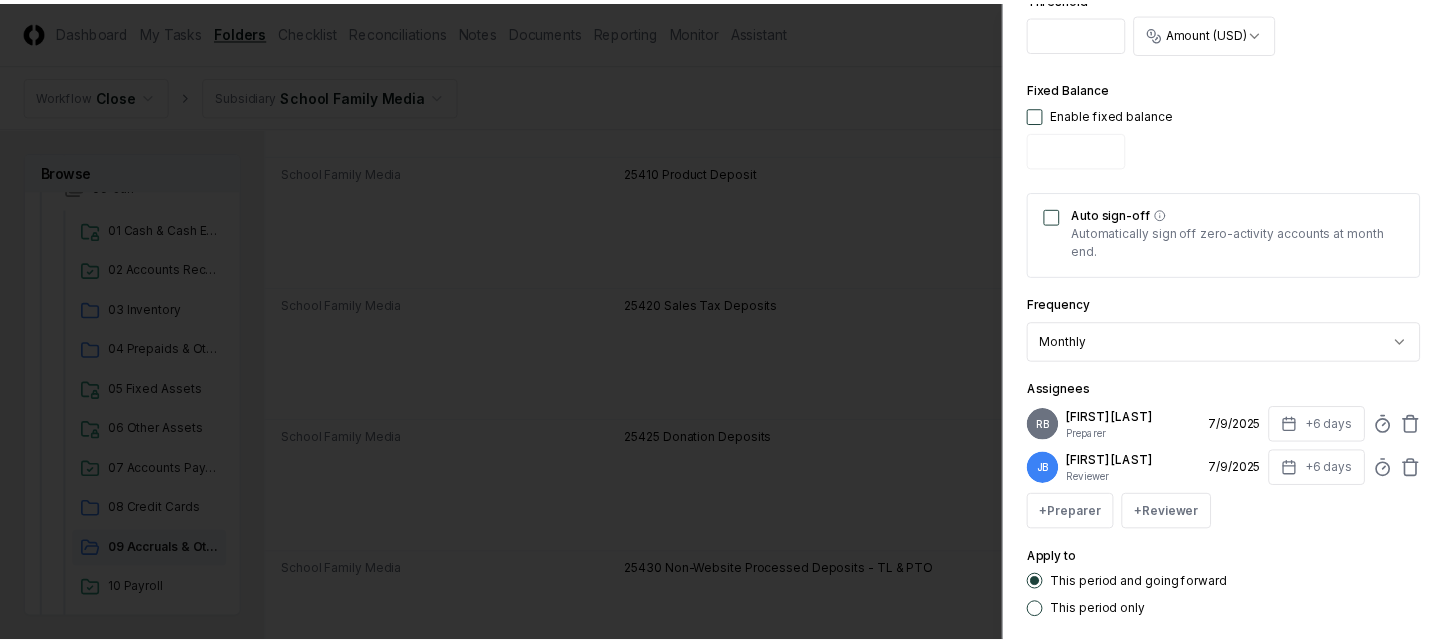 scroll, scrollTop: 770, scrollLeft: 0, axis: vertical 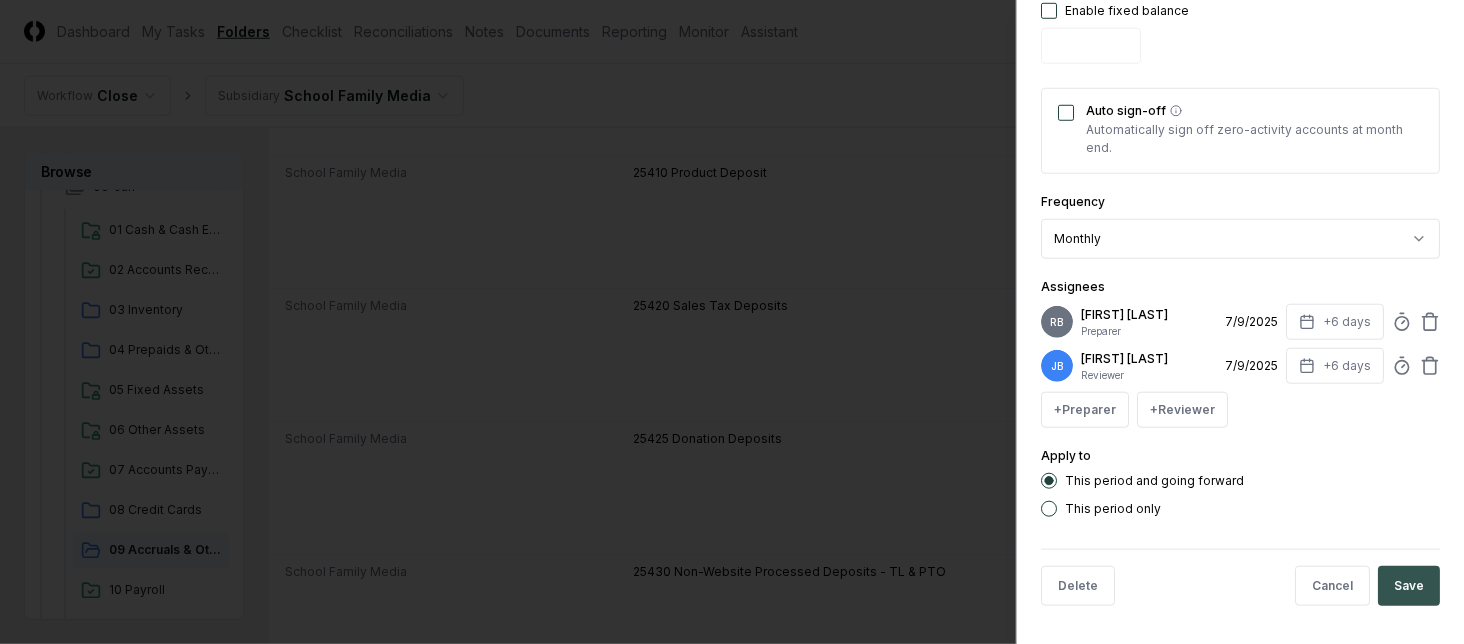 click on "Save" at bounding box center [1409, 586] 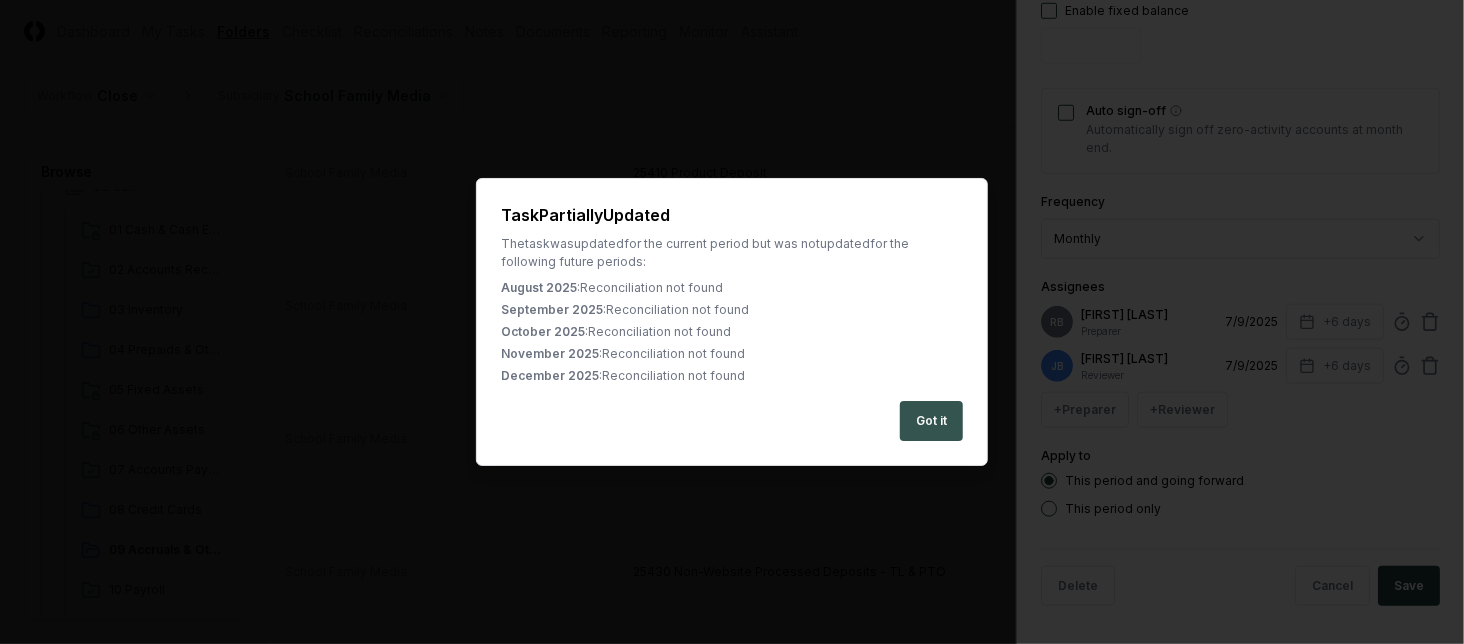 click on "Got it" at bounding box center [732, 421] 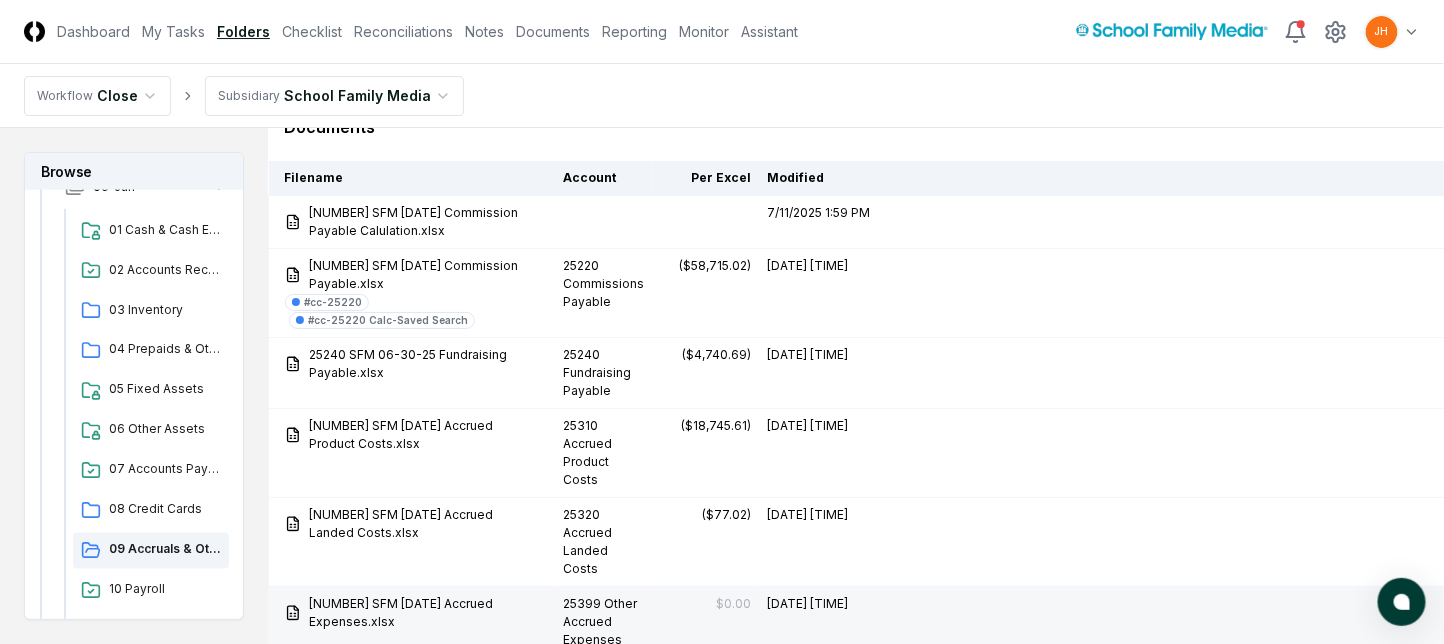 scroll, scrollTop: 2400, scrollLeft: 0, axis: vertical 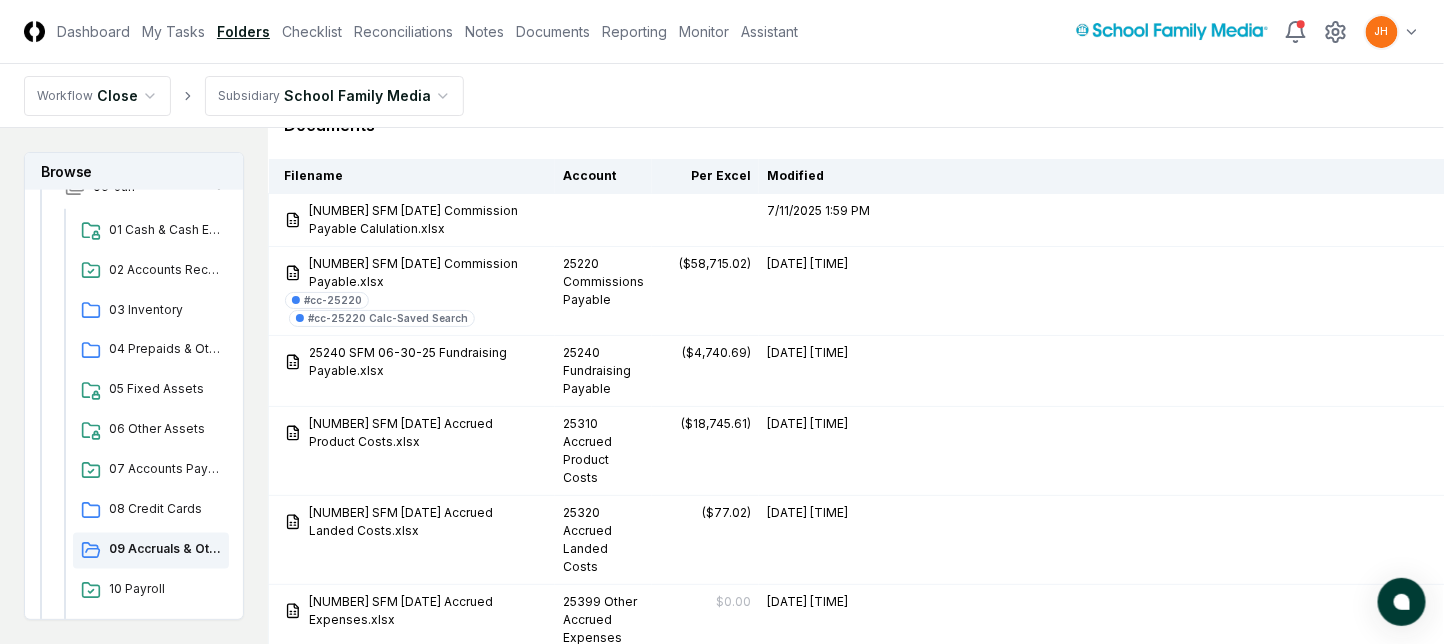 click on "25410 & 25420  SFM 06-30-25 School-Parent Deposits ME Adjustment Calculation & Reconciliation.xlsx" at bounding box center [416, 700] 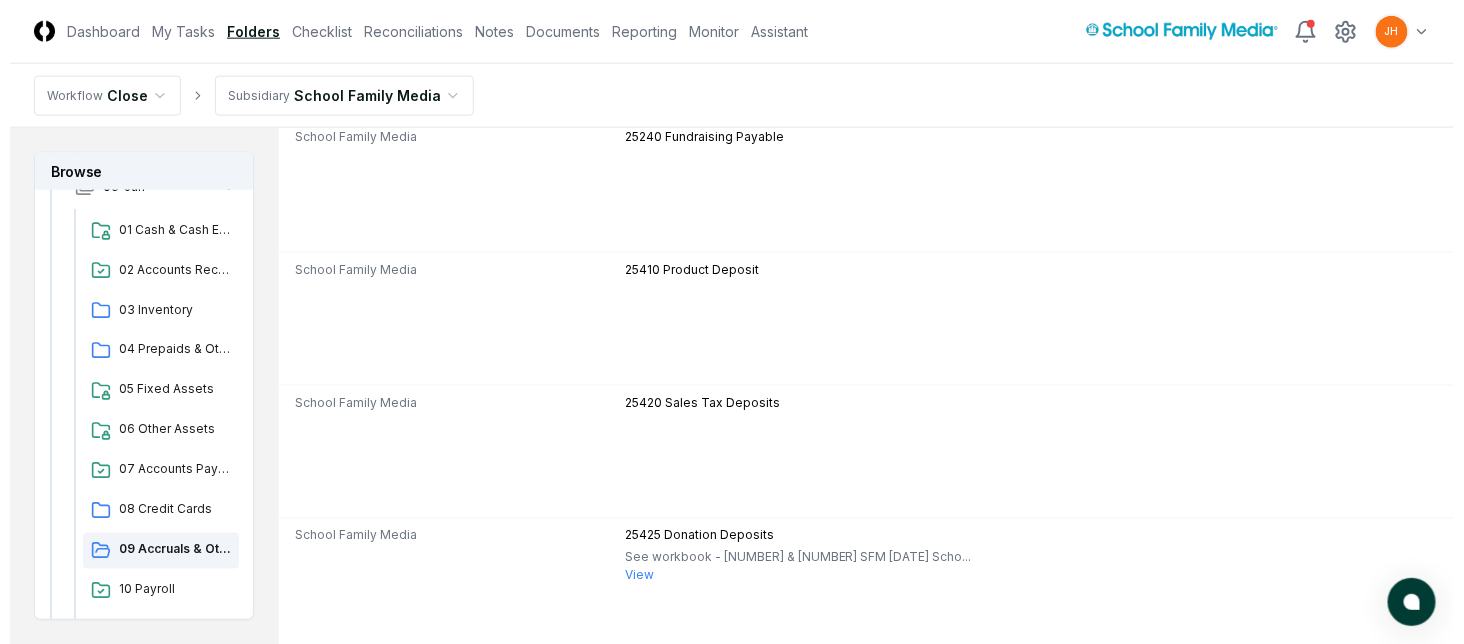 scroll, scrollTop: 800, scrollLeft: 0, axis: vertical 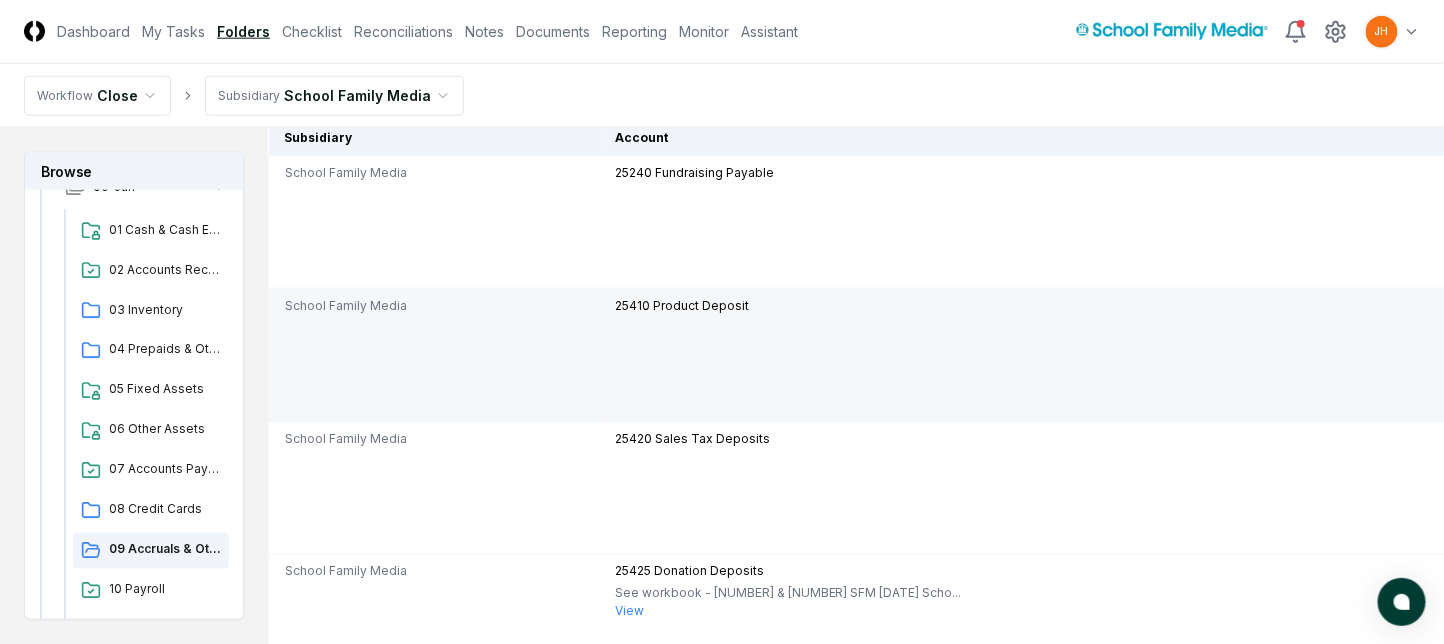 click 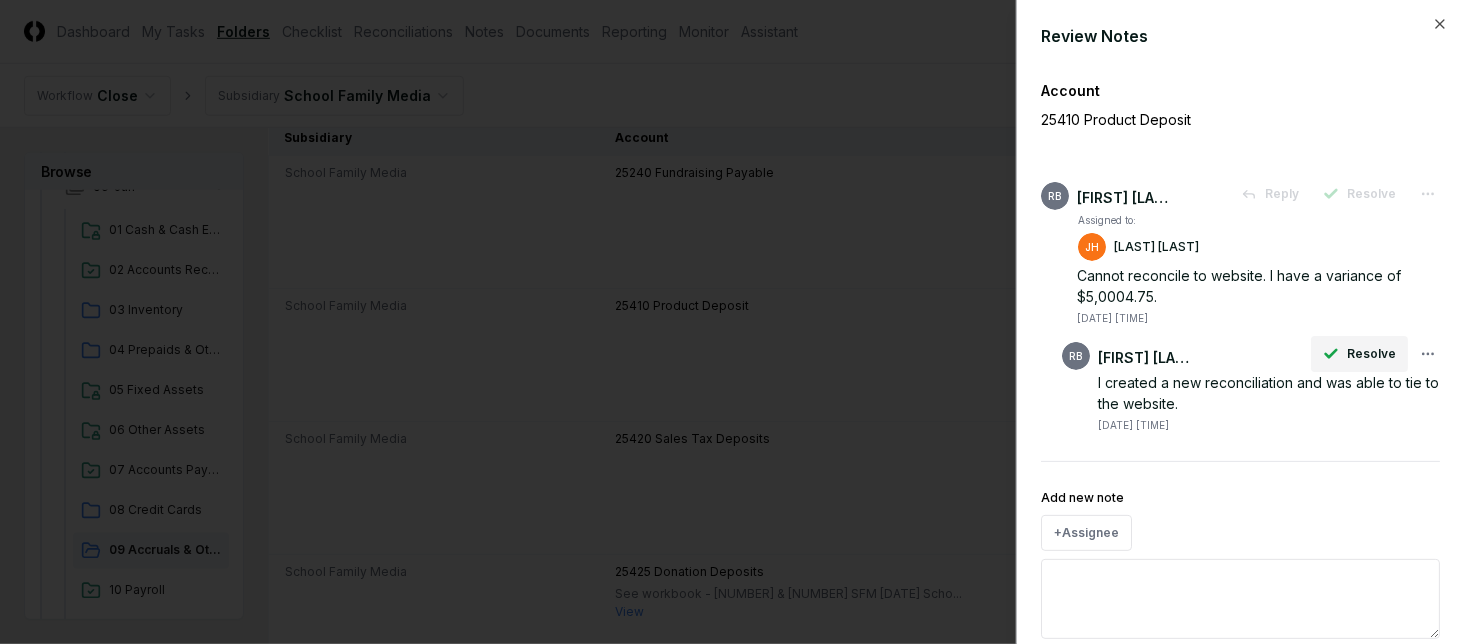 click on "Resolve" at bounding box center [1371, 354] 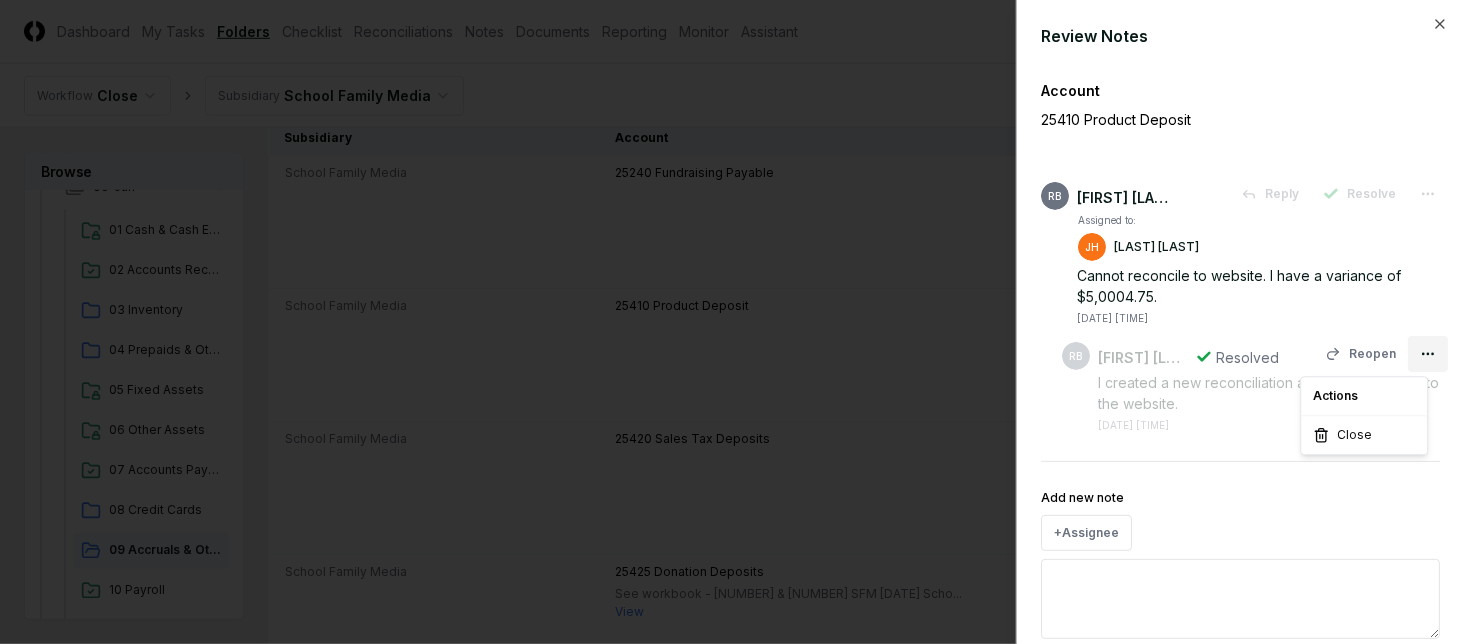 click on "CloseCore Dashboard My Tasks Folders Checklist Reconciliations Notes Documents Reporting Monitor Assistant Toggle navigation menu   JH Toggle user menu Workflow Close Subsidiary School Family Media Browse Workflow Permanent File 2025 12-Dec 11-Nov 10-Oct 09-Sep 08-Aug 07-Jul 01 Cash & Cash Equivalents 02 Accounts Receivable 03 Inventory 04 Prepaids & Other Current Assets 05 Fixed Assets 06 Other Assets 07 Accounts Payable 08 Credit Cards 09 Accruals & Other ST Liab 10 Payroll 11 Deferred Revenue 12 Sales Tax 13 Debt 14 Long Term Liabilities 15 Equity 16 Leases Income Statement & Other ME Tasks 06-Jun 01 Cash & Cash Equivalents 02 Accounts Receivable 03 Inventory 04 Prepaids & Other Current Assets 05 Fixed Assets 06 Other Assets 07 Accounts Payable 08 Credit Cards 09 Accruals & Other ST Liab 10 Payroll 11 Deferred Revenue 12 Sales Tax 13 Debt 14 Long Term Liabilities 15 Equity 16 Leases Income Statement & Other ME Tasks 05-May 04-Apr 03-Mar 02-Feb 01-Jan Change Folder Cancel Reassign View on  One Drive 4 / 4" at bounding box center (722, 1280) 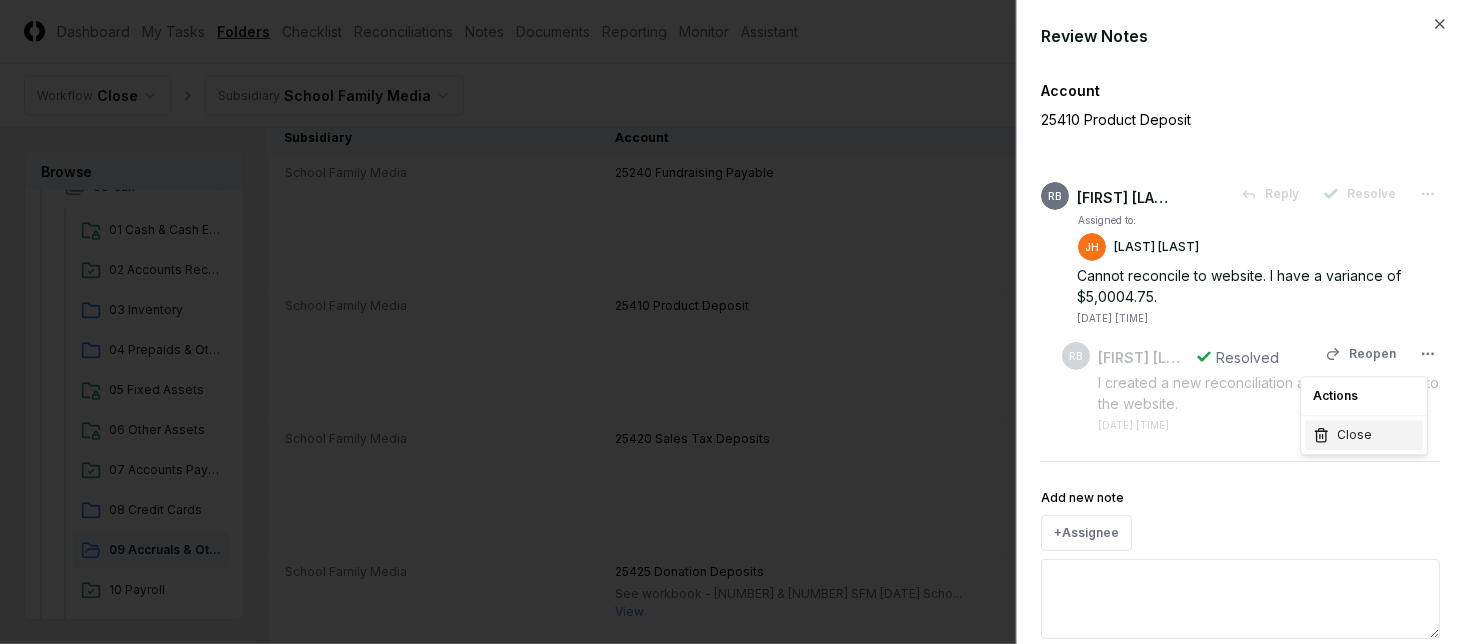 click on "Close" at bounding box center [1365, 435] 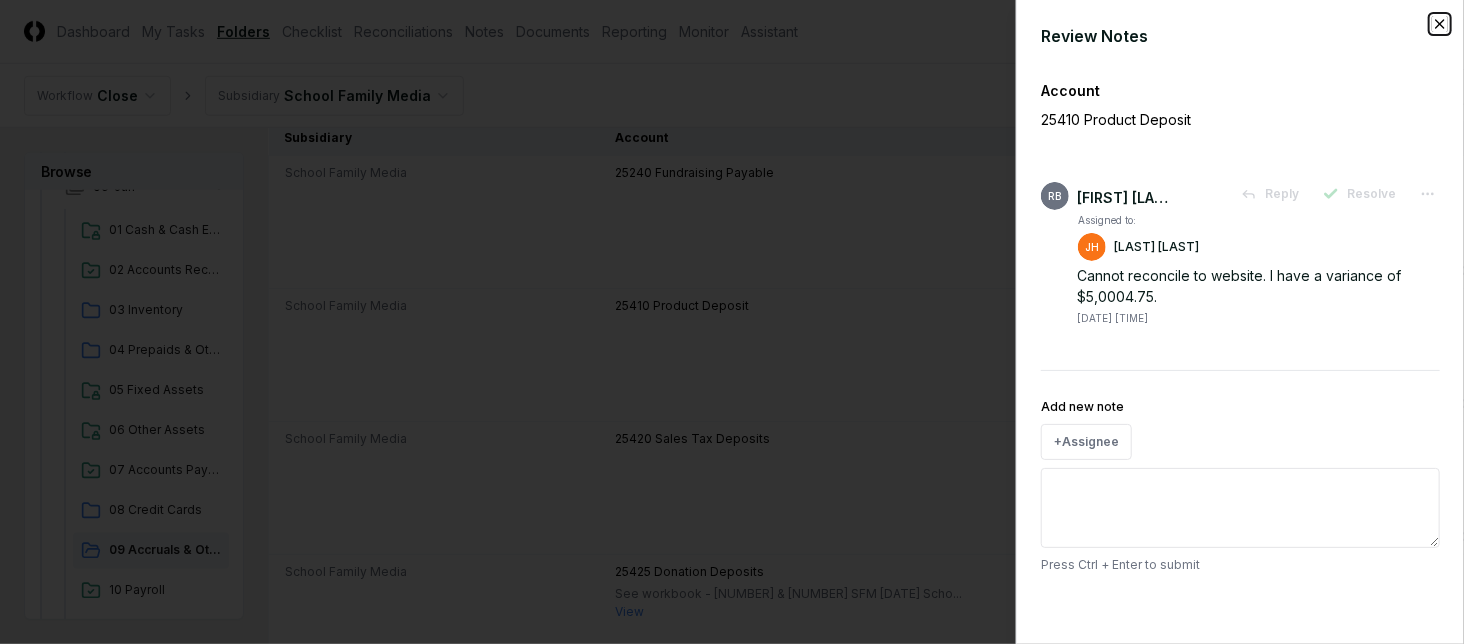 click 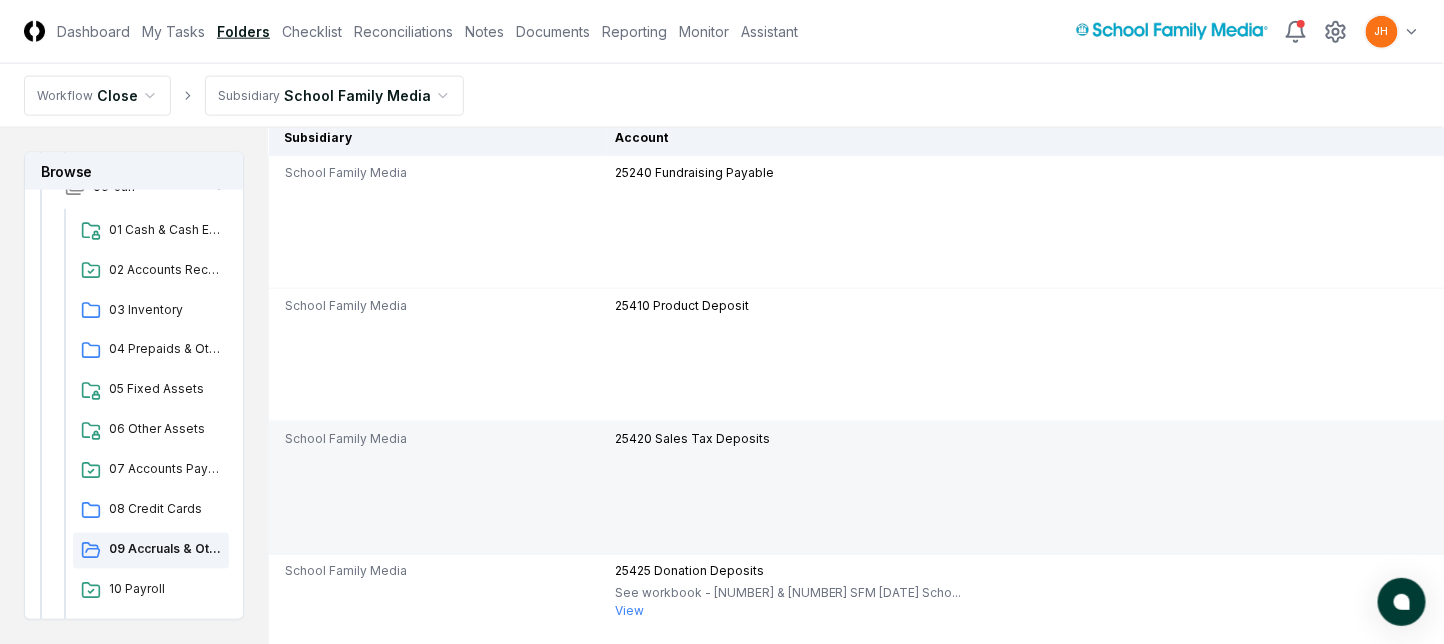 click on "1 Notes" at bounding box center (2200, 451) 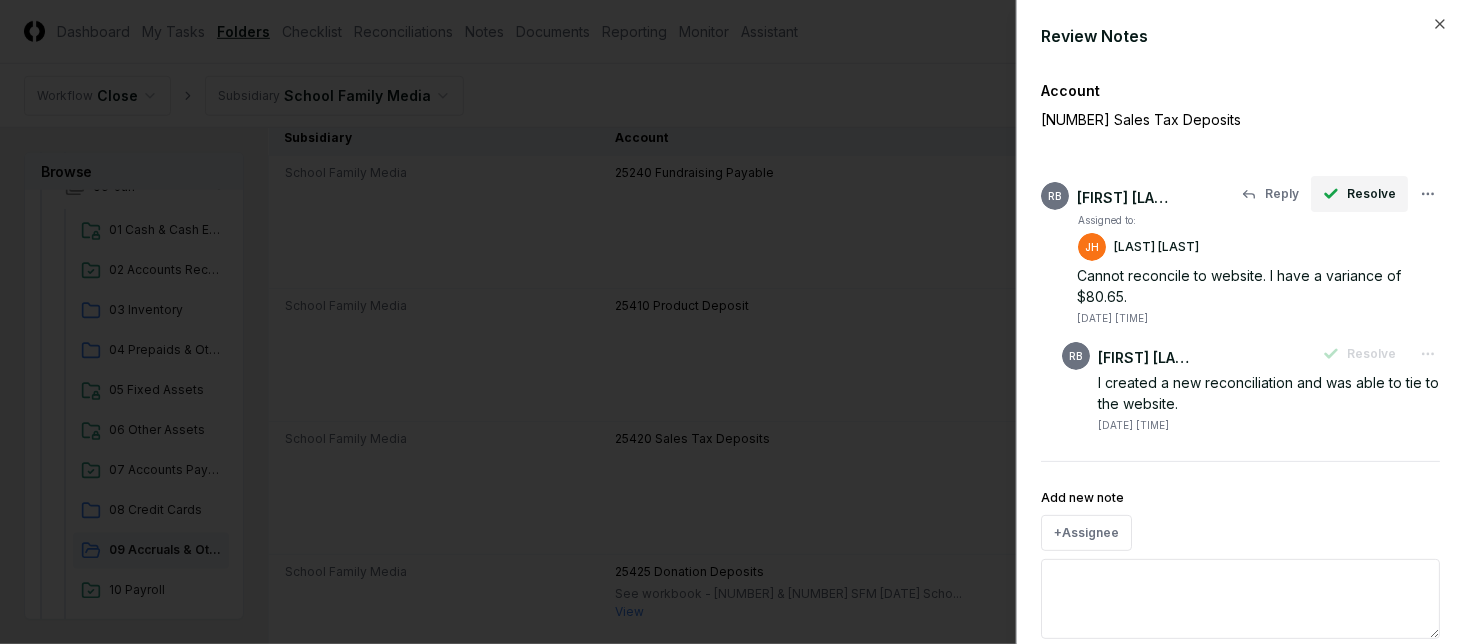 click on "Resolve" at bounding box center (1371, 194) 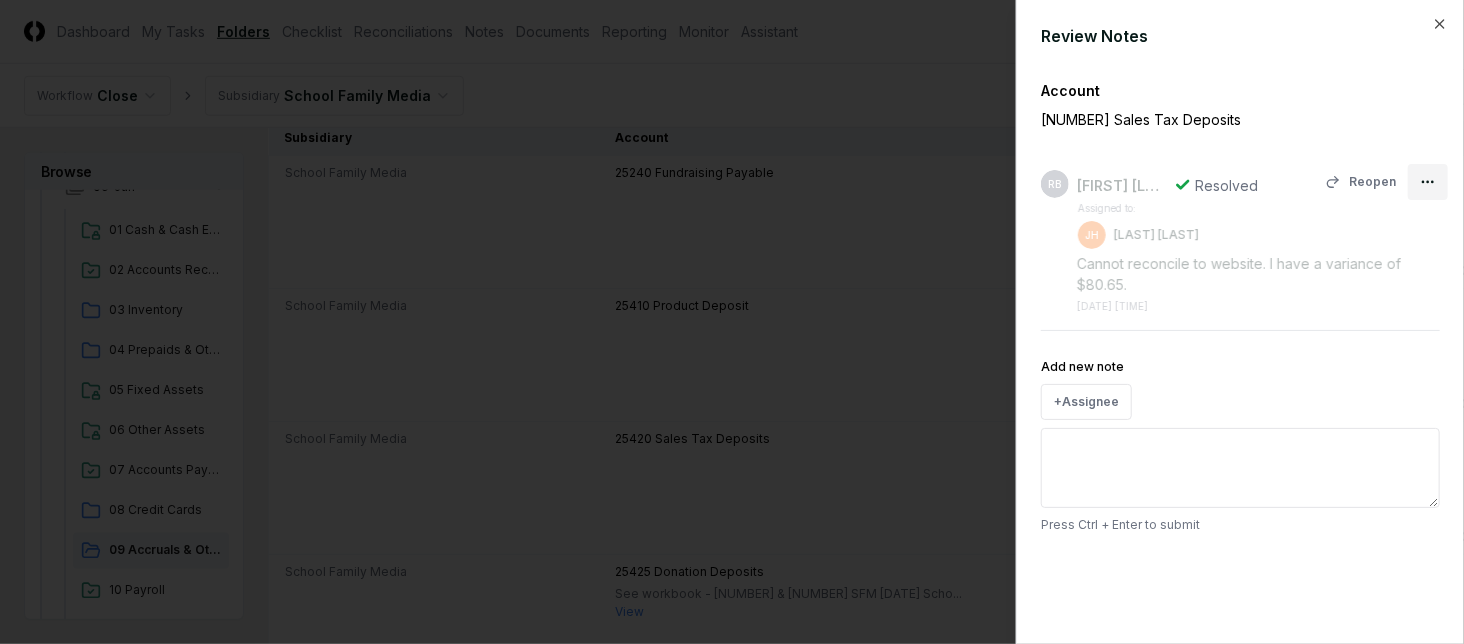 click on "CloseCore Dashboard My Tasks Folders Checklist Reconciliations Notes Documents Reporting Monitor Assistant Toggle navigation menu   JH Toggle user menu Workflow Close Subsidiary School Family Media Browse Workflow Permanent File 2025 12-Dec 11-Nov 10-Oct 09-Sep 08-Aug 07-Jul 01 Cash & Cash Equivalents 02 Accounts Receivable 03 Inventory 04 Prepaids & Other Current Assets 05 Fixed Assets 06 Other Assets 07 Accounts Payable 08 Credit Cards 09 Accruals & Other ST Liab 10 Payroll 11 Deferred Revenue 12 Sales Tax 13 Debt 14 Long Term Liabilities 15 Equity 16 Leases Income Statement & Other ME Tasks 06-Jun 01 Cash & Cash Equivalents 02 Accounts Receivable 03 Inventory 04 Prepaids & Other Current Assets 05 Fixed Assets 06 Other Assets 07 Accounts Payable 08 Credit Cards 09 Accruals & Other ST Liab 10 Payroll 11 Deferred Revenue 12 Sales Tax 13 Debt 14 Long Term Liabilities 15 Equity 16 Leases Income Statement & Other ME Tasks 05-May 04-Apr 03-Mar 02-Feb 01-Jan Change Folder Cancel Reassign View on  One Drive 4 / 4" at bounding box center (722, 1280) 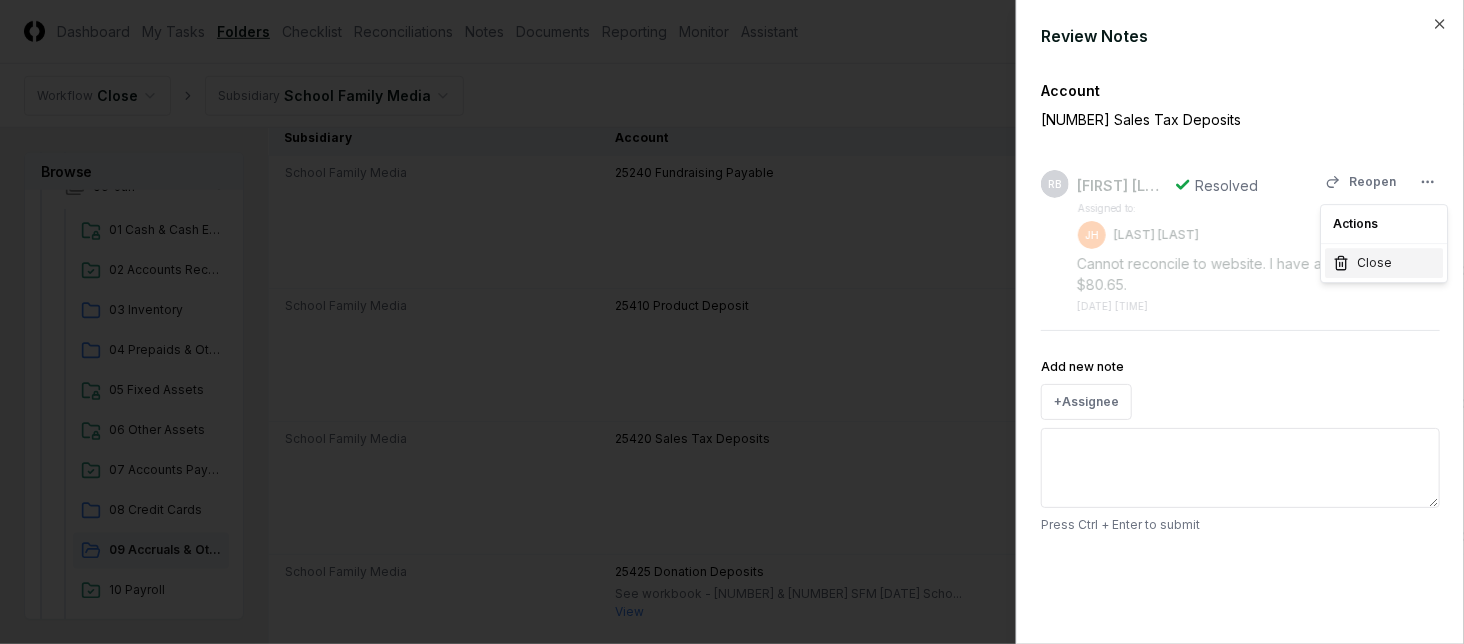 click on "Close" at bounding box center (1374, 263) 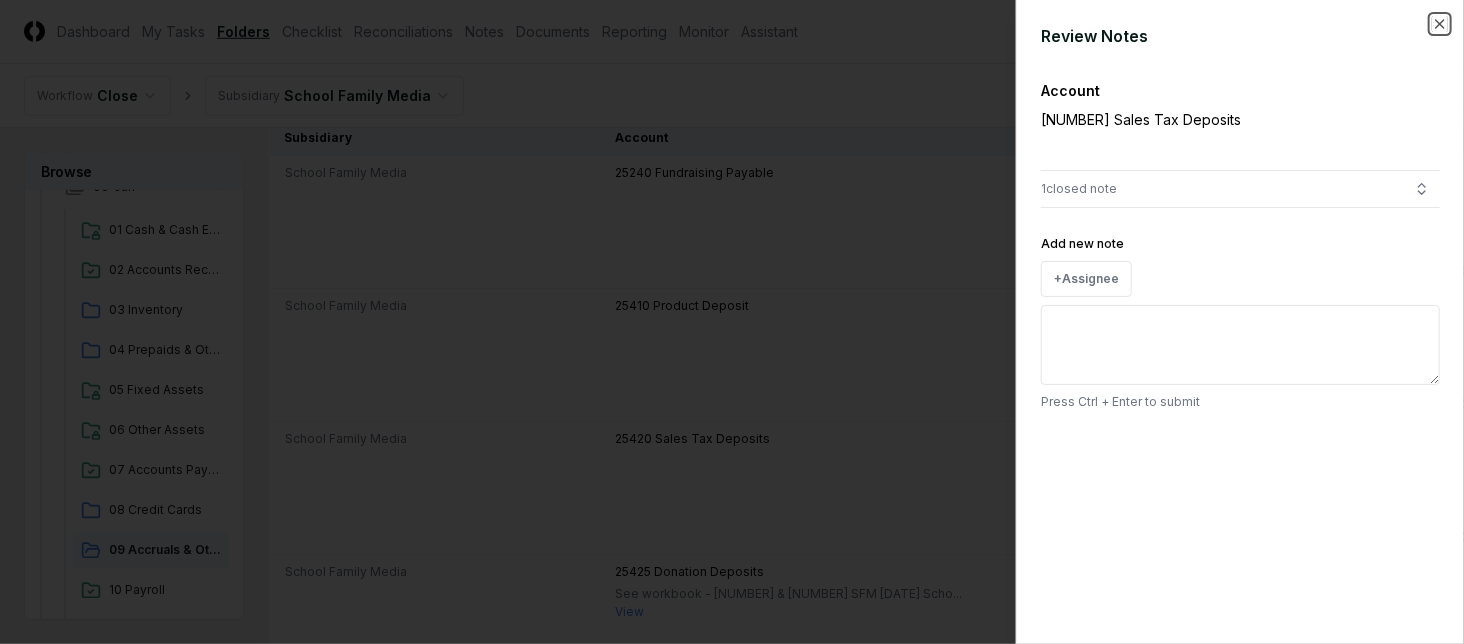 click 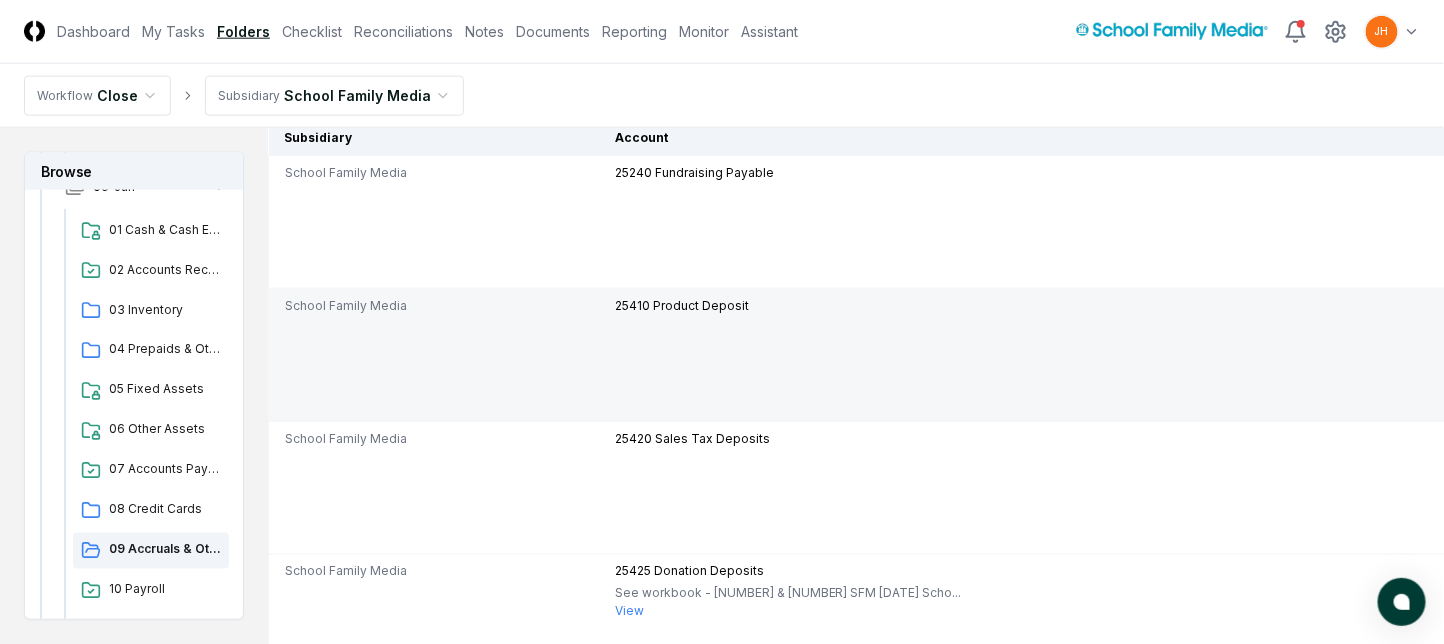 click 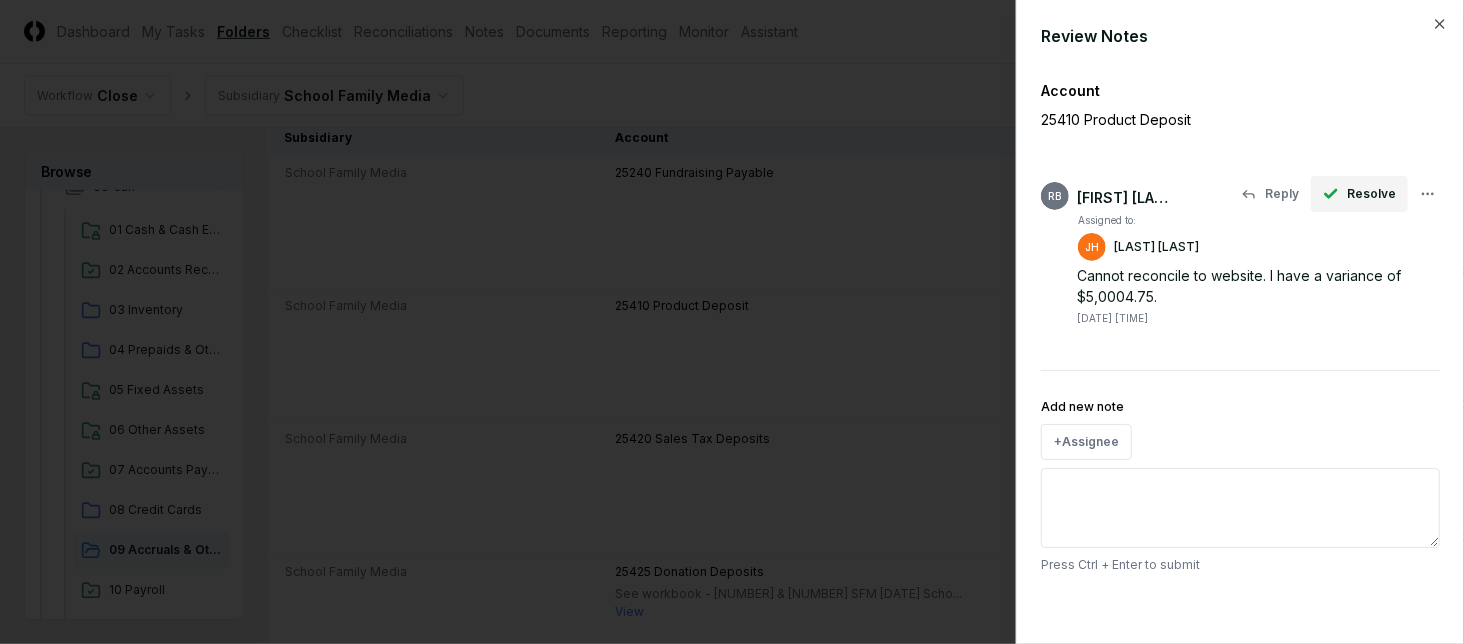 click on "Resolve" at bounding box center (1371, 194) 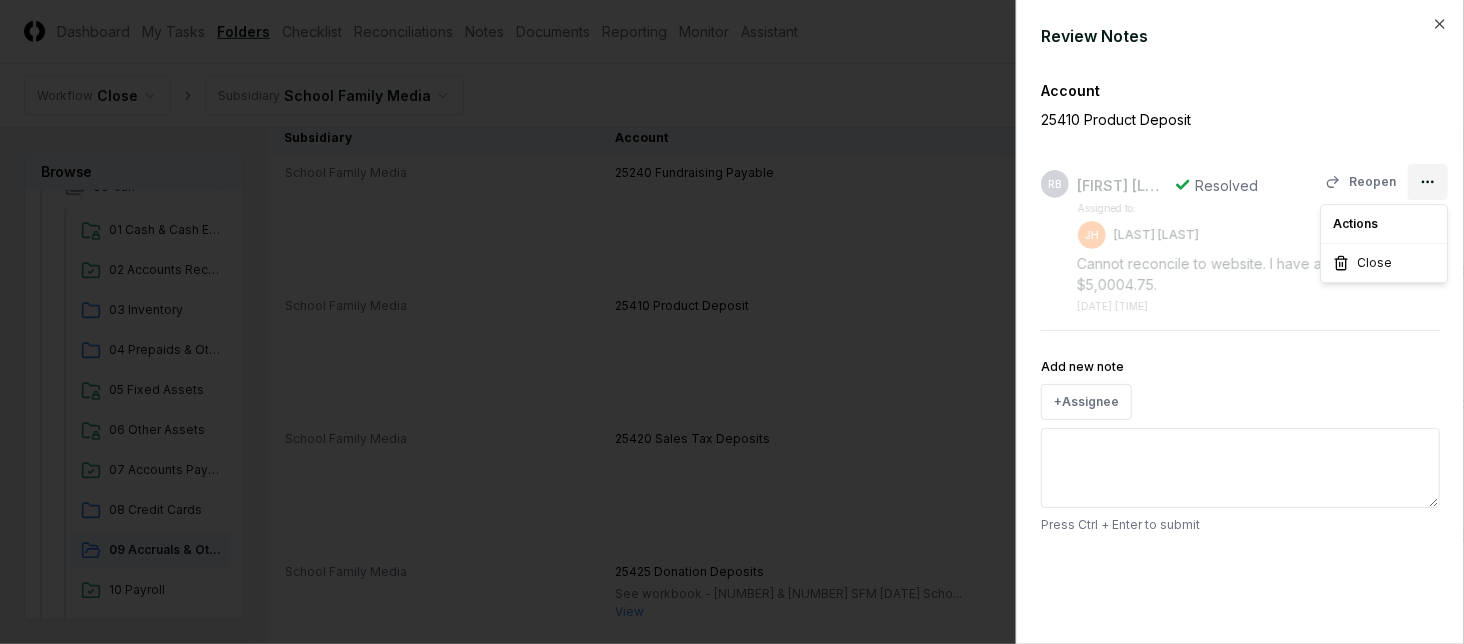 click on "CloseCore Dashboard My Tasks Folders Checklist Reconciliations Notes Documents Reporting Monitor Assistant Toggle navigation menu   JH Toggle user menu Workflow Close Subsidiary School Family Media Browse Workflow Permanent File 2025 12-Dec 11-Nov 10-Oct 09-Sep 08-Aug 07-Jul 01 Cash & Cash Equivalents 02 Accounts Receivable 03 Inventory 04 Prepaids & Other Current Assets 05 Fixed Assets 06 Other Assets 07 Accounts Payable 08 Credit Cards 09 Accruals & Other ST Liab 10 Payroll 11 Deferred Revenue 12 Sales Tax 13 Debt 14 Long Term Liabilities 15 Equity 16 Leases Income Statement & Other ME Tasks 06-Jun 01 Cash & Cash Equivalents 02 Accounts Receivable 03 Inventory 04 Prepaids & Other Current Assets 05 Fixed Assets 06 Other Assets 07 Accounts Payable 08 Credit Cards 09 Accruals & Other ST Liab 10 Payroll 11 Deferred Revenue 12 Sales Tax 13 Debt 14 Long Term Liabilities 15 Equity 16 Leases Income Statement & Other ME Tasks 05-May 04-Apr 03-Mar 02-Feb 01-Jan Change Folder Cancel Reassign View on  One Drive 4 / 4" at bounding box center (722, 1280) 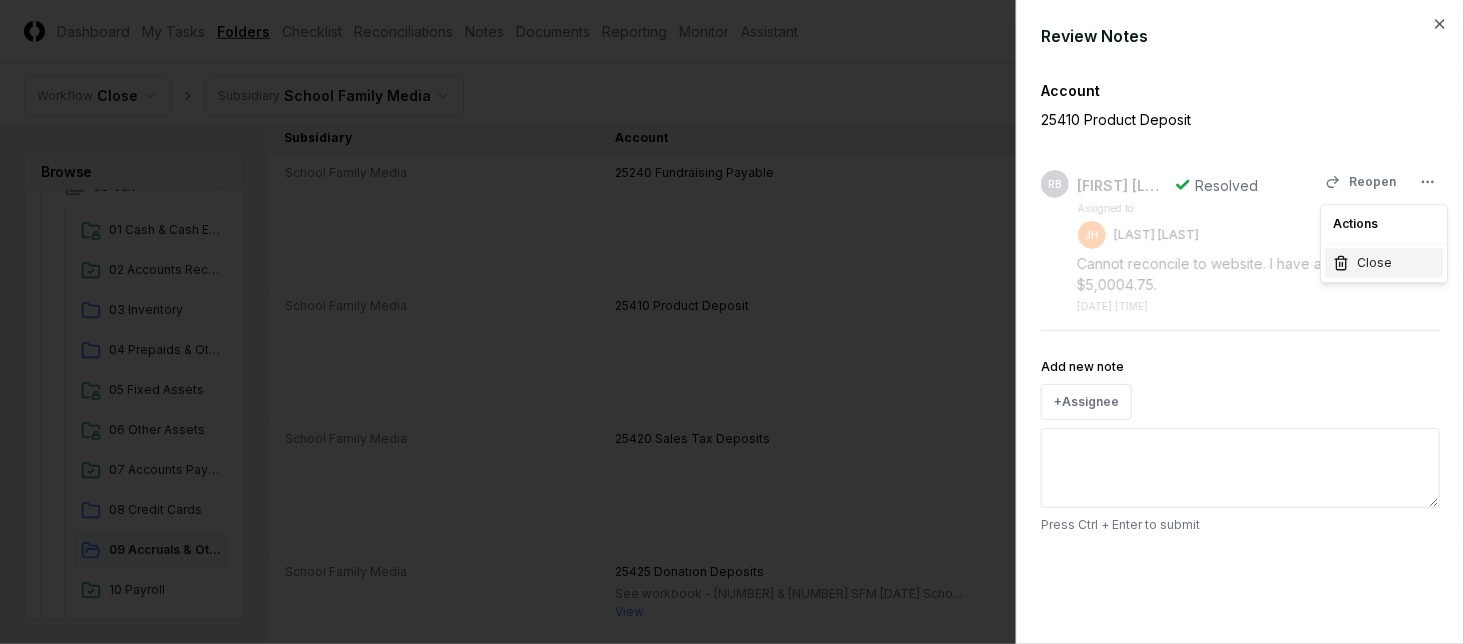 click on "Close" at bounding box center (1384, 263) 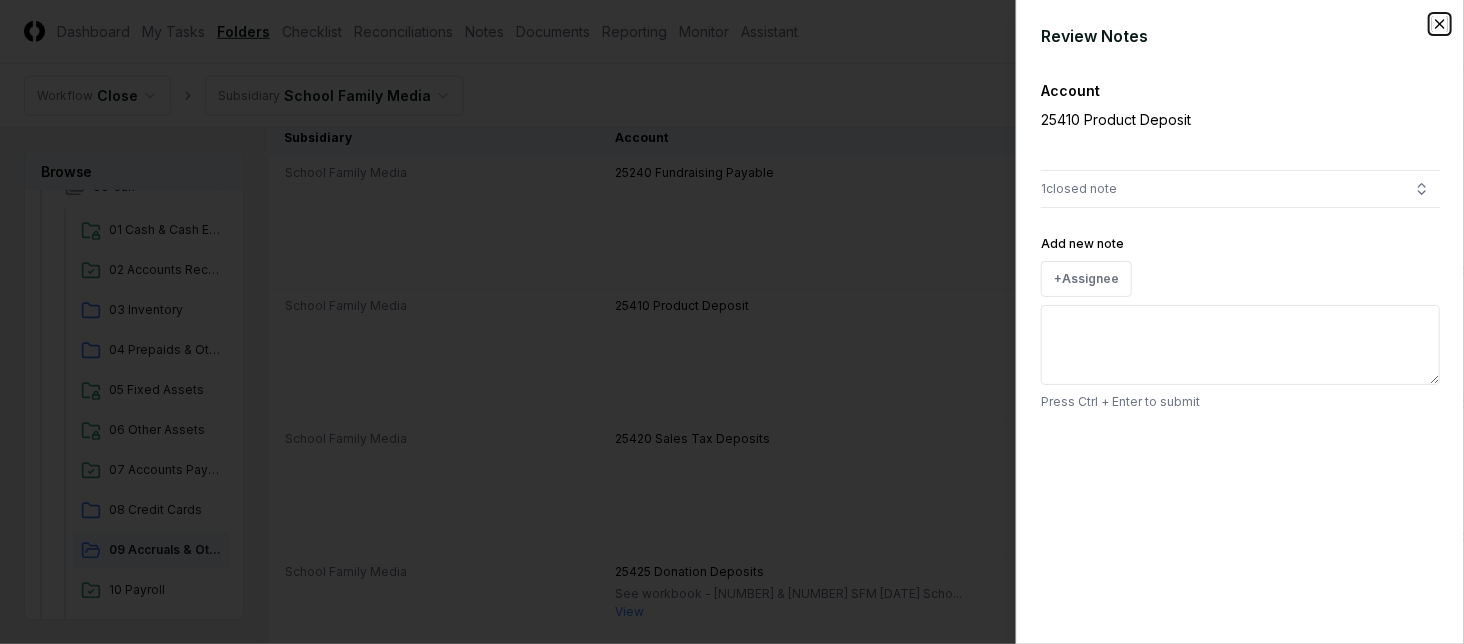 click 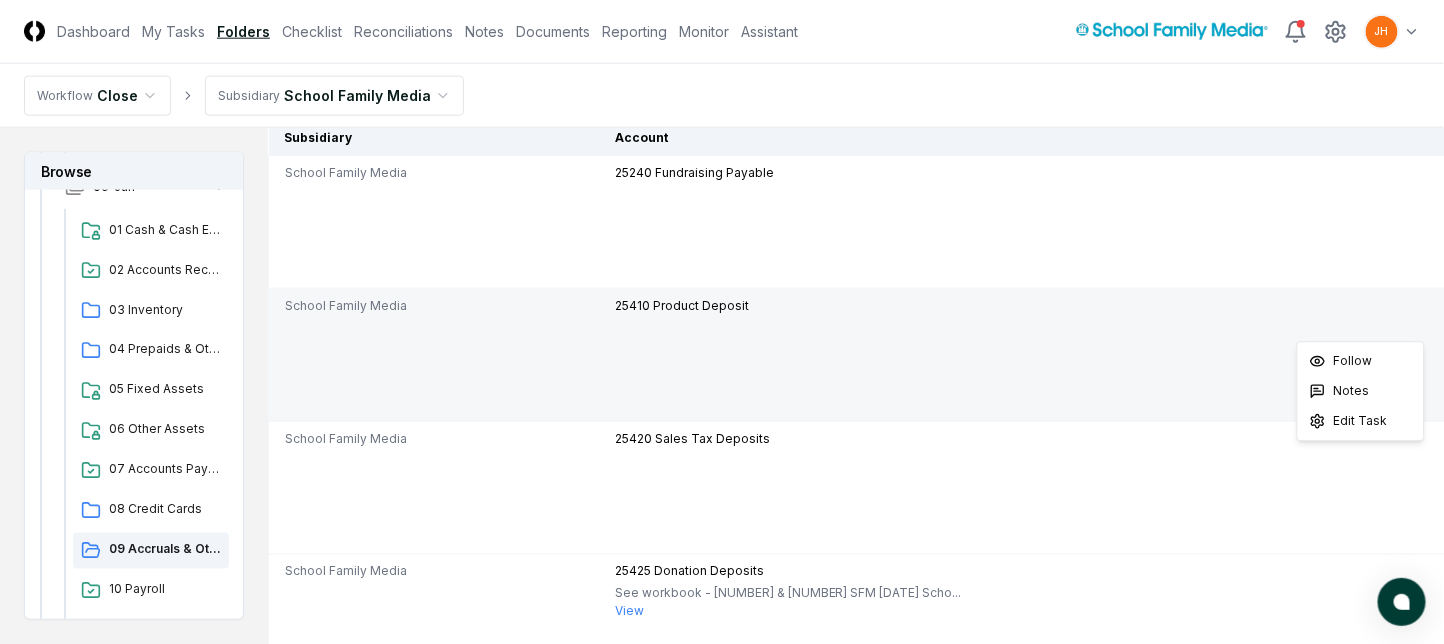 click 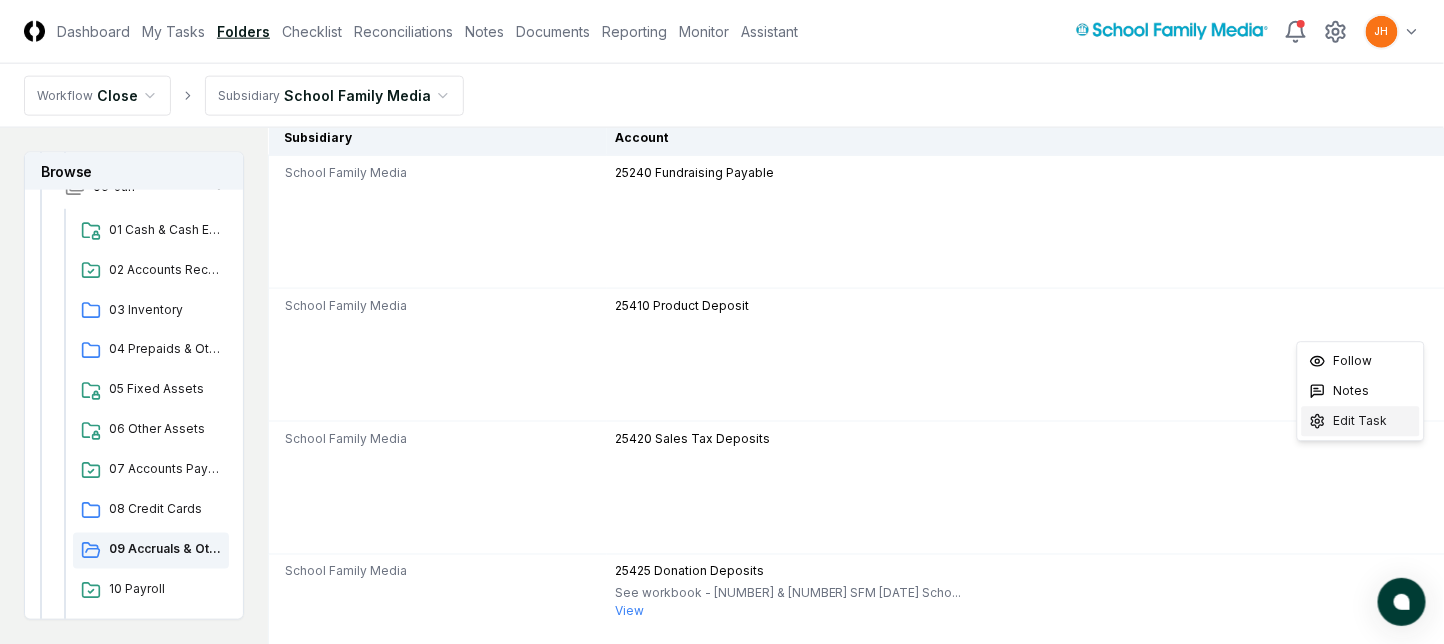 click on "Edit Task" at bounding box center (1361, 421) 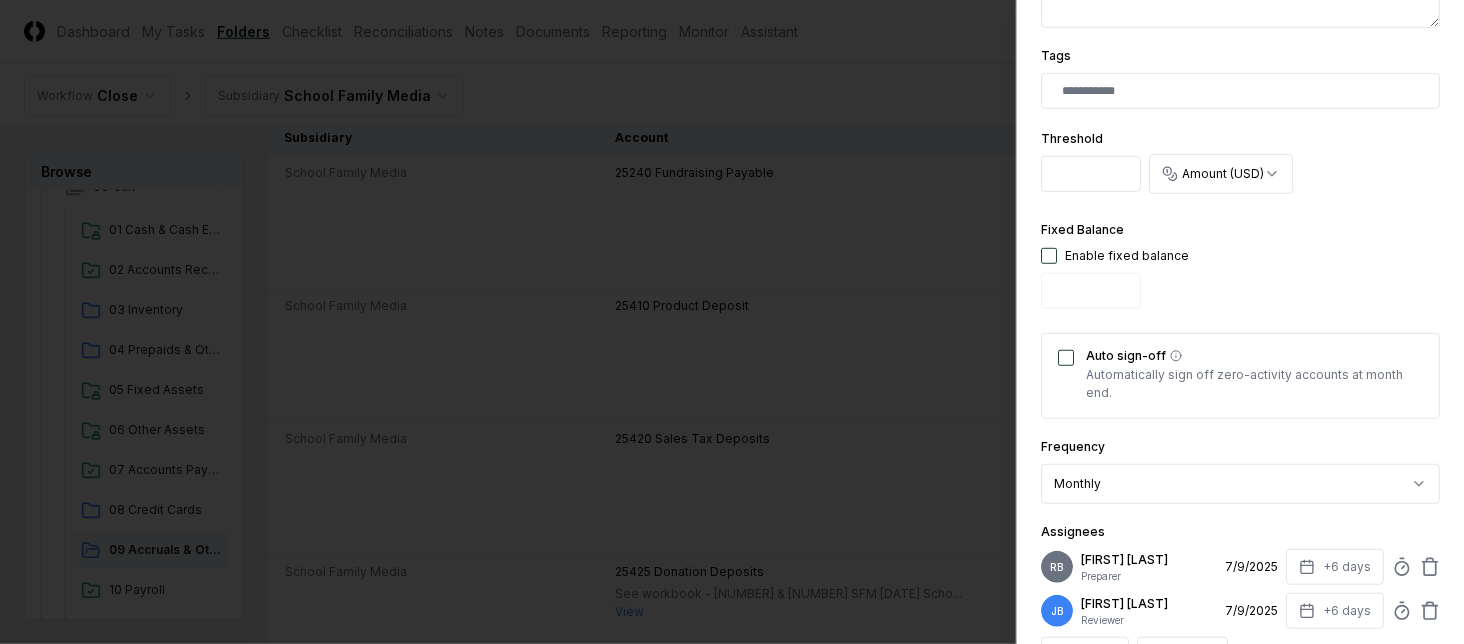 scroll, scrollTop: 666, scrollLeft: 0, axis: vertical 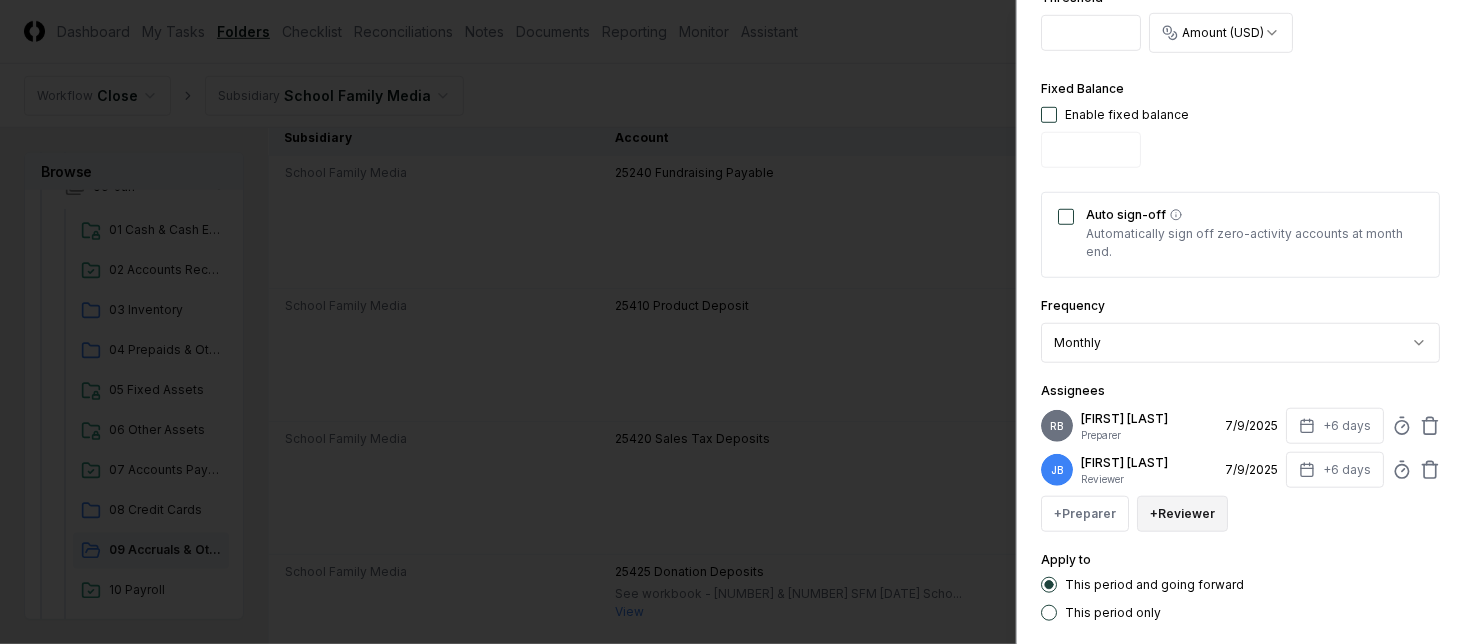 click on "+  Reviewer" at bounding box center (1182, 514) 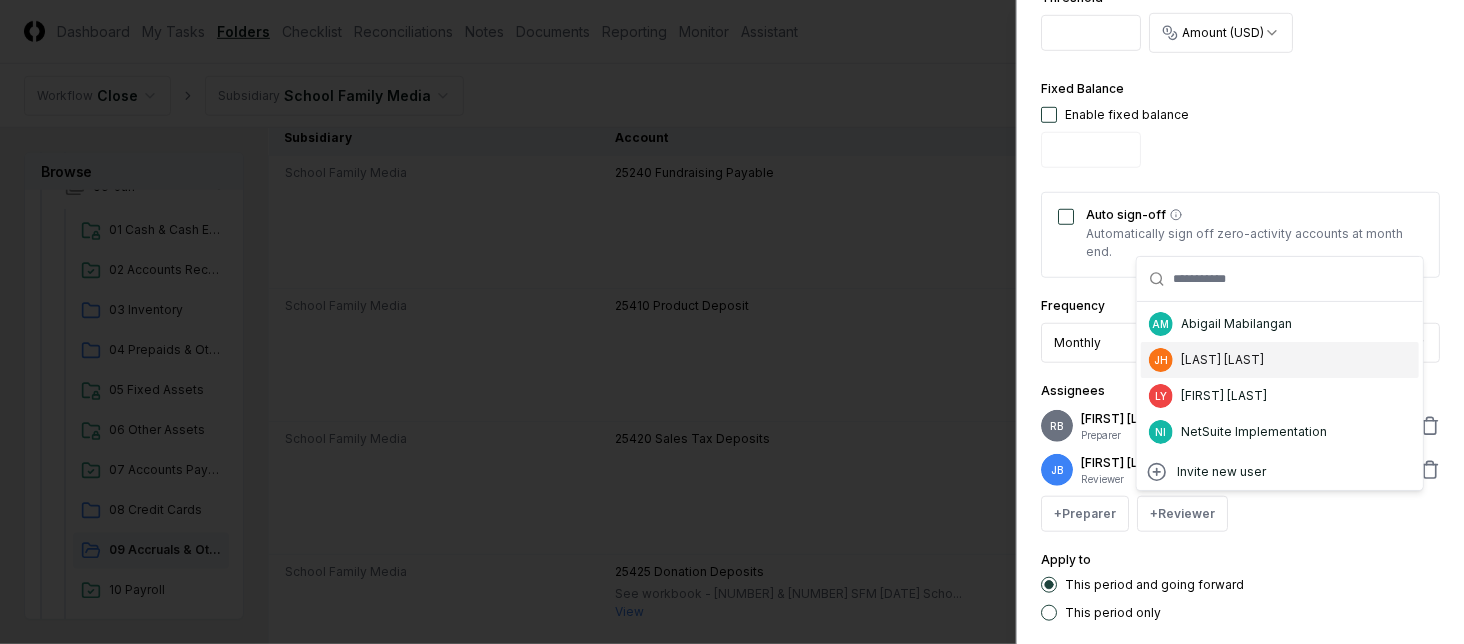 click on "[FIRST] [LAST]" at bounding box center (1222, 360) 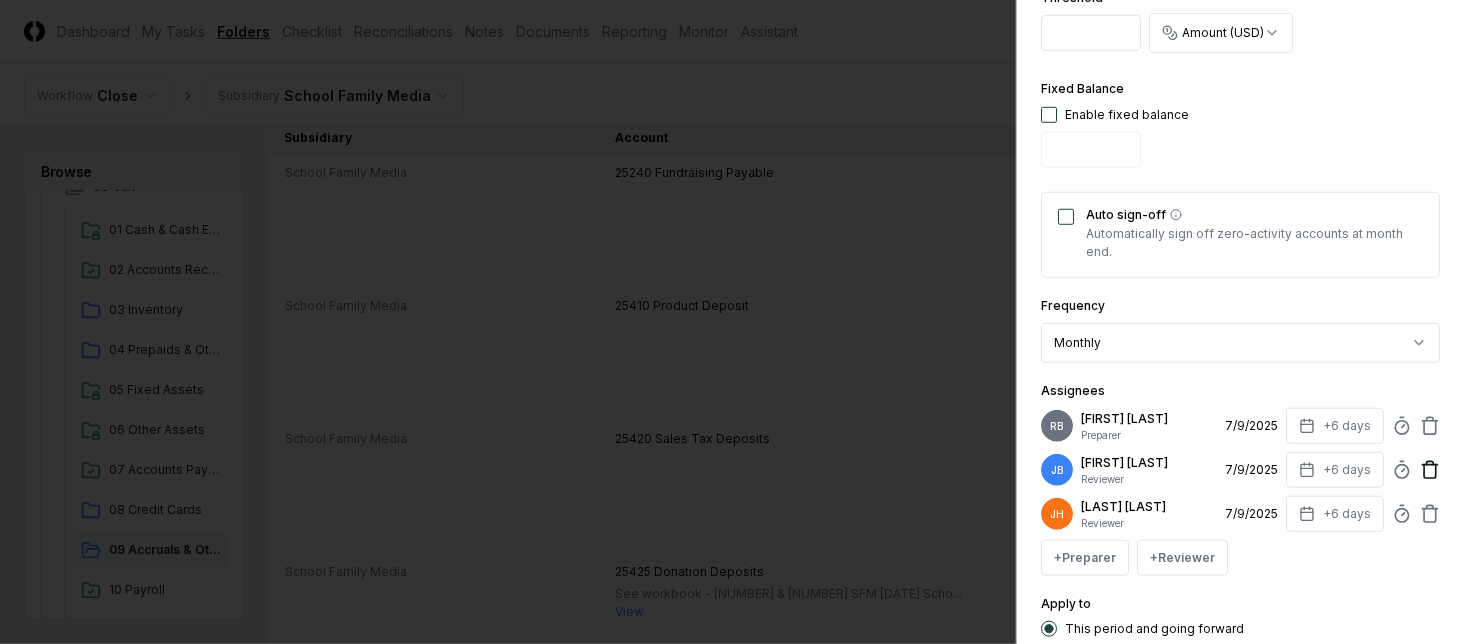 click 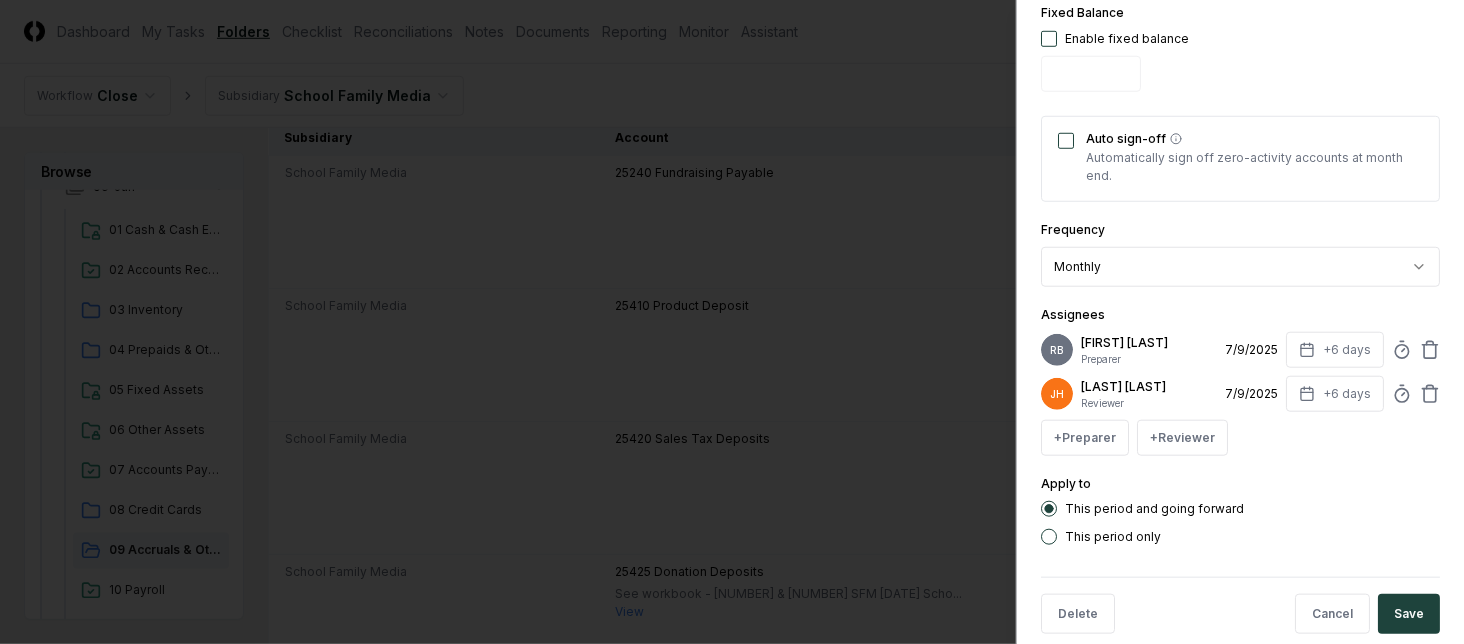 scroll, scrollTop: 770, scrollLeft: 0, axis: vertical 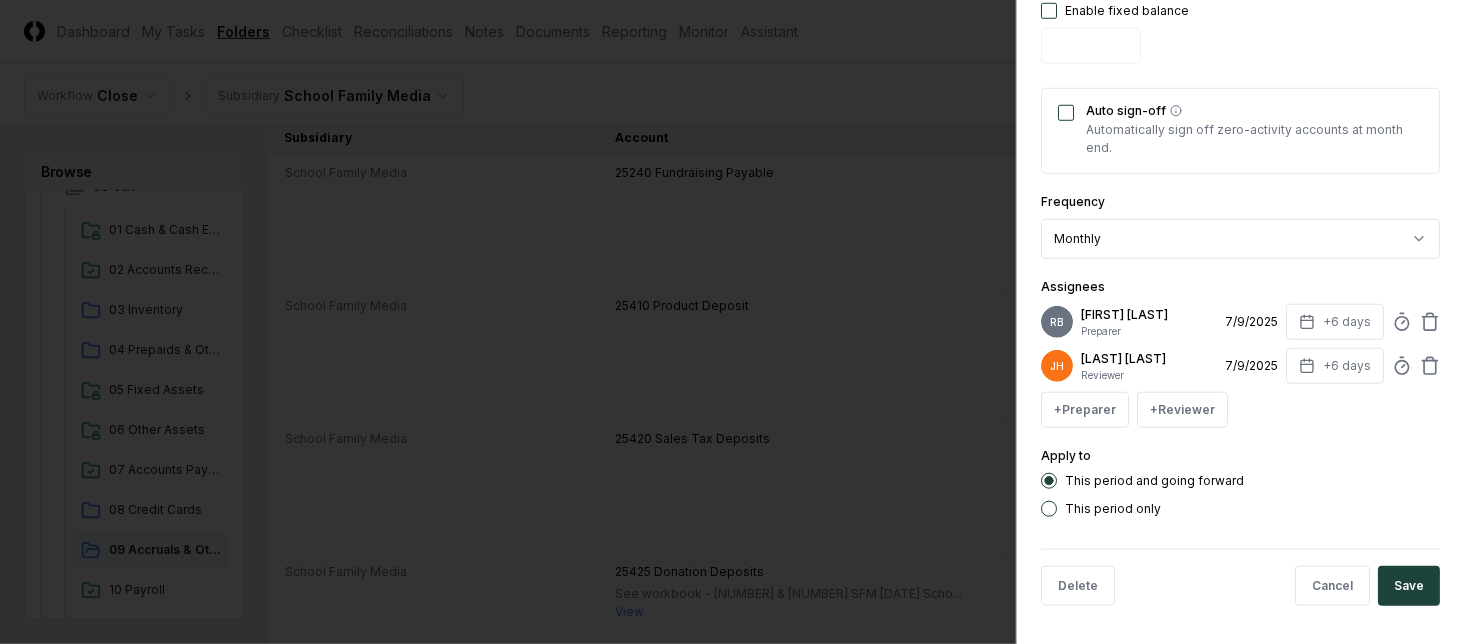 click on "This period only" at bounding box center [1113, 509] 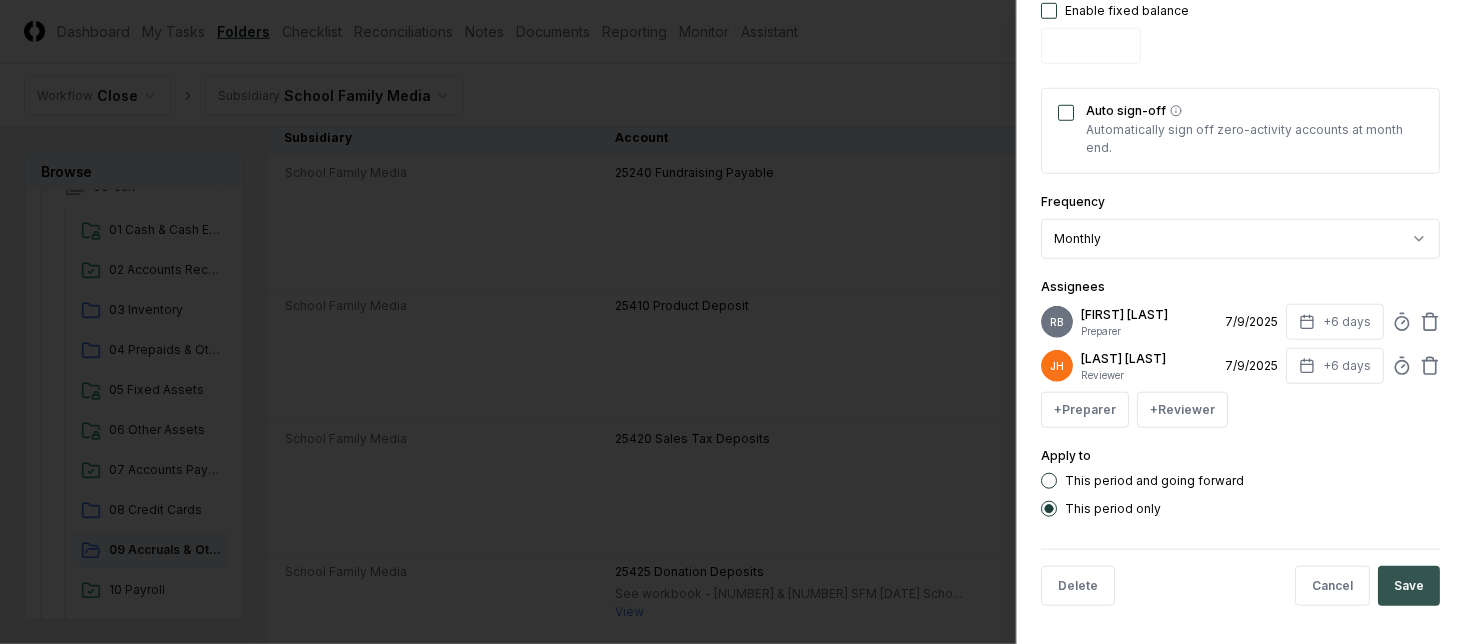 click on "Save" at bounding box center [1409, 586] 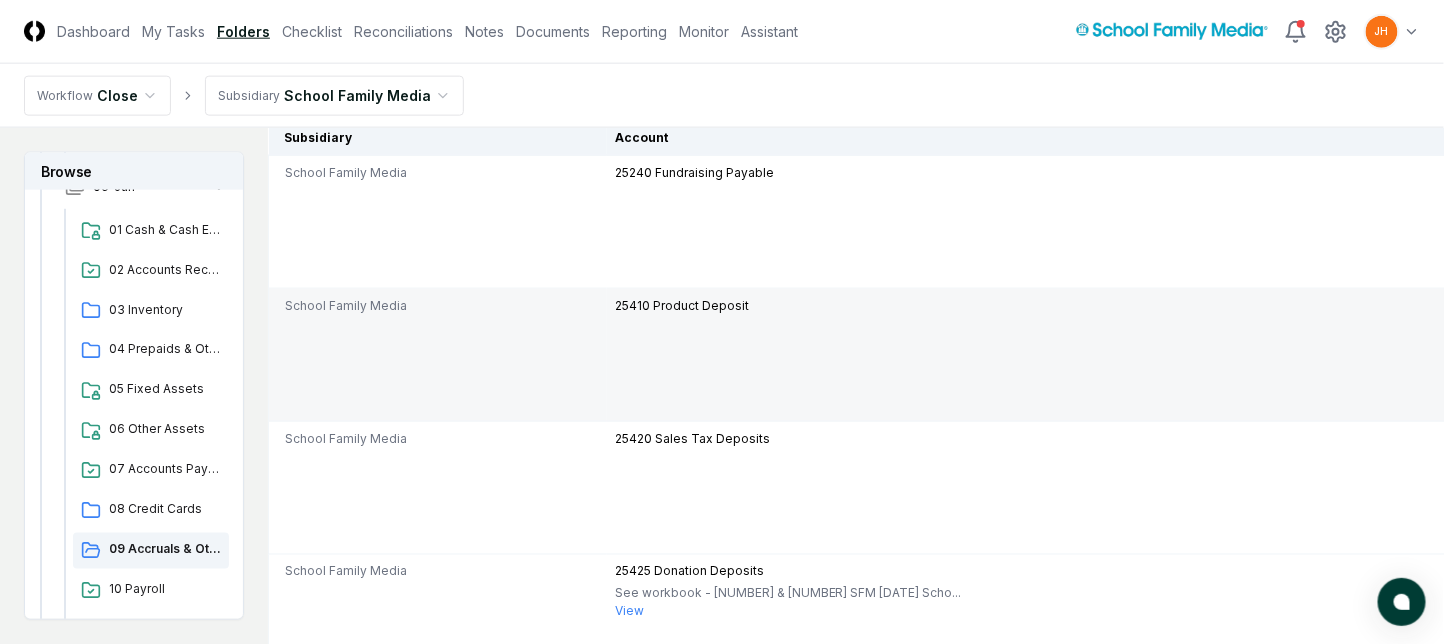 click at bounding box center (1956, 349) 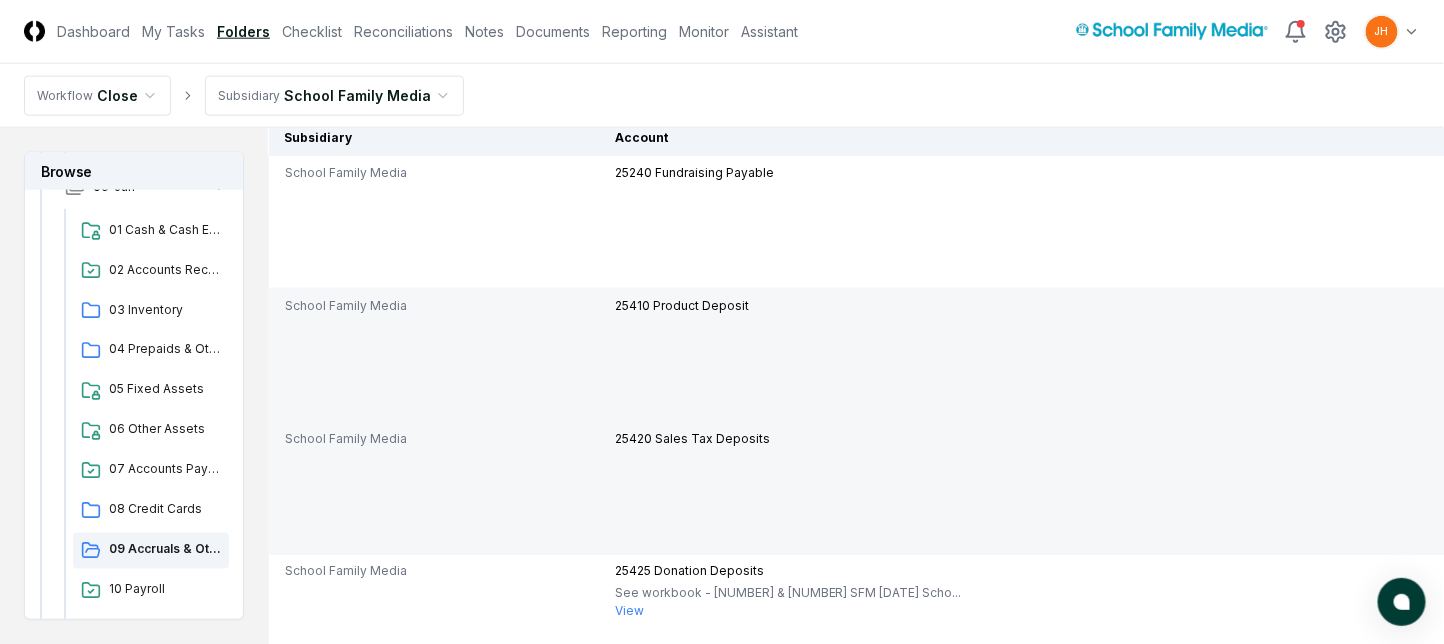 click on "More" at bounding box center [2257, 451] 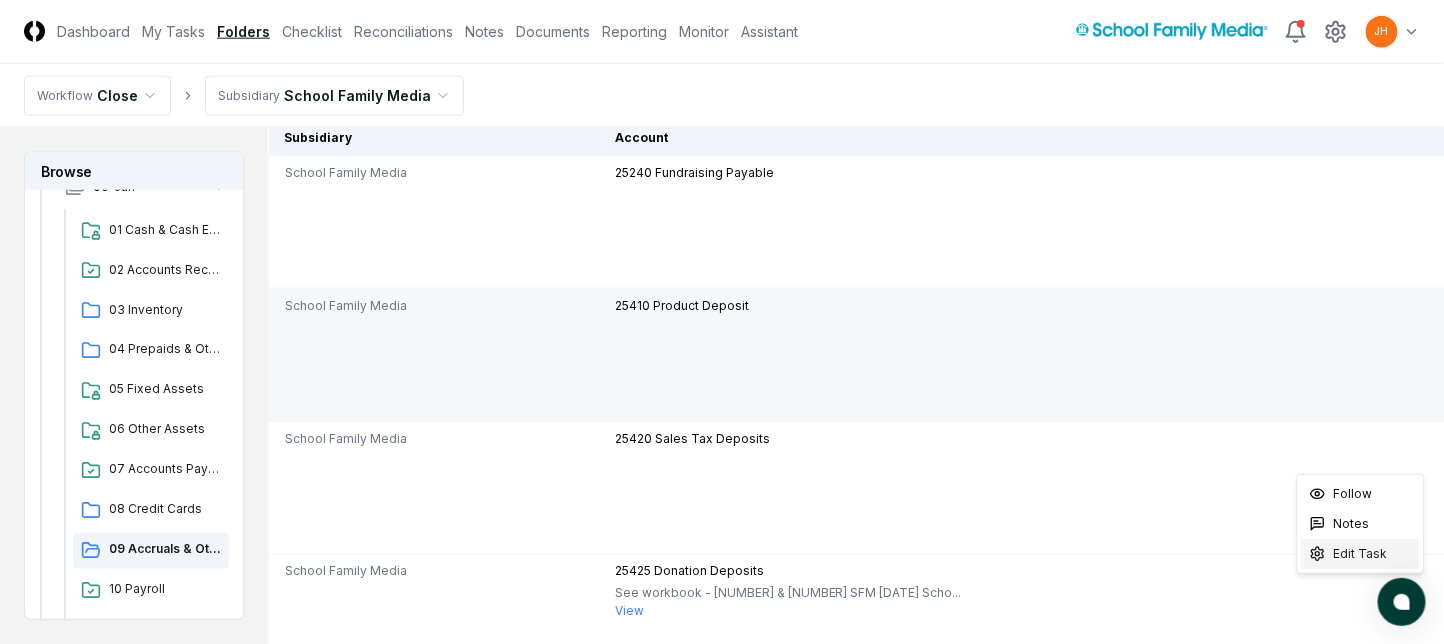 click on "Edit Task" at bounding box center (1361, 554) 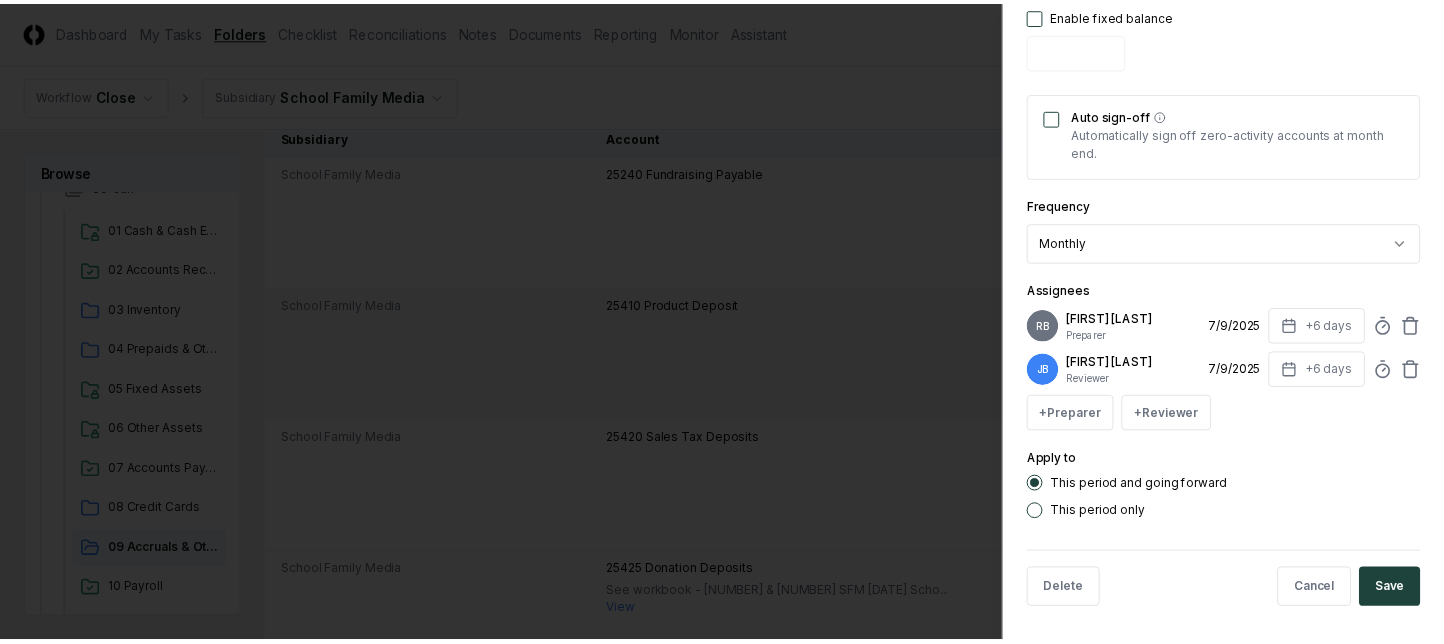 scroll, scrollTop: 770, scrollLeft: 0, axis: vertical 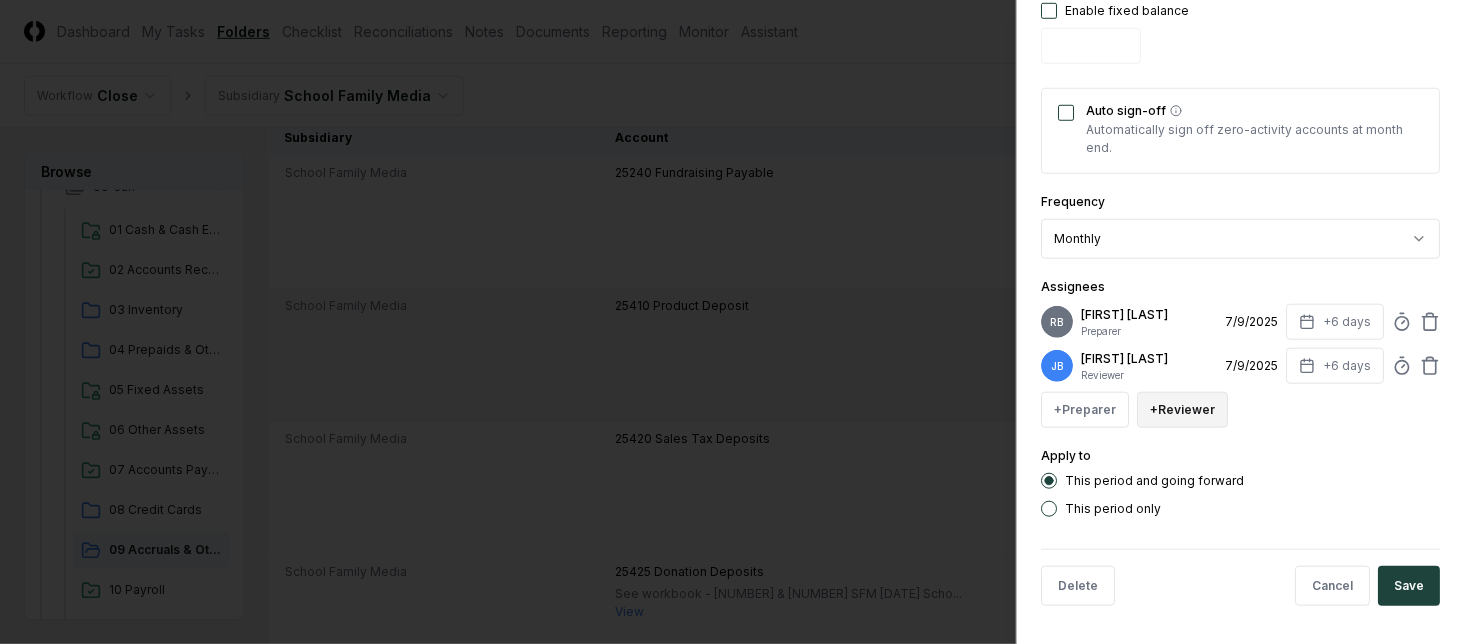 click on "+  Reviewer" at bounding box center [1182, 410] 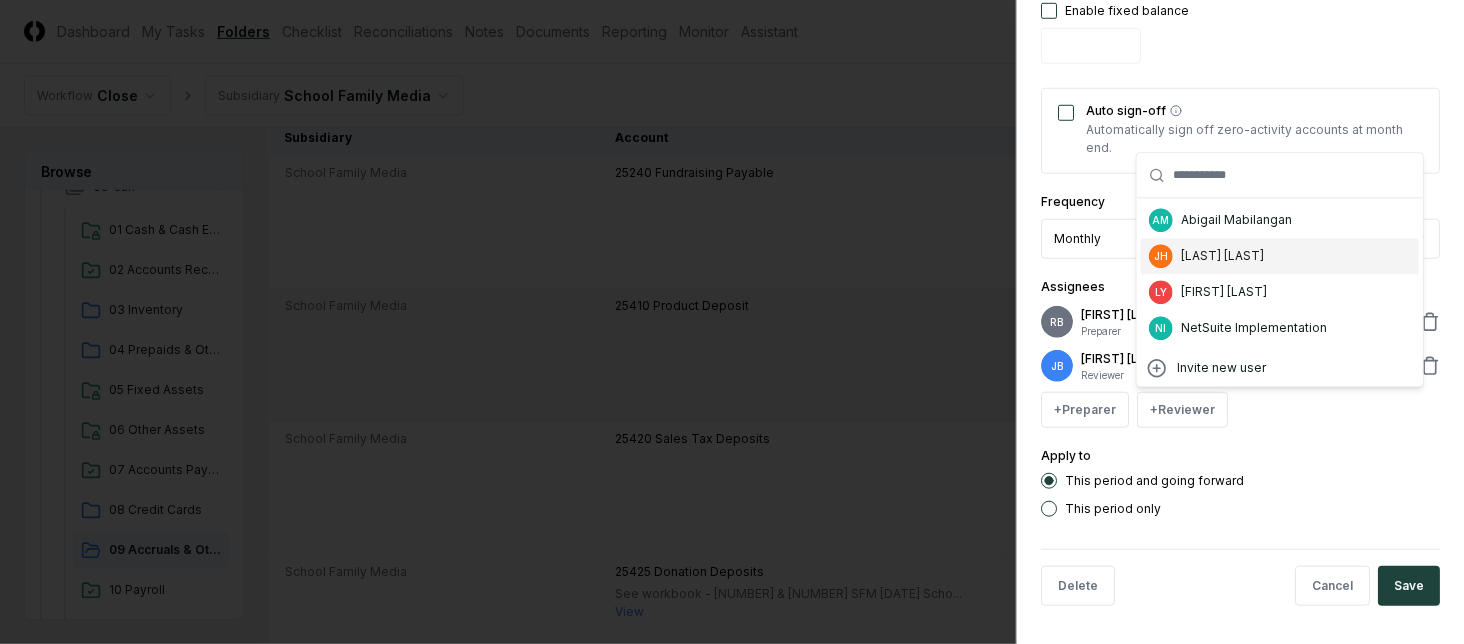click on "[FIRST] [LAST]" at bounding box center [1222, 256] 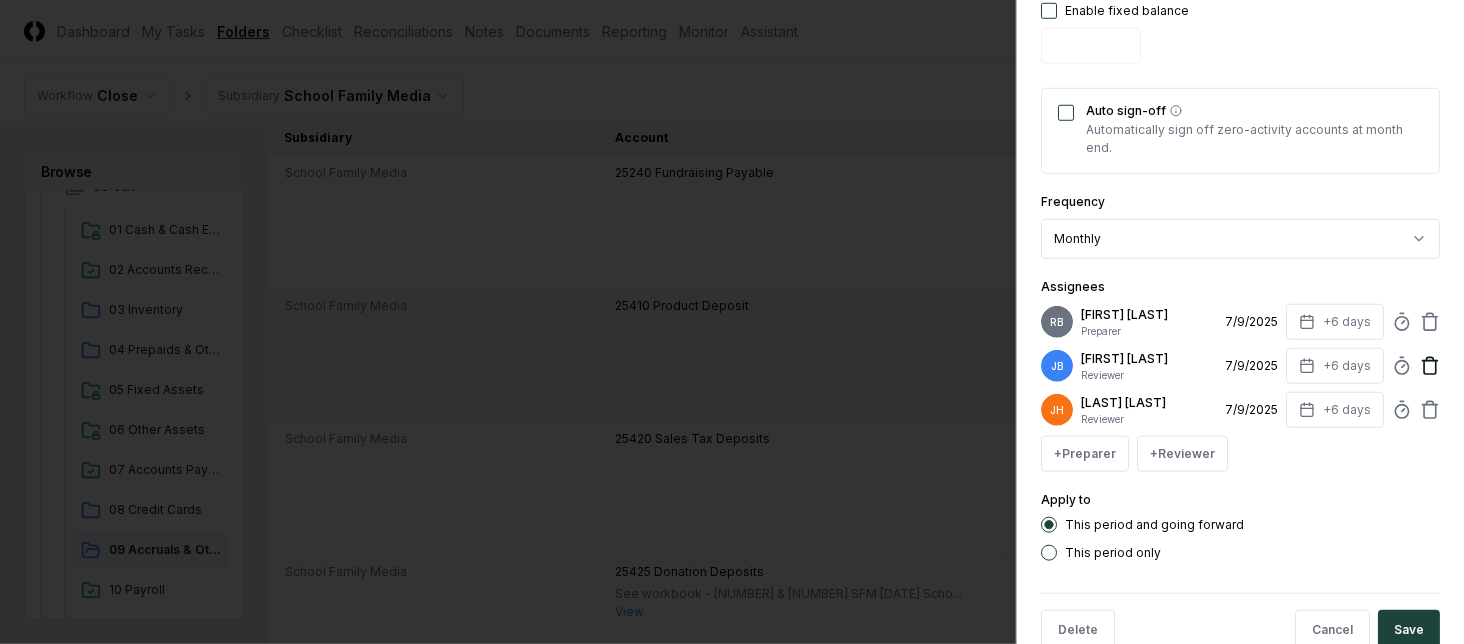 click 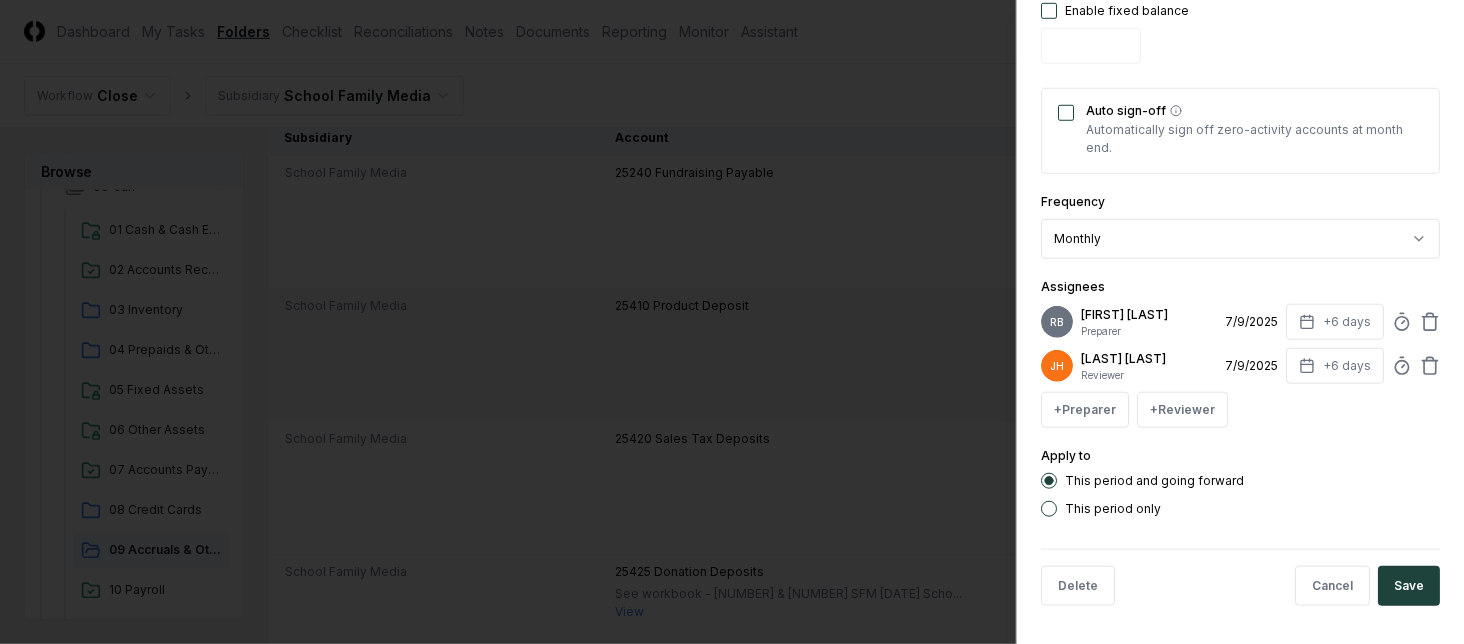click on "This period only" at bounding box center (1113, 509) 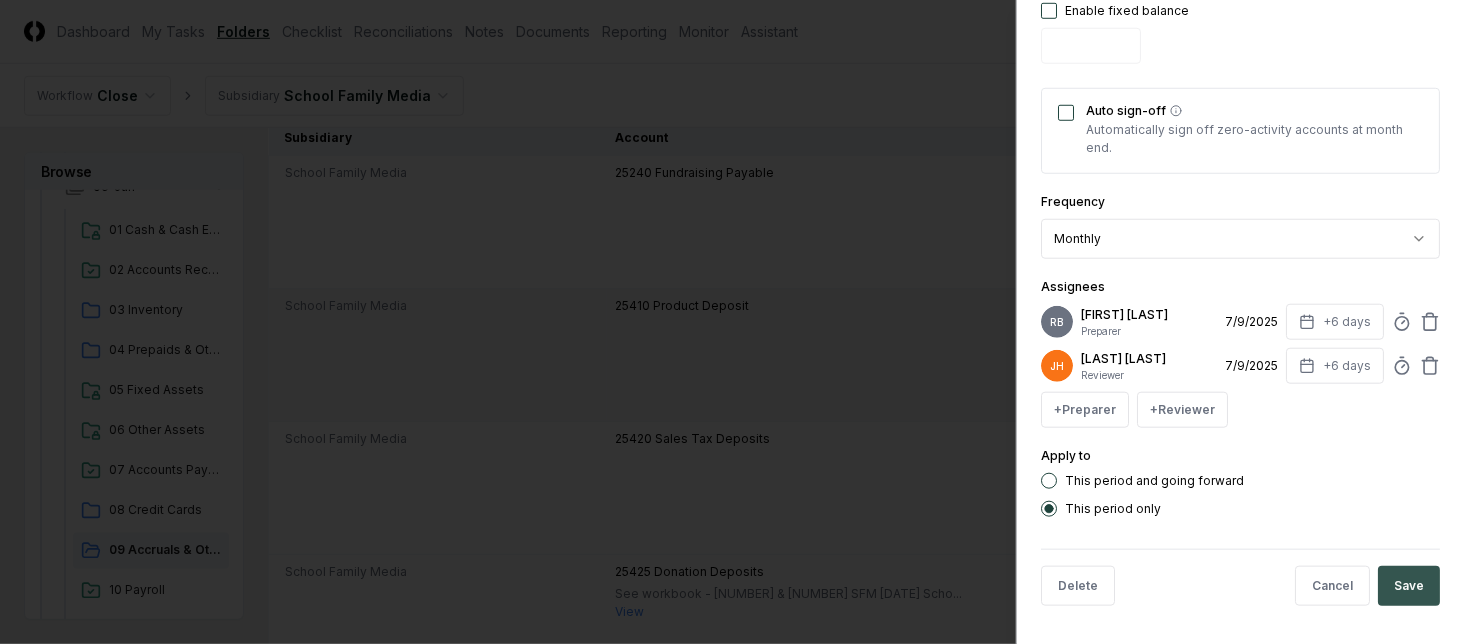 click on "Save" at bounding box center (1409, 586) 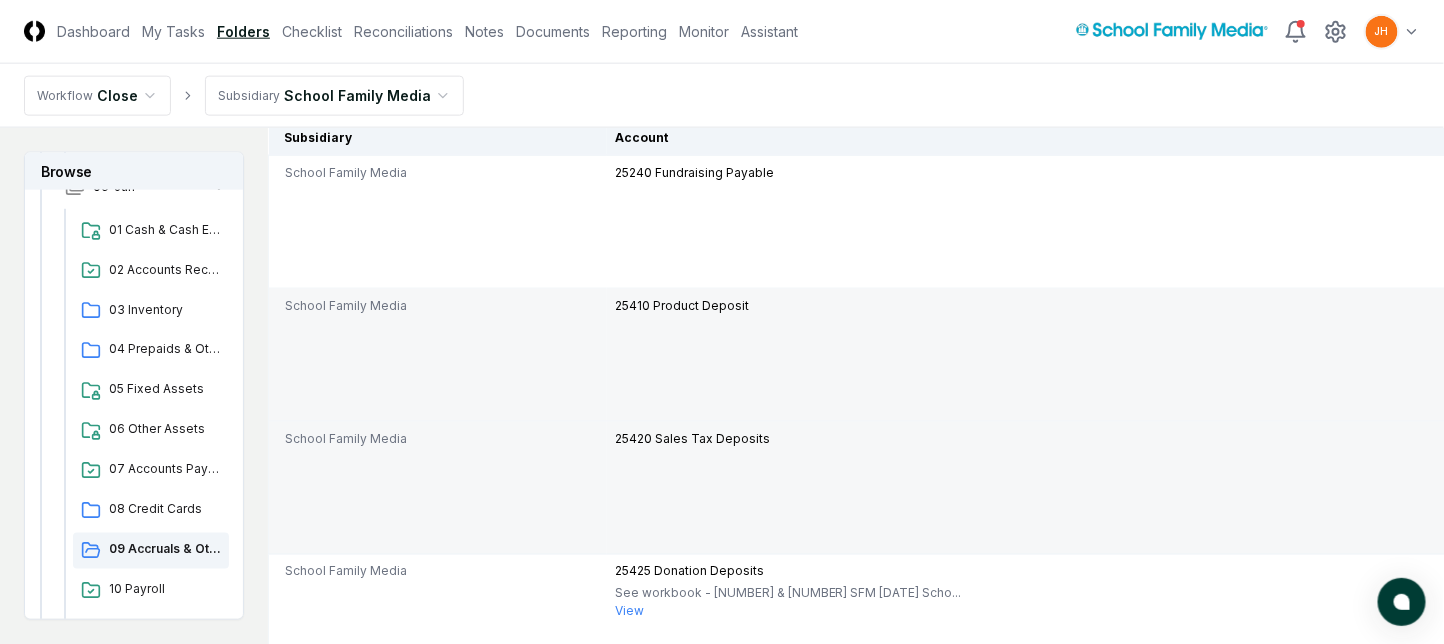 click at bounding box center [1956, 482] 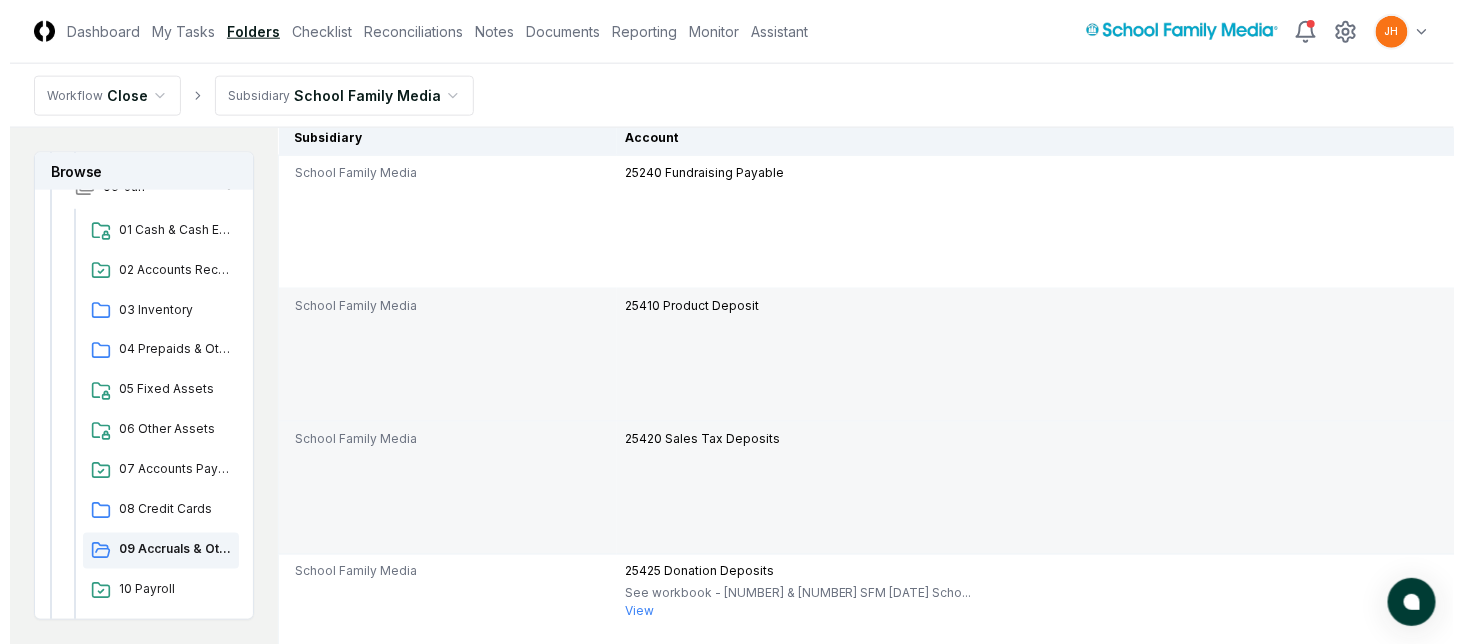 scroll, scrollTop: 666, scrollLeft: 0, axis: vertical 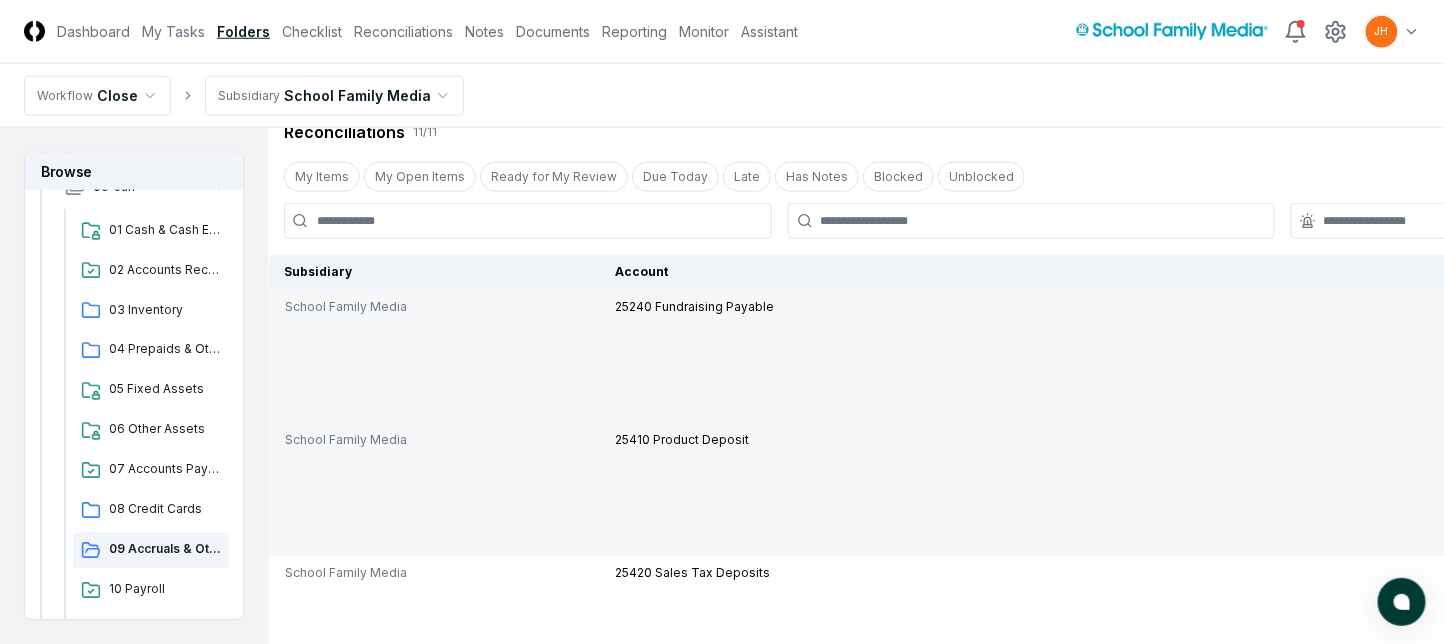 click on "More" at bounding box center (2257, 319) 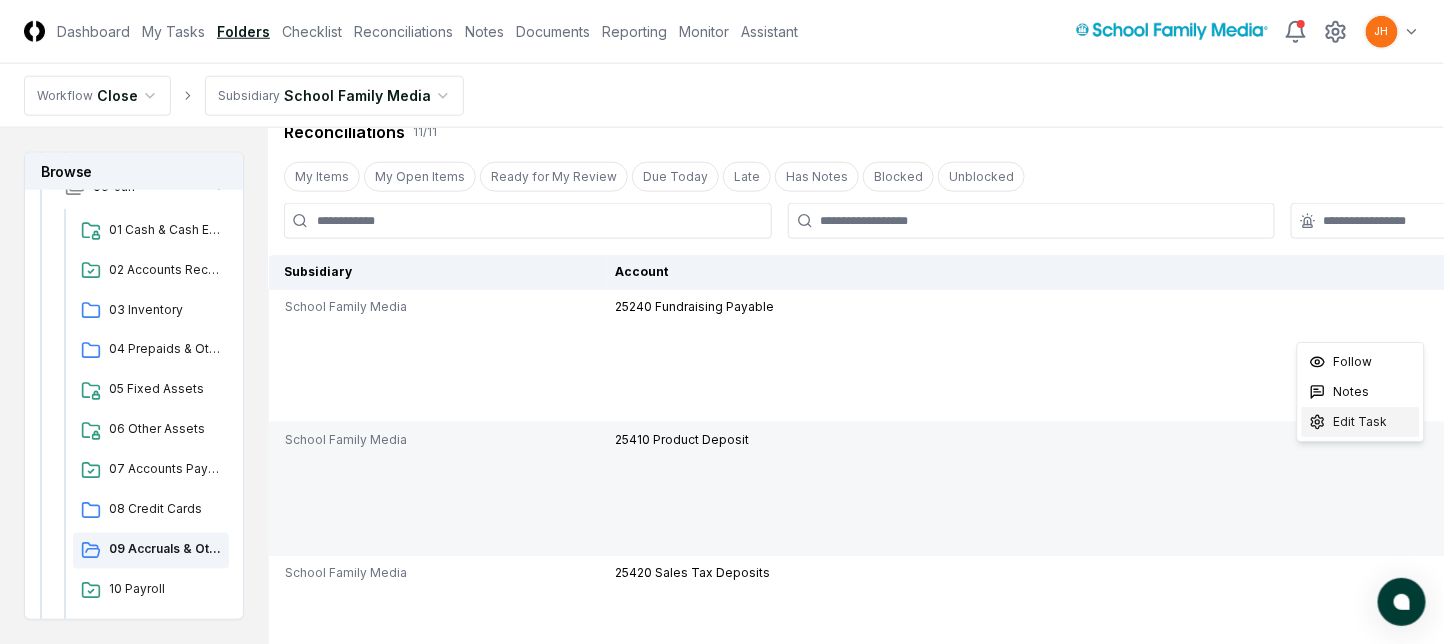 click on "Edit Task" at bounding box center (1361, 422) 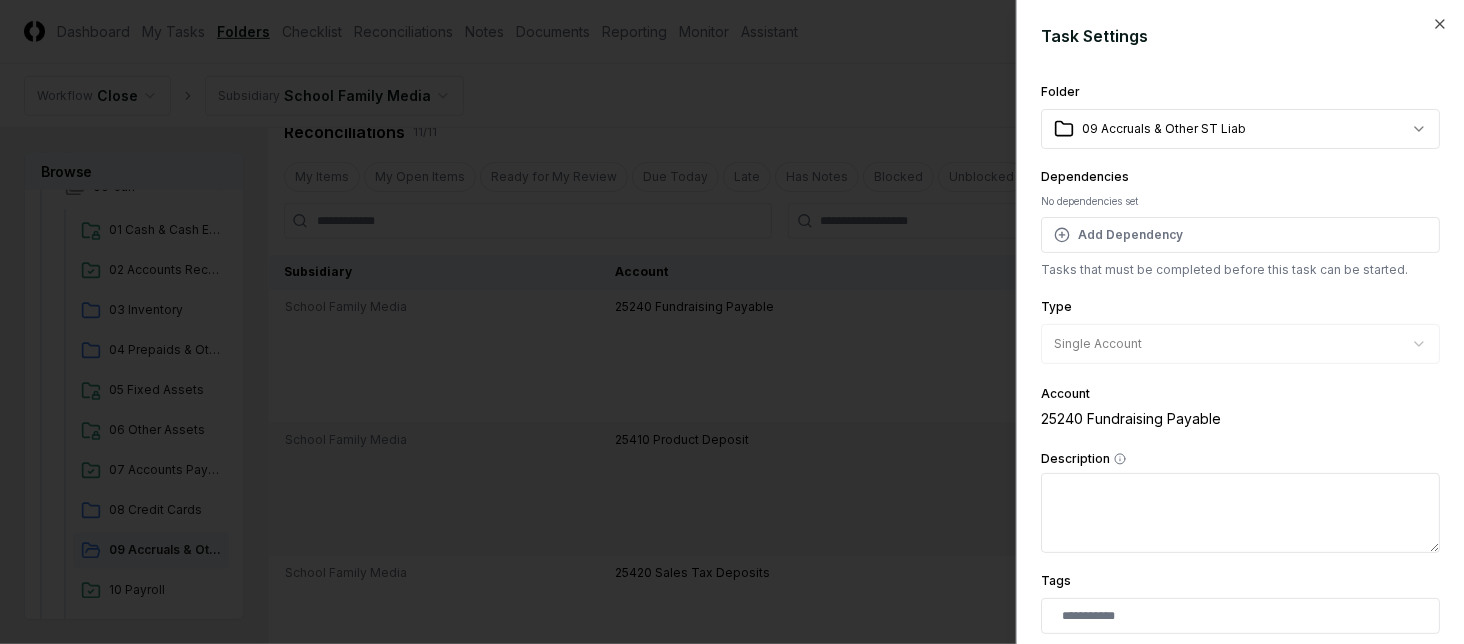 click on "Description" at bounding box center [1240, 513] 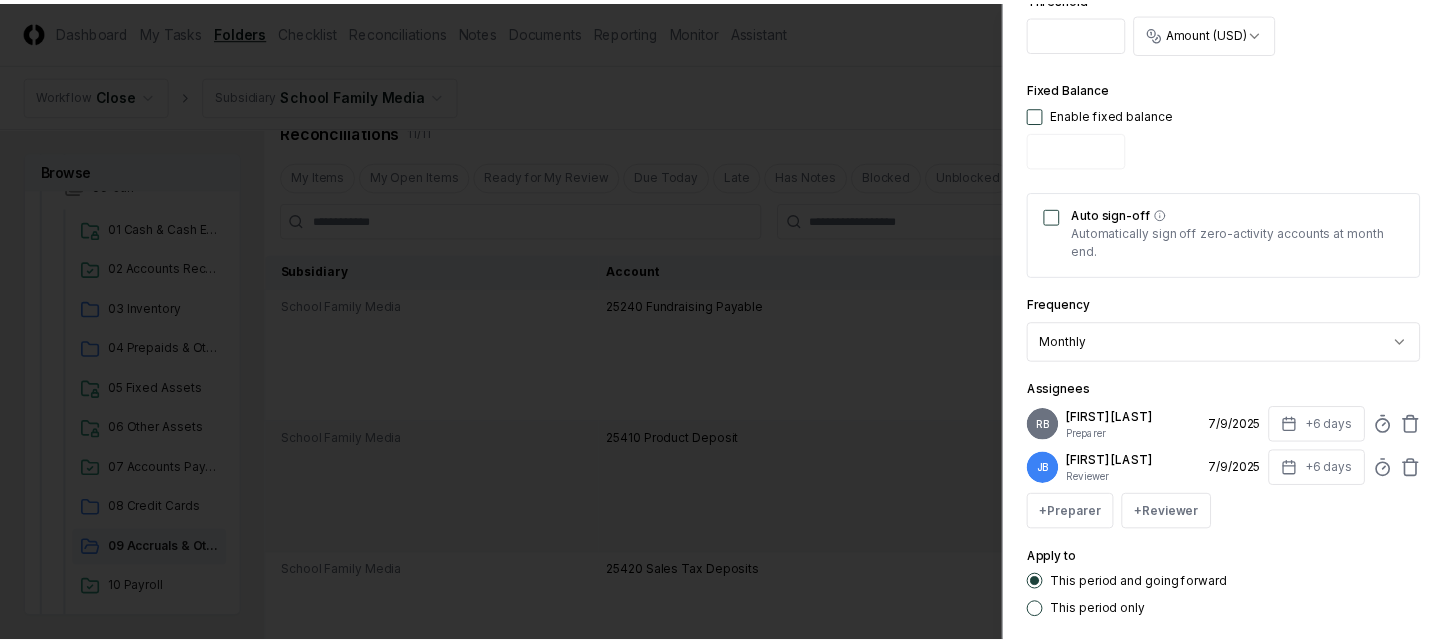 scroll, scrollTop: 770, scrollLeft: 0, axis: vertical 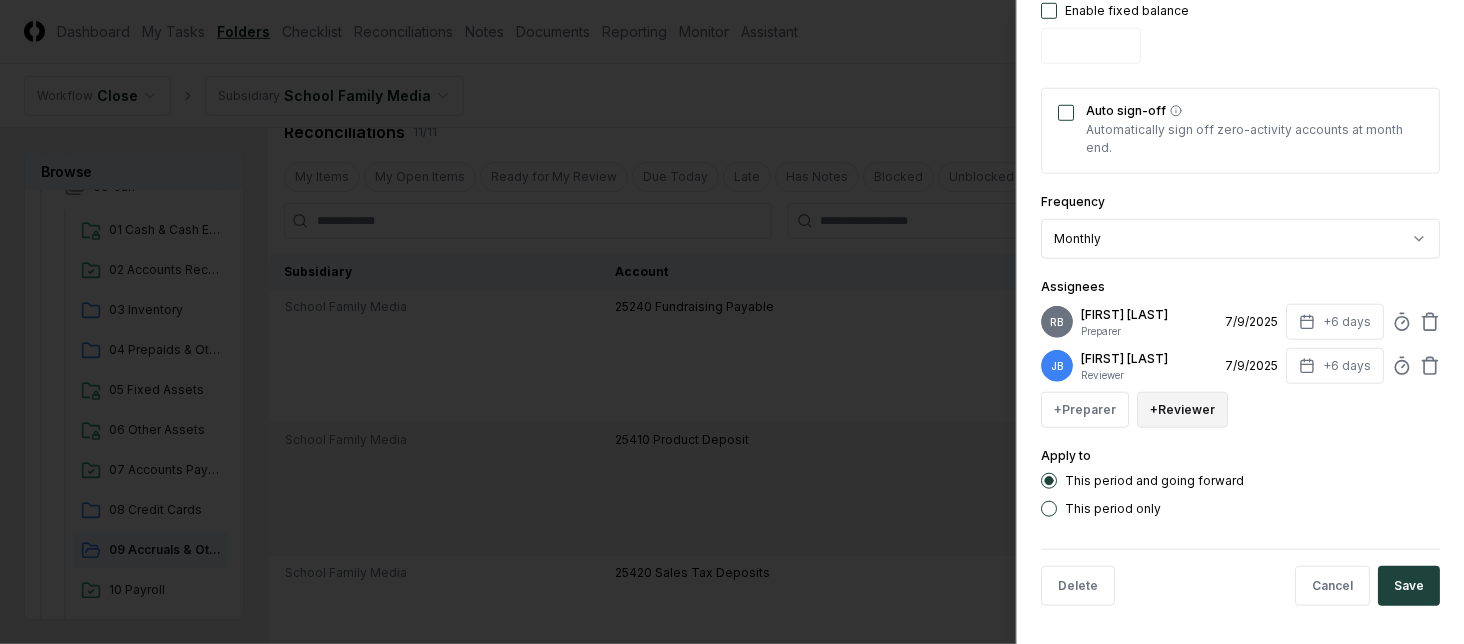 click on "+  Reviewer" at bounding box center [1182, 410] 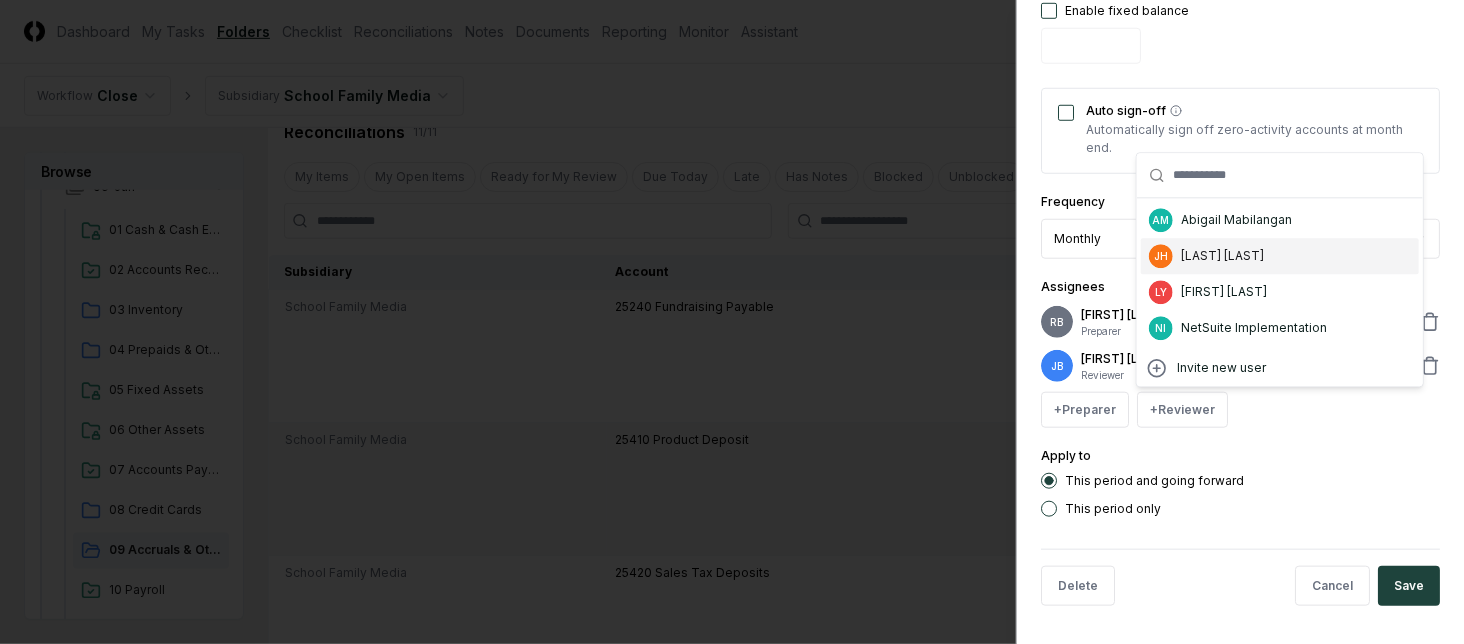 click on "[FIRST] [LAST]" at bounding box center (1222, 256) 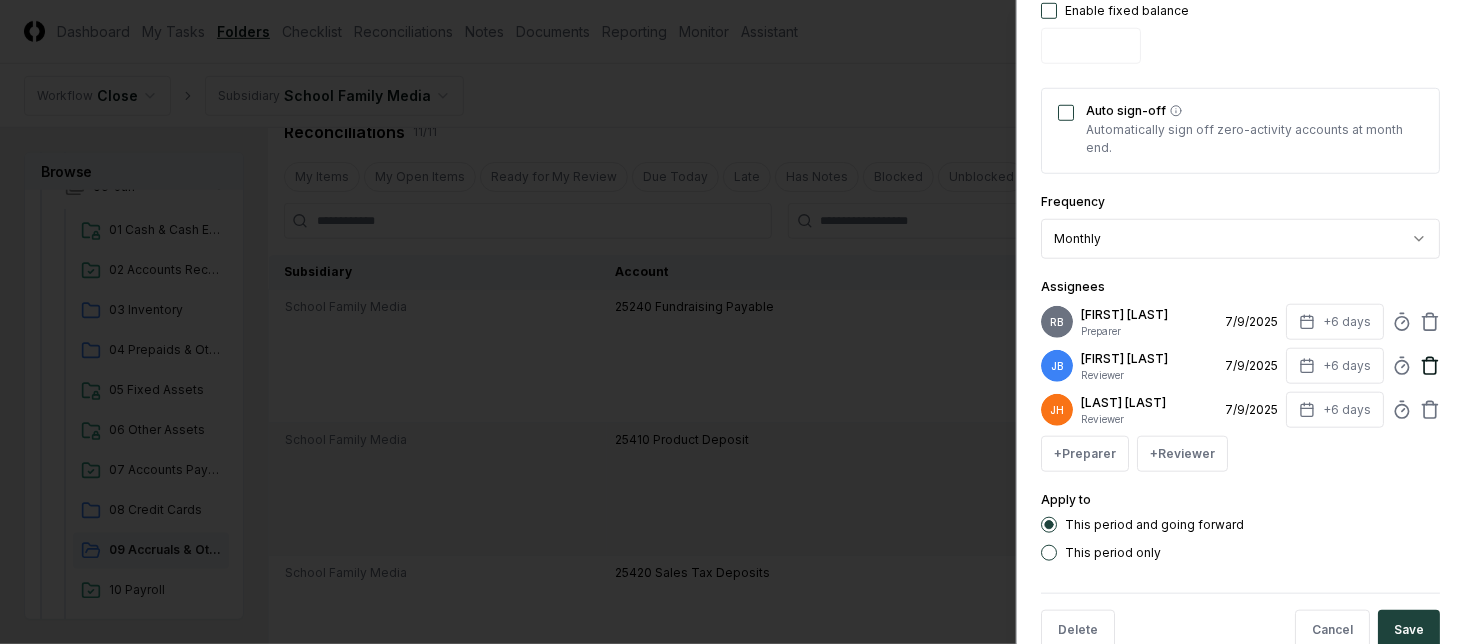 click 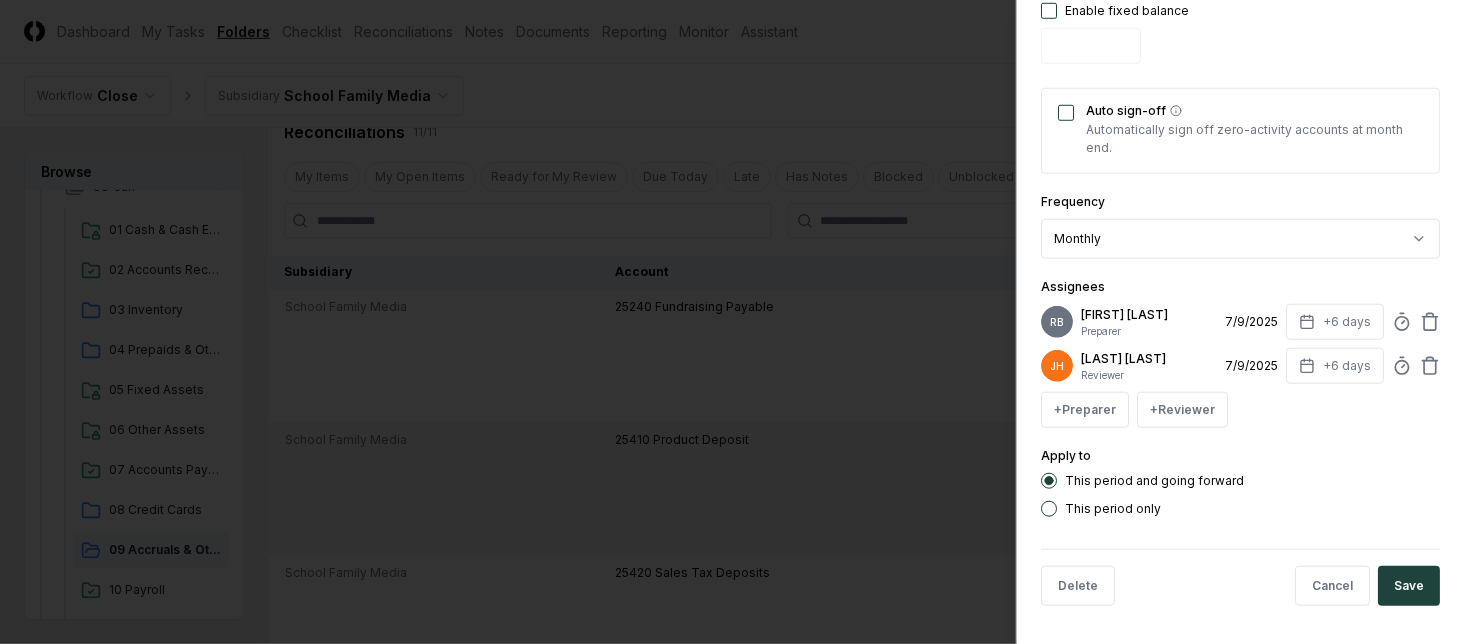 click on "This period only" at bounding box center (1113, 509) 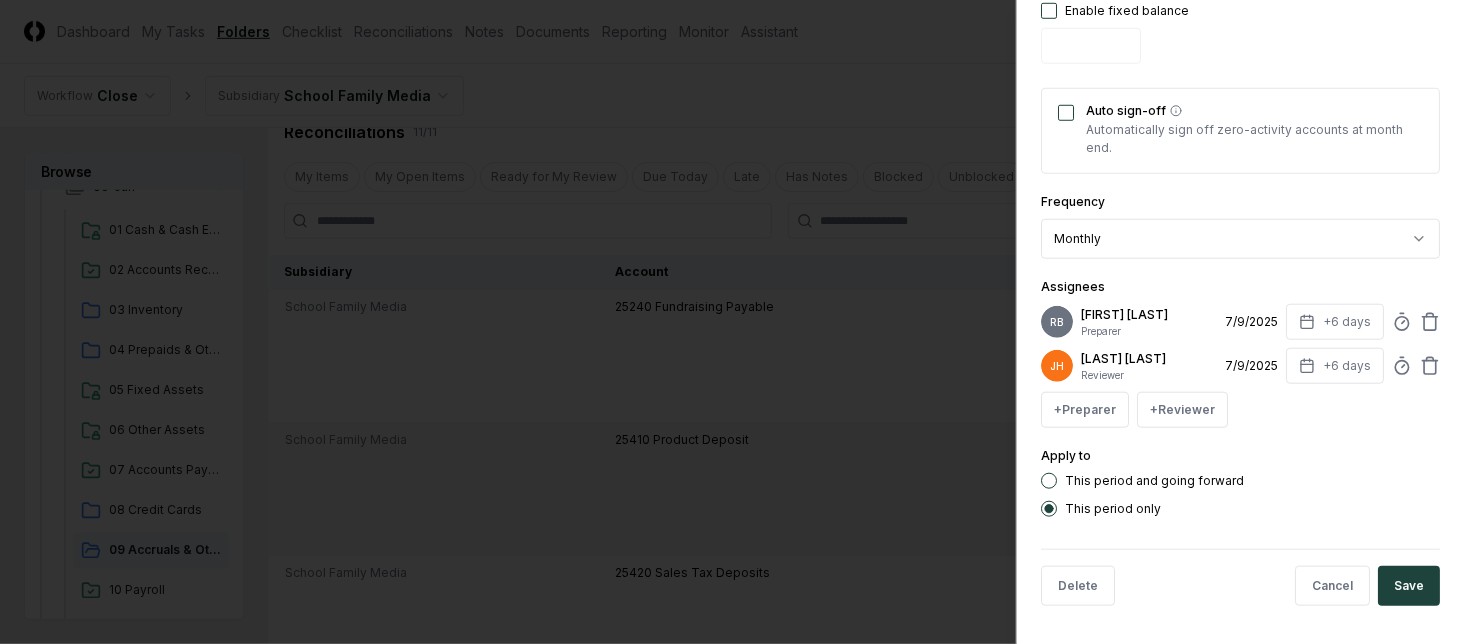 click on "Save" at bounding box center [1409, 586] 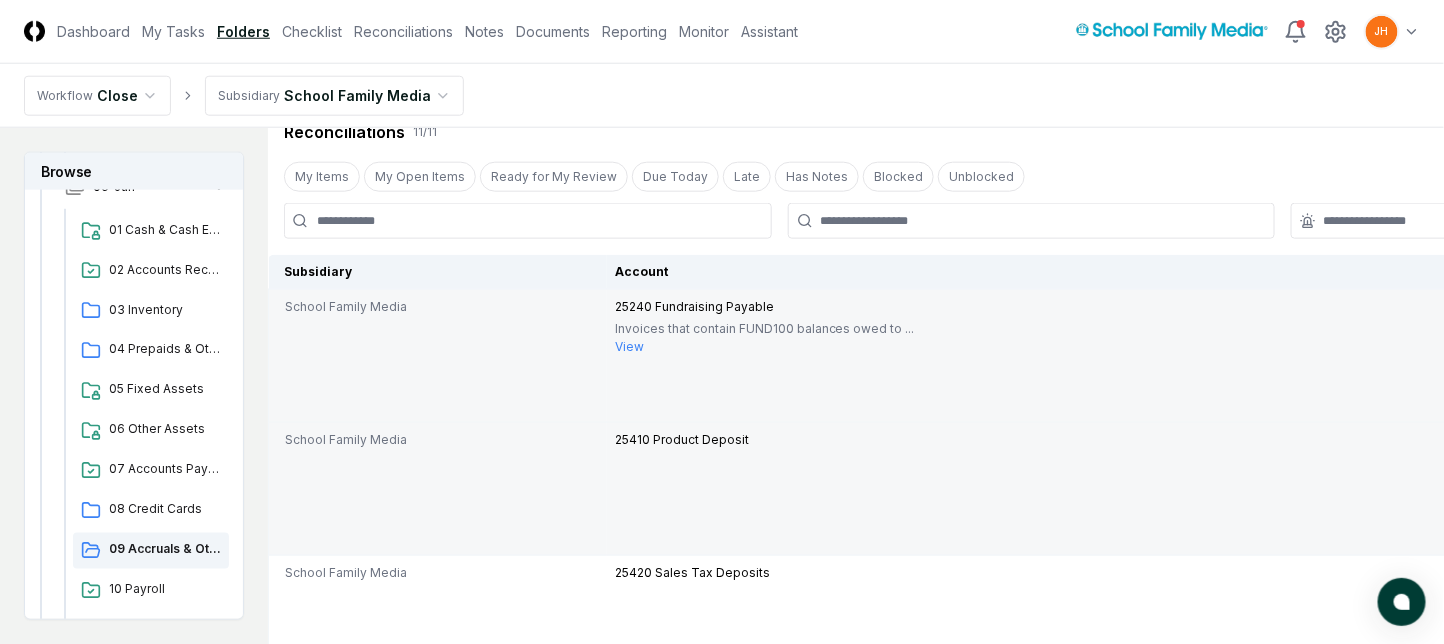 click at bounding box center [1956, 350] 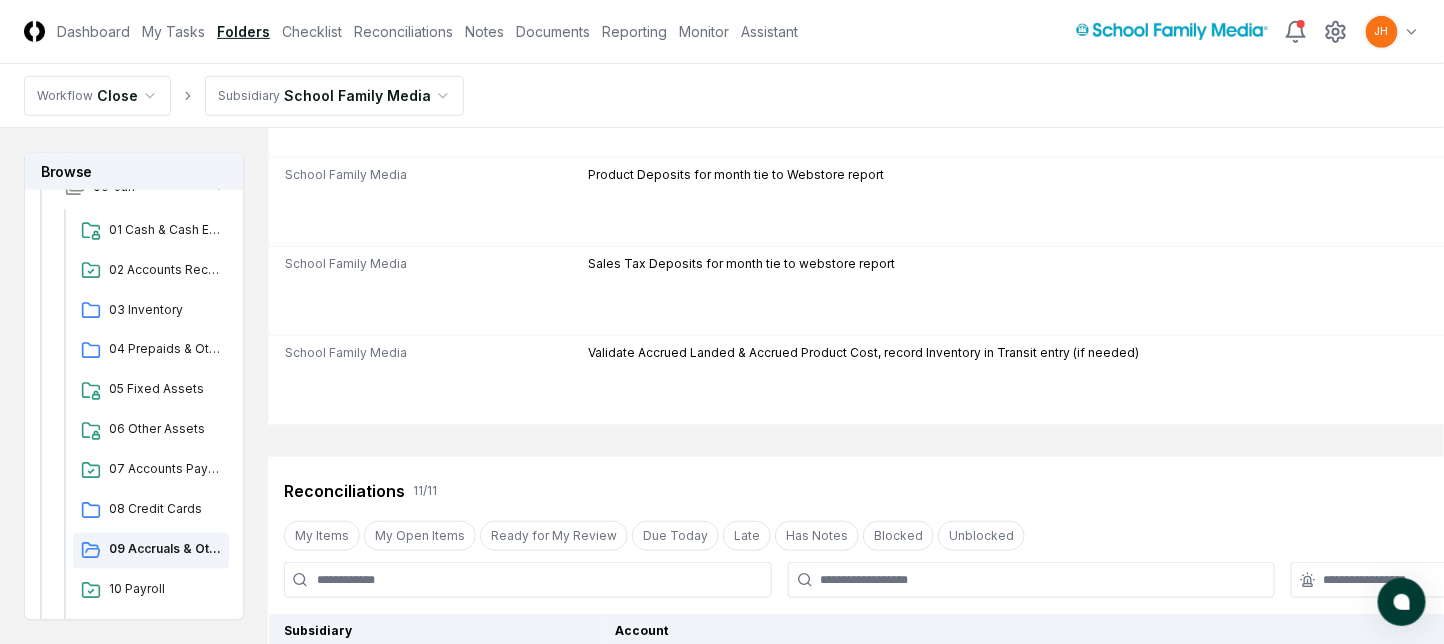 scroll, scrollTop: 0, scrollLeft: 0, axis: both 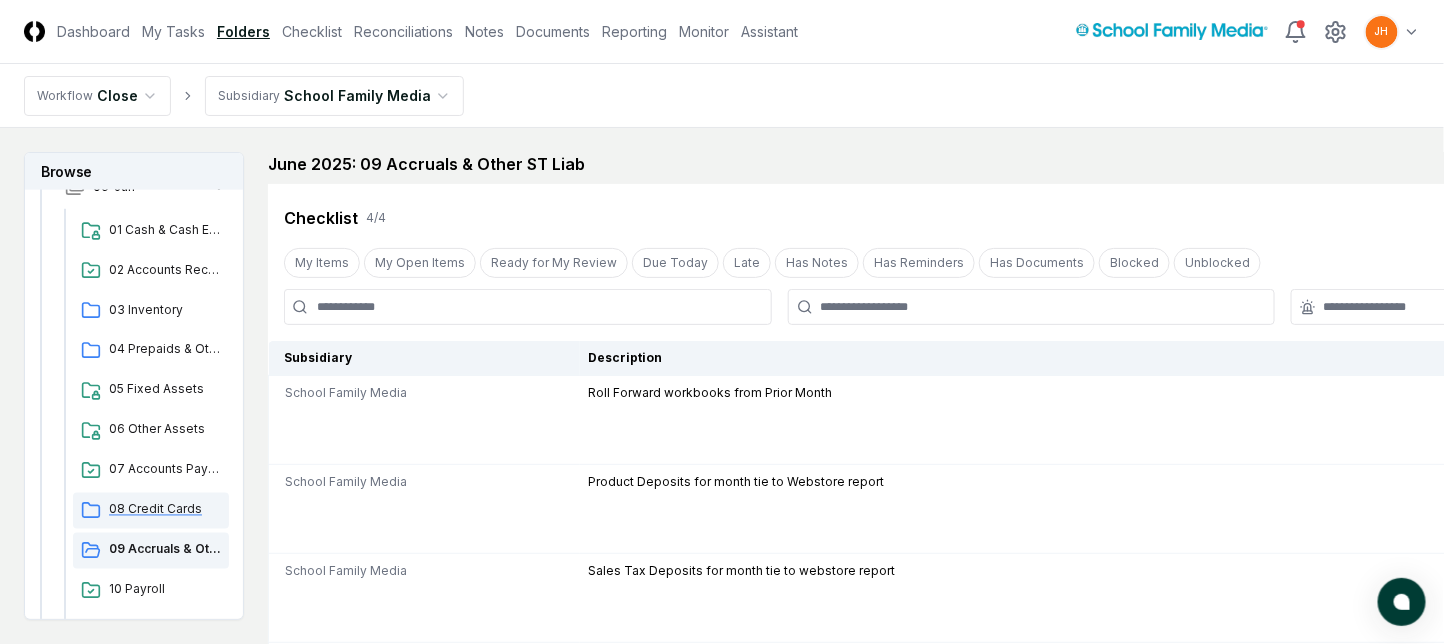 click on "08 Credit Cards" at bounding box center [165, 510] 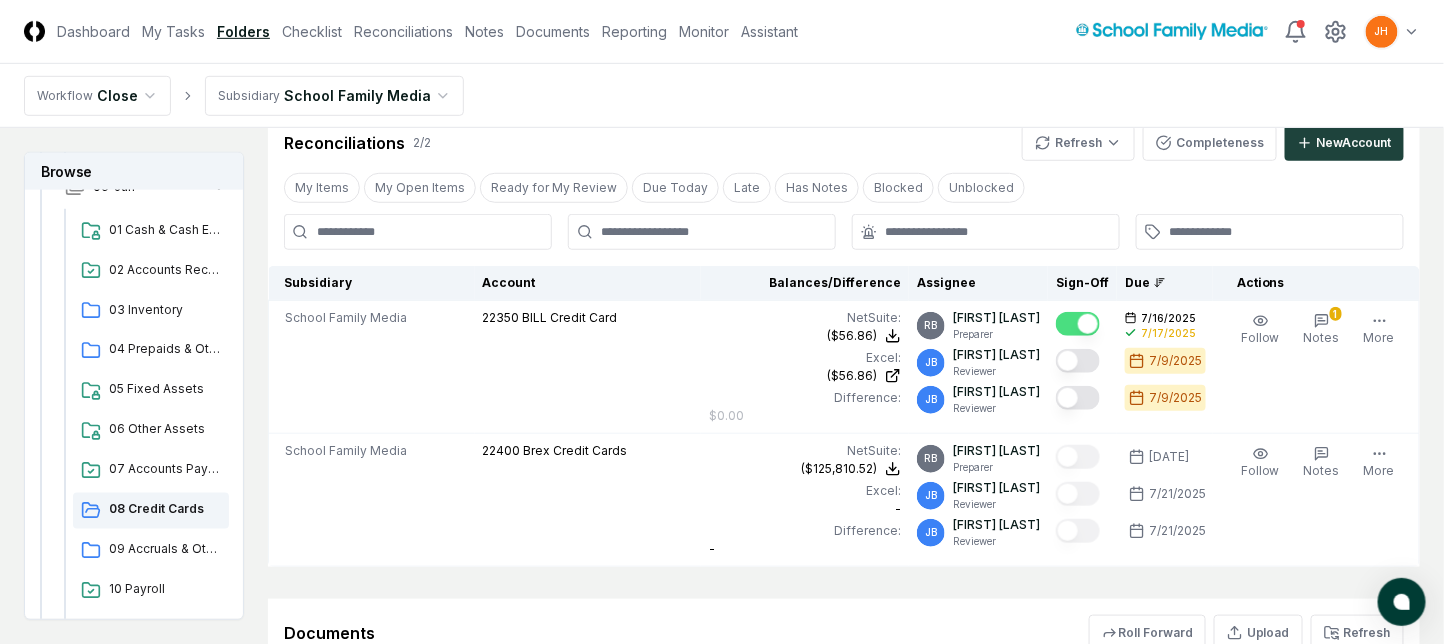 scroll, scrollTop: 400, scrollLeft: 0, axis: vertical 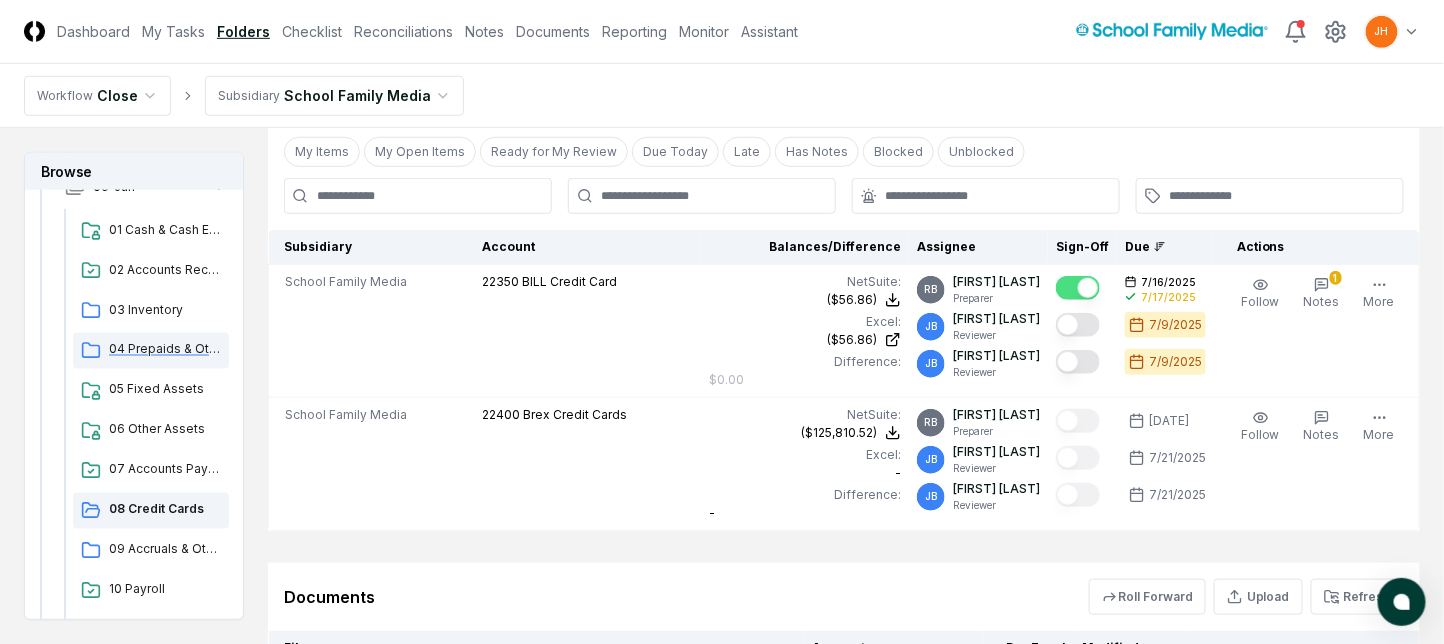 click on "04 Prepaids & Other Current Assets" at bounding box center (165, 350) 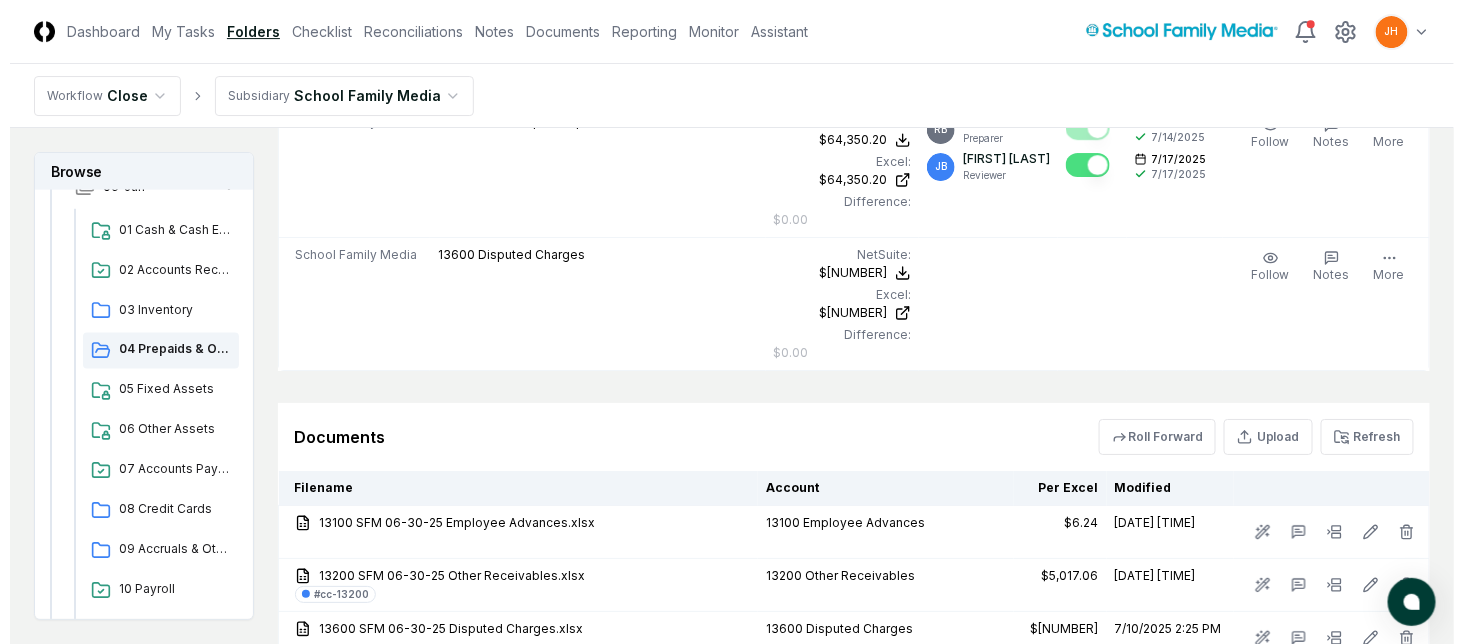 scroll, scrollTop: 2266, scrollLeft: 0, axis: vertical 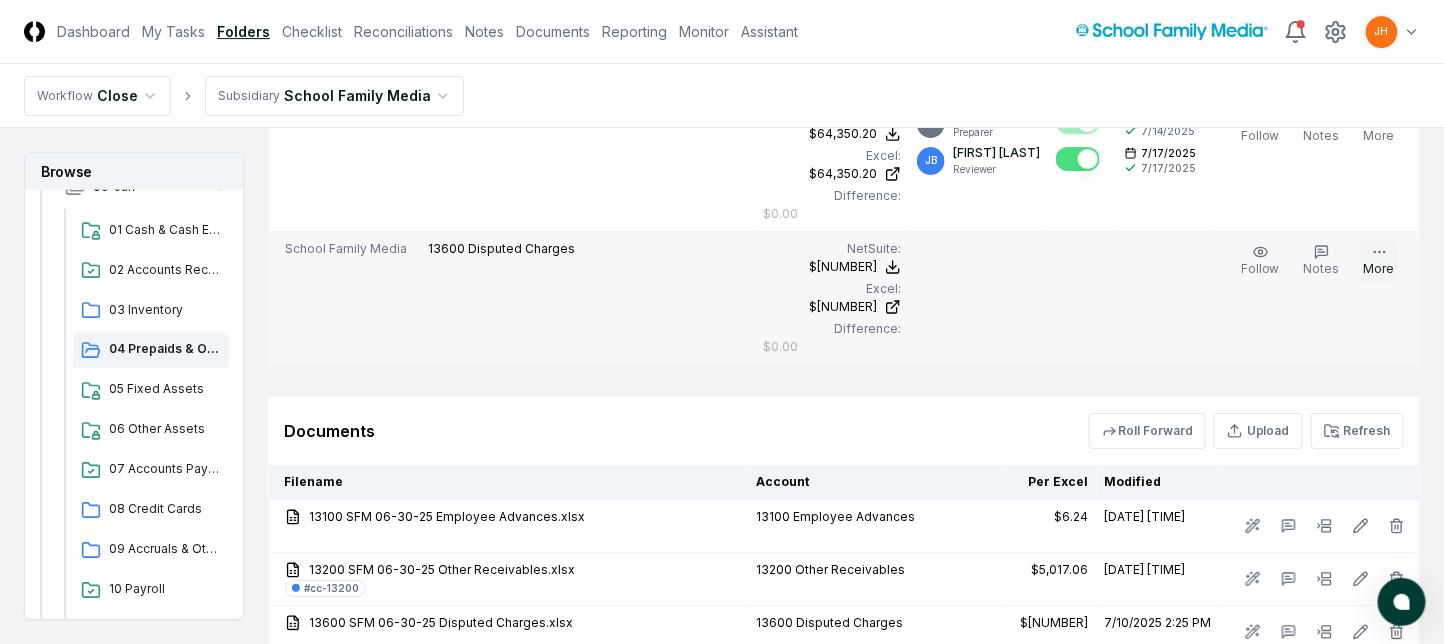 click 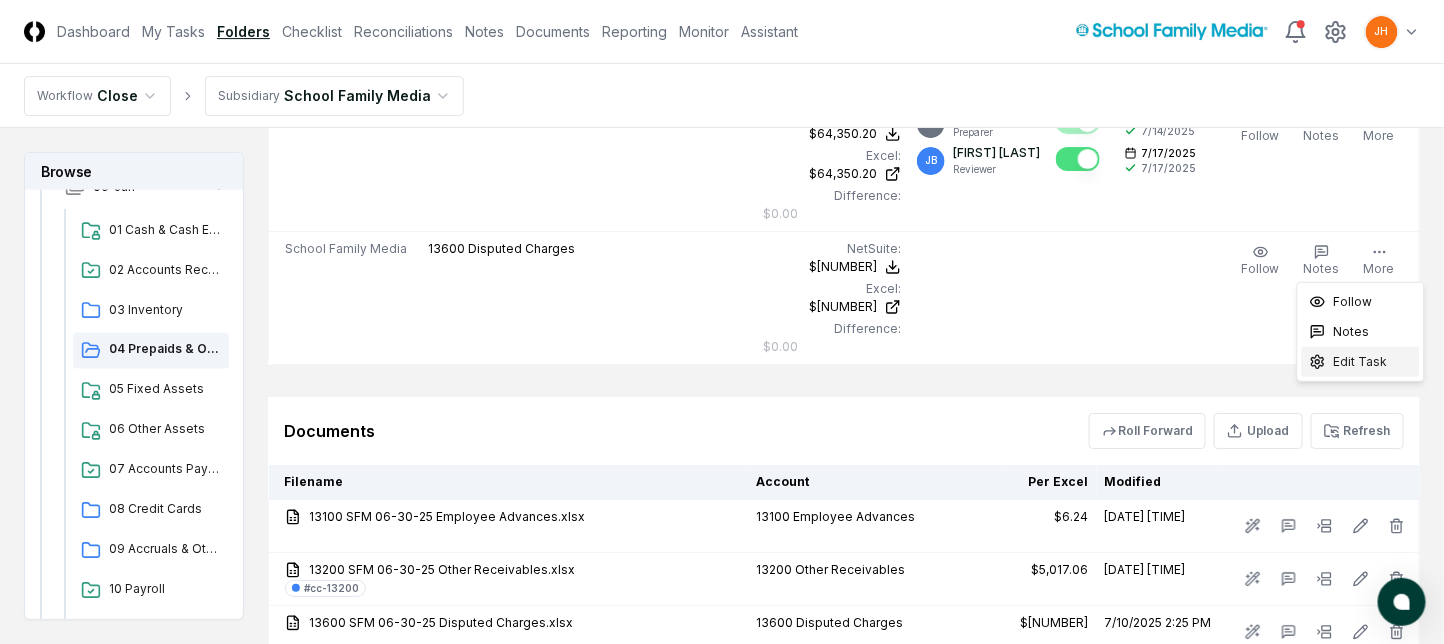 click on "Edit Task" at bounding box center (1361, 362) 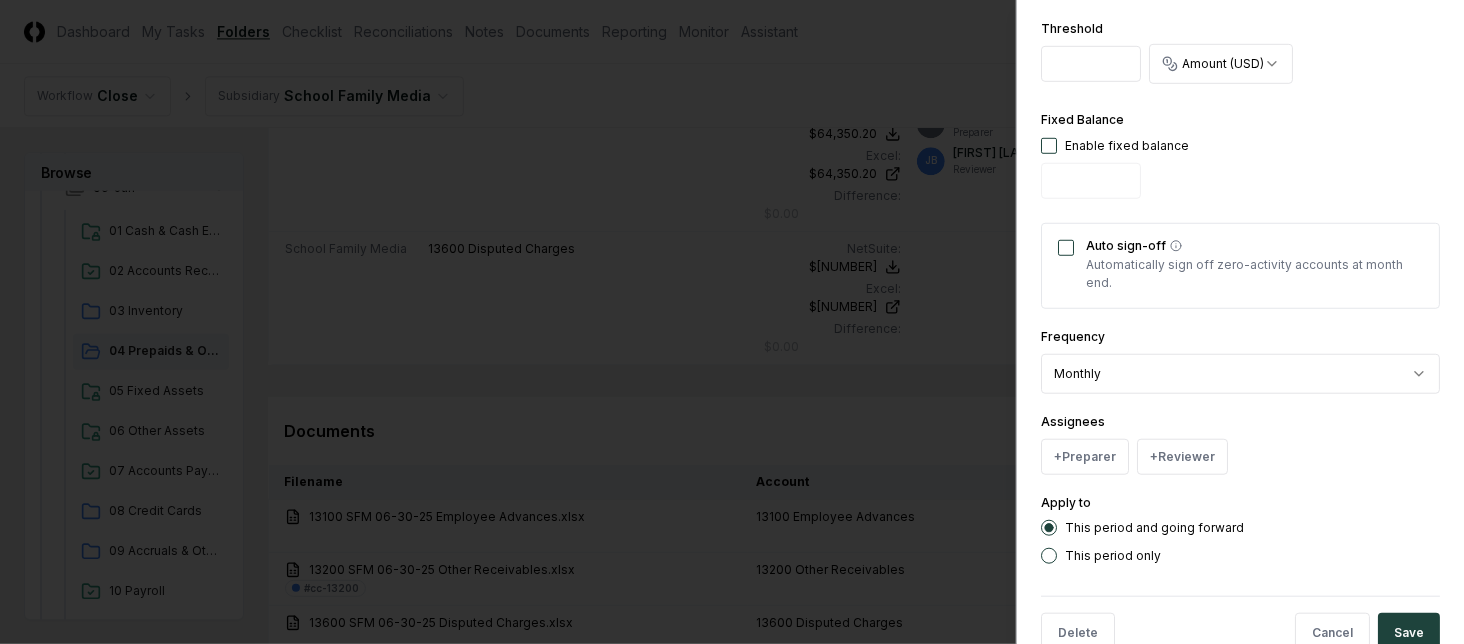 scroll, scrollTop: 666, scrollLeft: 0, axis: vertical 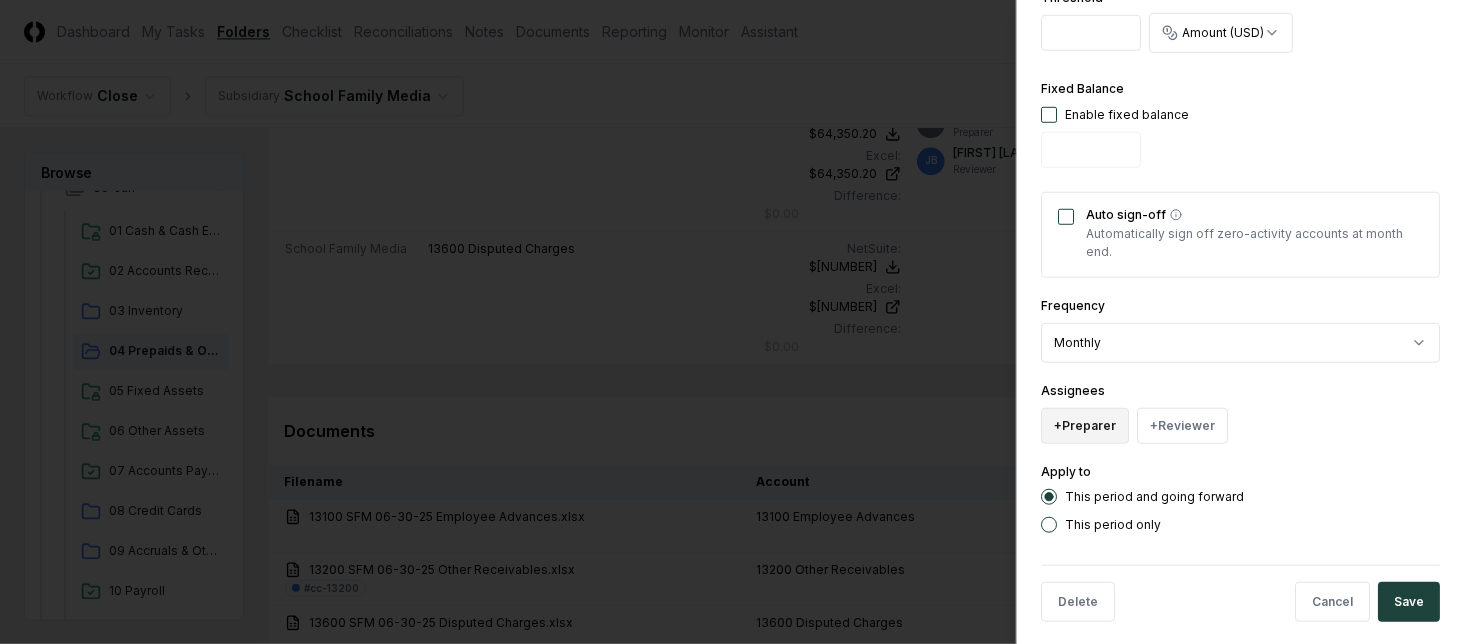click on "+  Preparer" at bounding box center (1085, 426) 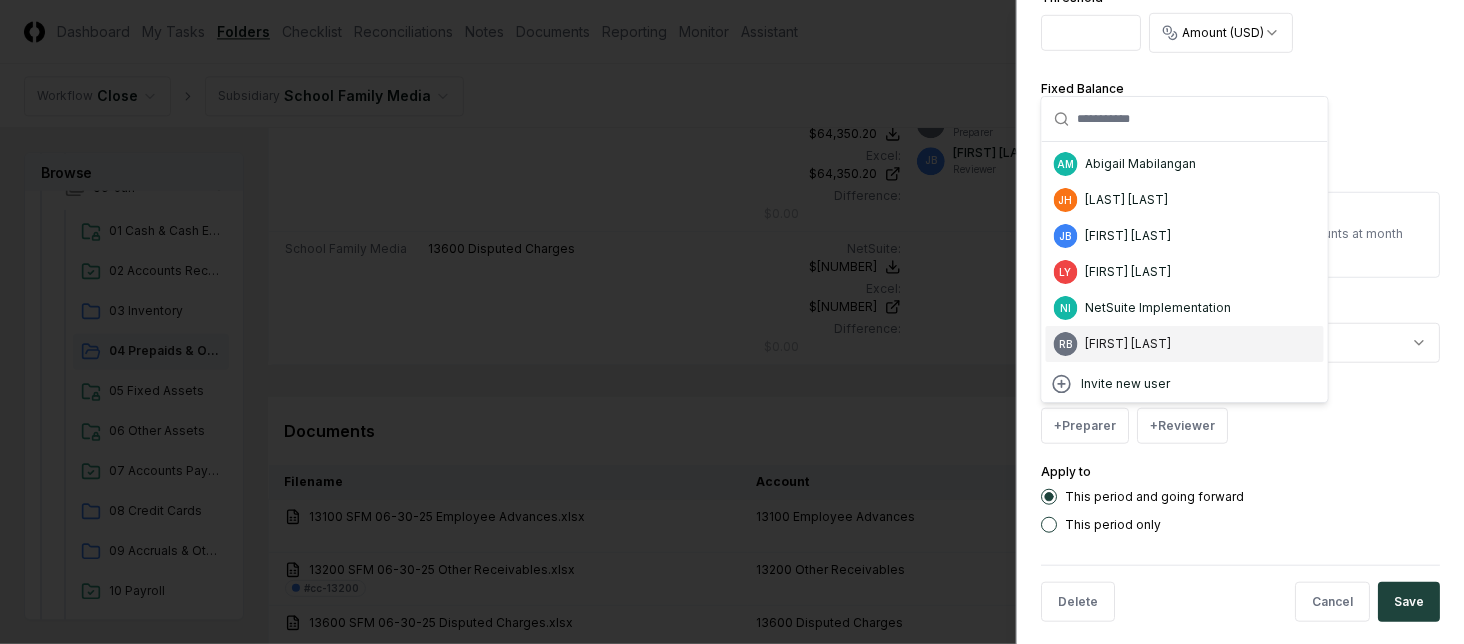 click on "RB Robin Brunotts" at bounding box center [1185, 344] 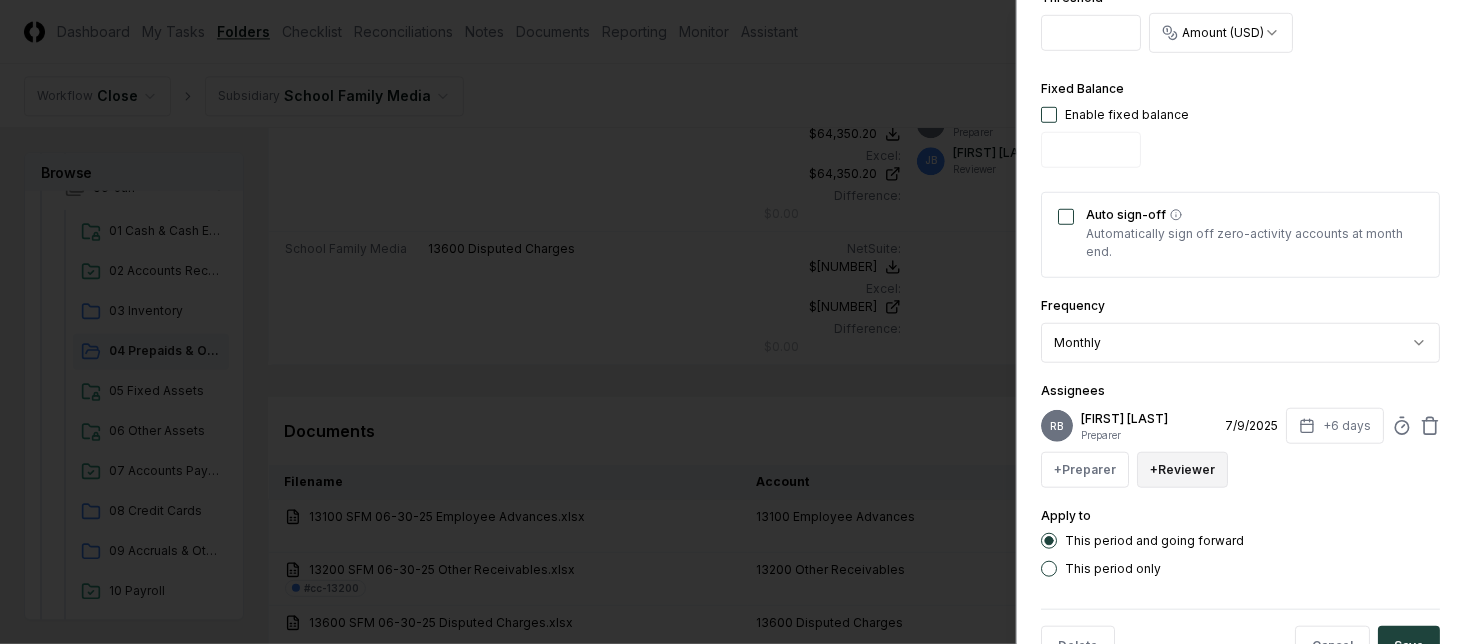 click on "+  Reviewer" at bounding box center [1182, 470] 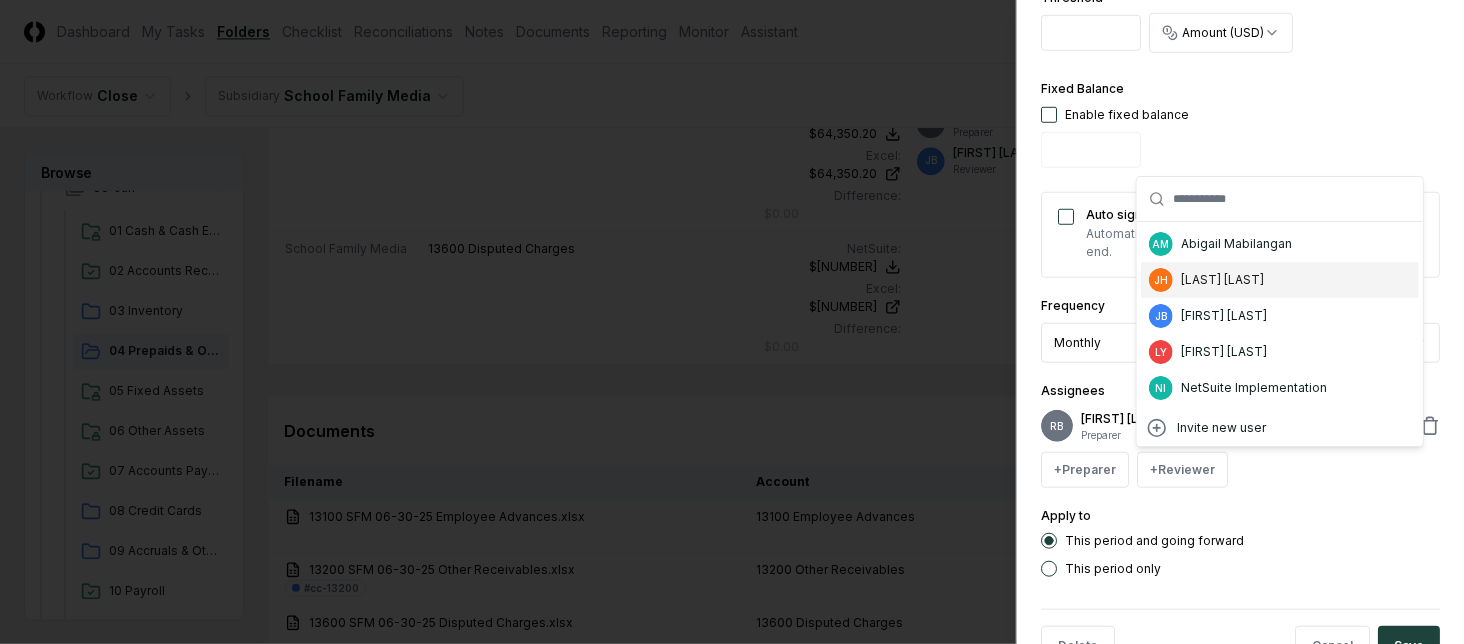click on "JH Jennie Hoffman" at bounding box center (1280, 280) 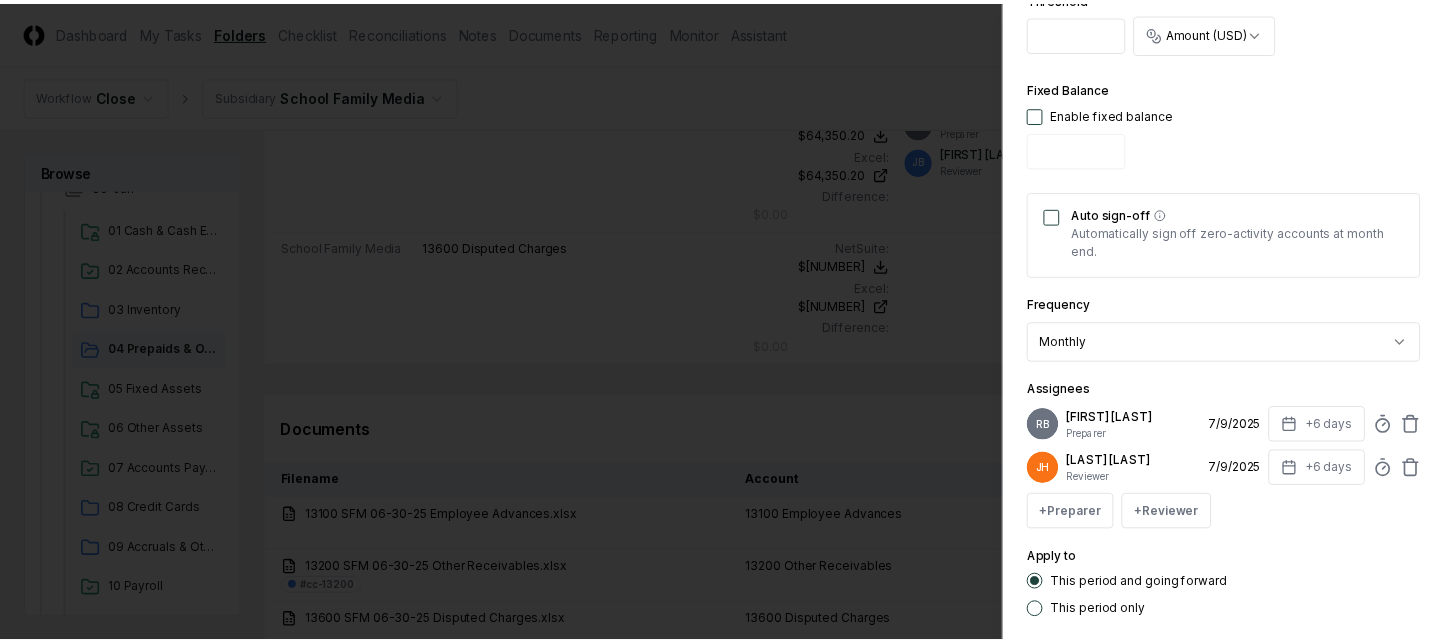 scroll, scrollTop: 770, scrollLeft: 0, axis: vertical 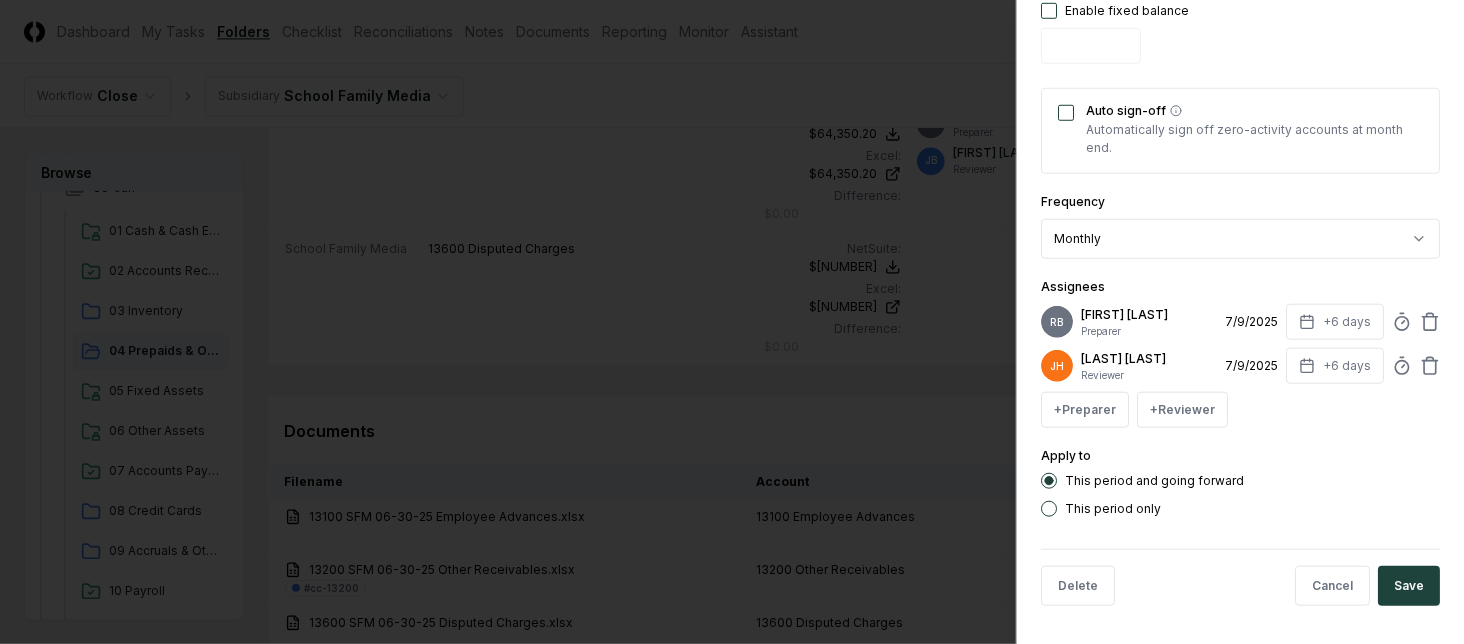 click on "**********" at bounding box center [1240, 322] 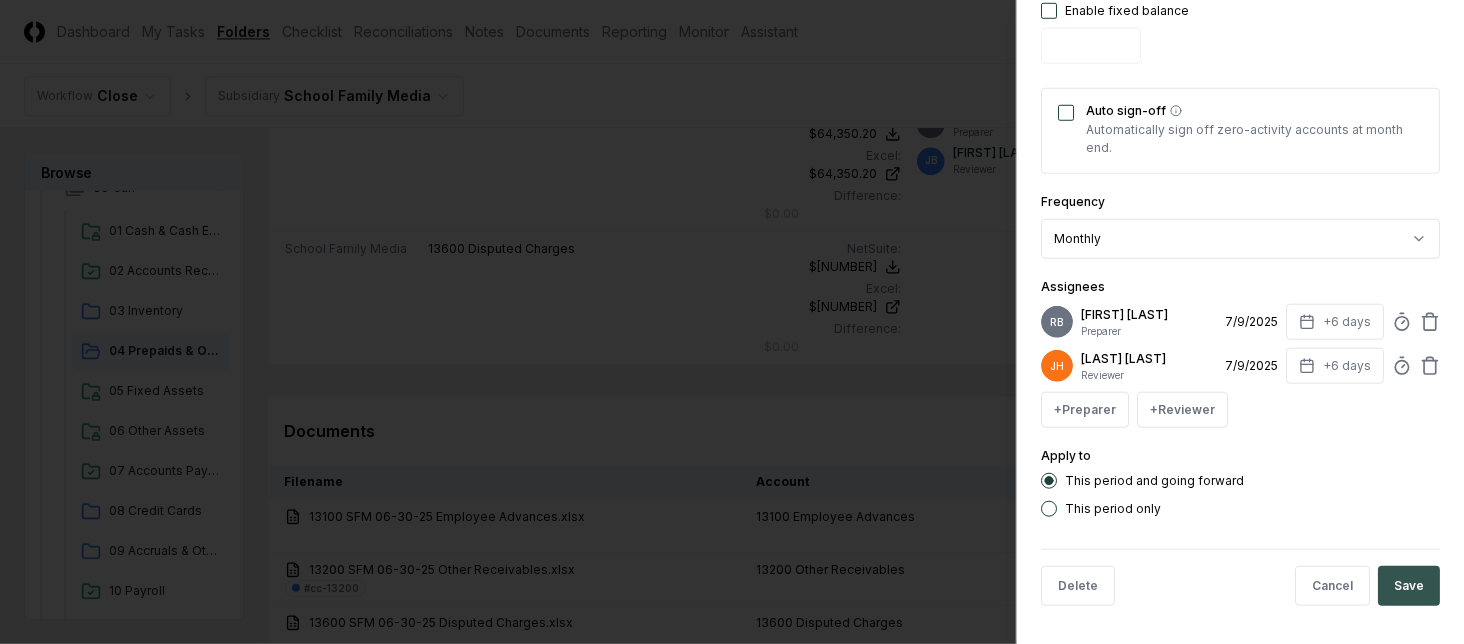 click on "Save" at bounding box center (1409, 586) 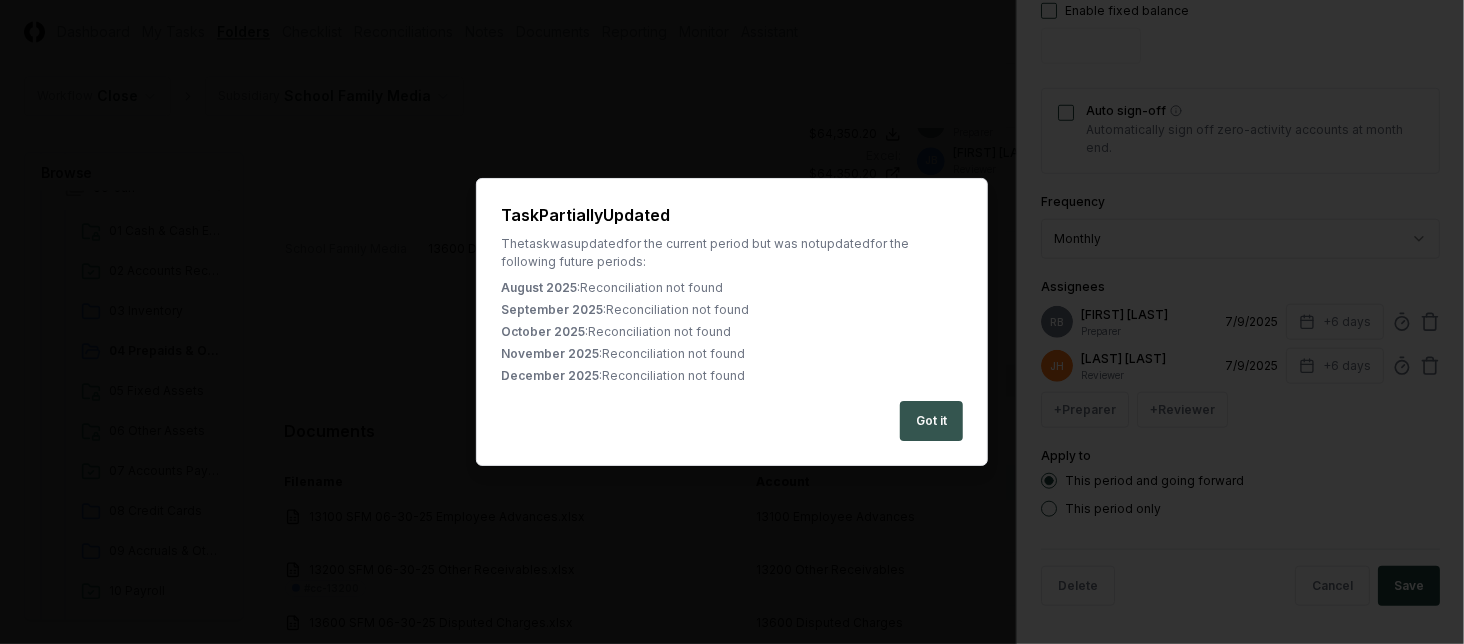 click on "Got it" at bounding box center (931, 421) 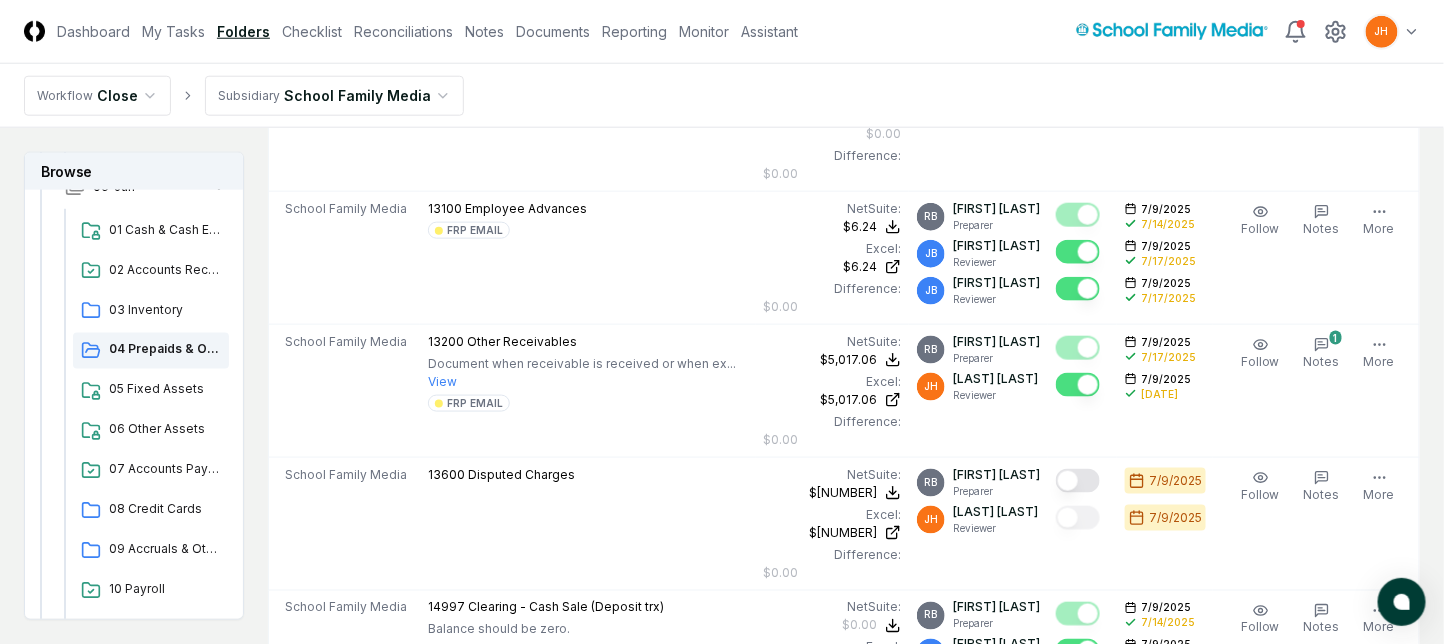 scroll, scrollTop: 666, scrollLeft: 0, axis: vertical 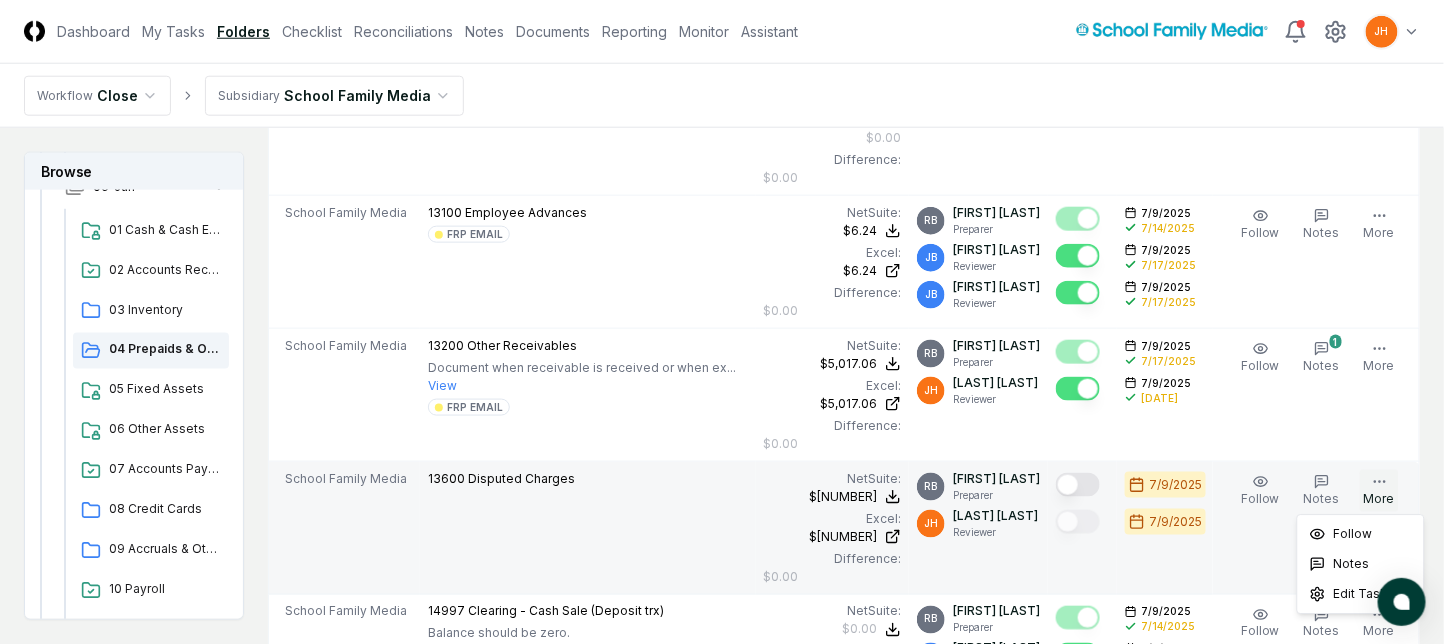 click 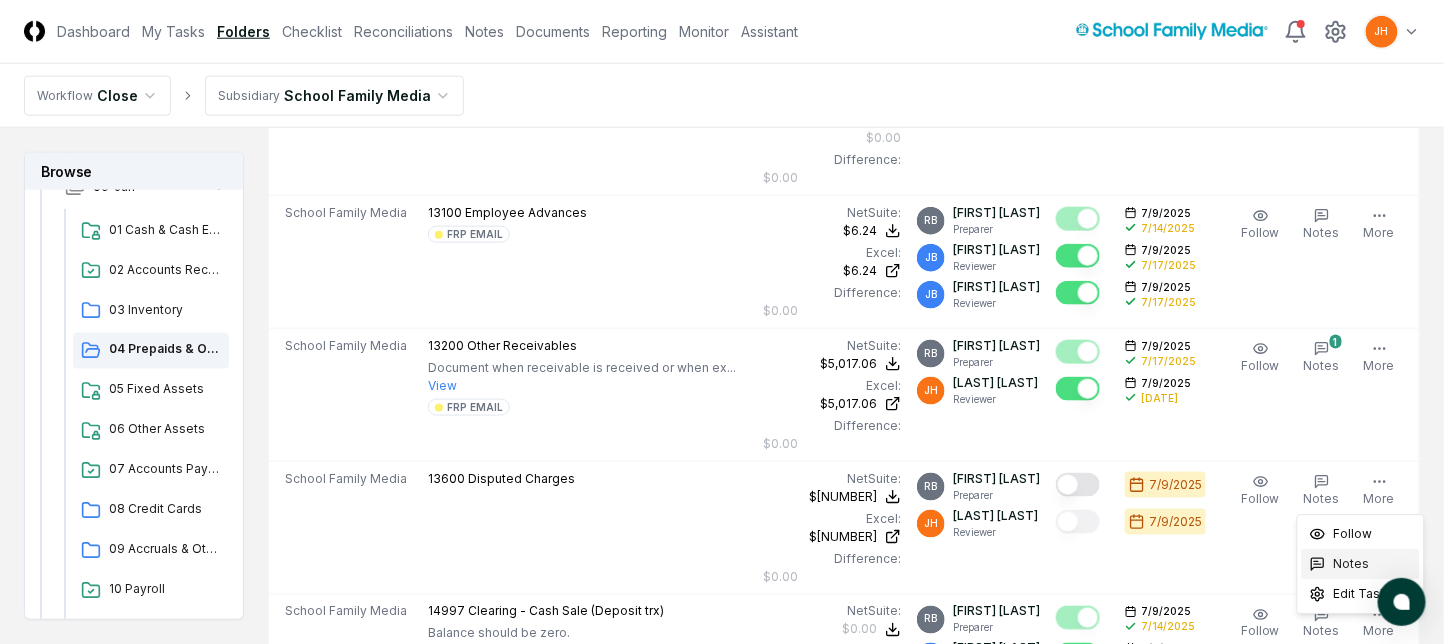 click on "Notes" at bounding box center (1352, 564) 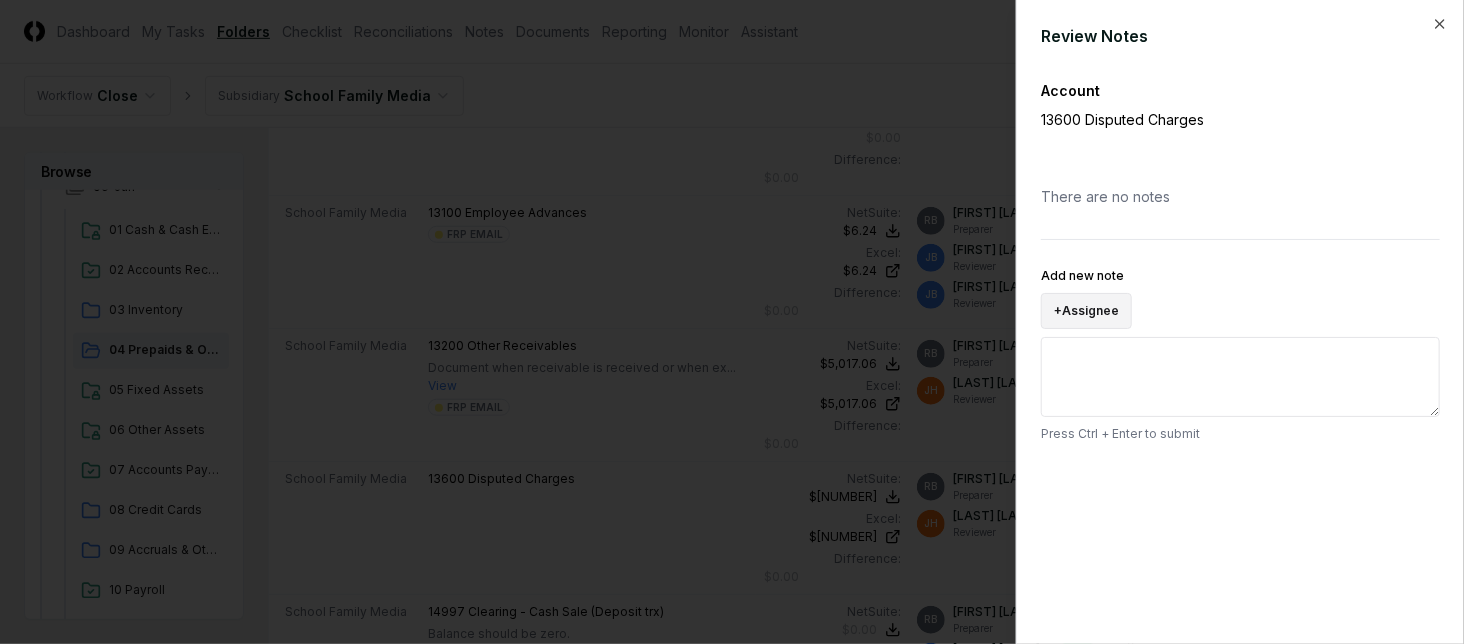 click on "+  Assignee" at bounding box center (1086, 311) 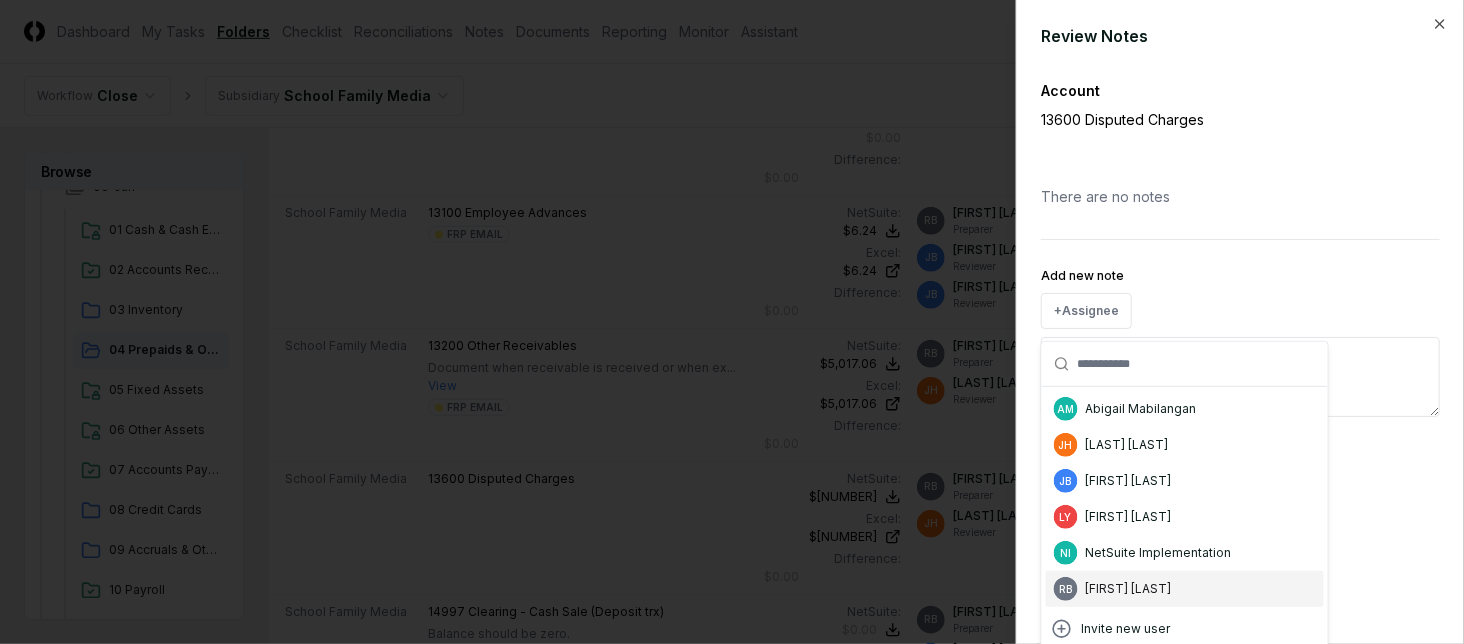 click on "RB Robin Brunotts" at bounding box center (1185, 589) 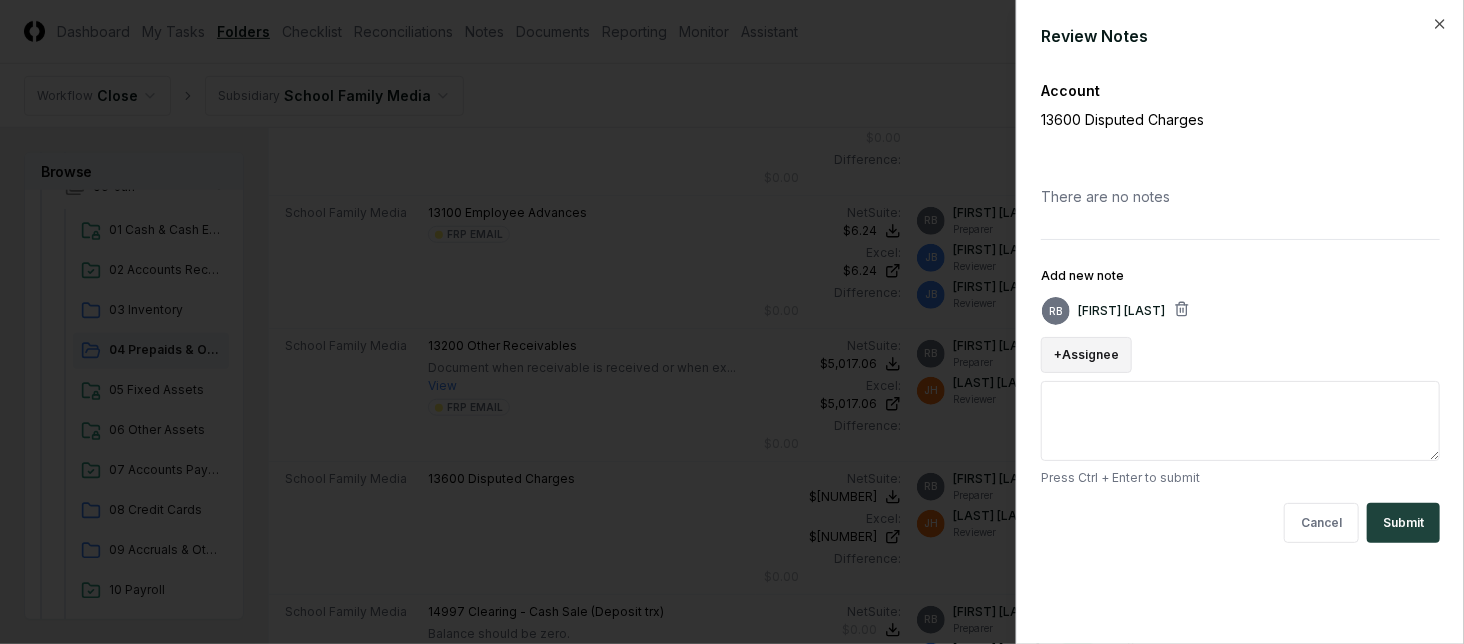 click on "+  Assignee" at bounding box center [1086, 355] 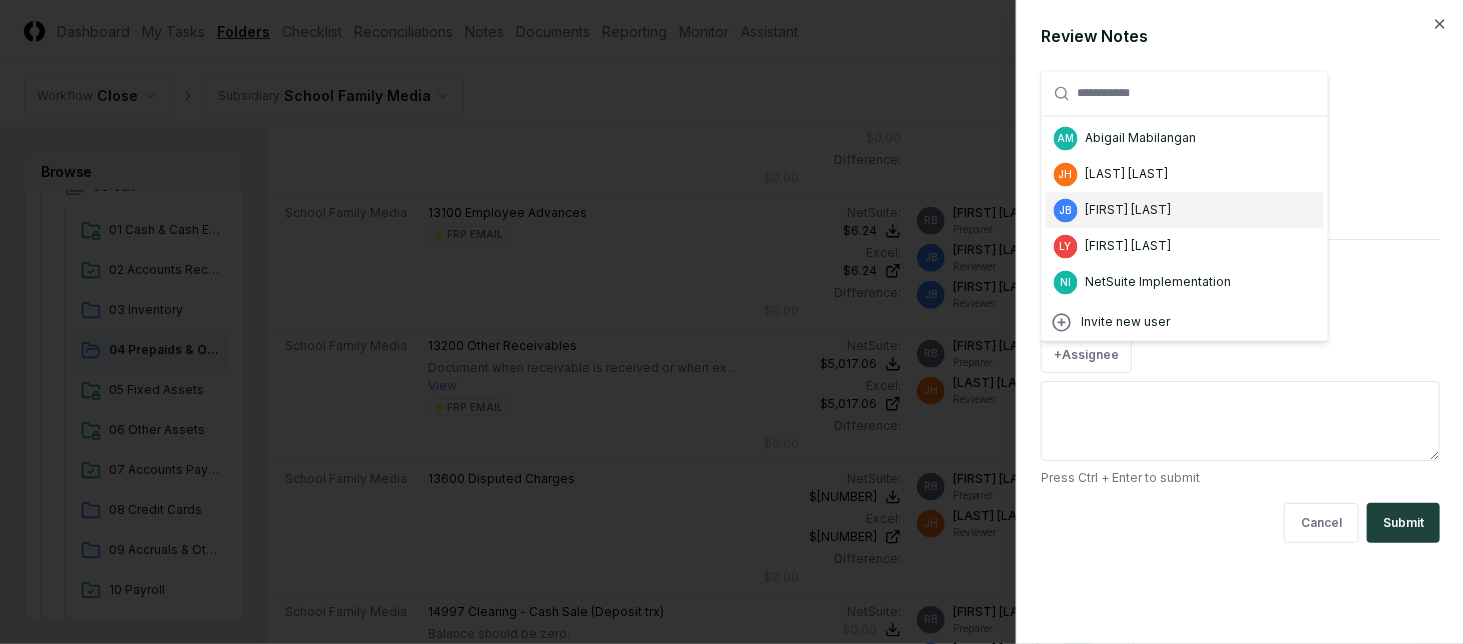 click on "Jon Bunger" at bounding box center [1129, 210] 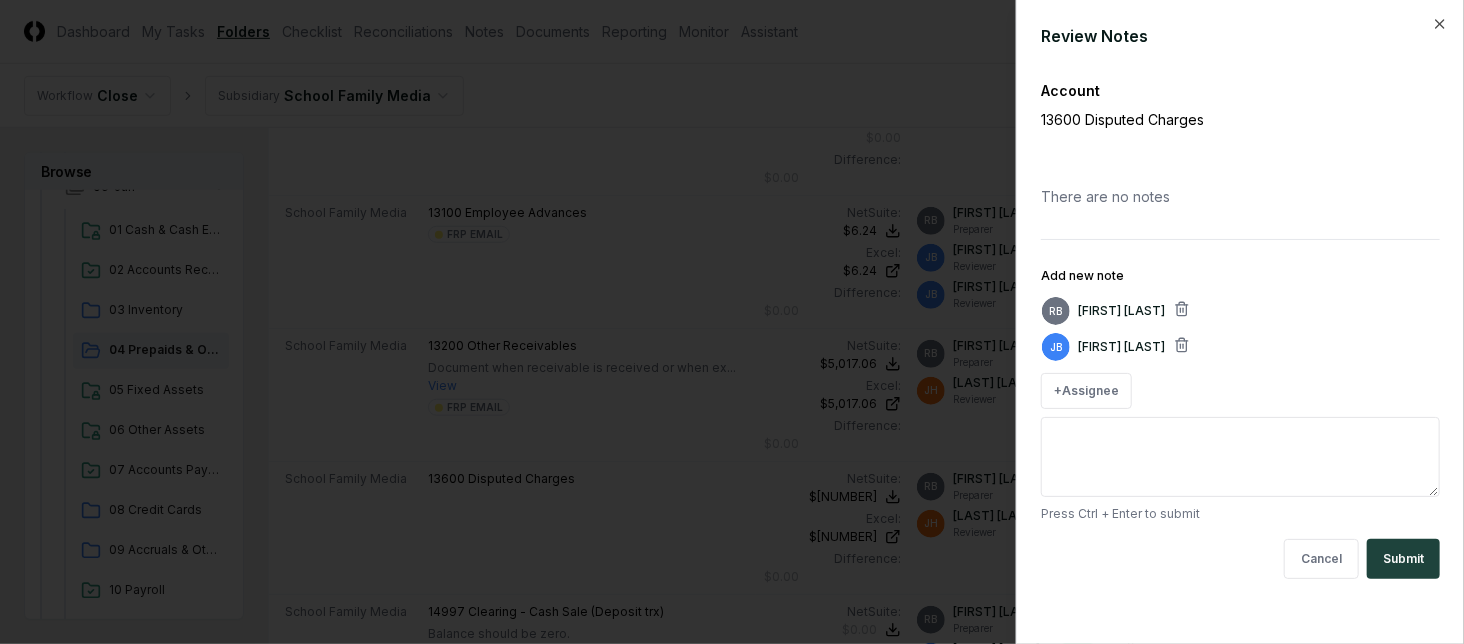 click on "Add new note" at bounding box center (1240, 457) 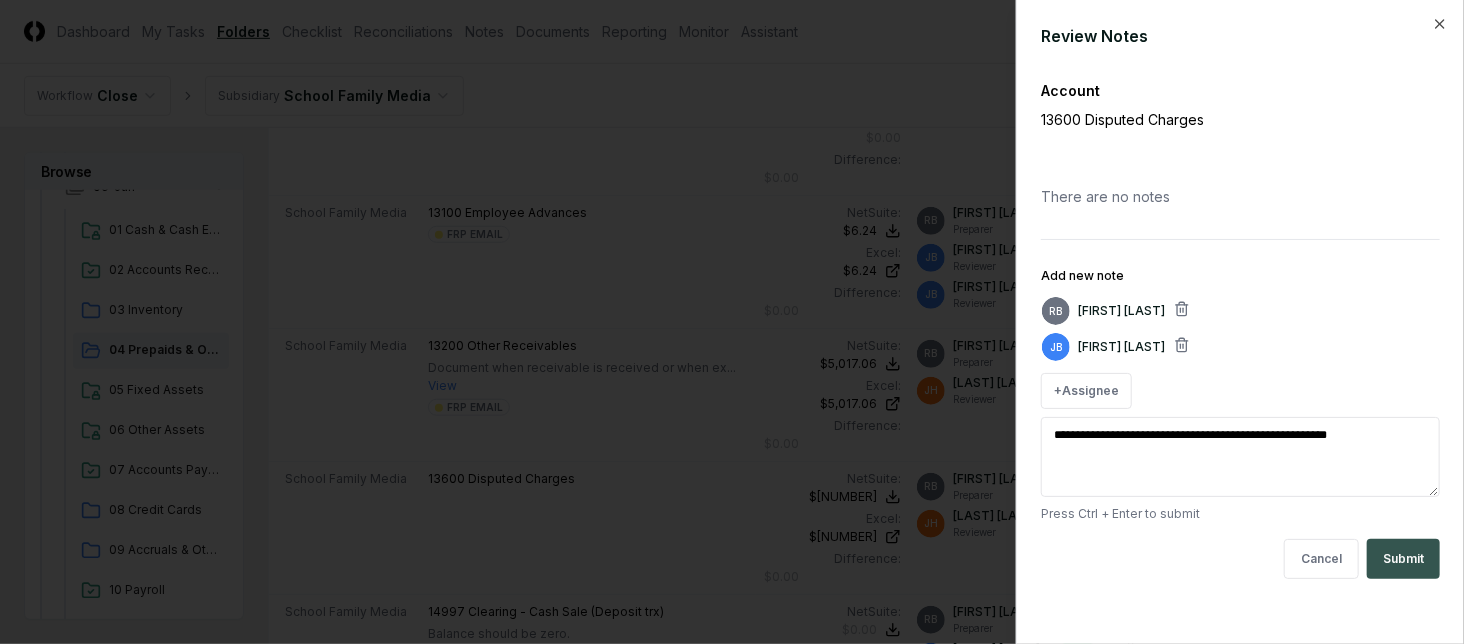 click on "Submit" at bounding box center [1403, 559] 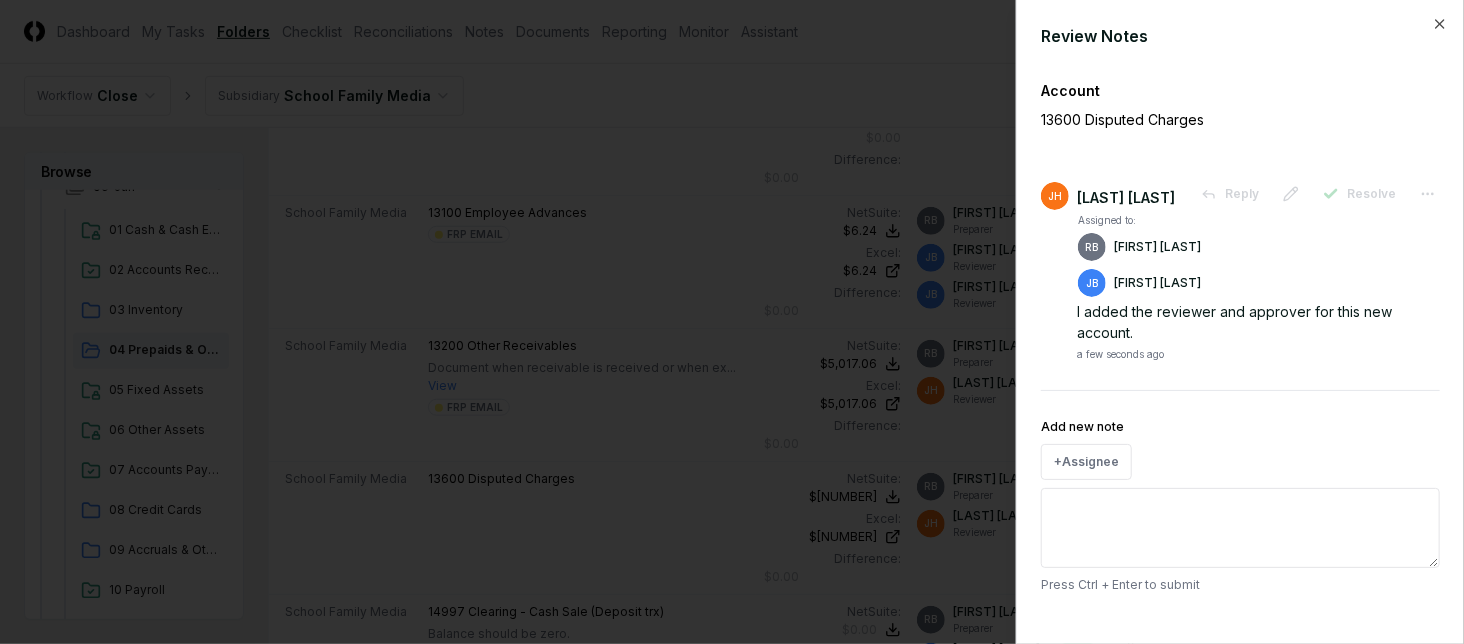 click on "Review Notes Account 13600 Disputed Charges JH Jennie Hoffman  Reply Resolve Assigned to: RB Robin Brunotts JB Jon Bunger I added the reviewer and approver for this new account. a few seconds ago Add new note +  Assignee Press Ctrl + Enter to submit Close" at bounding box center (1240, 322) 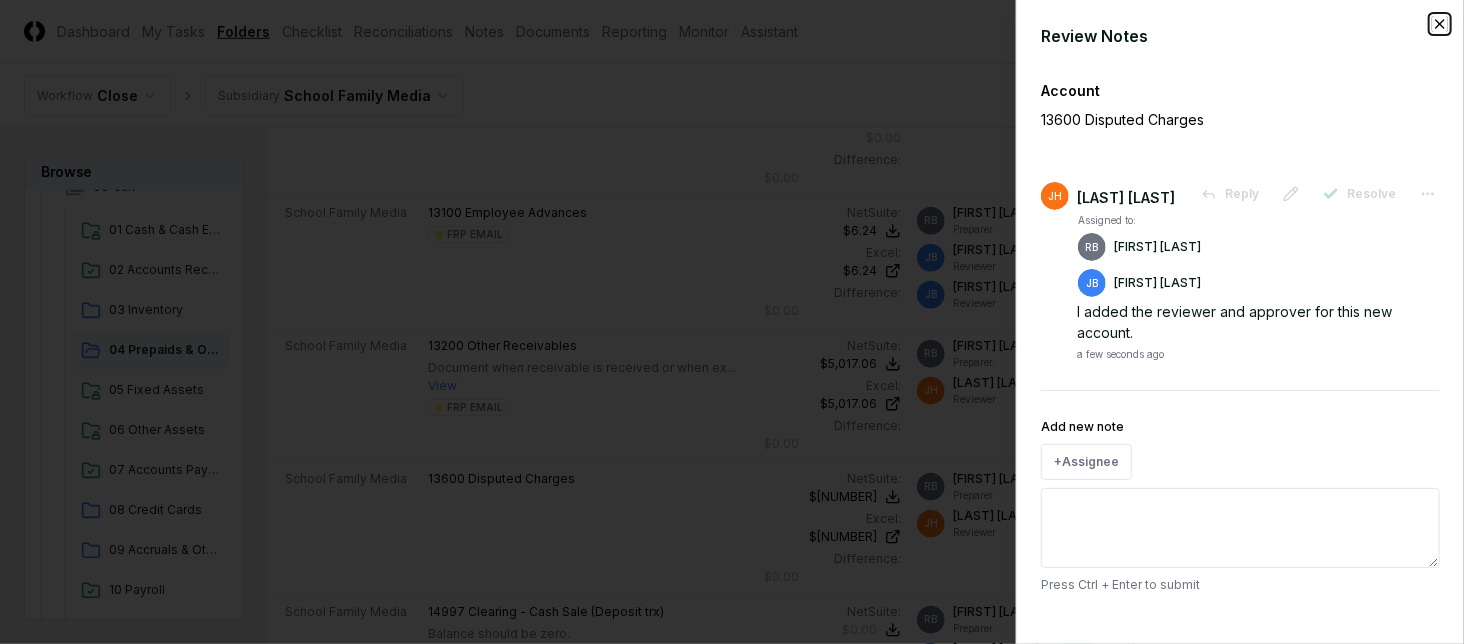 click 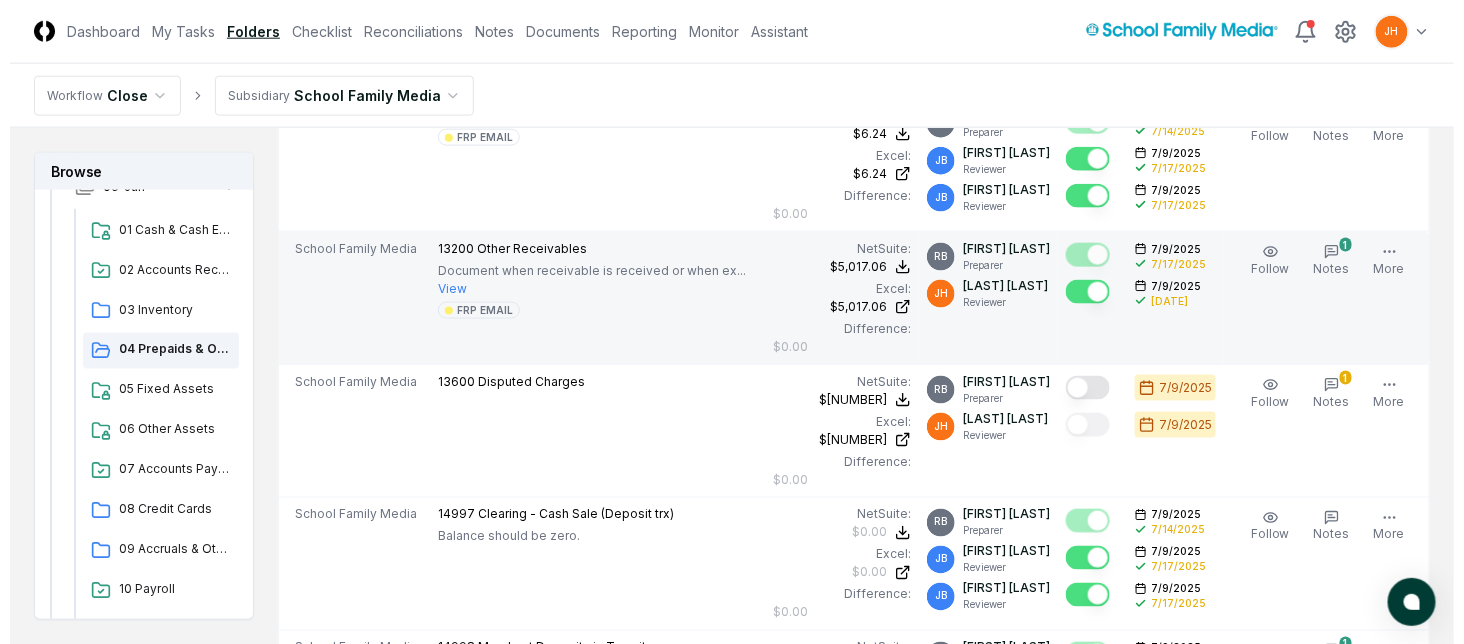 scroll, scrollTop: 800, scrollLeft: 0, axis: vertical 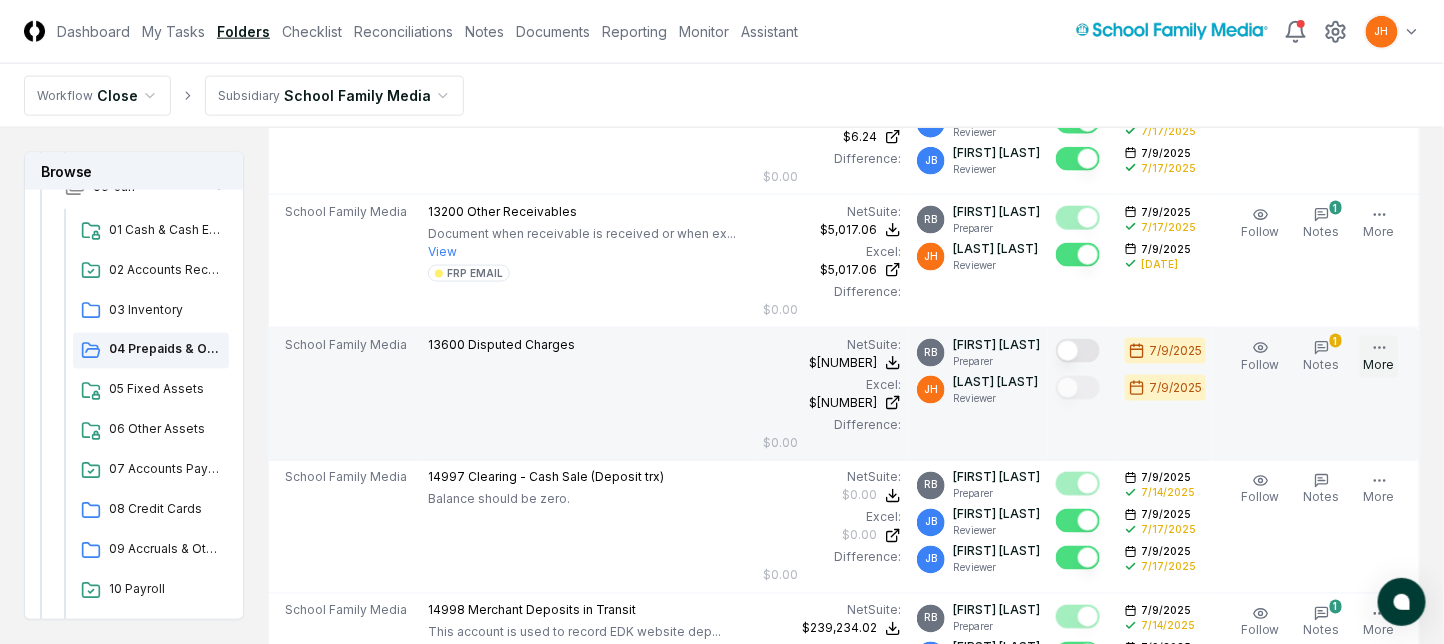 click on "More" at bounding box center [1379, 357] 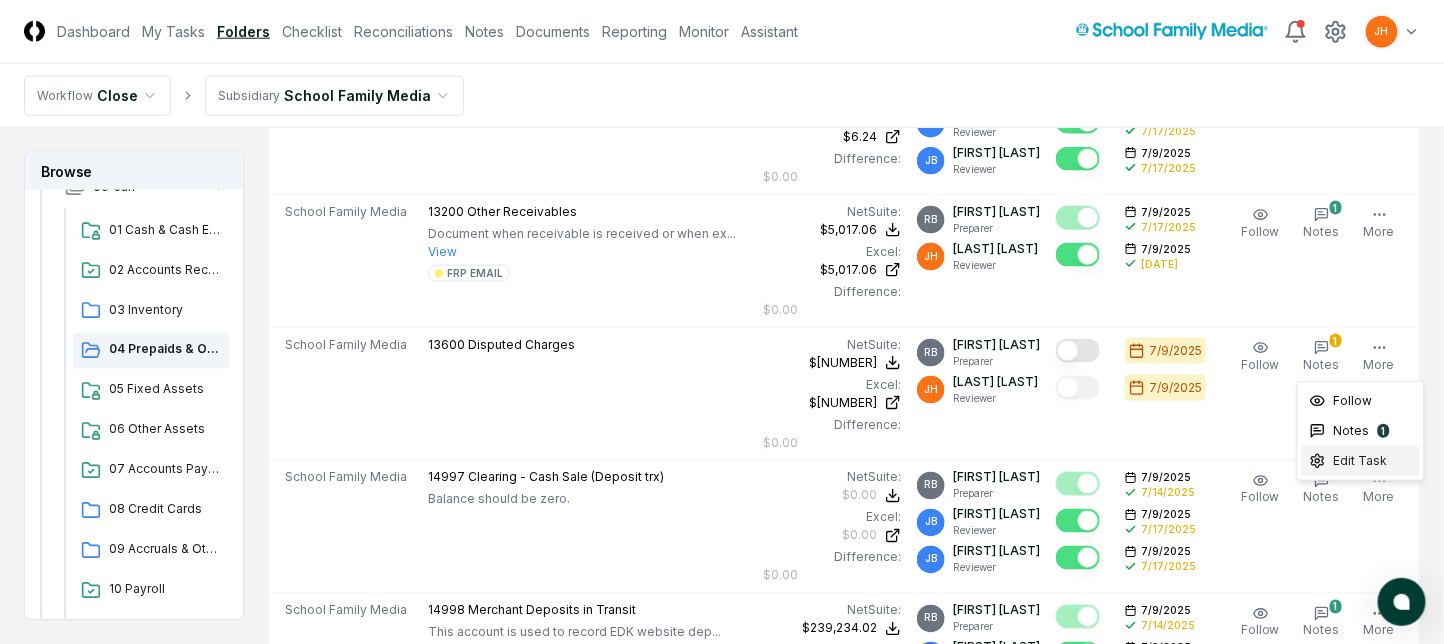 click on "Edit Task" at bounding box center (1361, 461) 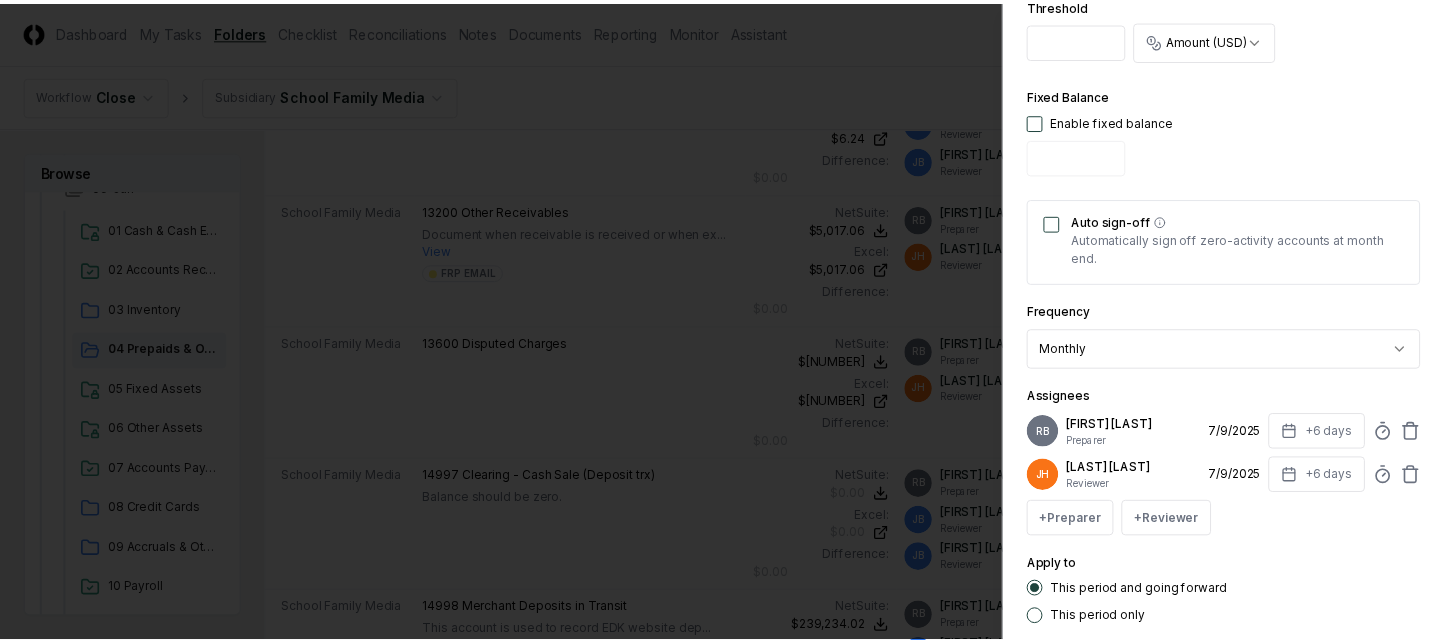 scroll, scrollTop: 770, scrollLeft: 0, axis: vertical 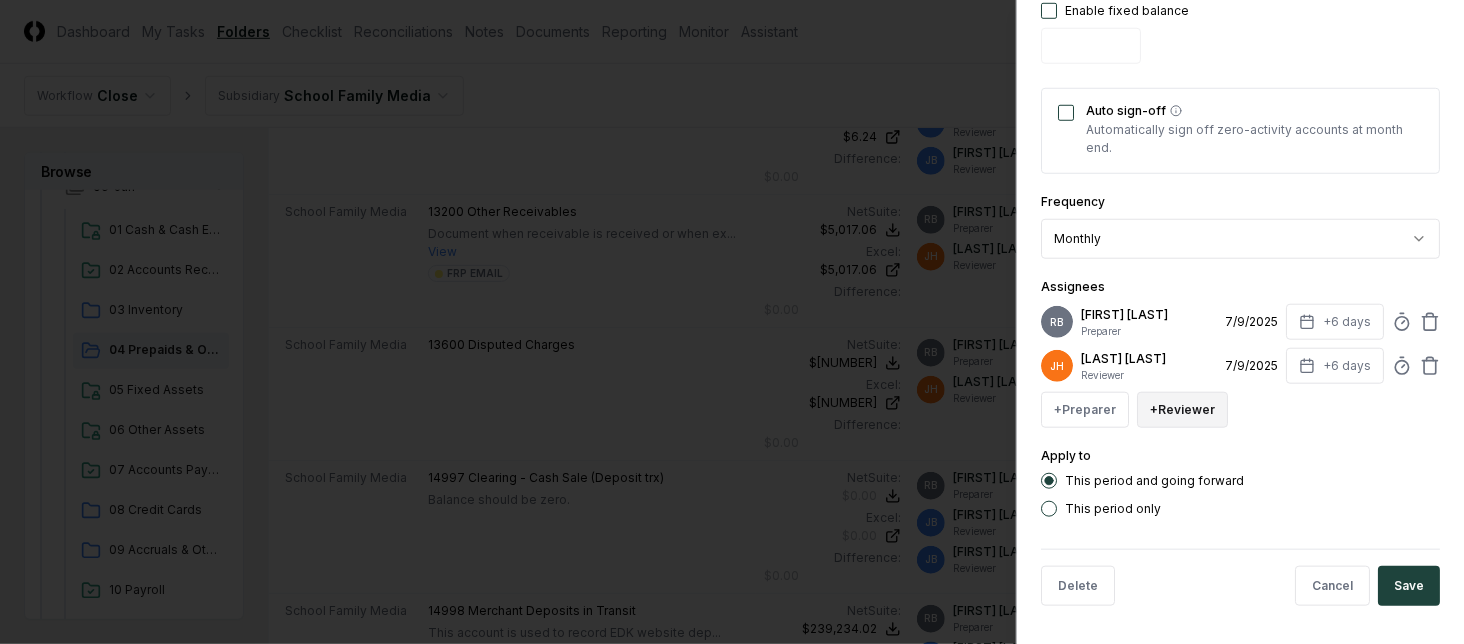 click on "+  Reviewer" at bounding box center [1182, 410] 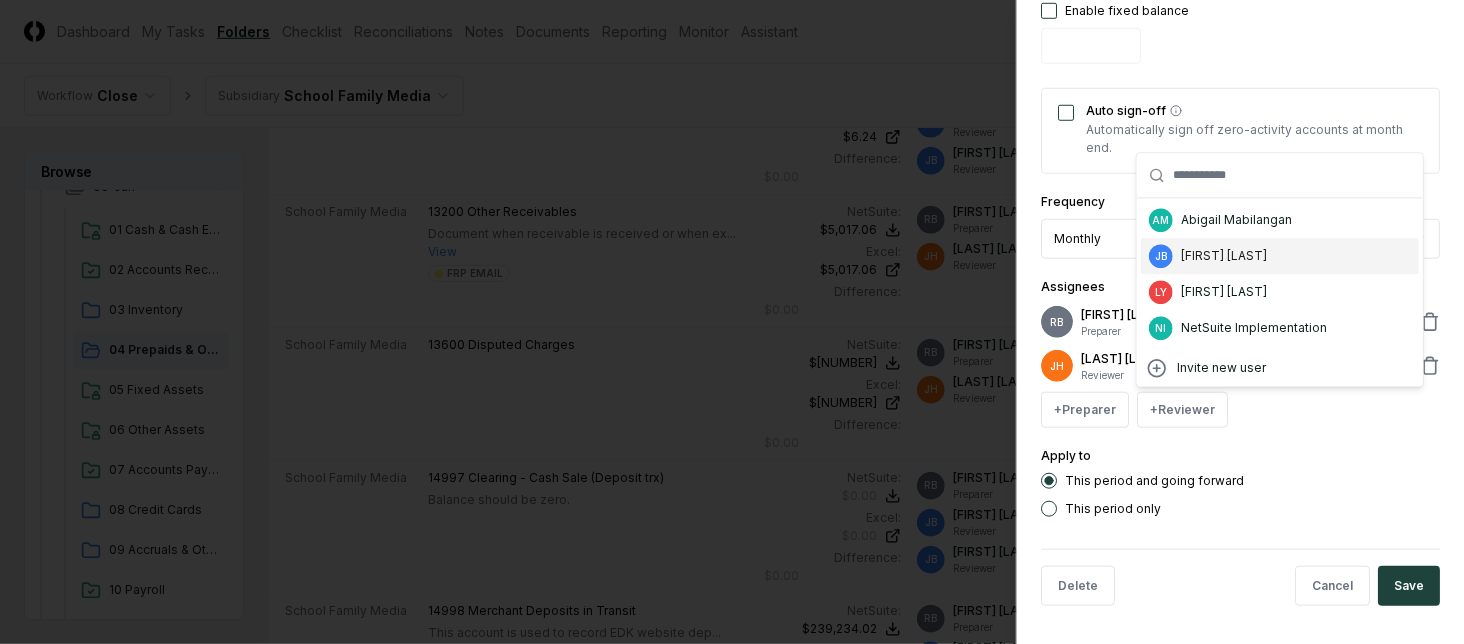 click on "Jon Bunger" at bounding box center (1224, 256) 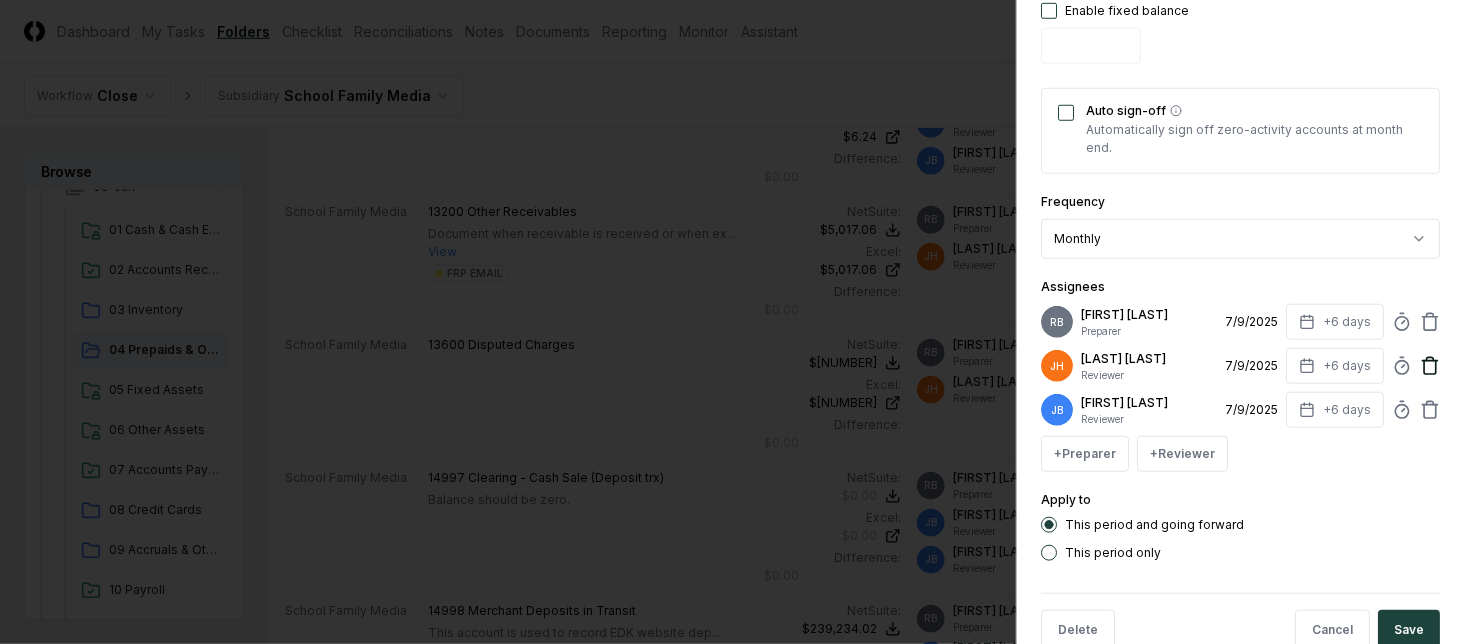 click 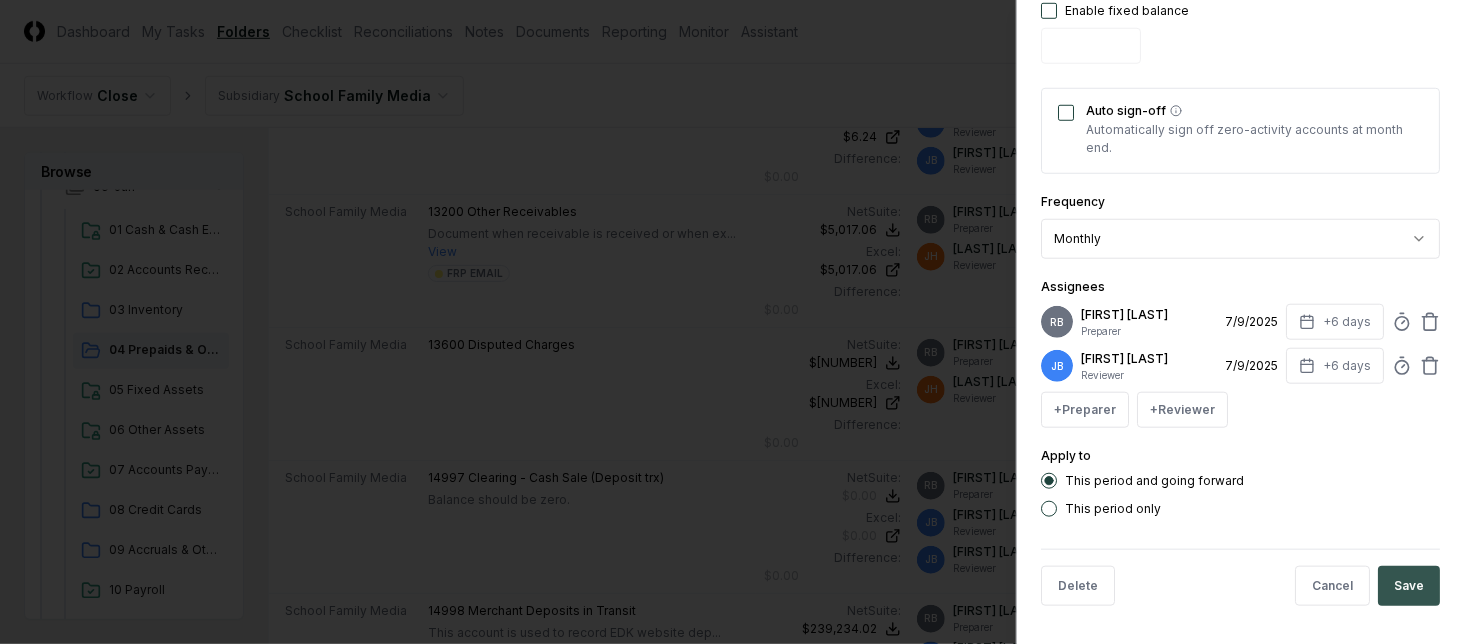 click on "Save" at bounding box center (1409, 586) 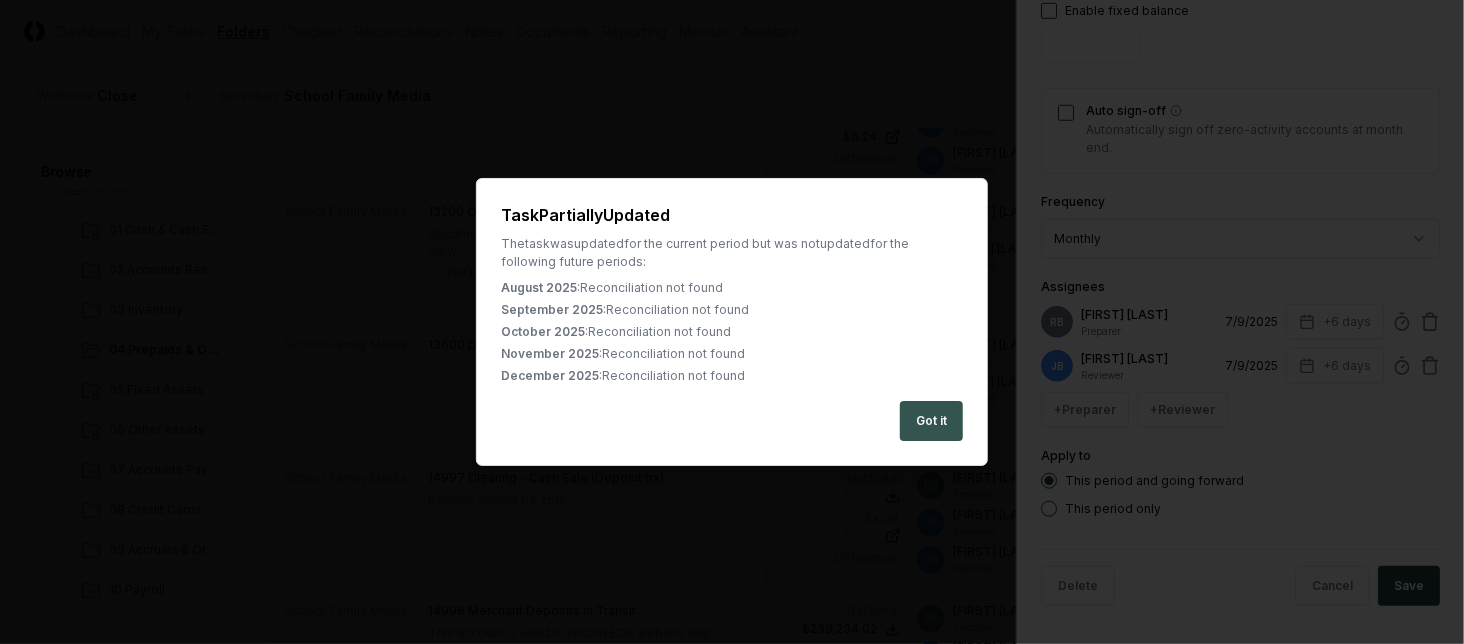 click on "Got it" at bounding box center [931, 421] 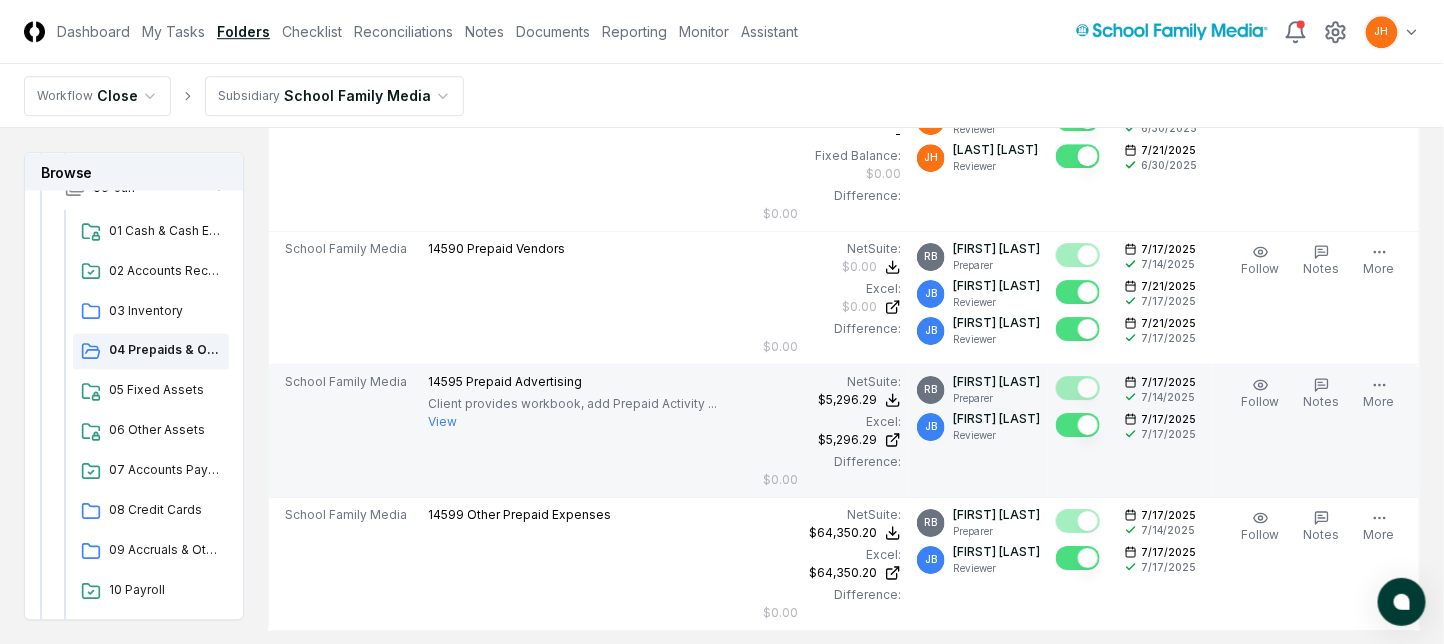 scroll, scrollTop: 2666, scrollLeft: 0, axis: vertical 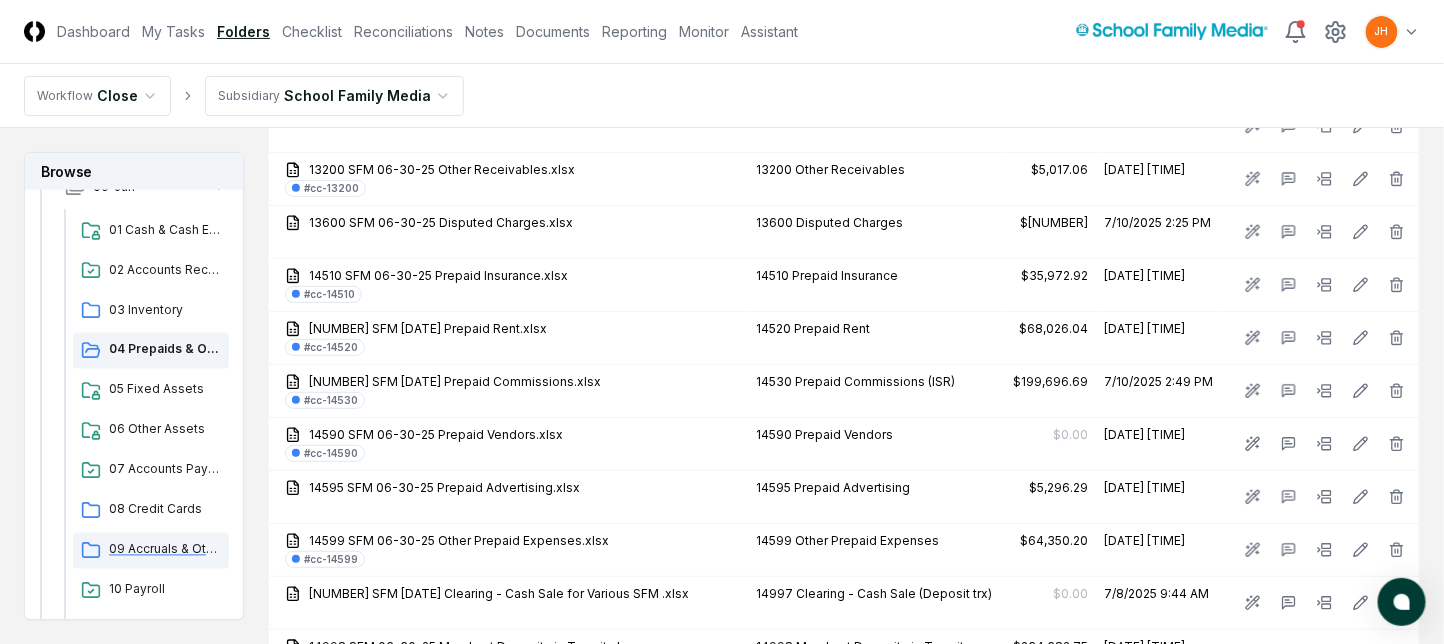 click on "09 Accruals & Other ST Liab" at bounding box center [165, 550] 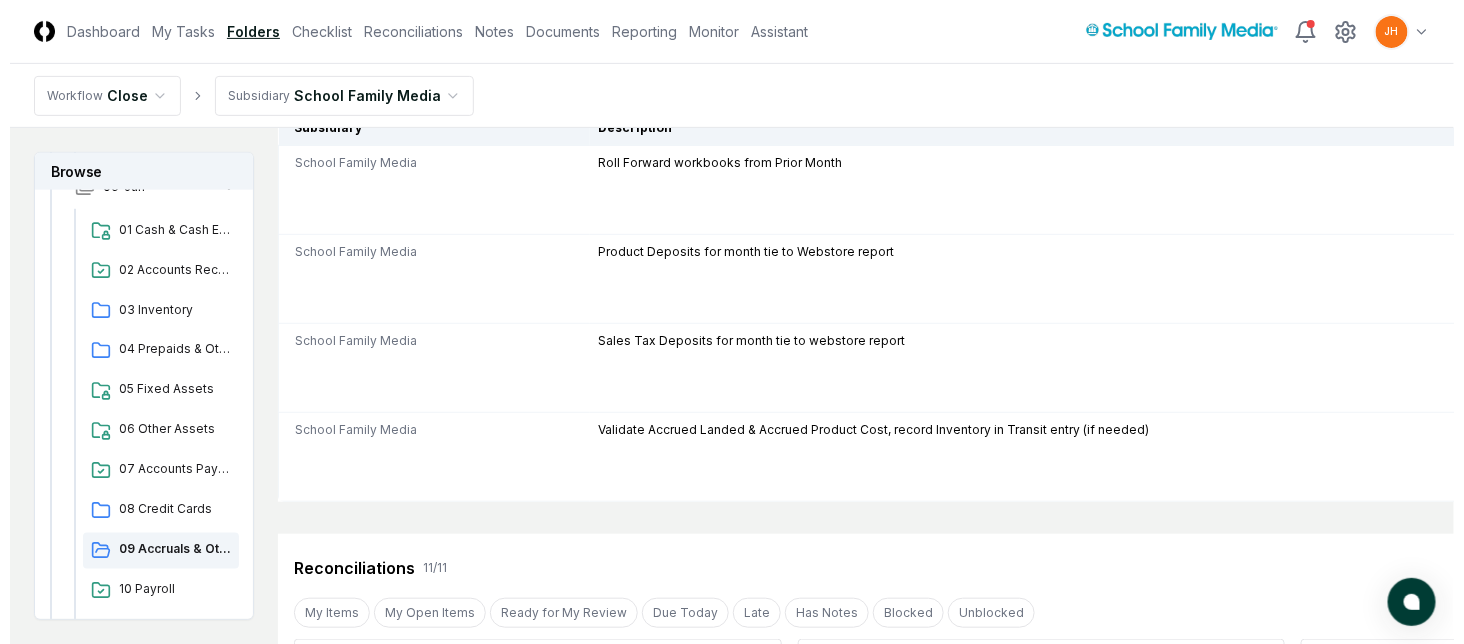scroll, scrollTop: 266, scrollLeft: 0, axis: vertical 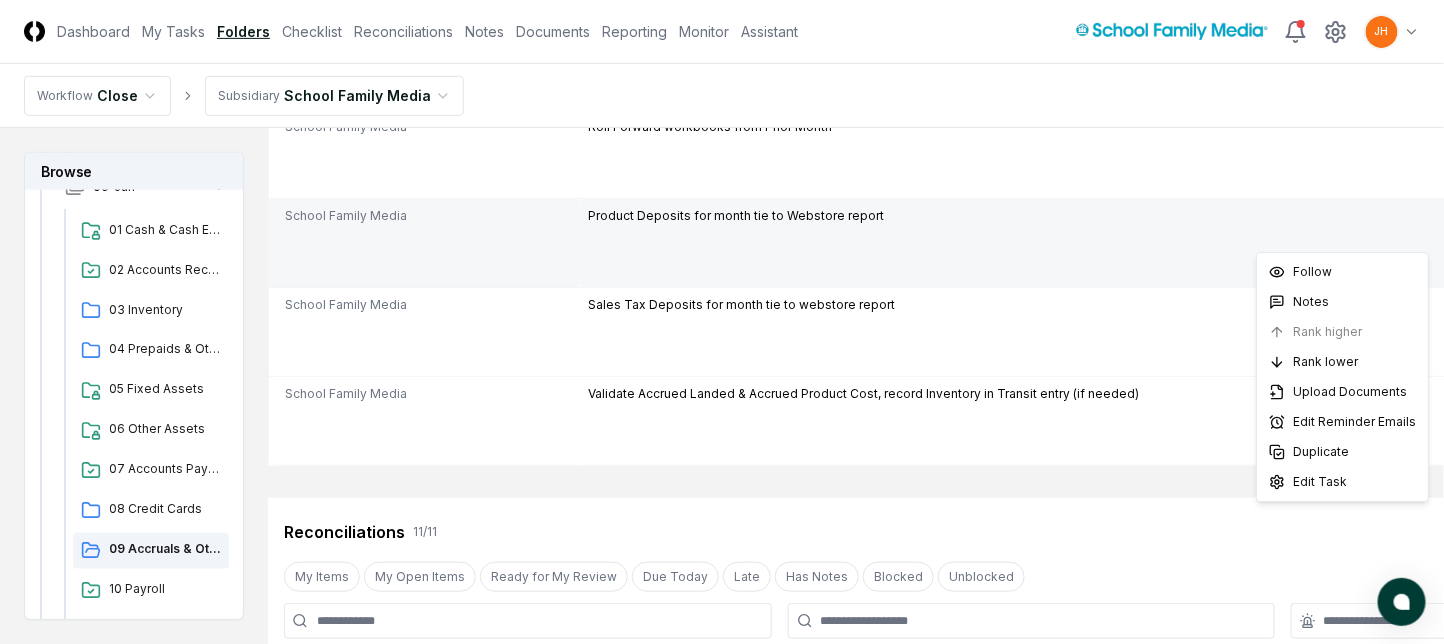 click on "More" at bounding box center [2257, 228] 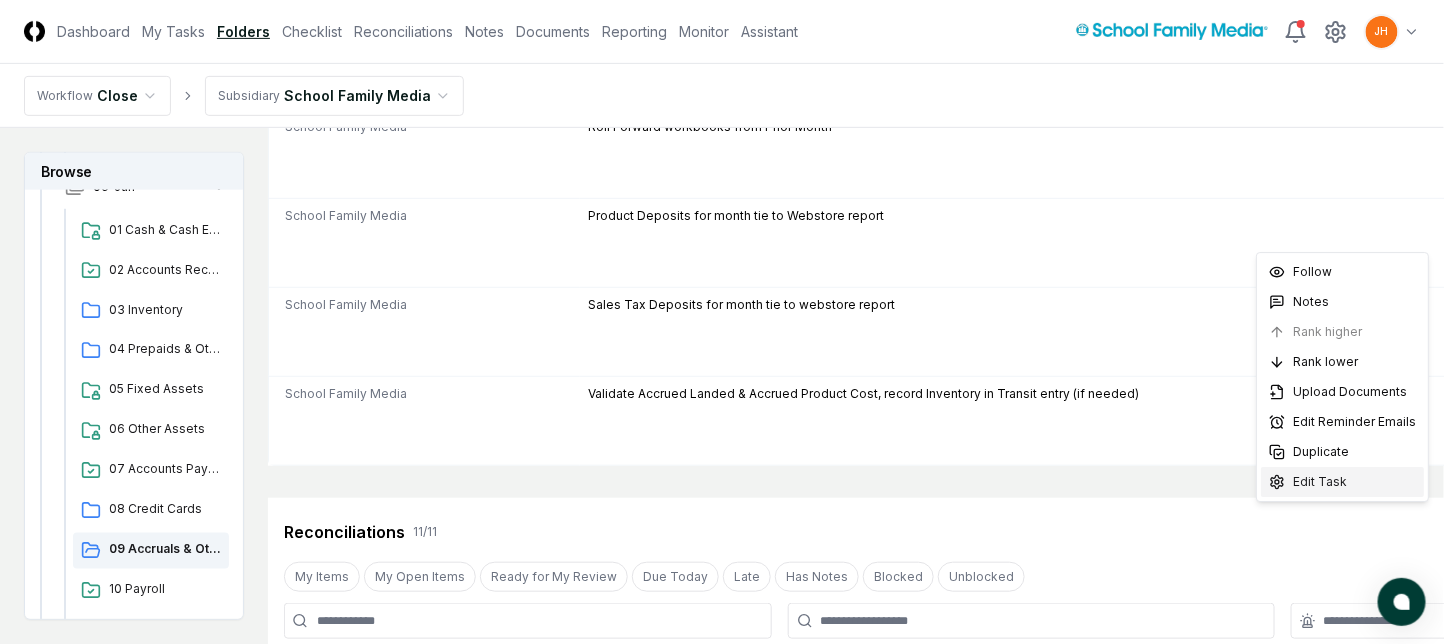 click on "Edit Task" at bounding box center [1342, 482] 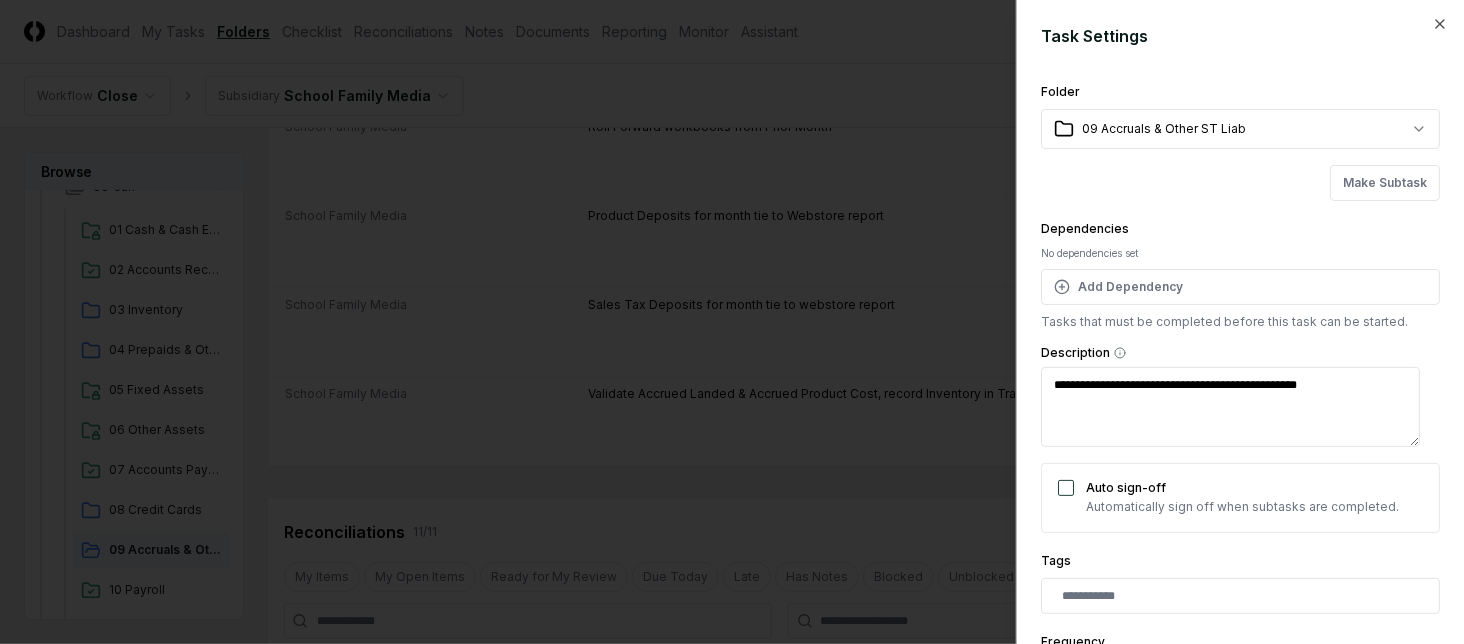 click on "**********" at bounding box center (1230, 407) 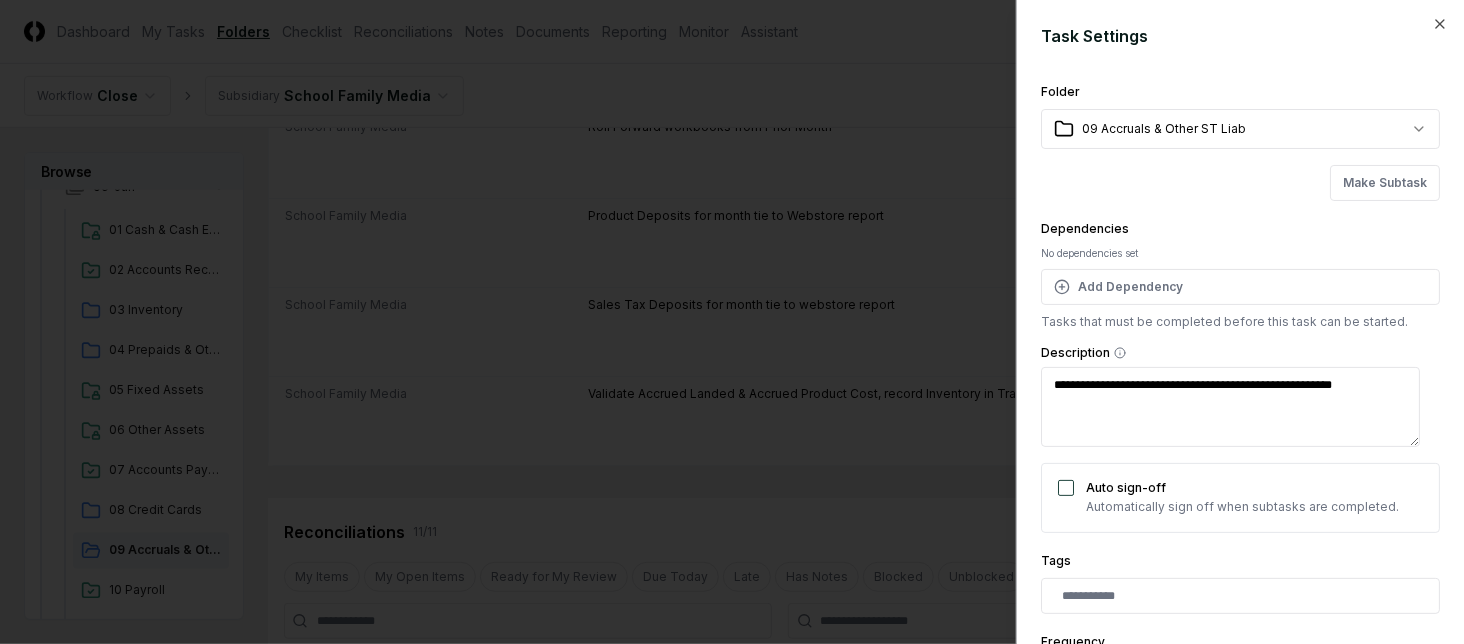 paste on "**********" 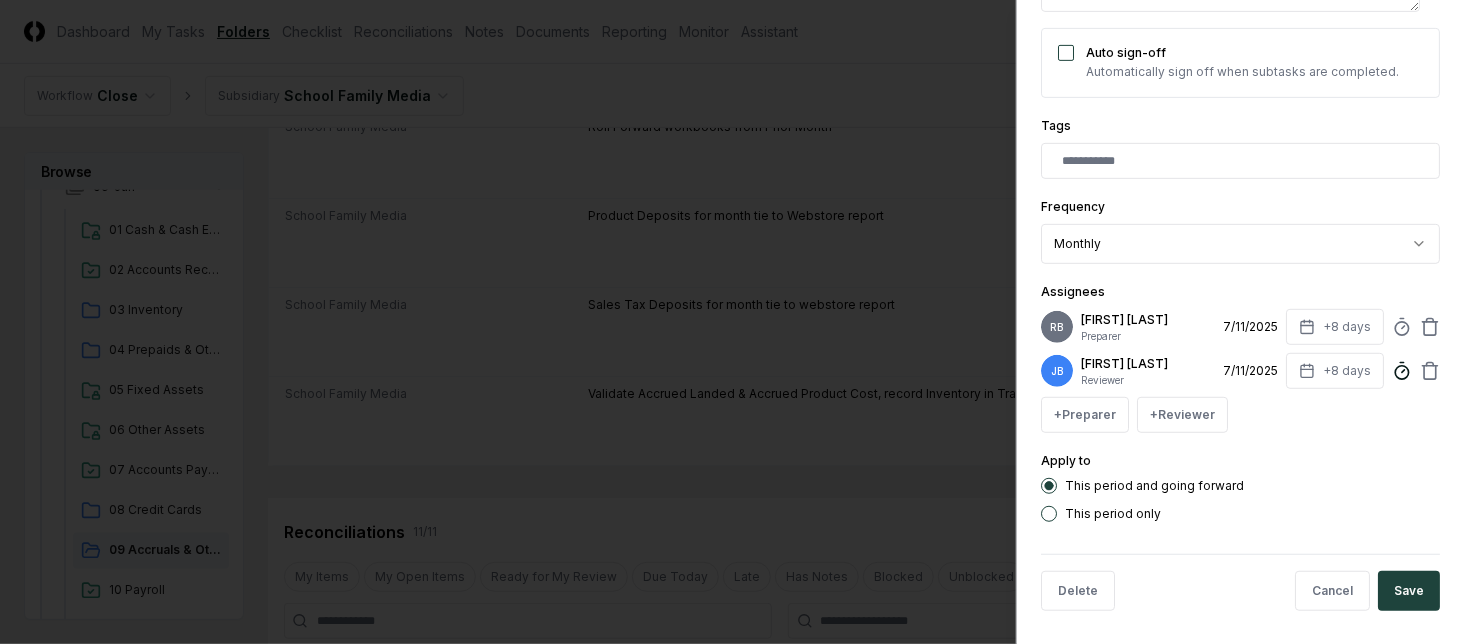 scroll, scrollTop: 440, scrollLeft: 0, axis: vertical 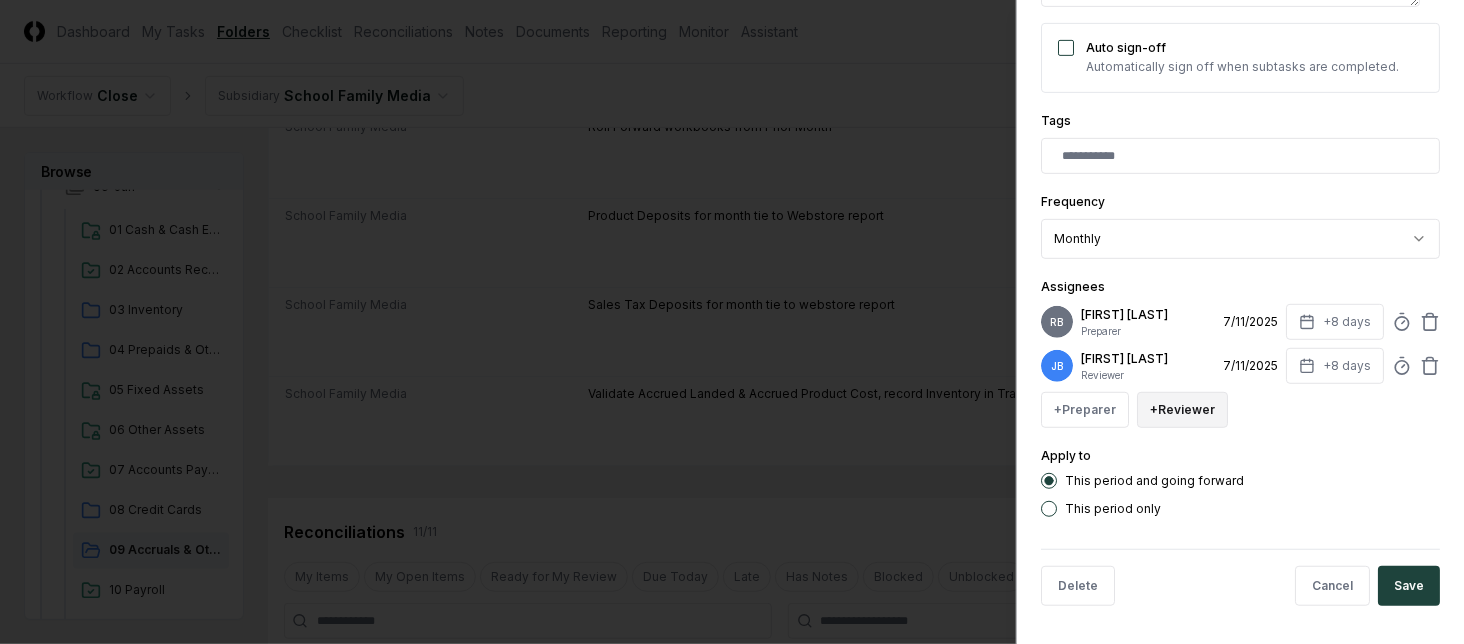 click on "+  Reviewer" at bounding box center [1182, 410] 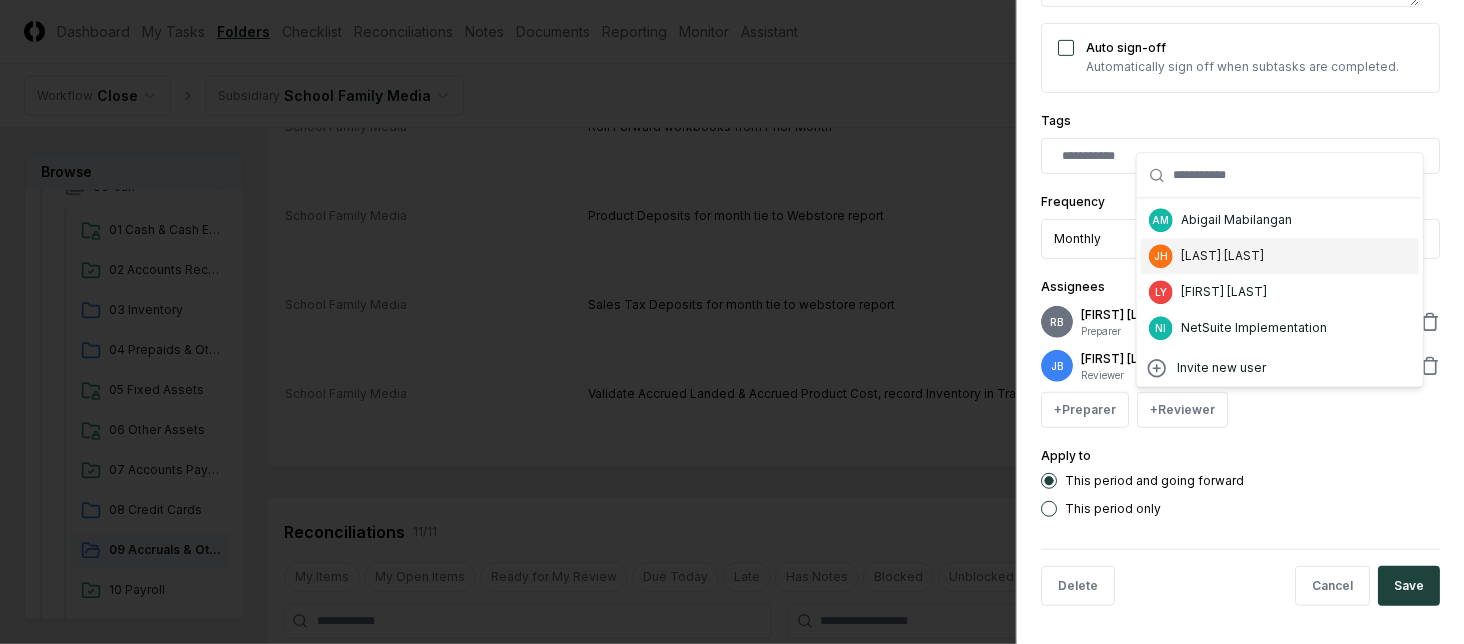 click on "[FIRST] [LAST]" at bounding box center (1222, 256) 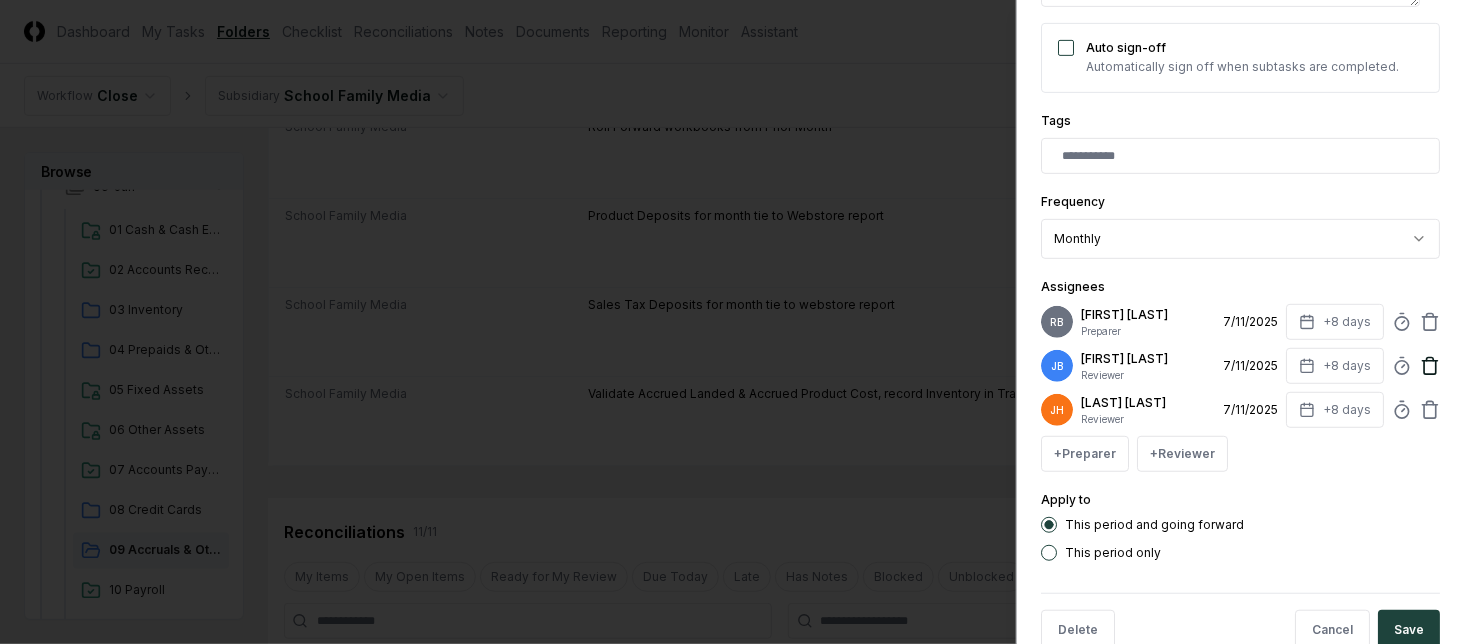 click 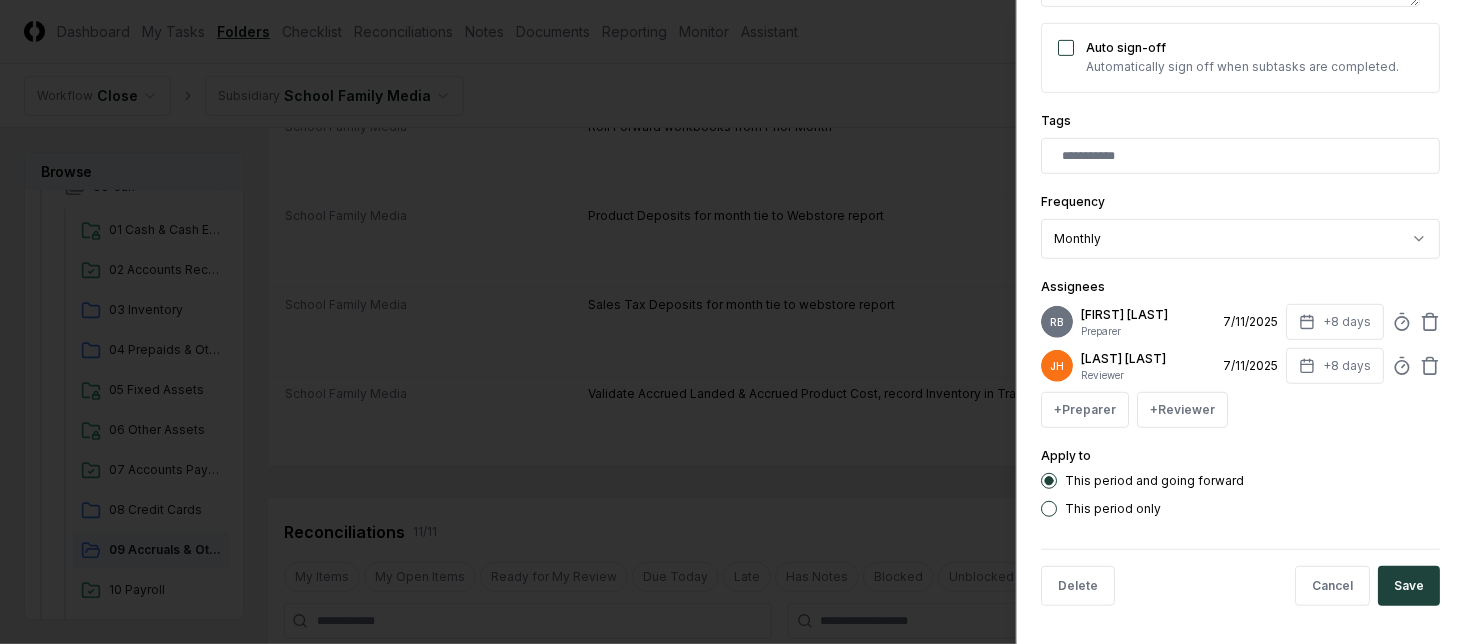 click on "This period only" at bounding box center [1113, 509] 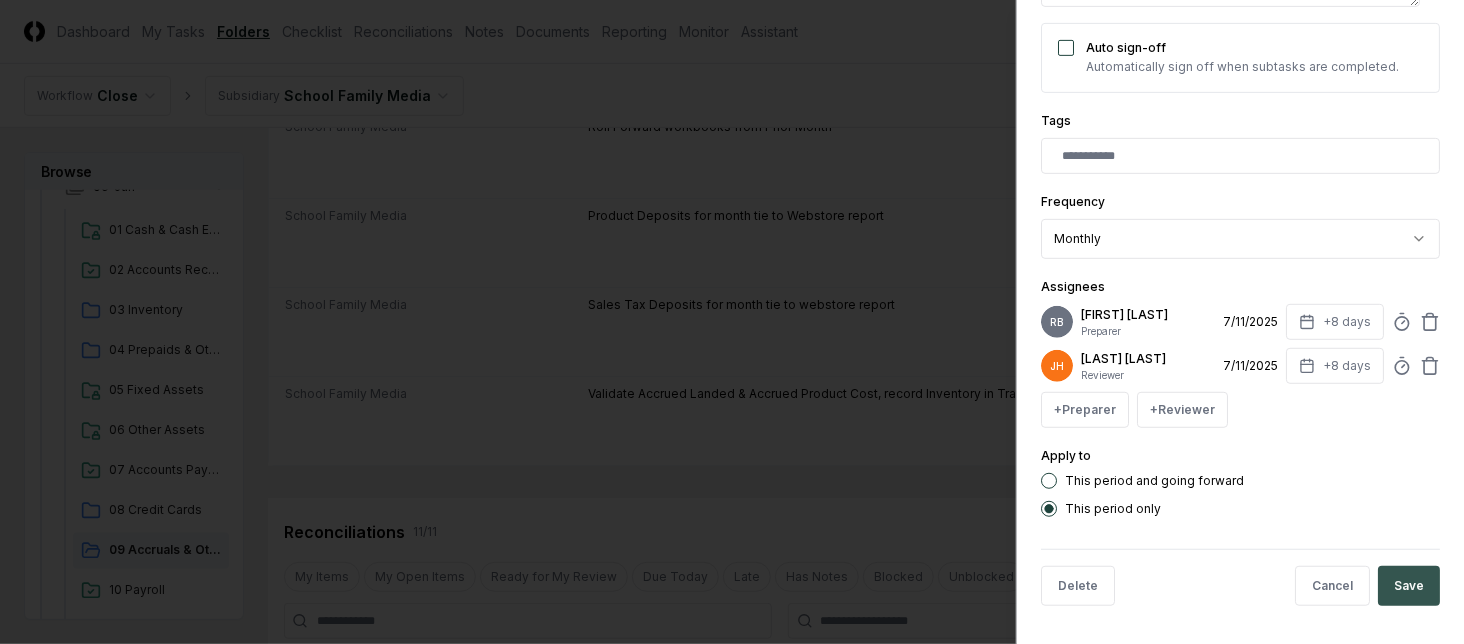 click on "Save" at bounding box center [1409, 586] 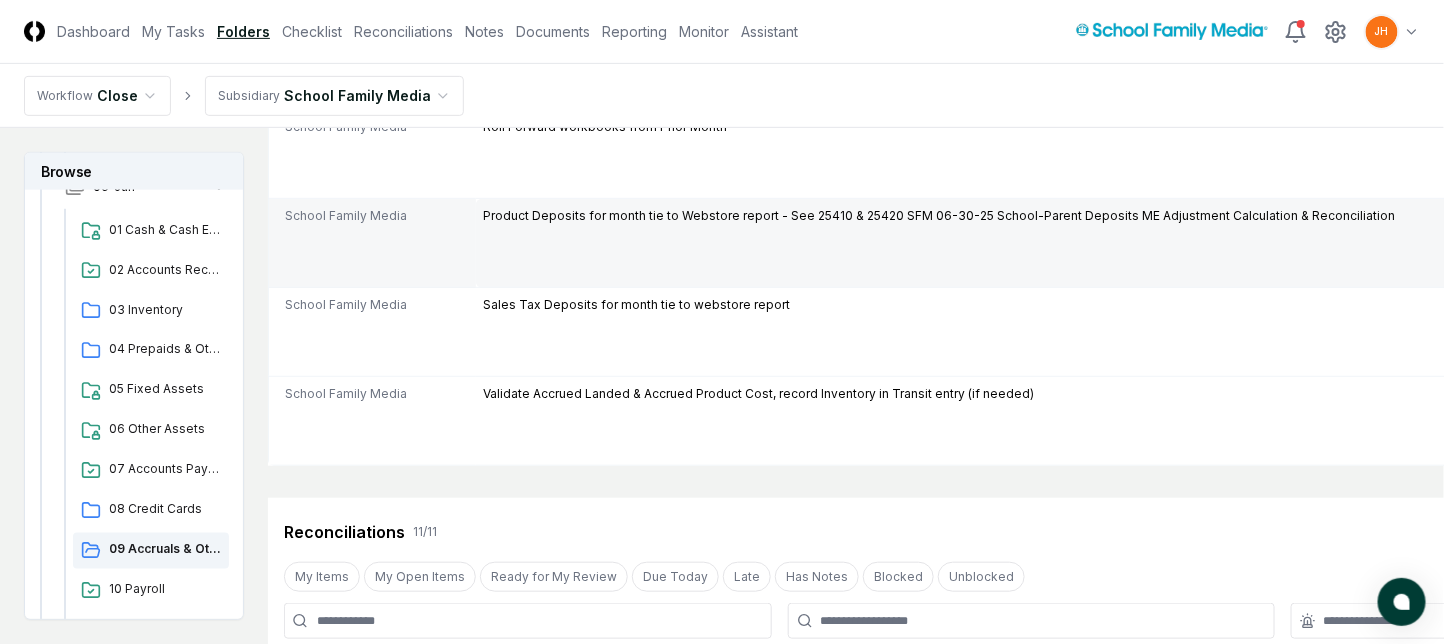 click at bounding box center (1956, 259) 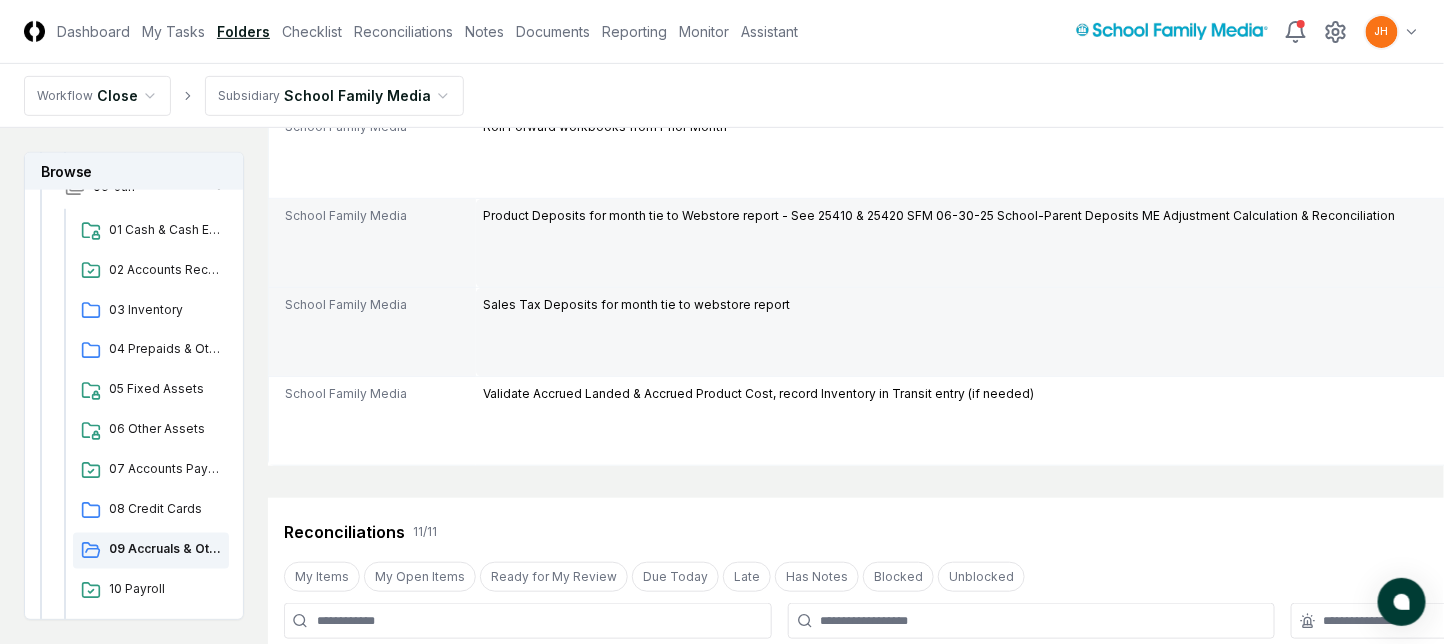 click on "More" at bounding box center [2257, 317] 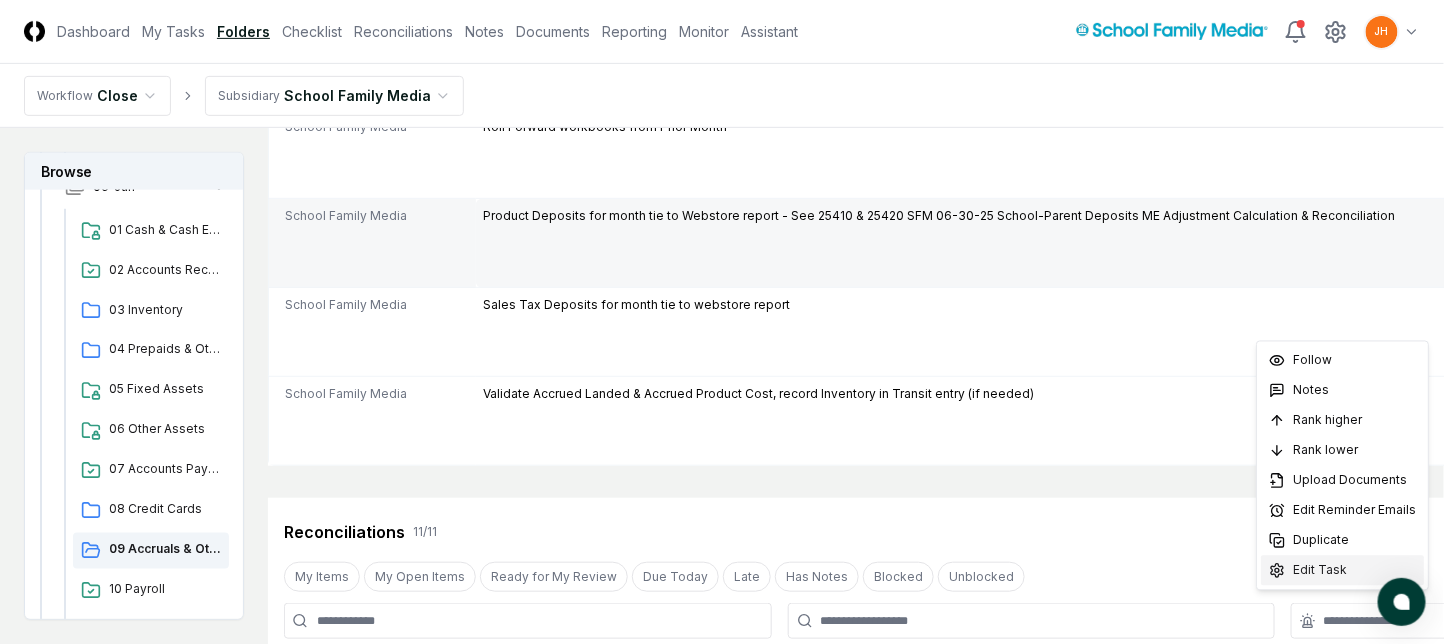 click on "Edit Task" at bounding box center [1342, 571] 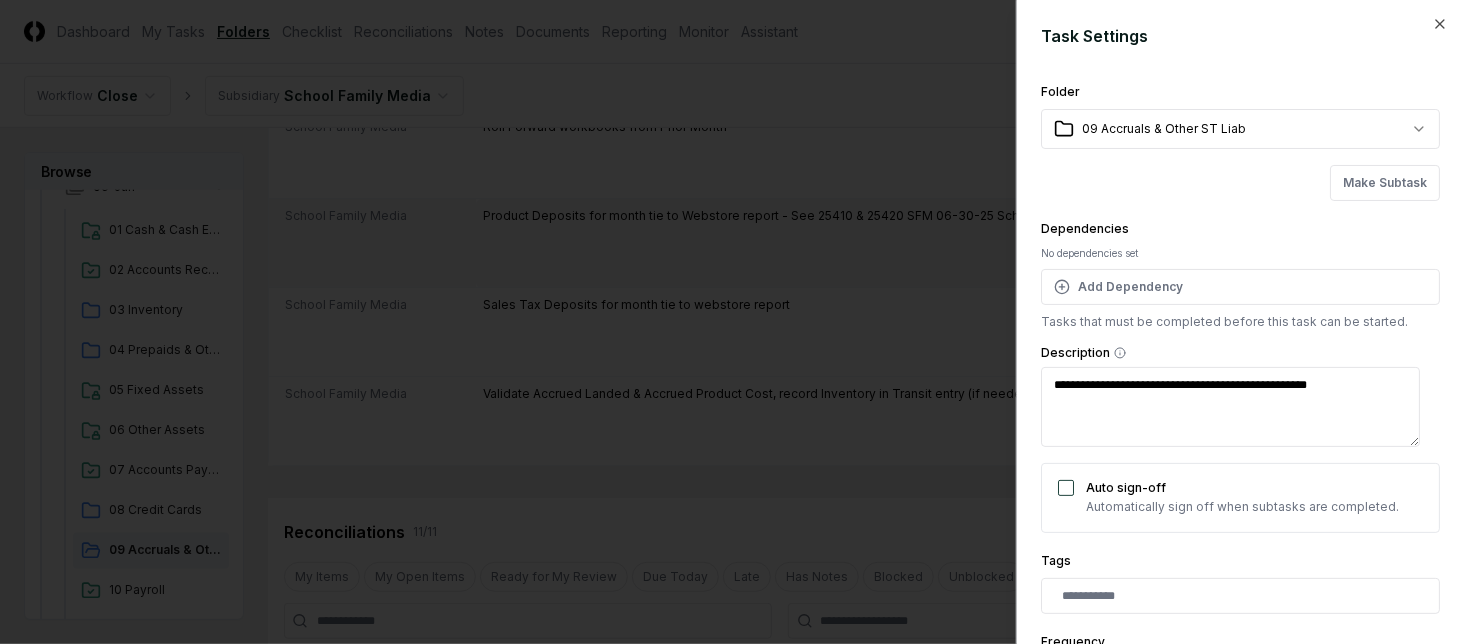click on "**********" at bounding box center (1230, 407) 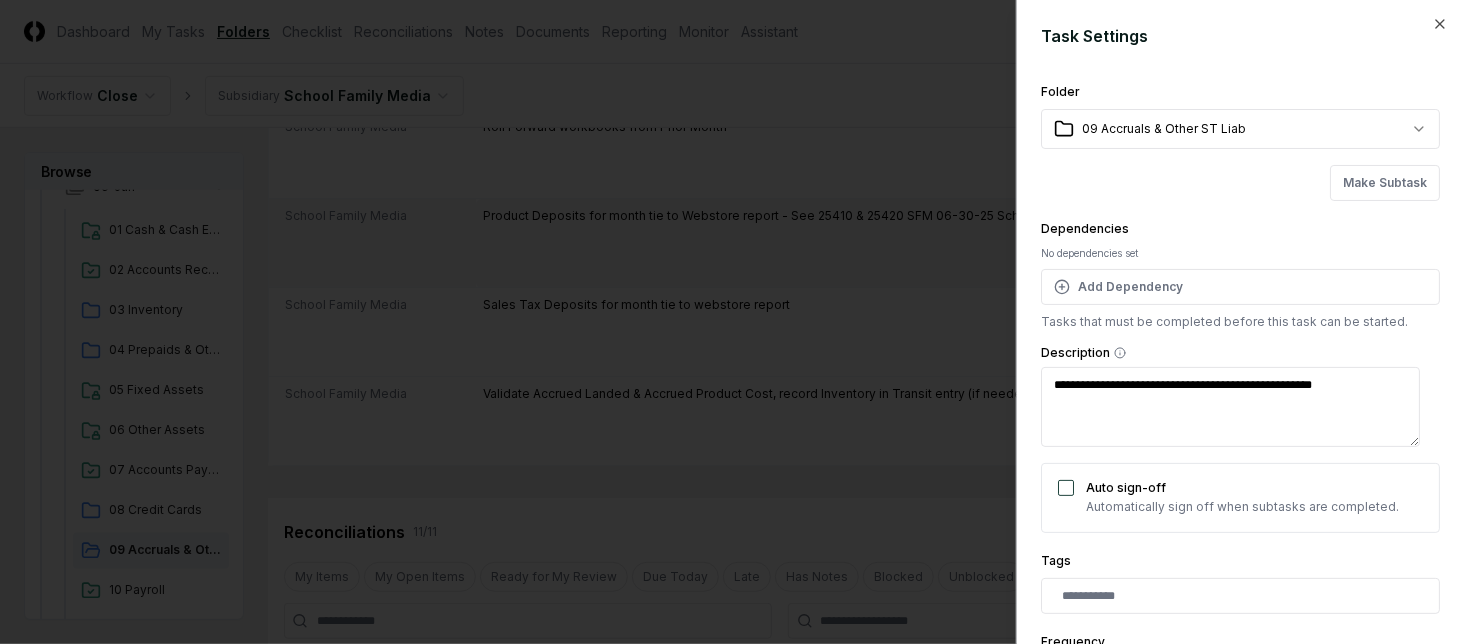 paste on "**********" 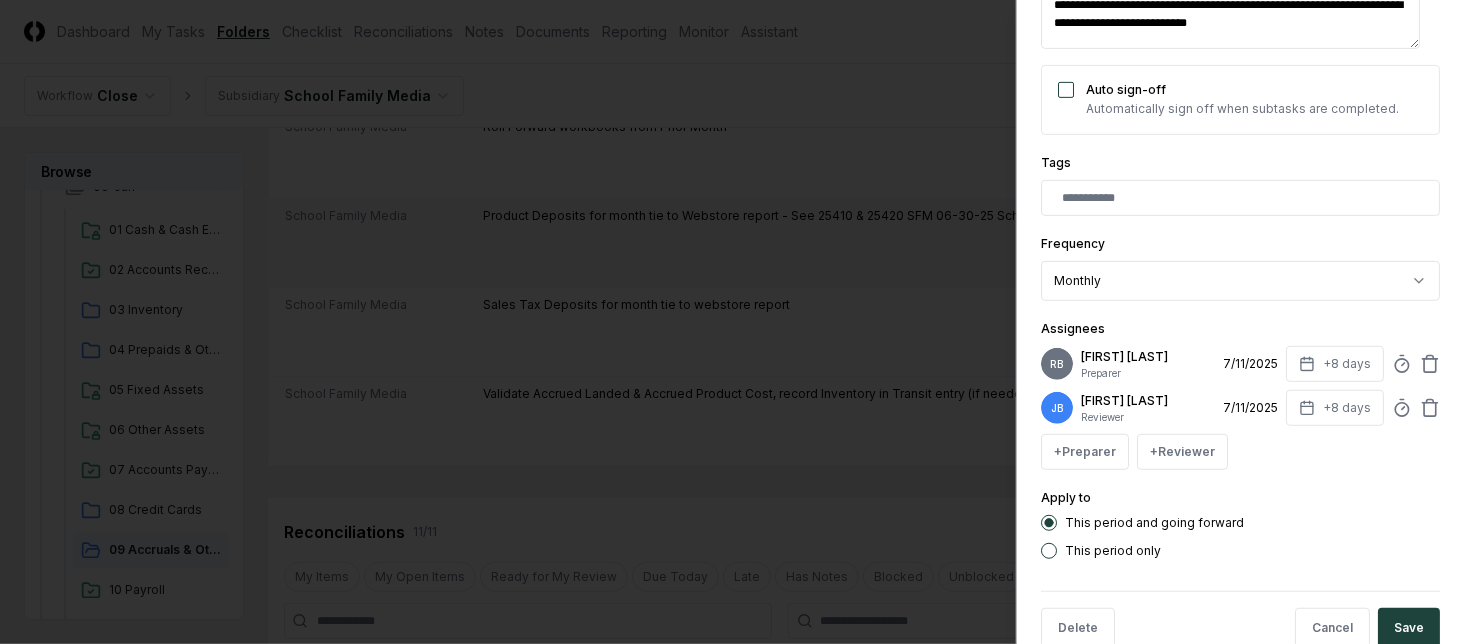 scroll, scrollTop: 400, scrollLeft: 0, axis: vertical 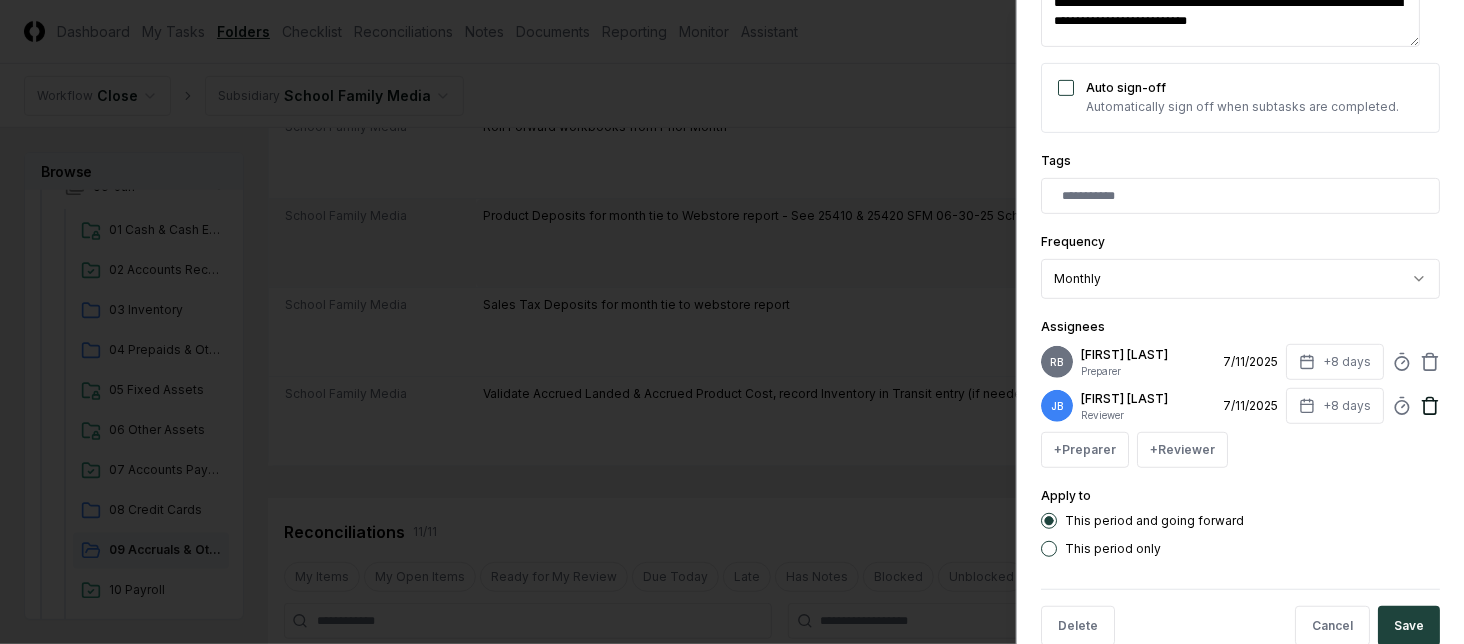click 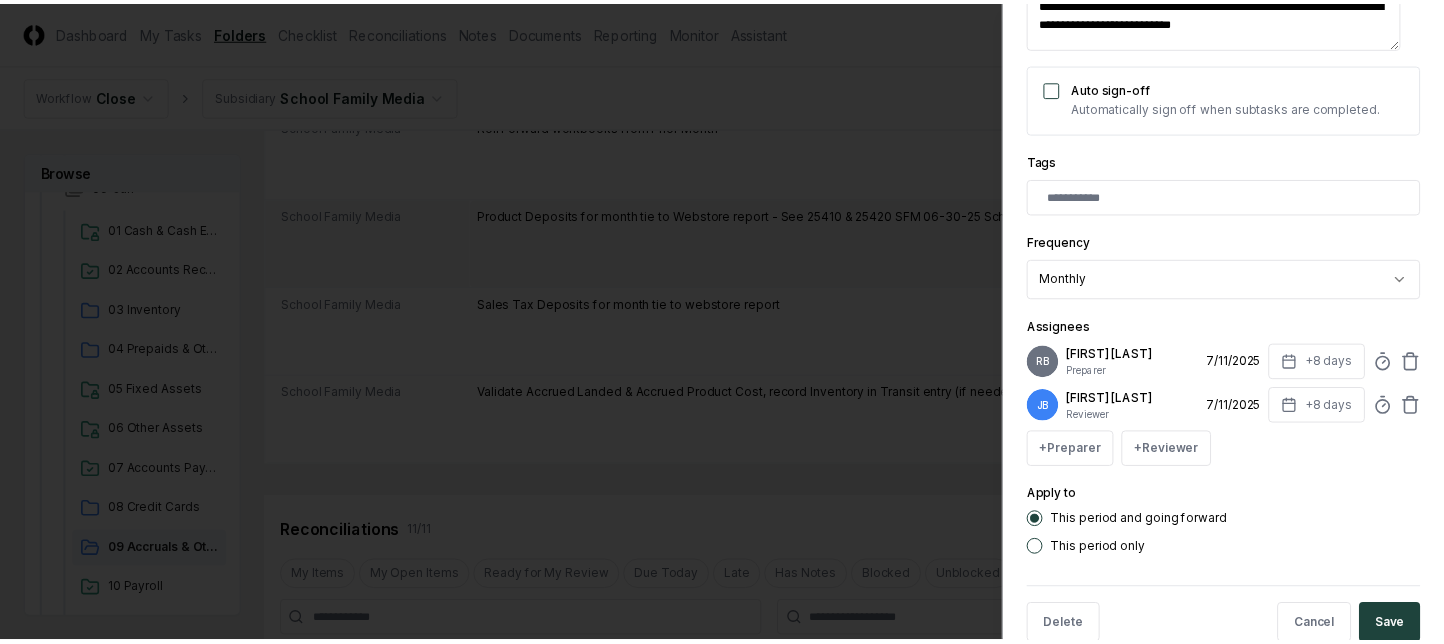 scroll, scrollTop: 396, scrollLeft: 0, axis: vertical 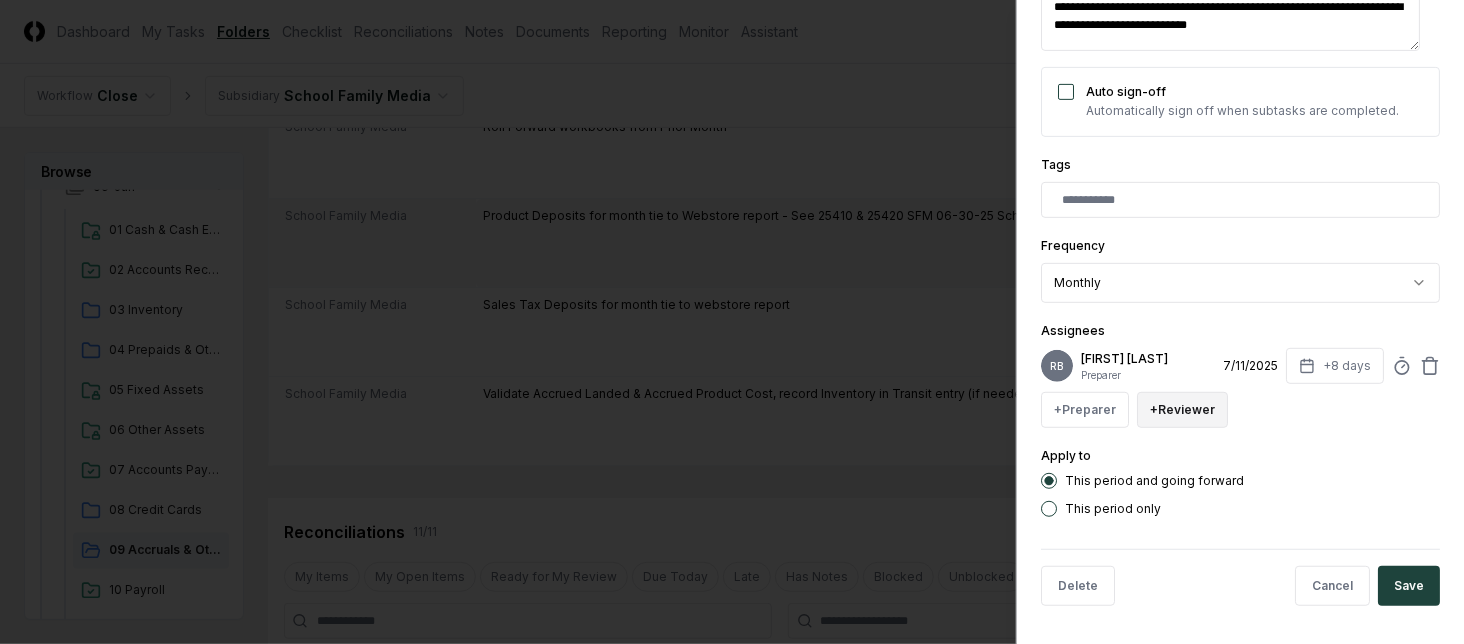 click on "+  Reviewer" at bounding box center [1182, 410] 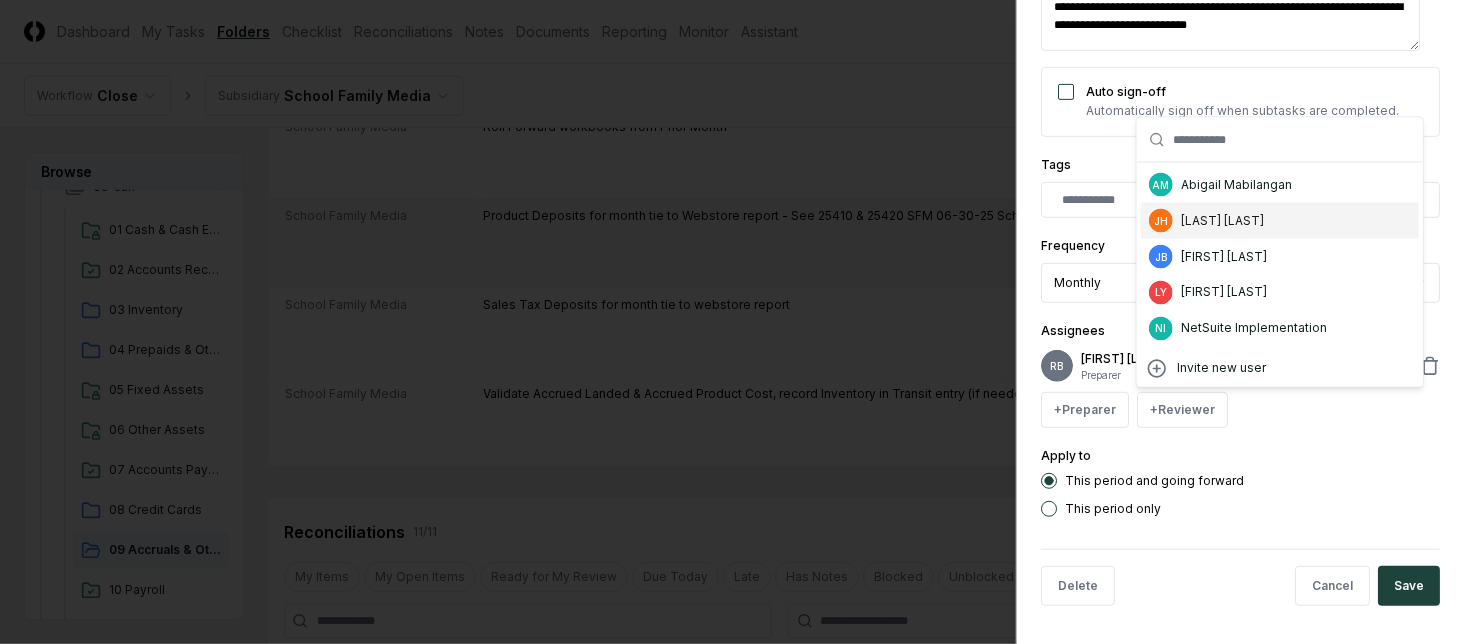 click on "[FIRST] [LAST]" at bounding box center [1222, 221] 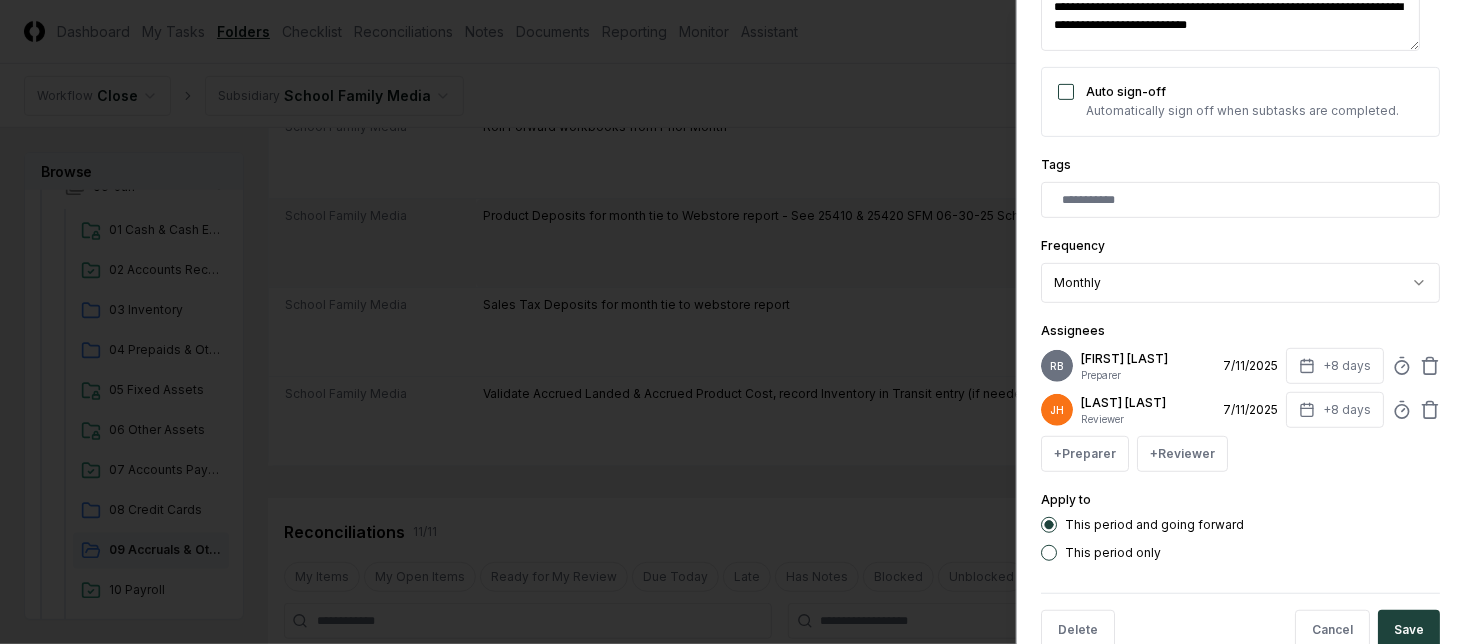 drag, startPoint x: 1127, startPoint y: 555, endPoint x: 1239, endPoint y: 578, distance: 114.33722 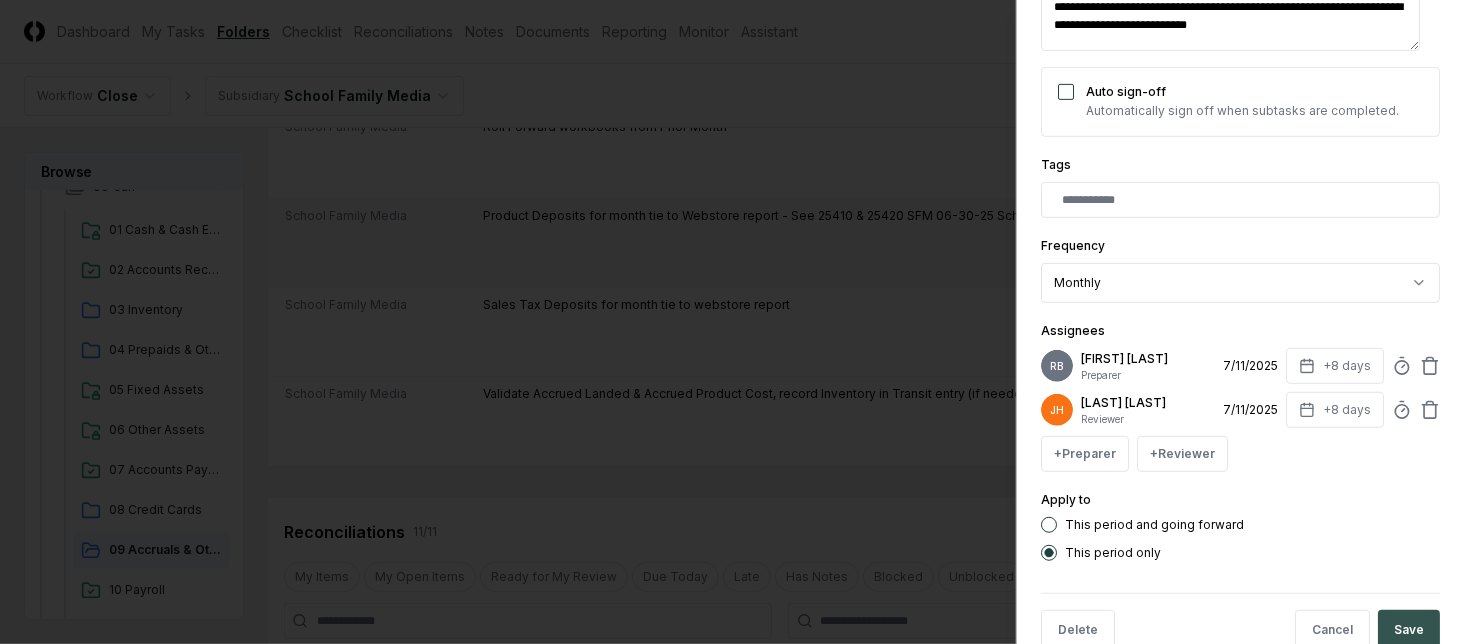 click on "Save" at bounding box center [1409, 630] 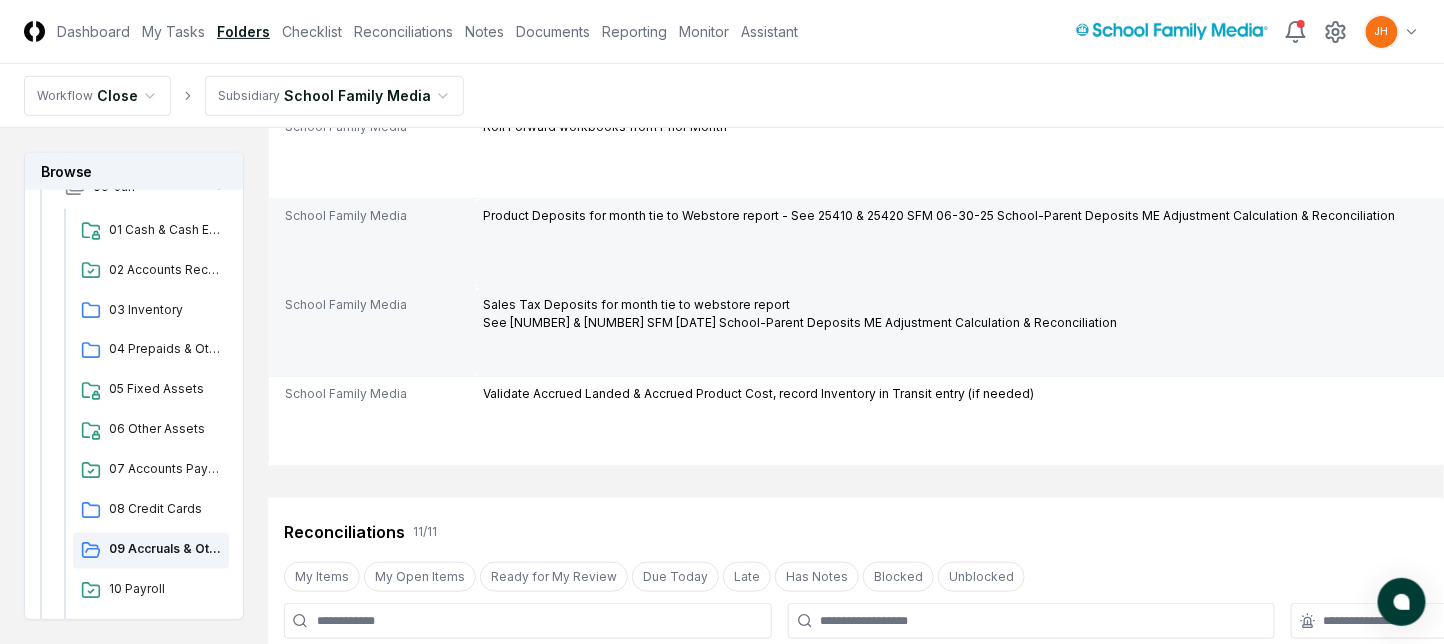 click at bounding box center (1956, 348) 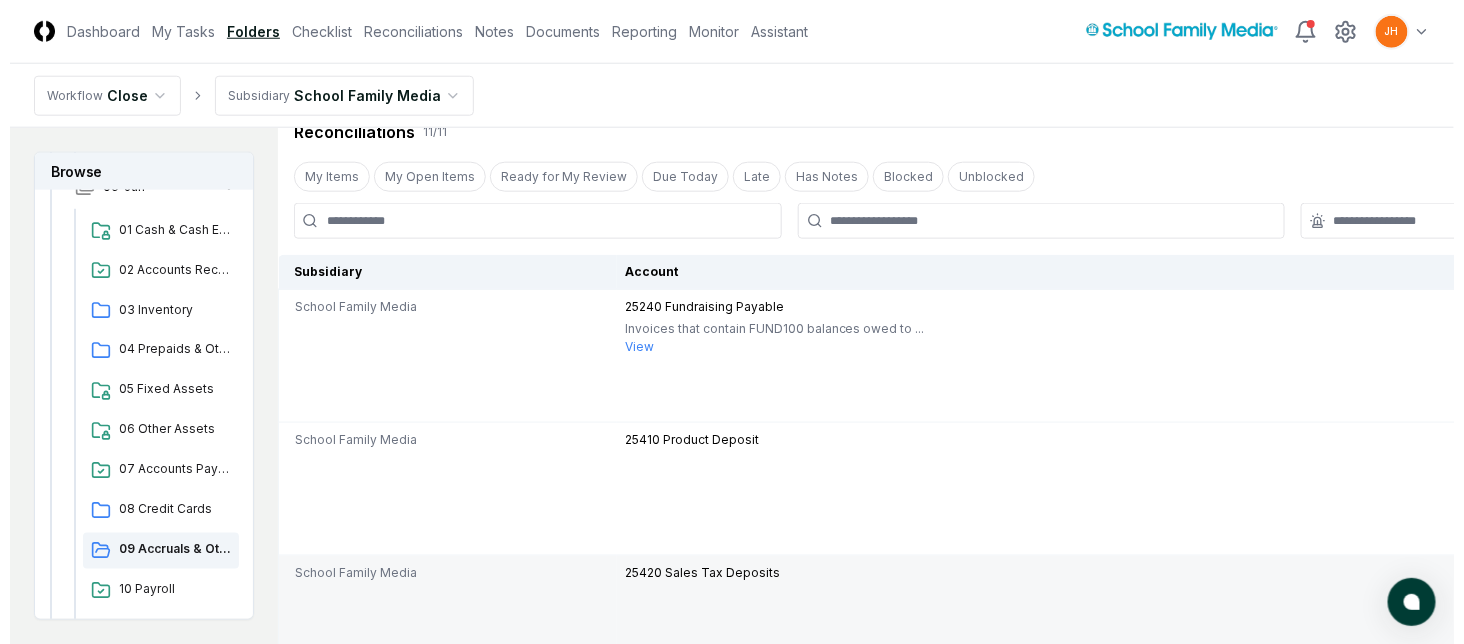 scroll, scrollTop: 800, scrollLeft: 0, axis: vertical 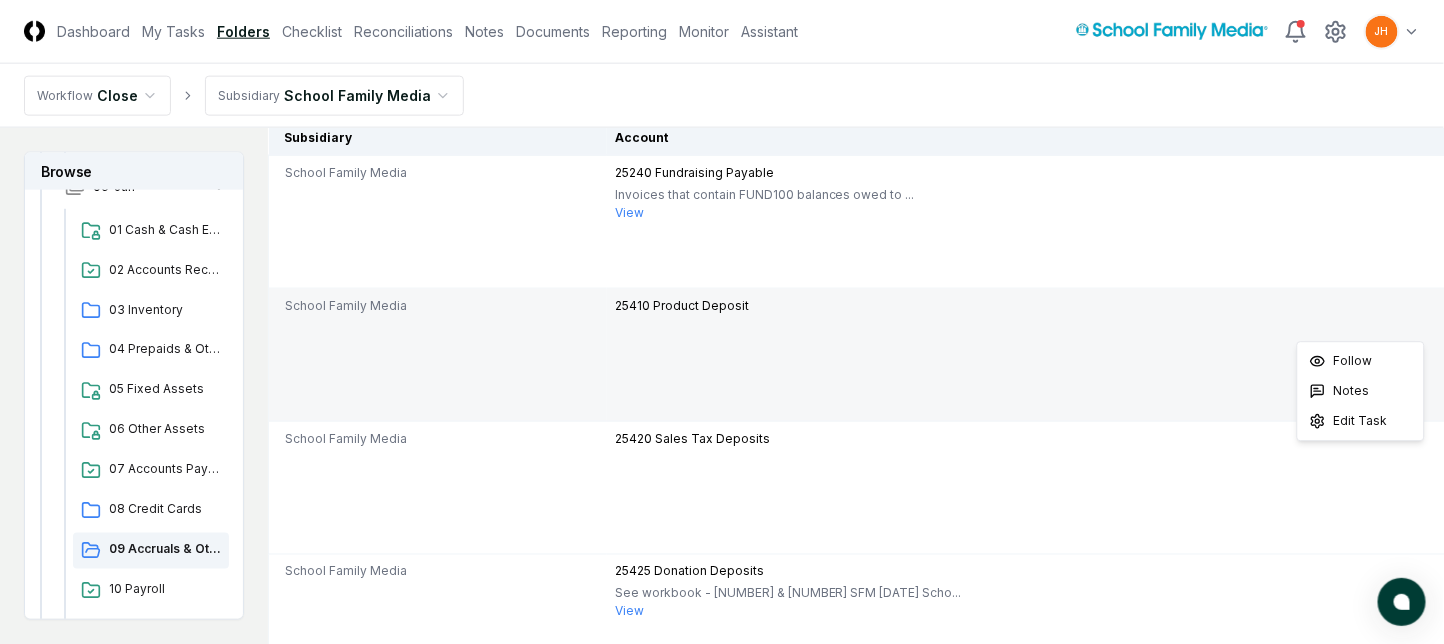 click 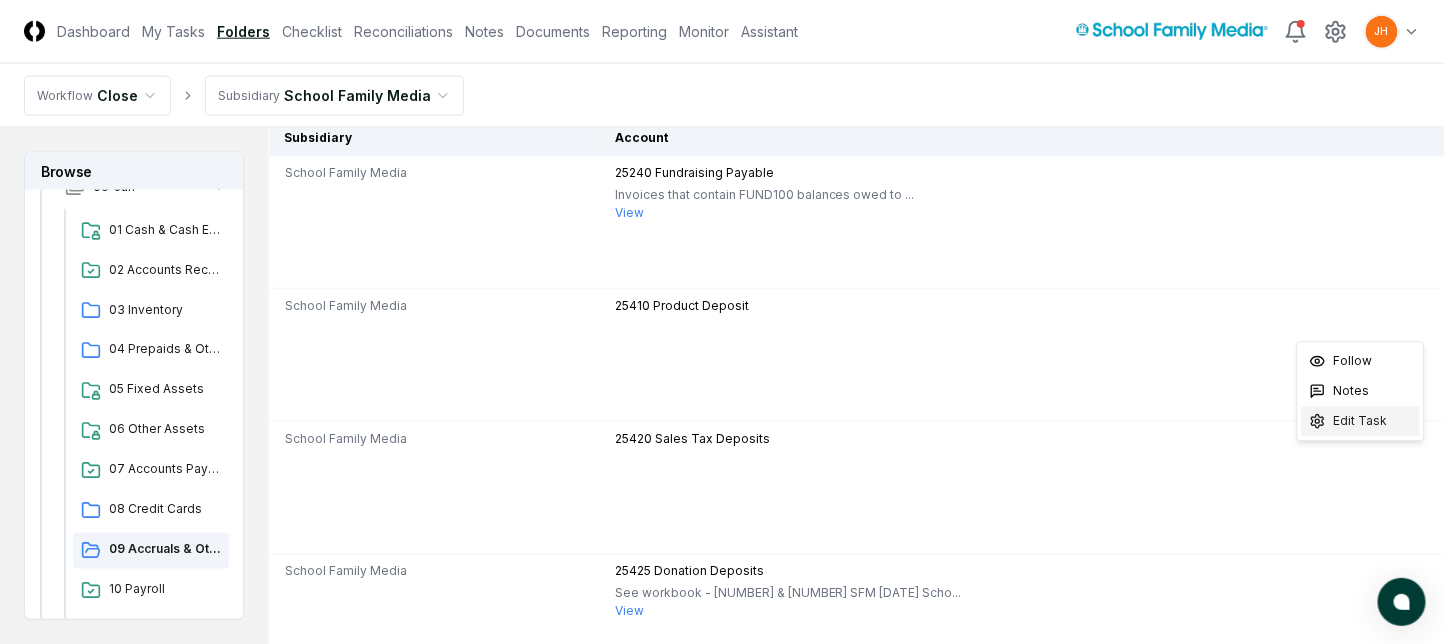 click on "Edit Task" at bounding box center [1361, 421] 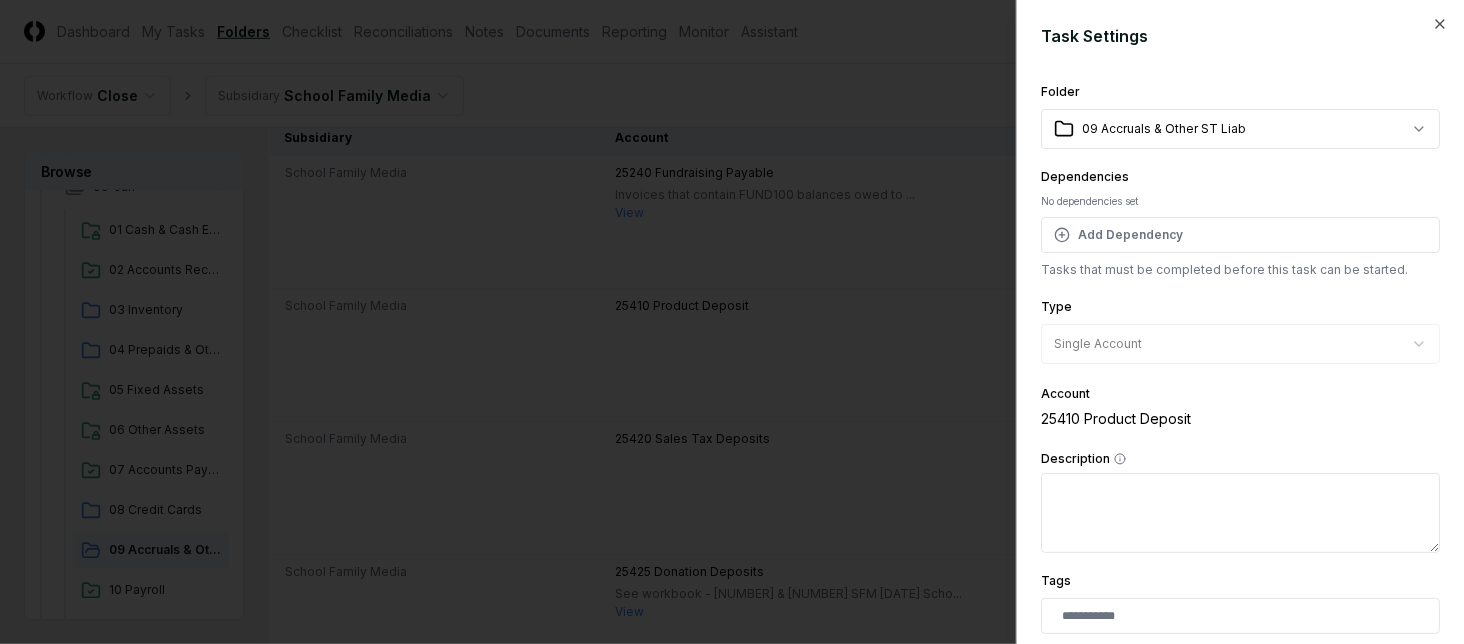 click on "Description" at bounding box center [1240, 513] 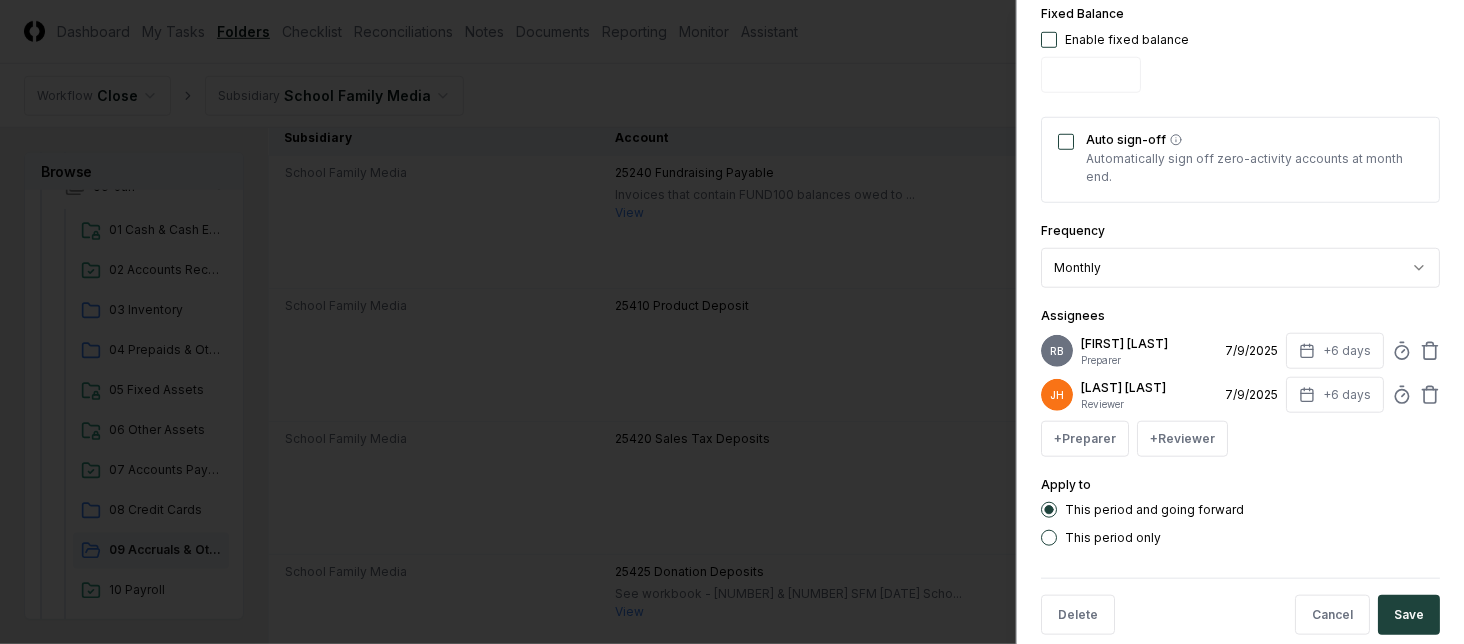 scroll, scrollTop: 770, scrollLeft: 0, axis: vertical 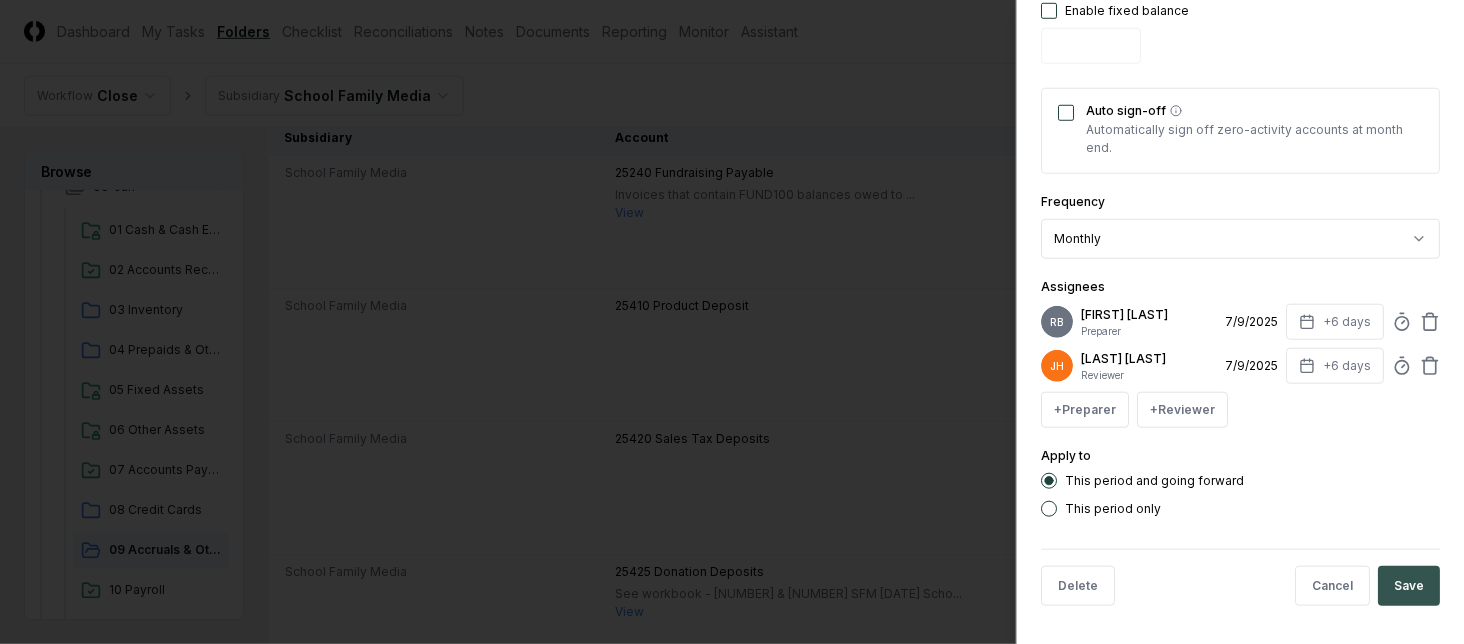 click on "Save" at bounding box center (1409, 586) 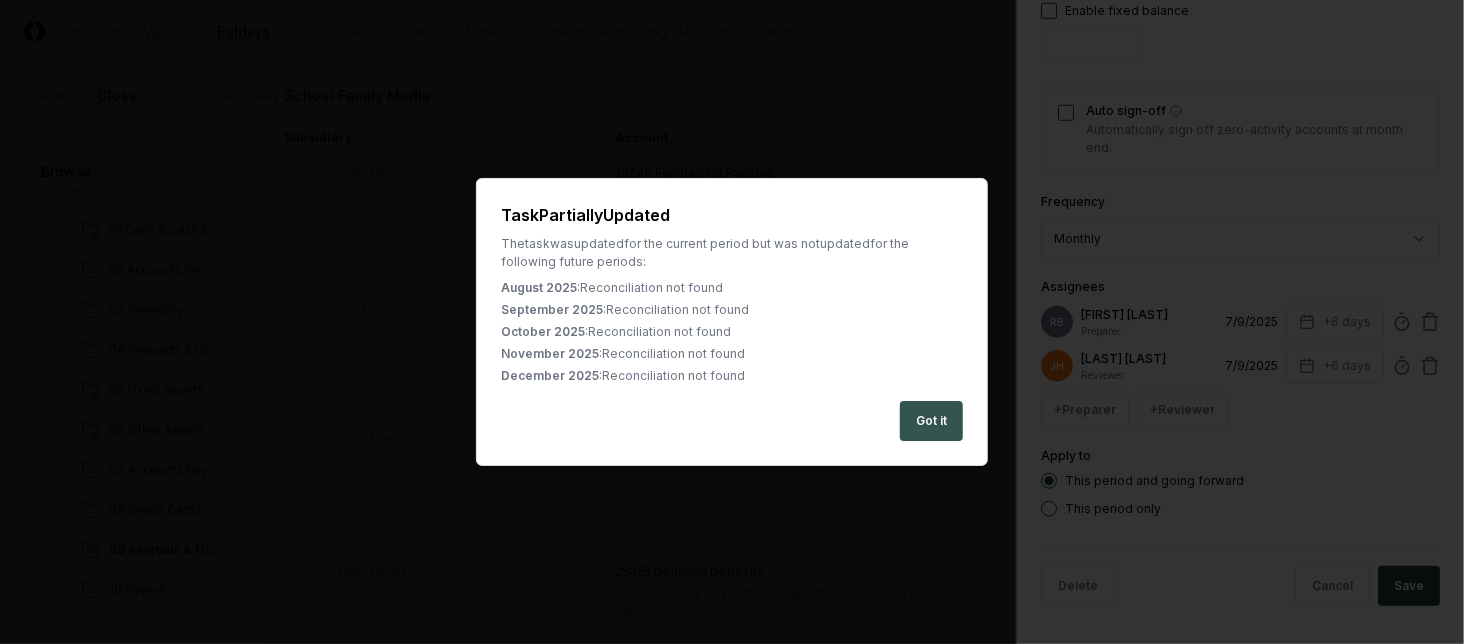 click on "Got it" at bounding box center [931, 421] 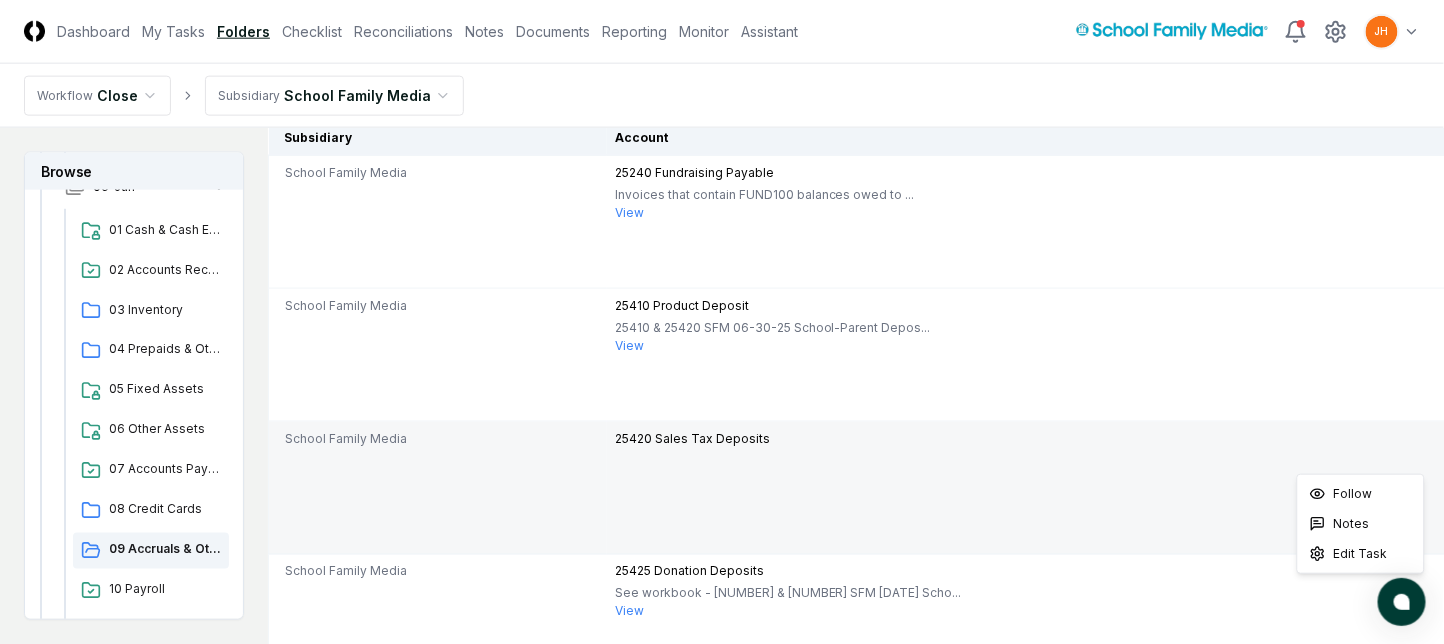 click on "More" at bounding box center [2257, 451] 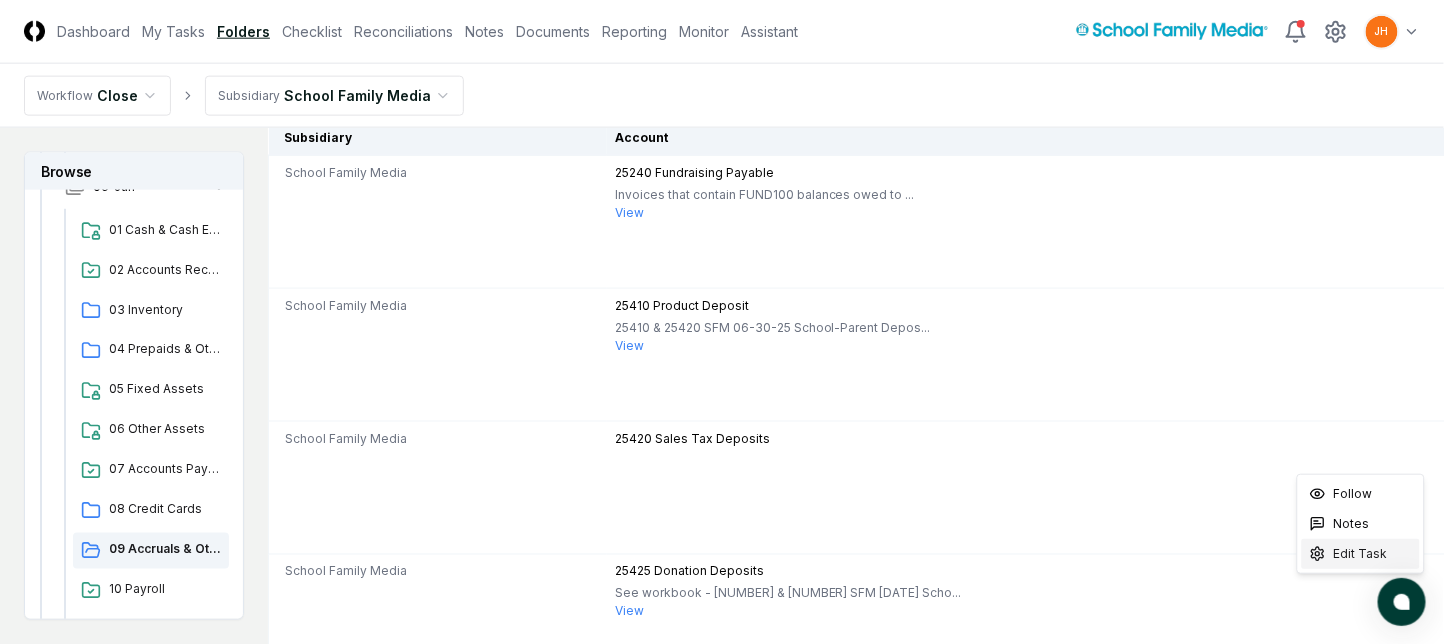click on "Edit Task" at bounding box center [1361, 554] 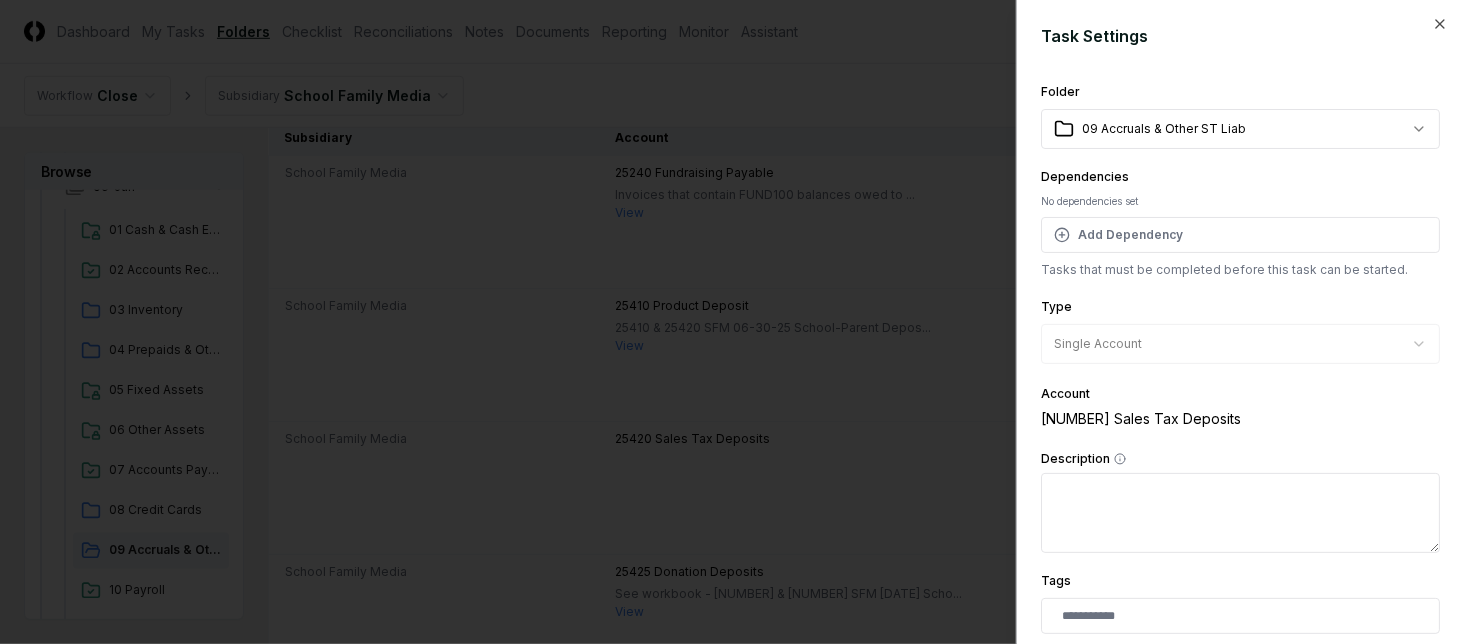 click on "Description" at bounding box center [1240, 513] 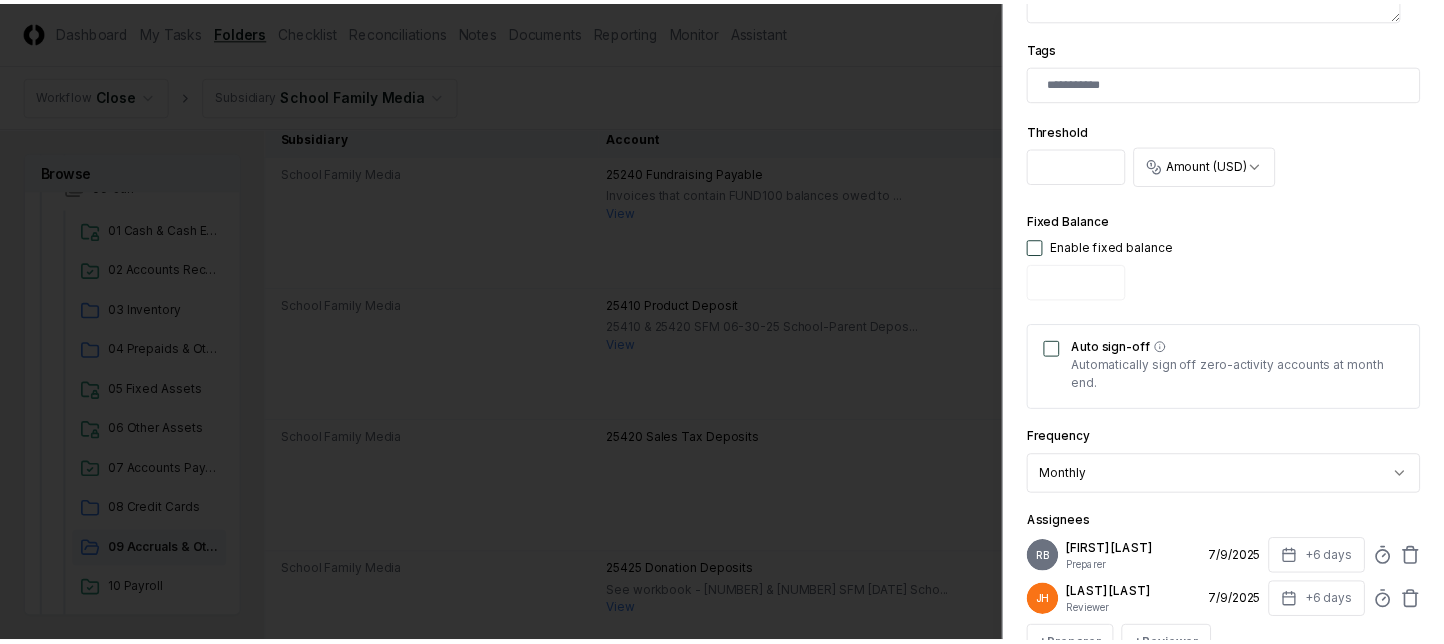 scroll, scrollTop: 770, scrollLeft: 0, axis: vertical 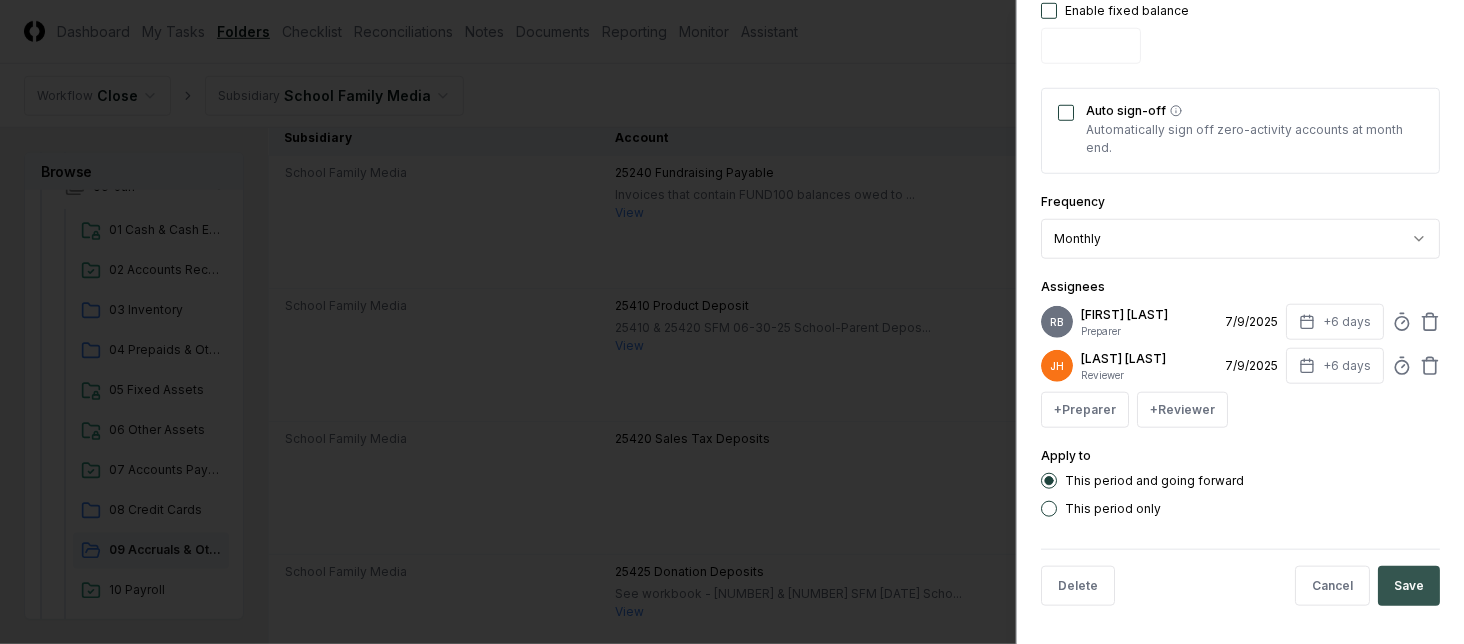 click on "Save" at bounding box center [1409, 586] 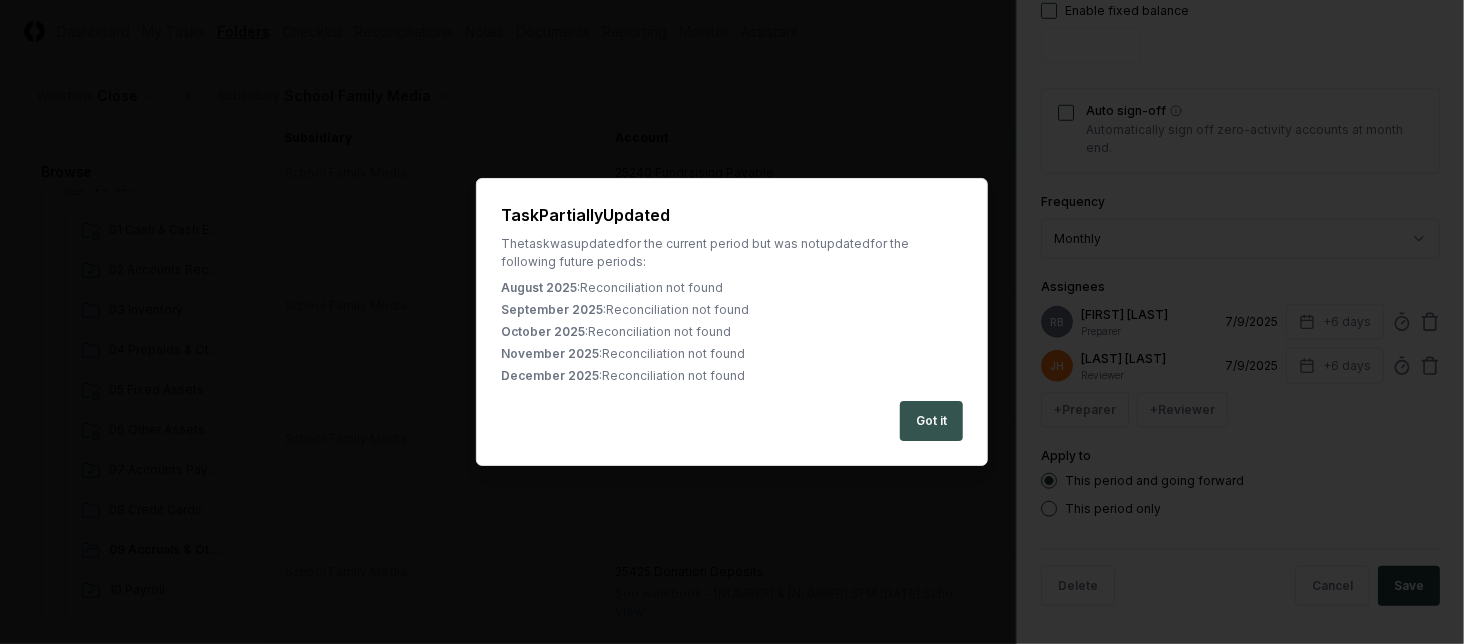 click on "Got it" at bounding box center (931, 421) 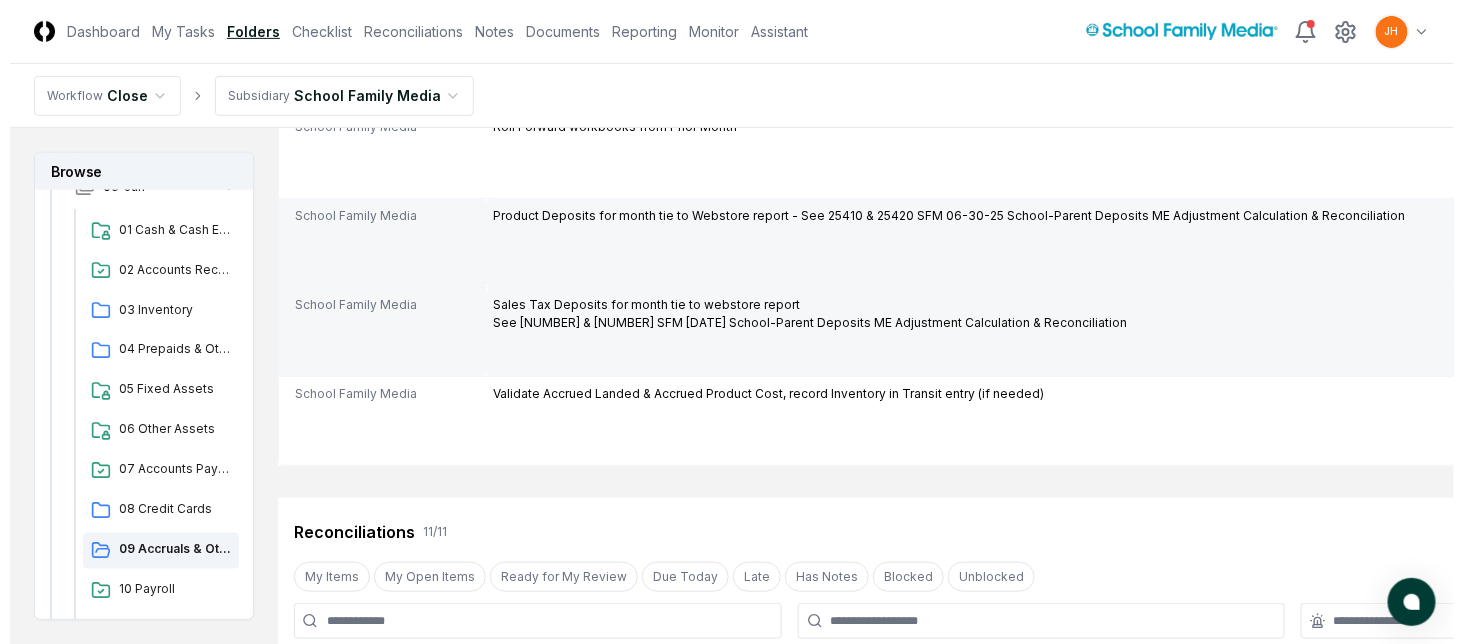 scroll, scrollTop: 133, scrollLeft: 0, axis: vertical 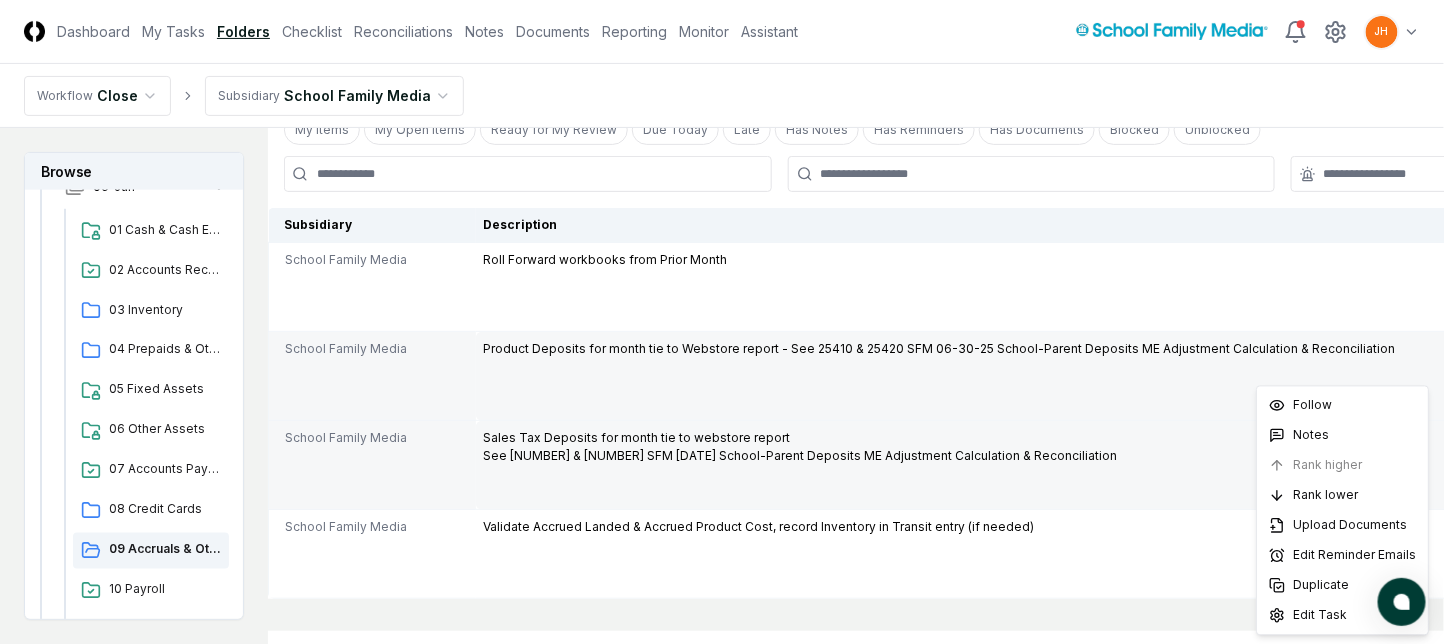 click 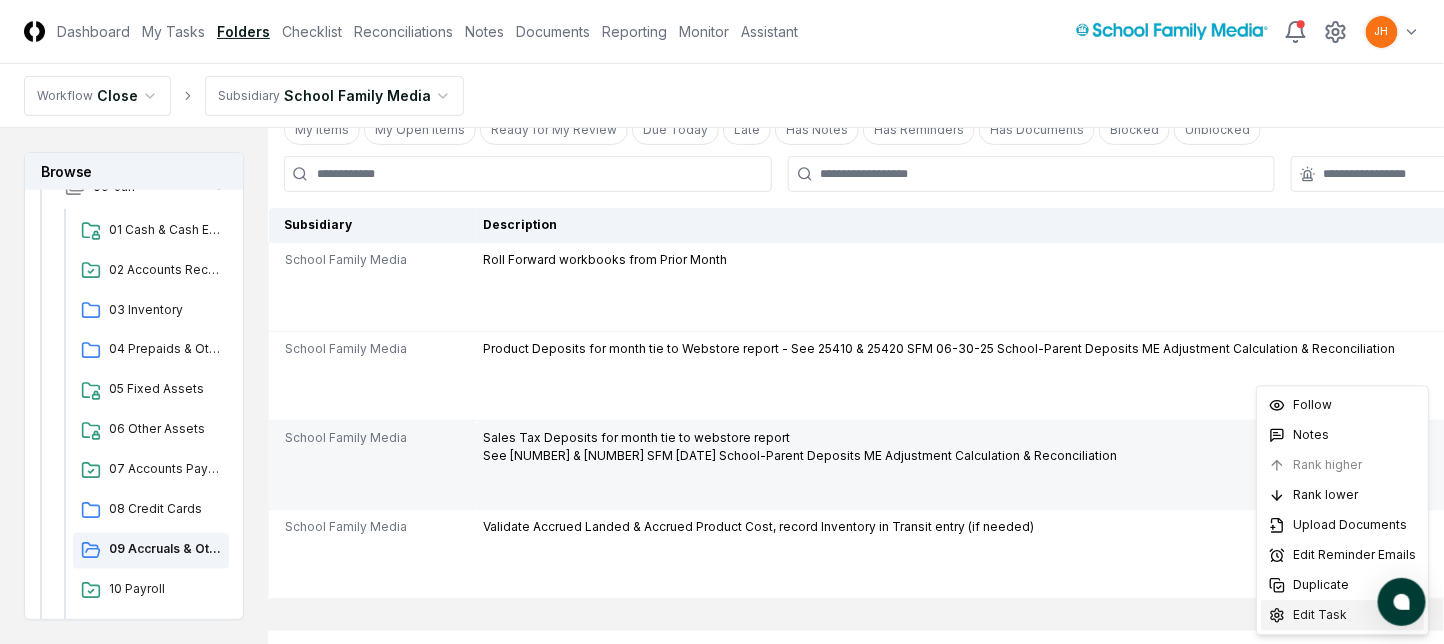 click on "Edit Task" at bounding box center [1320, 616] 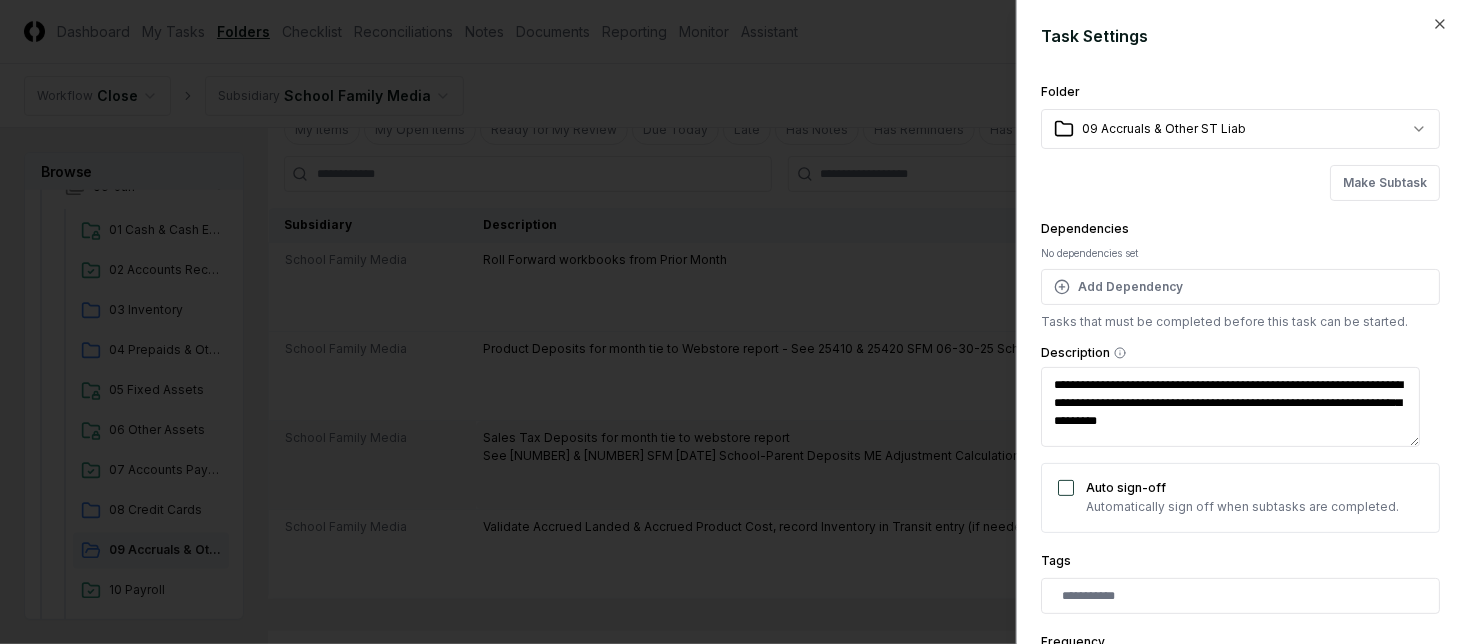 scroll, scrollTop: 440, scrollLeft: 0, axis: vertical 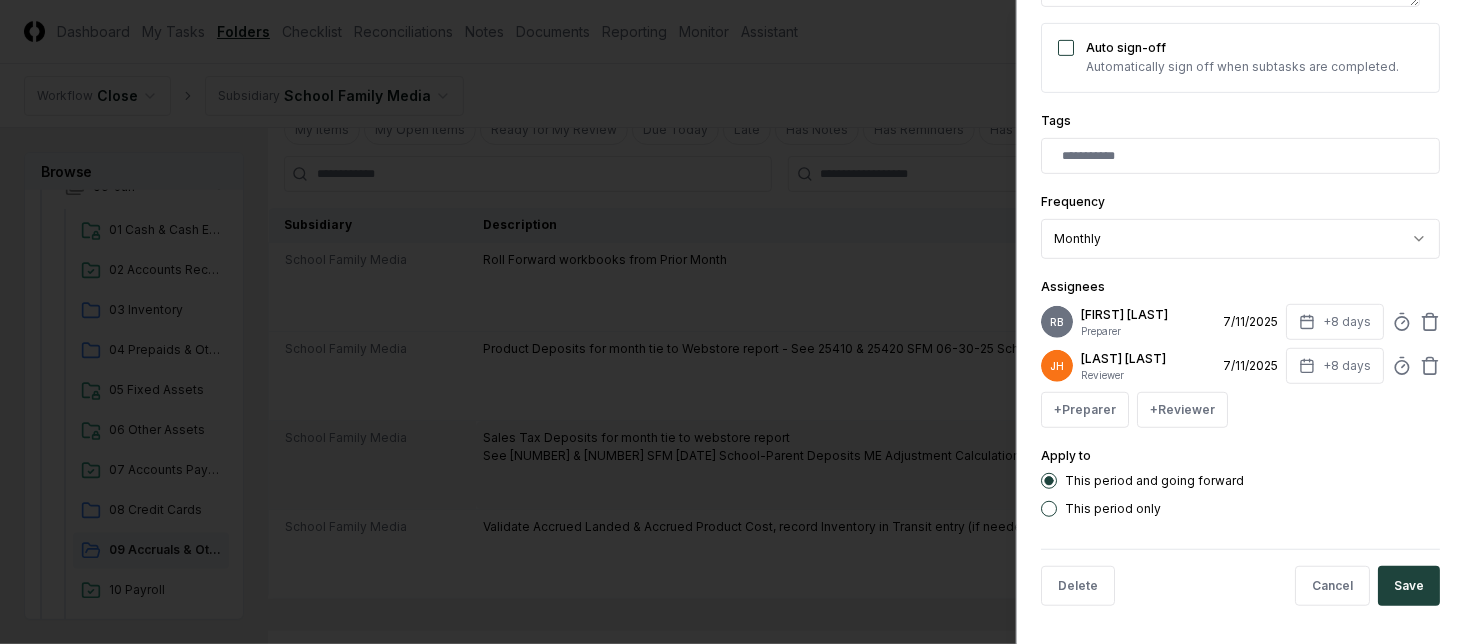 click on "**********" at bounding box center (1240, 322) 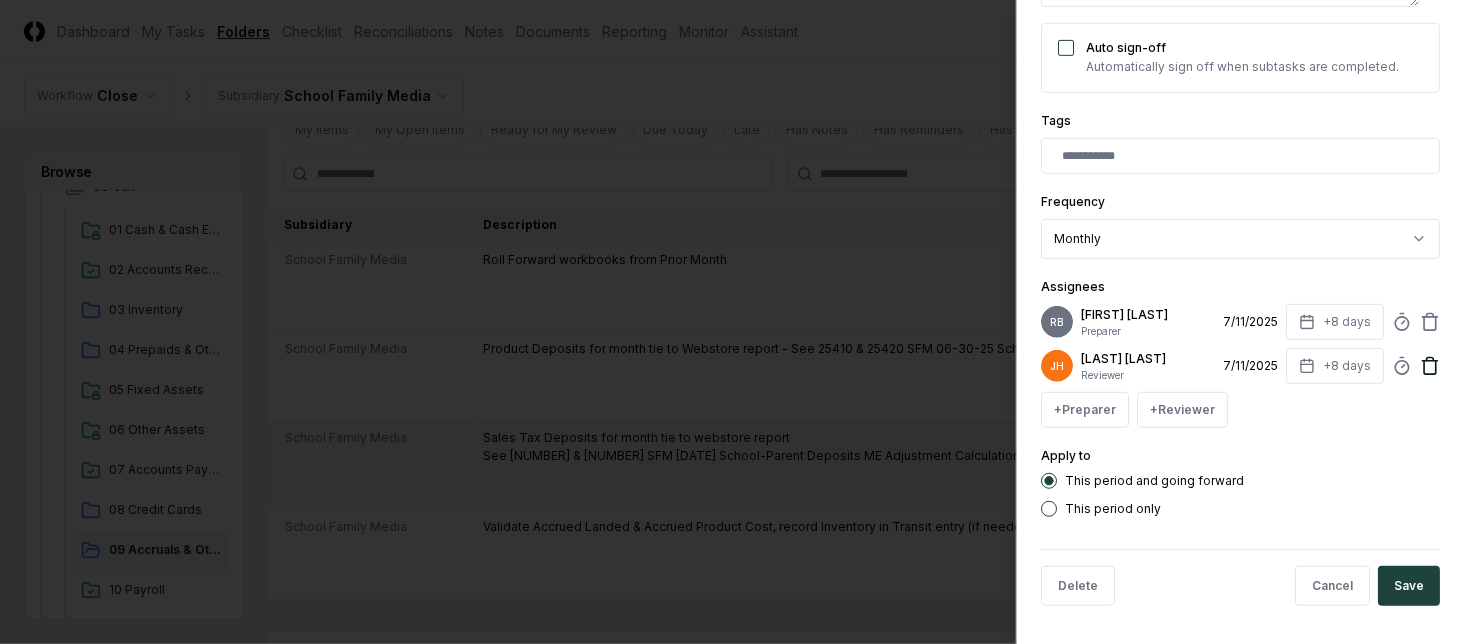 click 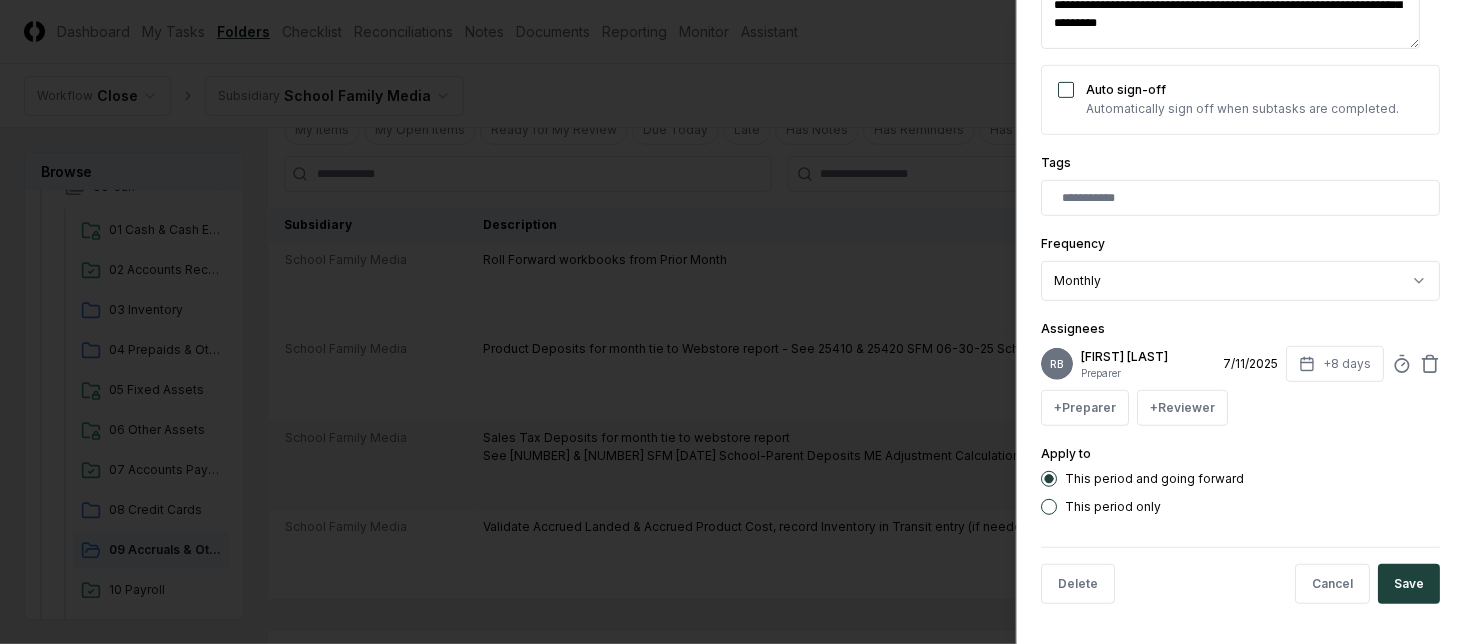 scroll, scrollTop: 396, scrollLeft: 0, axis: vertical 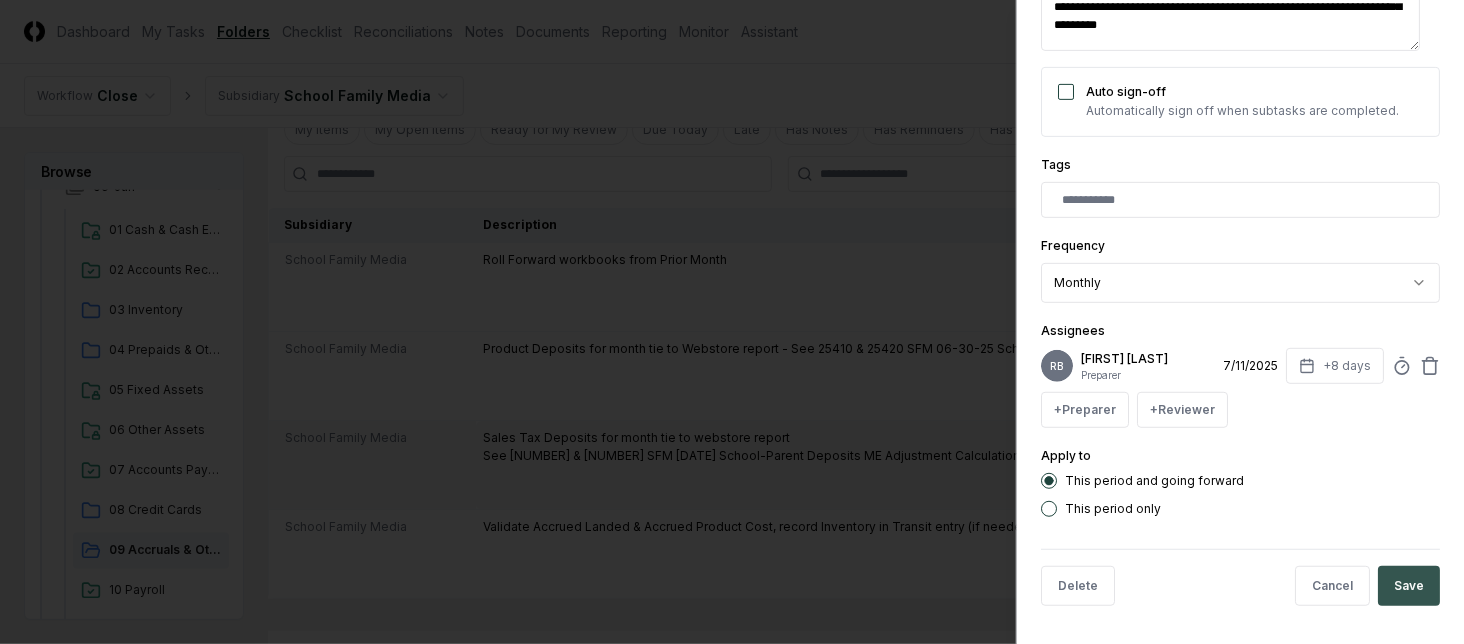 click on "Save" at bounding box center [1409, 586] 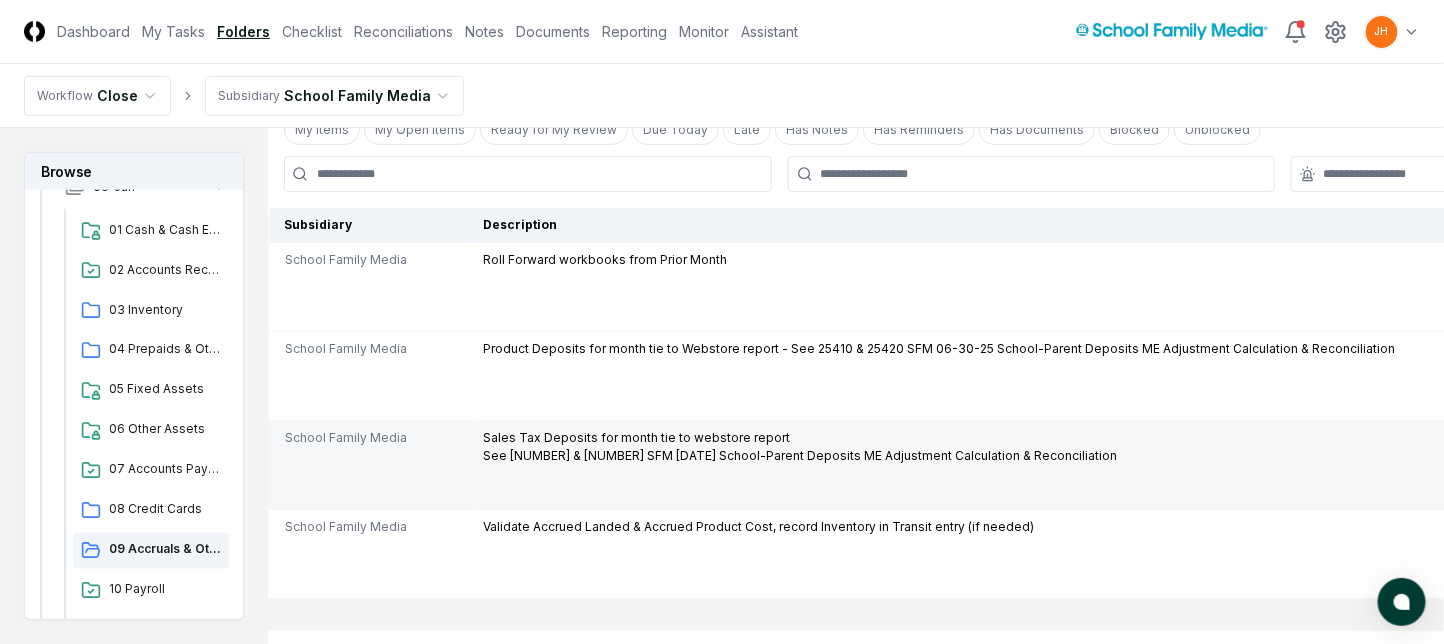 click 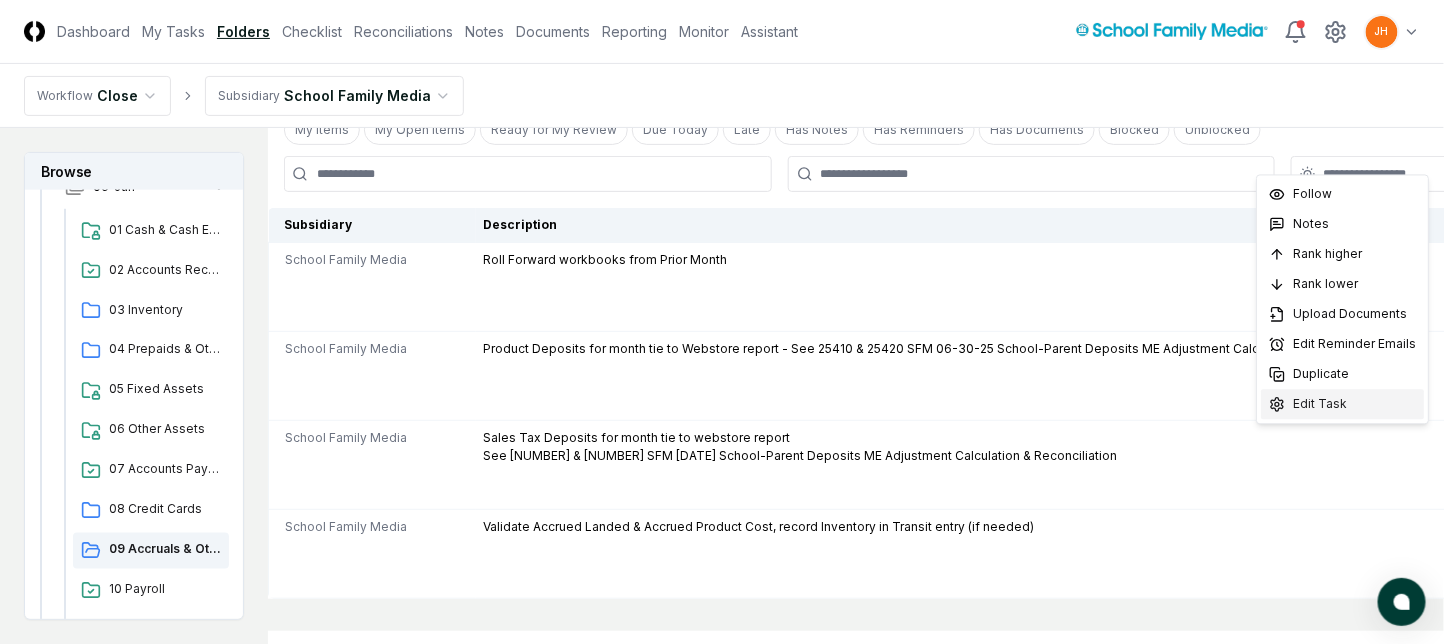 click on "Edit Task" at bounding box center (1342, 404) 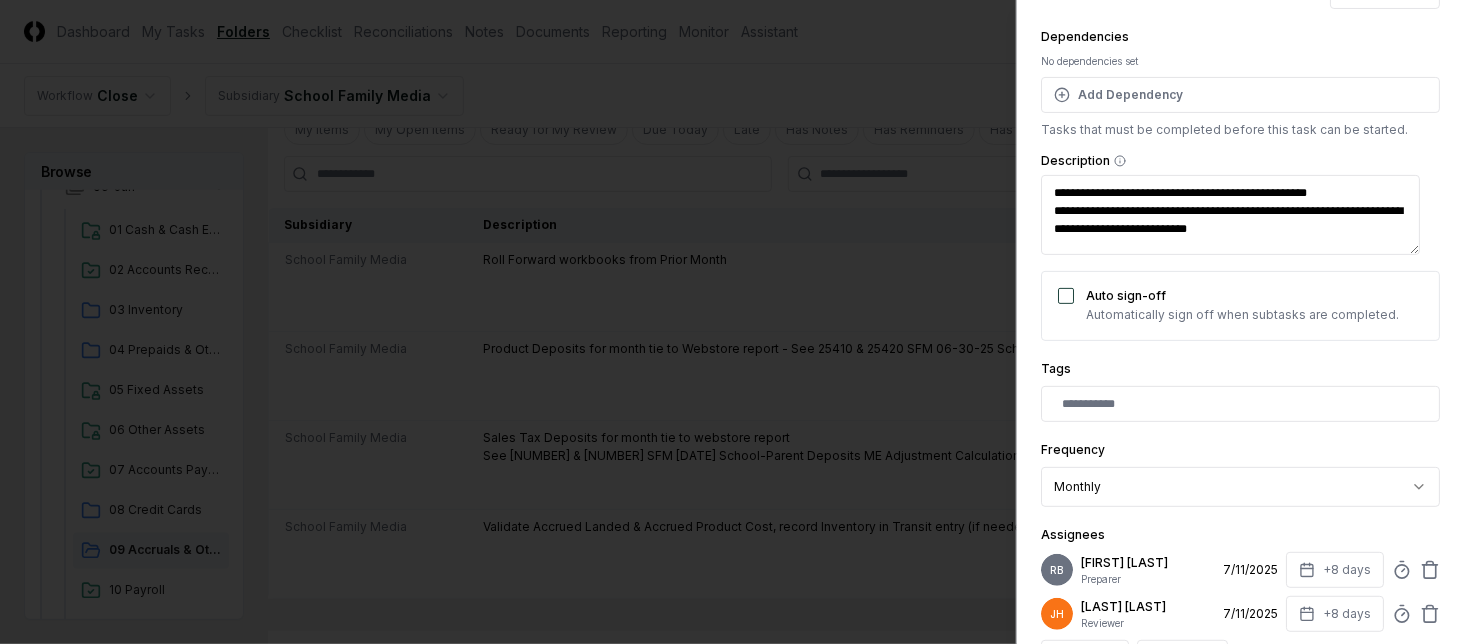 scroll, scrollTop: 400, scrollLeft: 0, axis: vertical 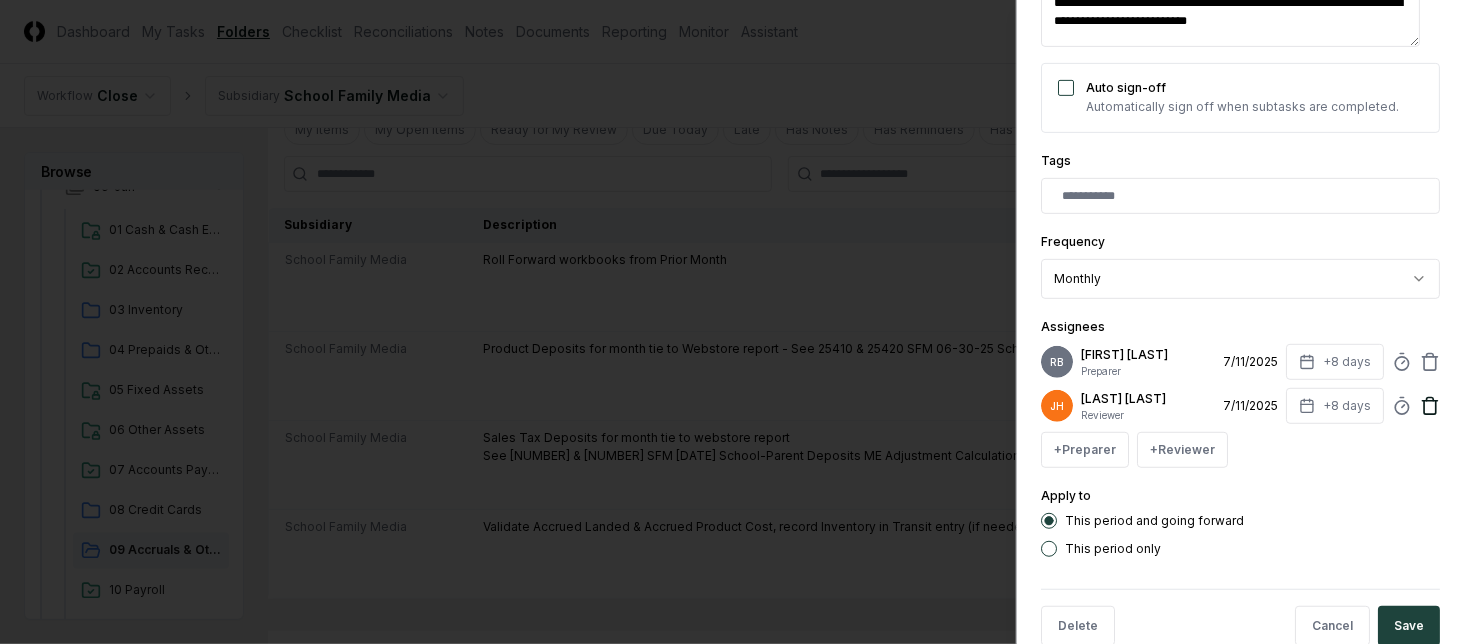 click 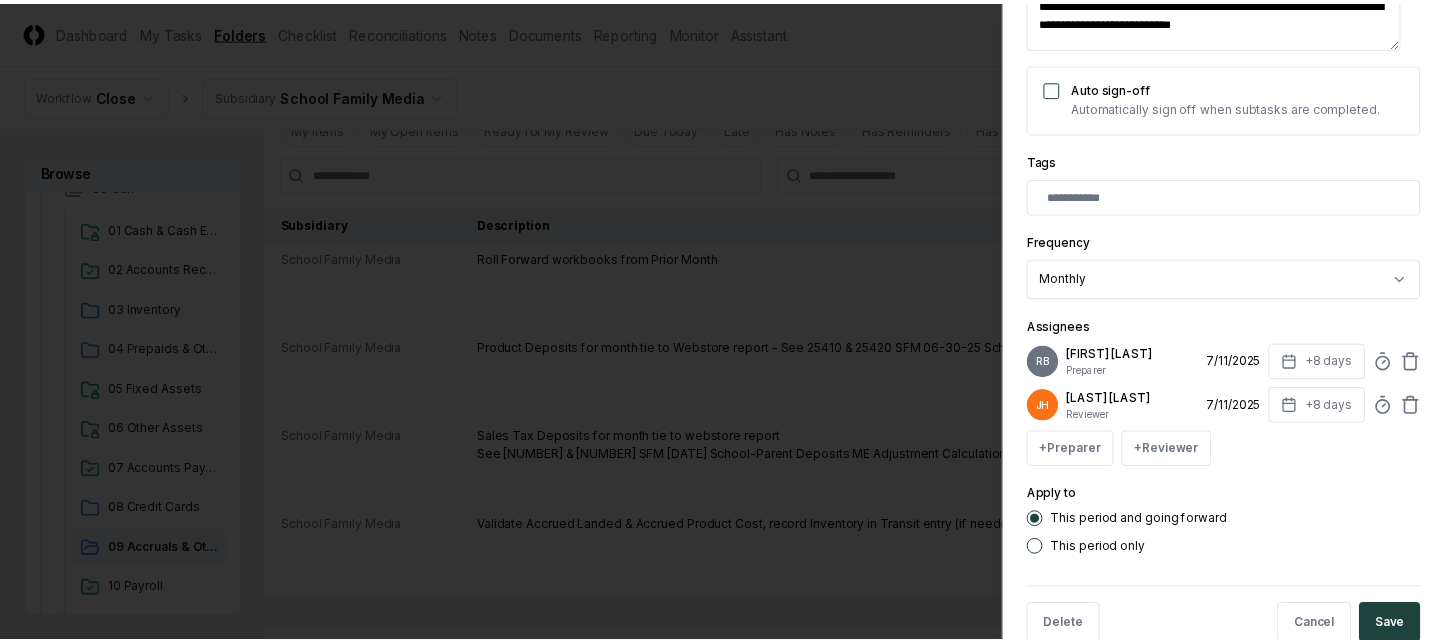 scroll, scrollTop: 396, scrollLeft: 0, axis: vertical 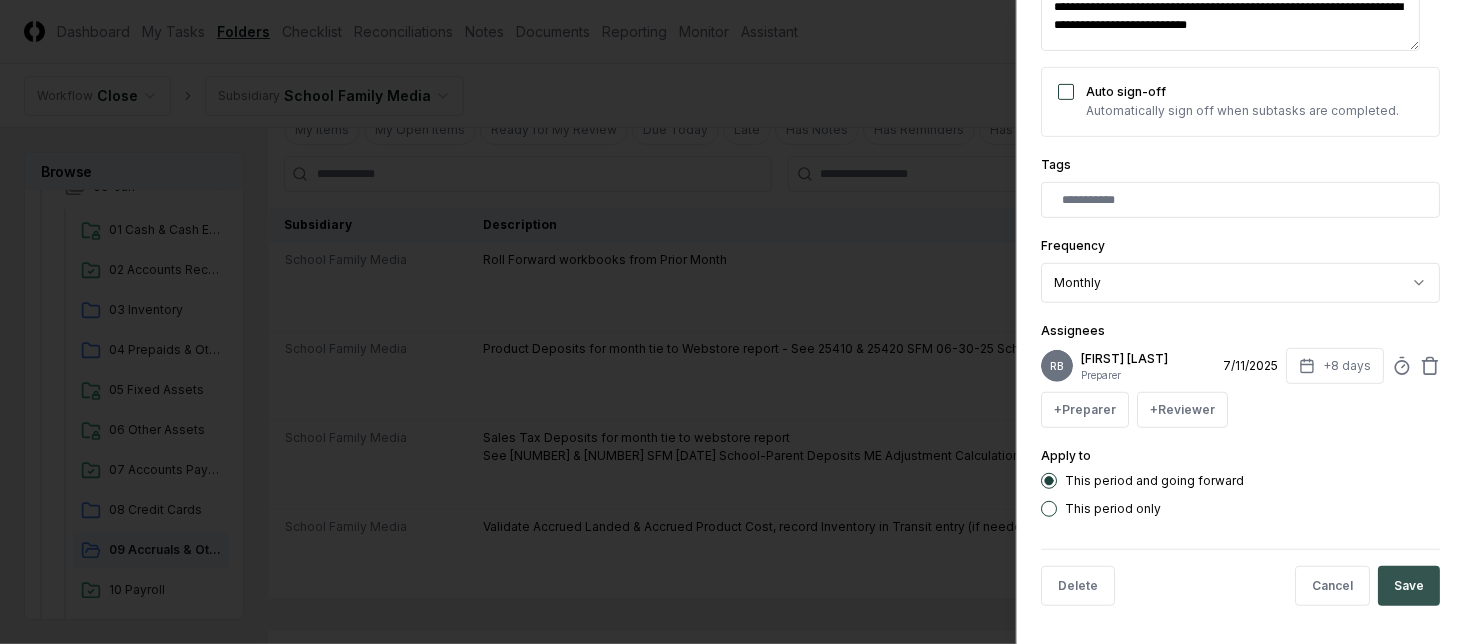 click on "Save" at bounding box center [1409, 586] 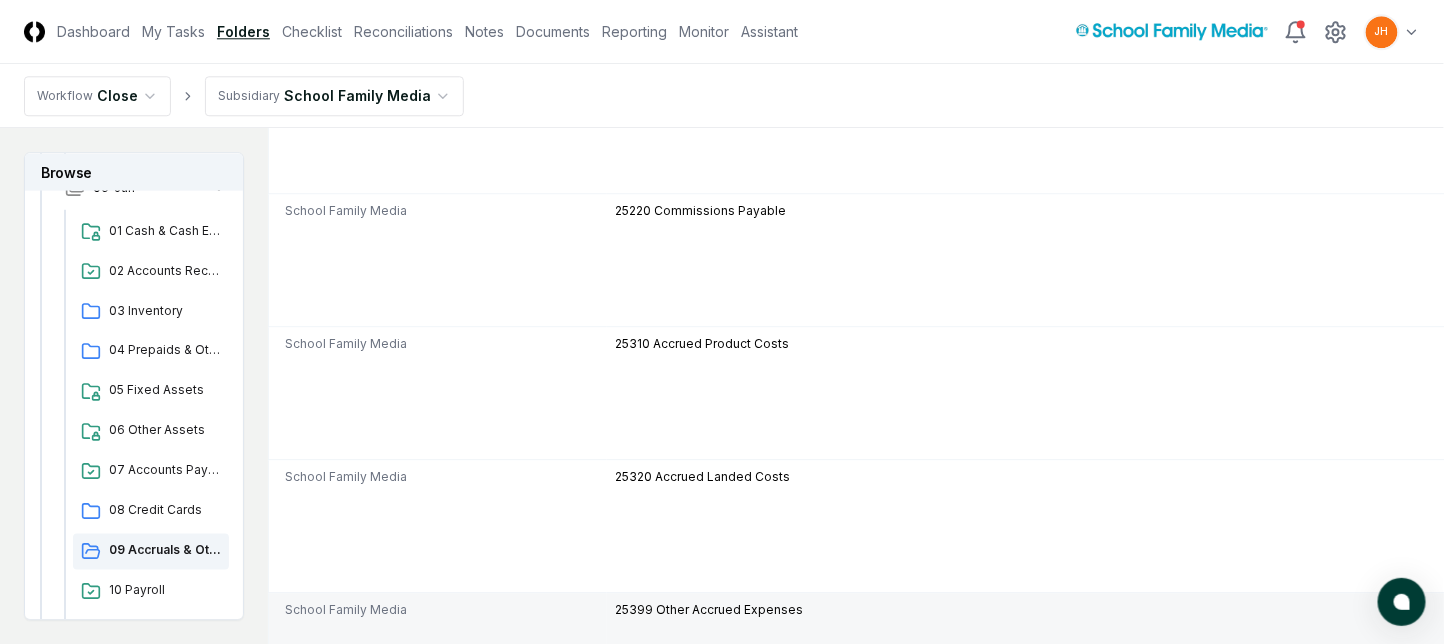 scroll, scrollTop: 2266, scrollLeft: 0, axis: vertical 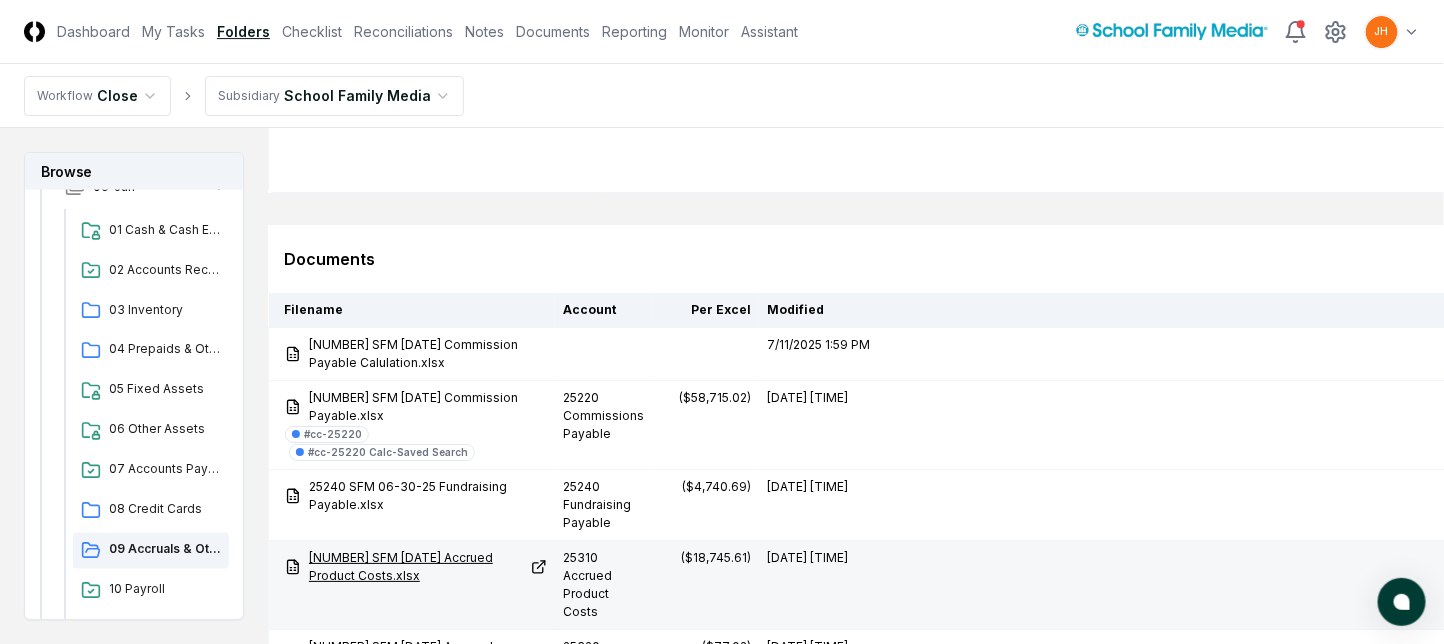 click on "25310 SFM 06-30-25 Accrued Product Costs.xlsx" at bounding box center (416, 567) 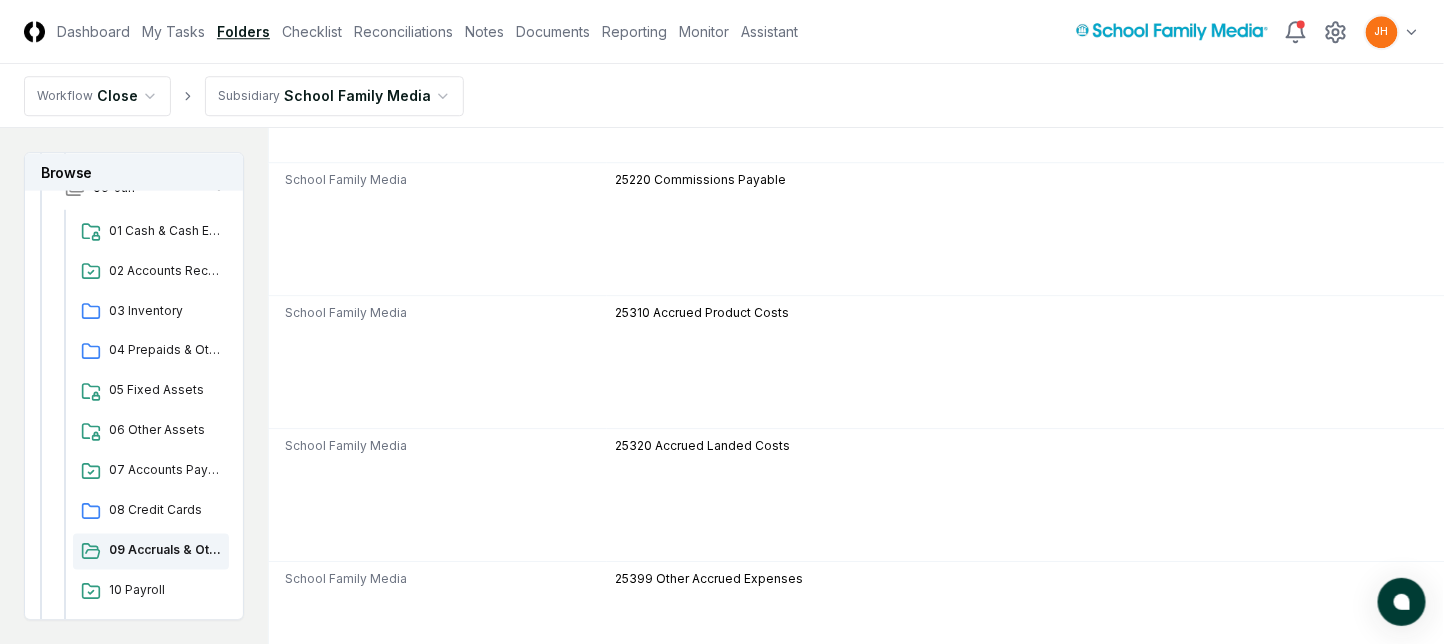 scroll, scrollTop: 1733, scrollLeft: 0, axis: vertical 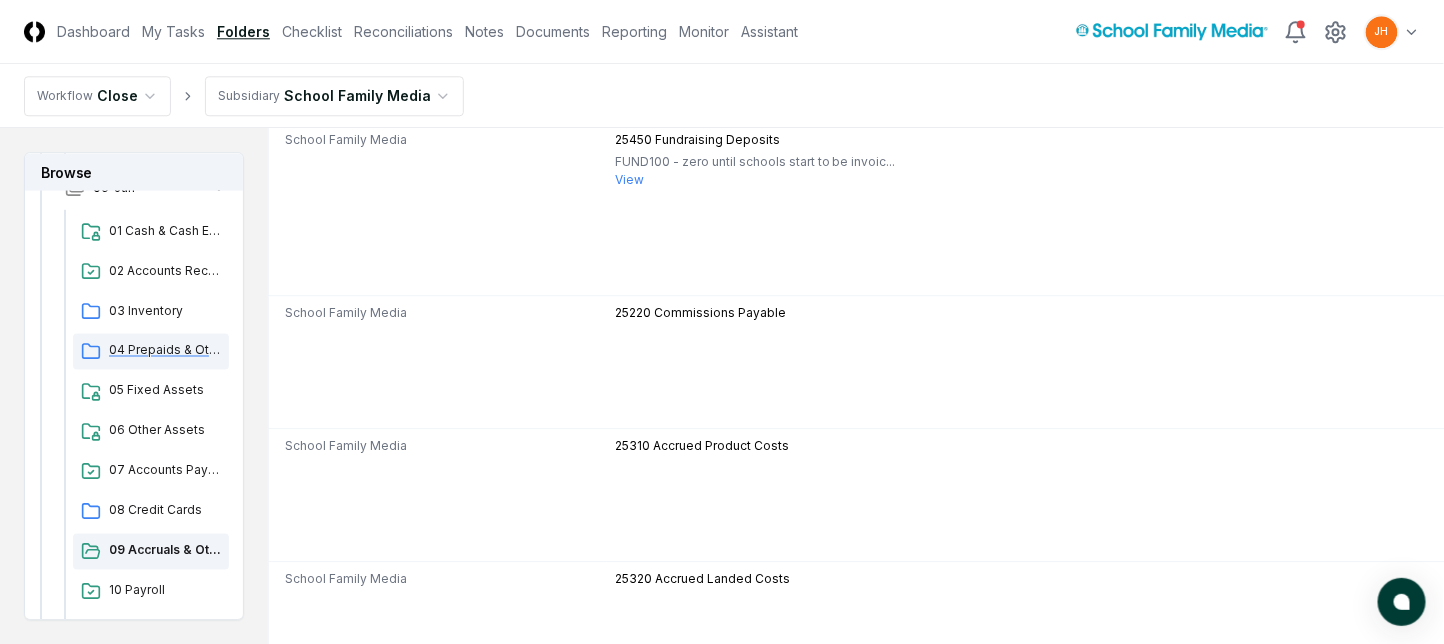 click on "04 Prepaids & Other Current Assets" at bounding box center (165, 350) 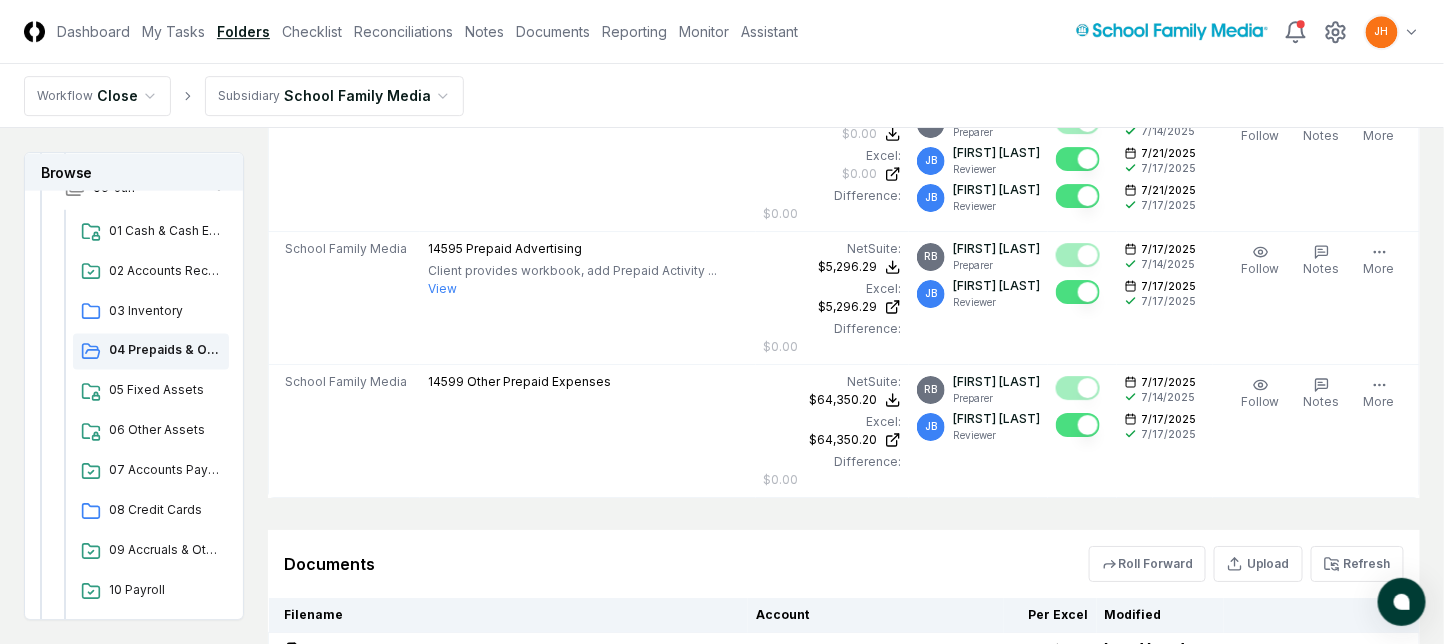 scroll, scrollTop: 2266, scrollLeft: 0, axis: vertical 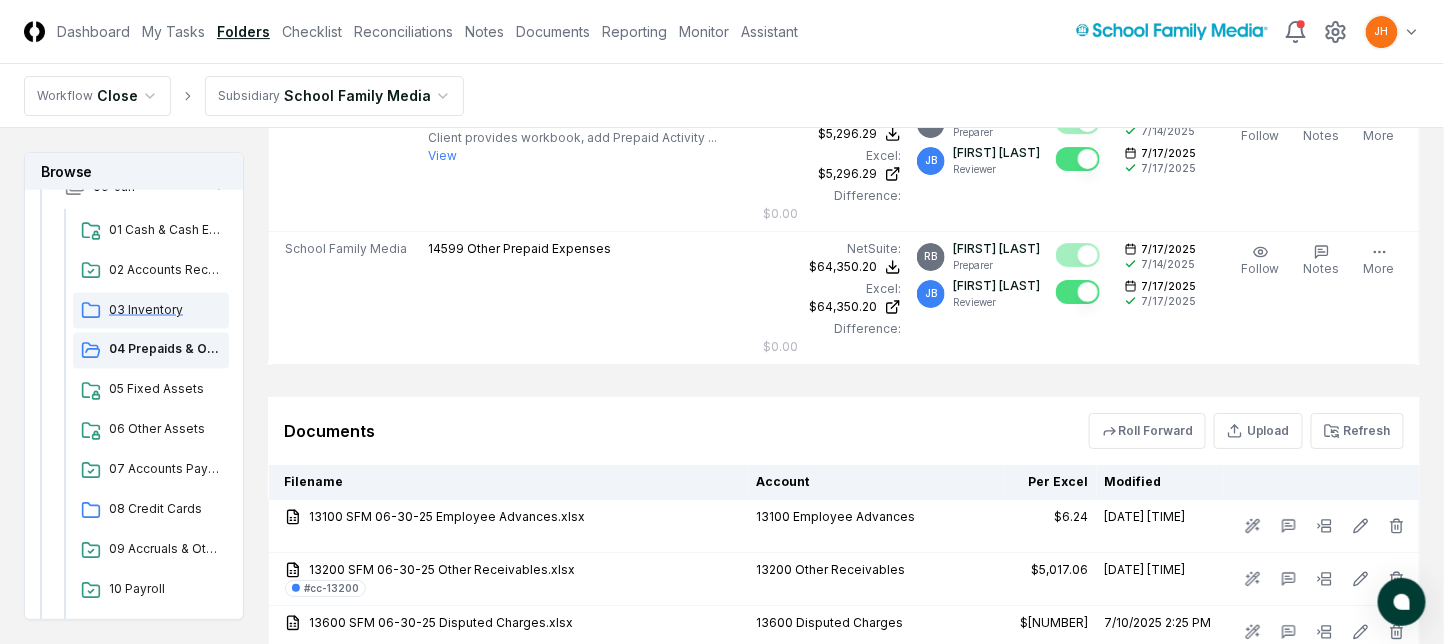 click on "03 Inventory" at bounding box center (165, 310) 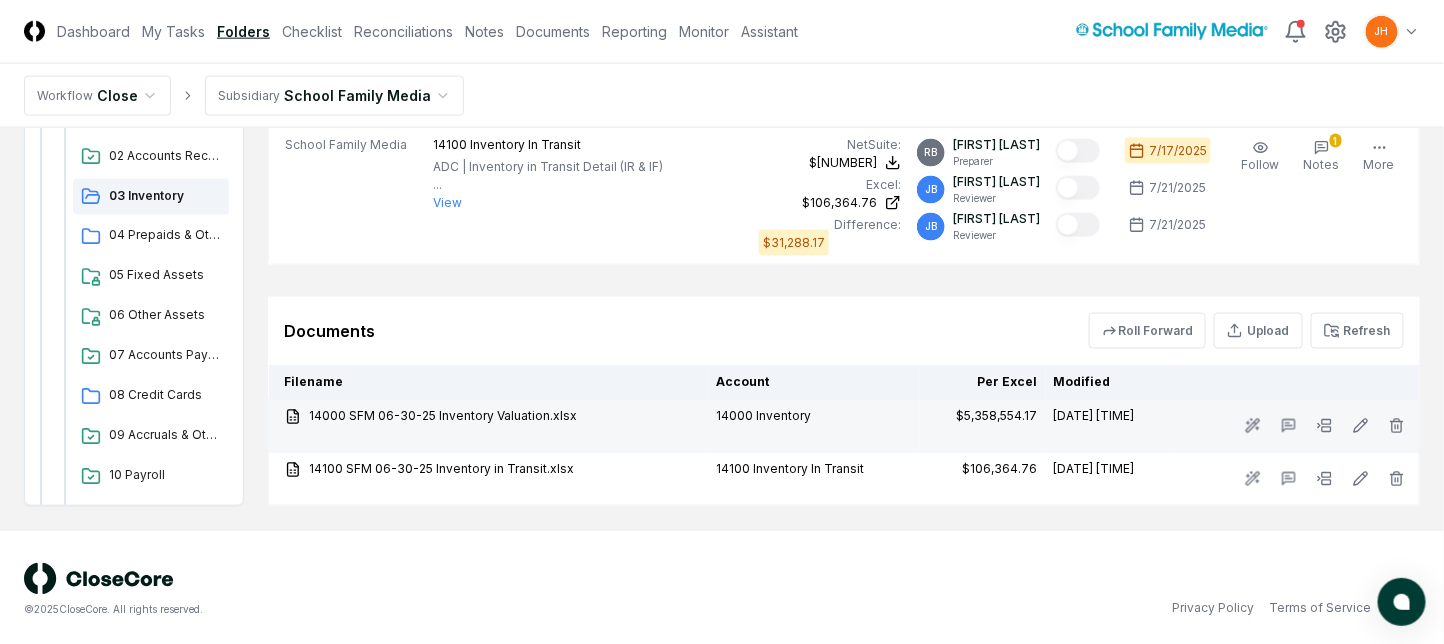 scroll, scrollTop: 870, scrollLeft: 0, axis: vertical 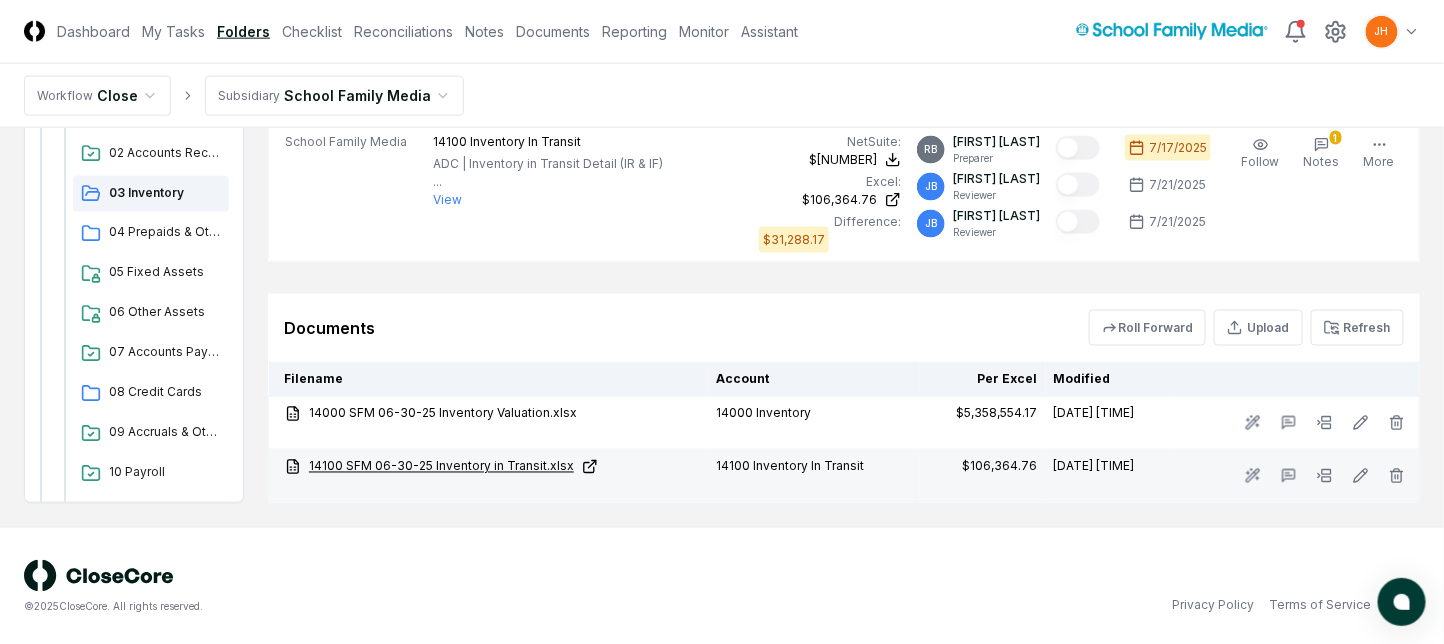 click on "14100 SFM 06-30-25 Inventory in Transit.xlsx" at bounding box center [492, 467] 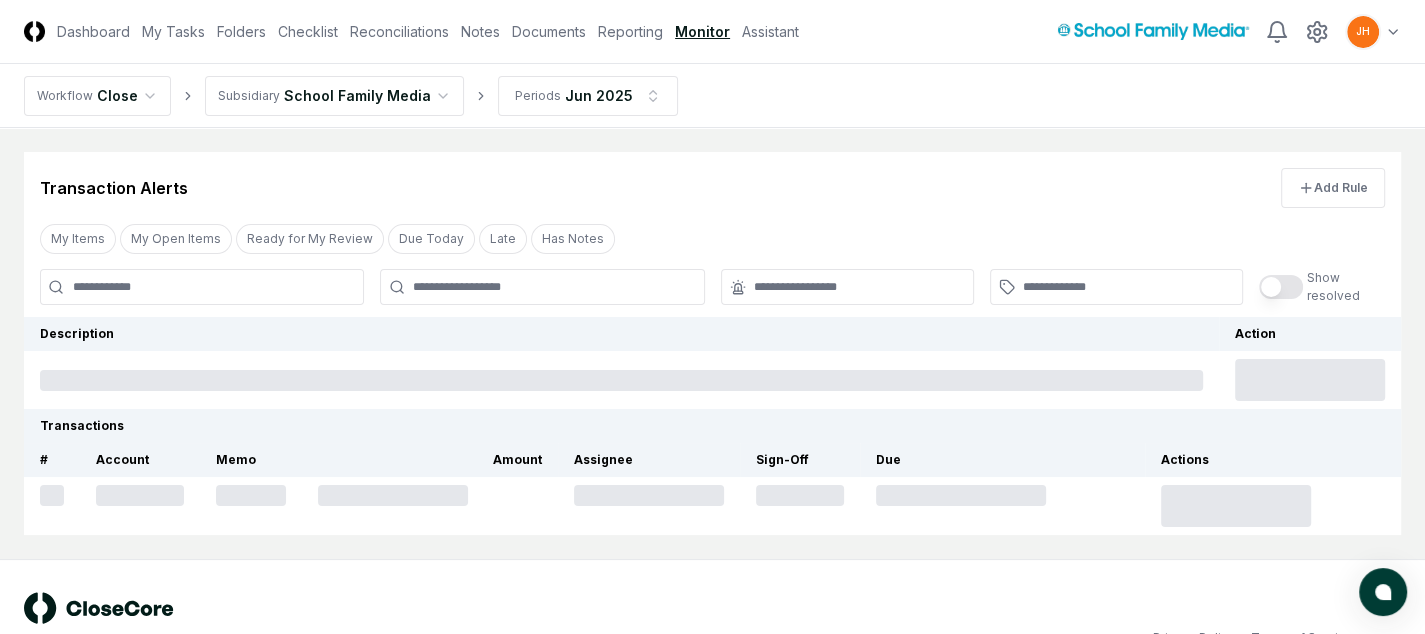 scroll, scrollTop: 44, scrollLeft: 0, axis: vertical 